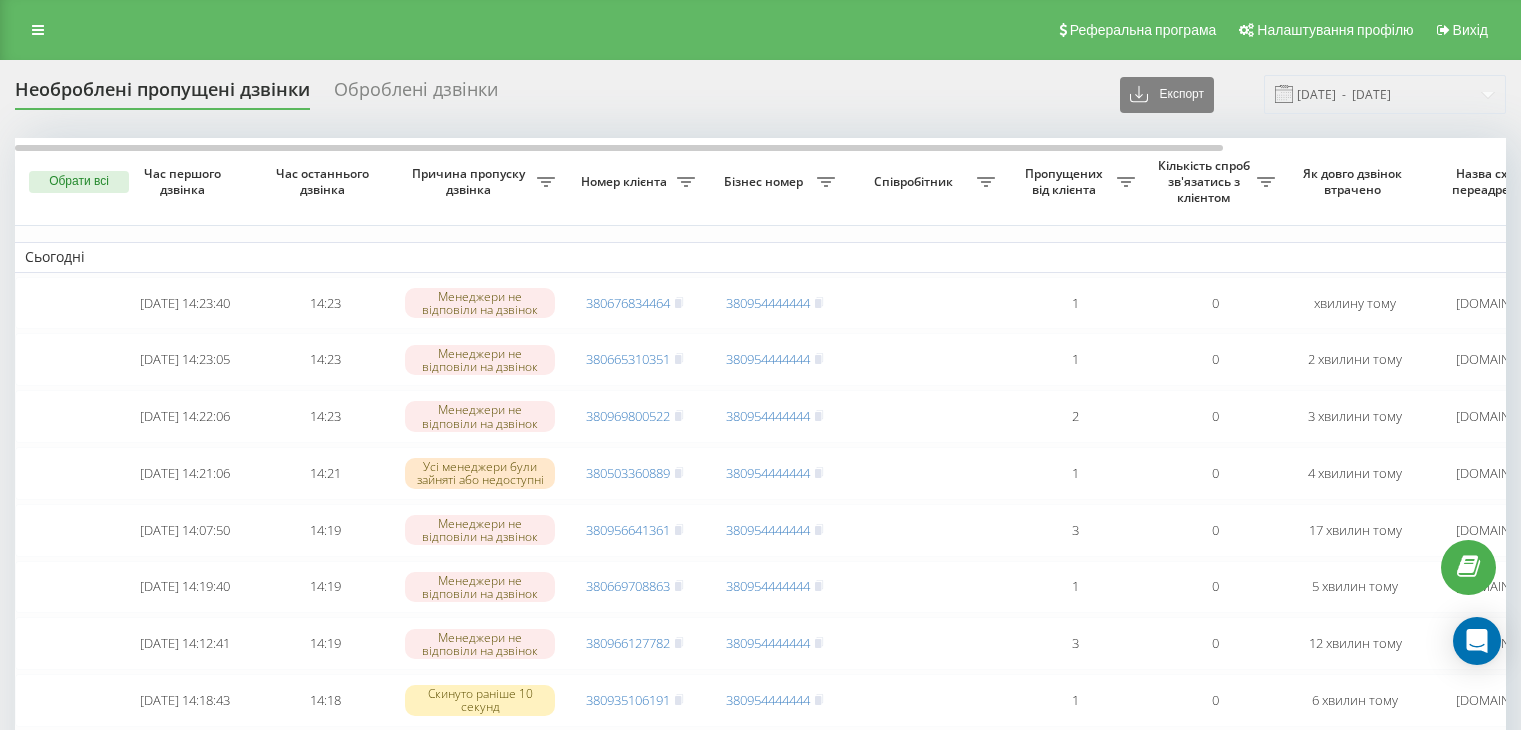 scroll, scrollTop: 0, scrollLeft: 0, axis: both 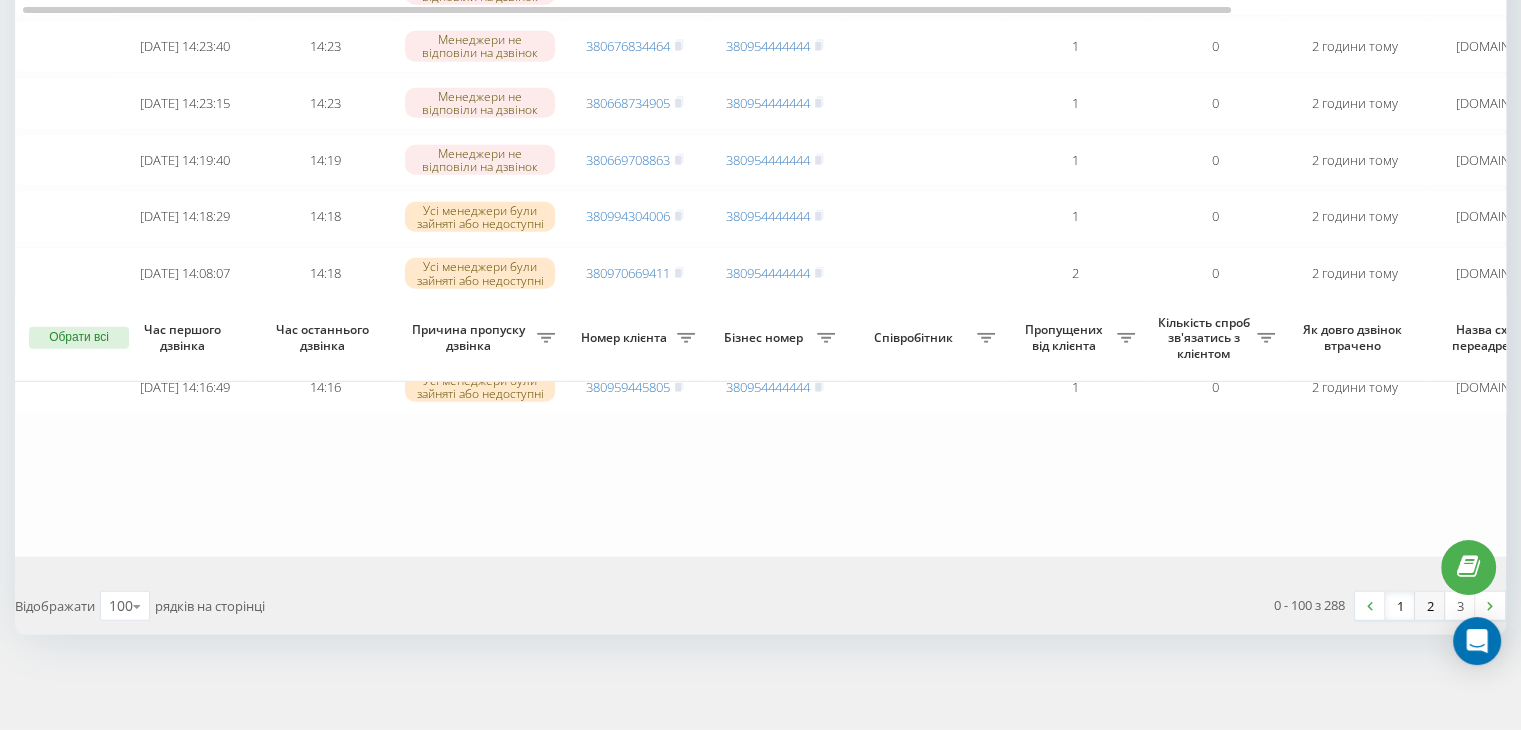click on "2" at bounding box center (1430, 606) 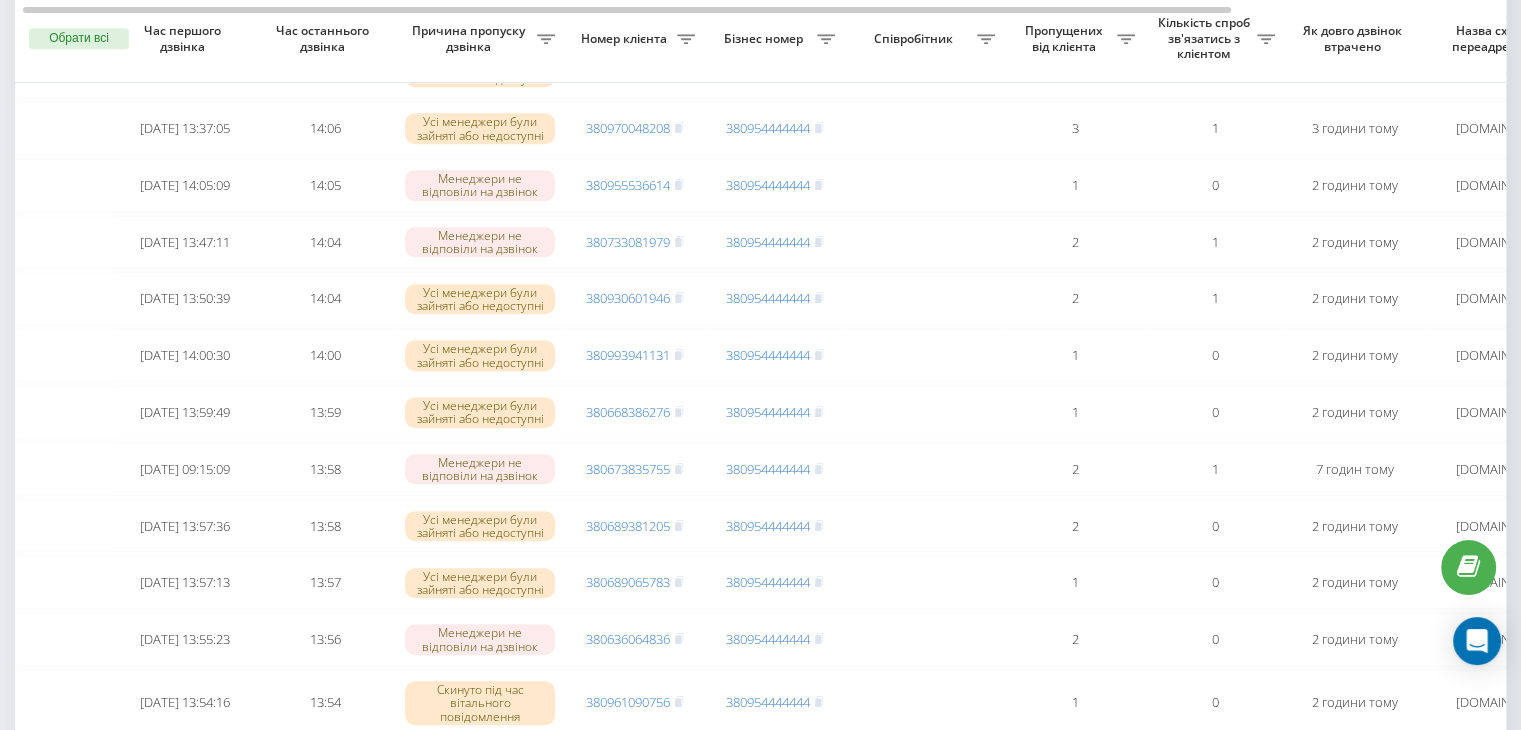 scroll, scrollTop: 1147, scrollLeft: 0, axis: vertical 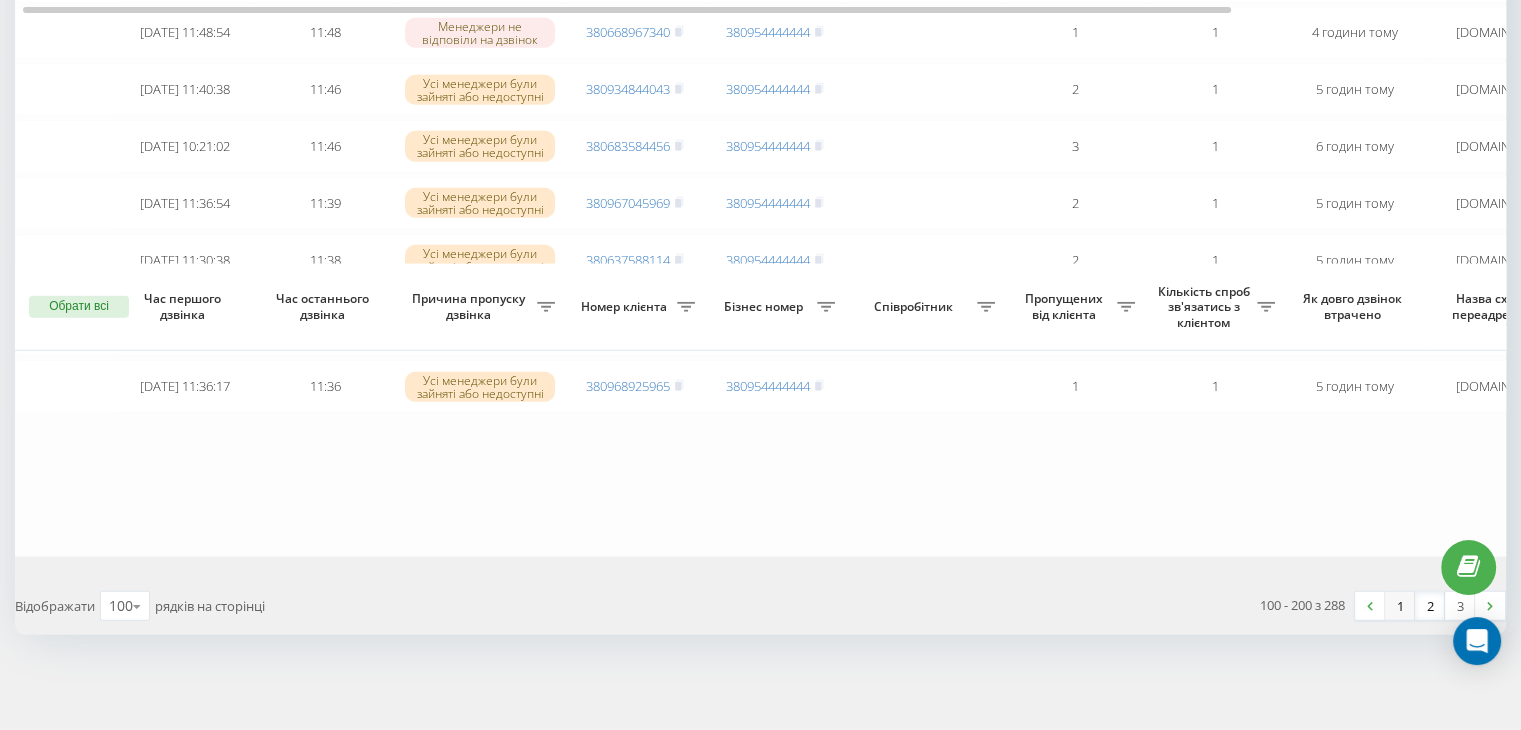 click on "1" at bounding box center [1400, 606] 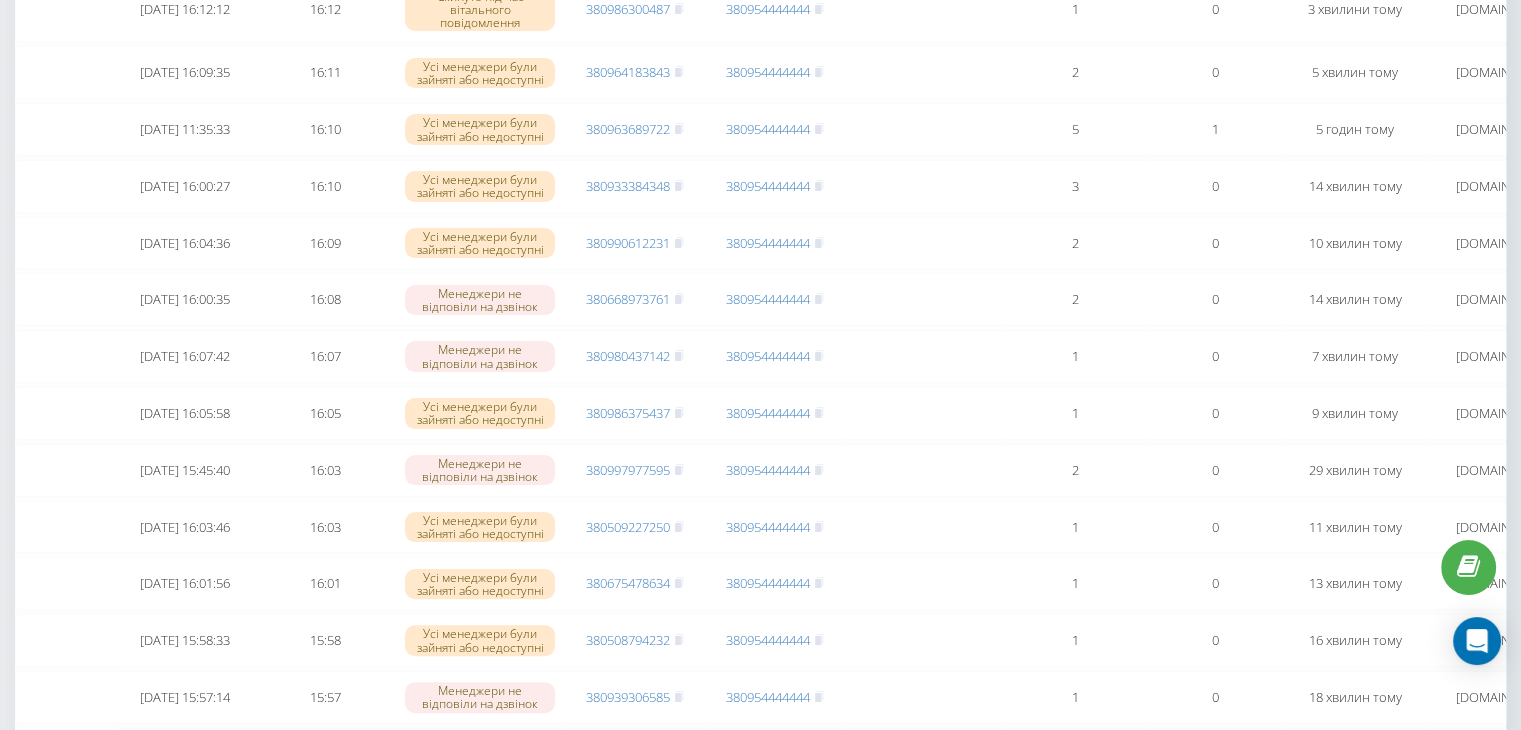 scroll, scrollTop: 0, scrollLeft: 0, axis: both 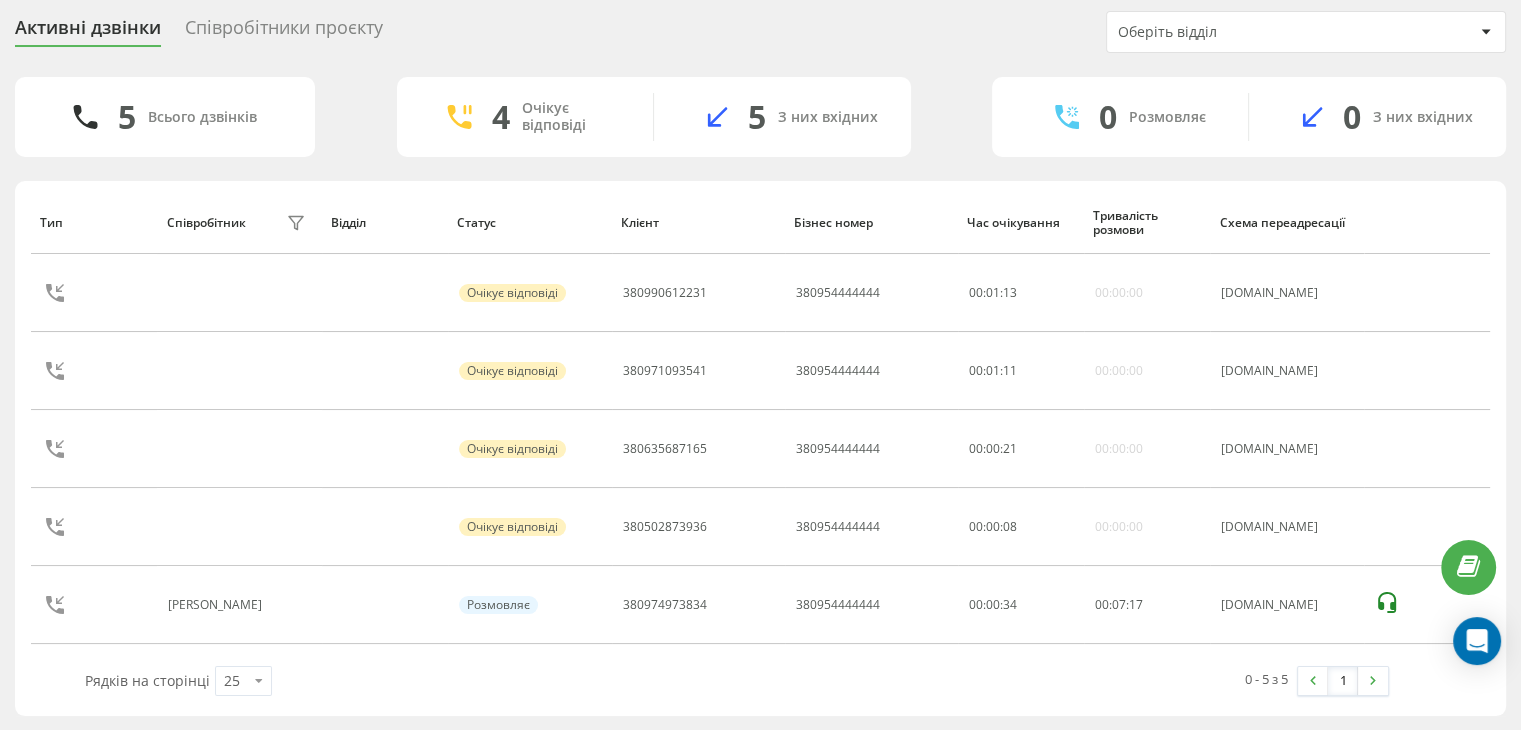 click on "0 - 5 з 5 1" at bounding box center [1070, 681] 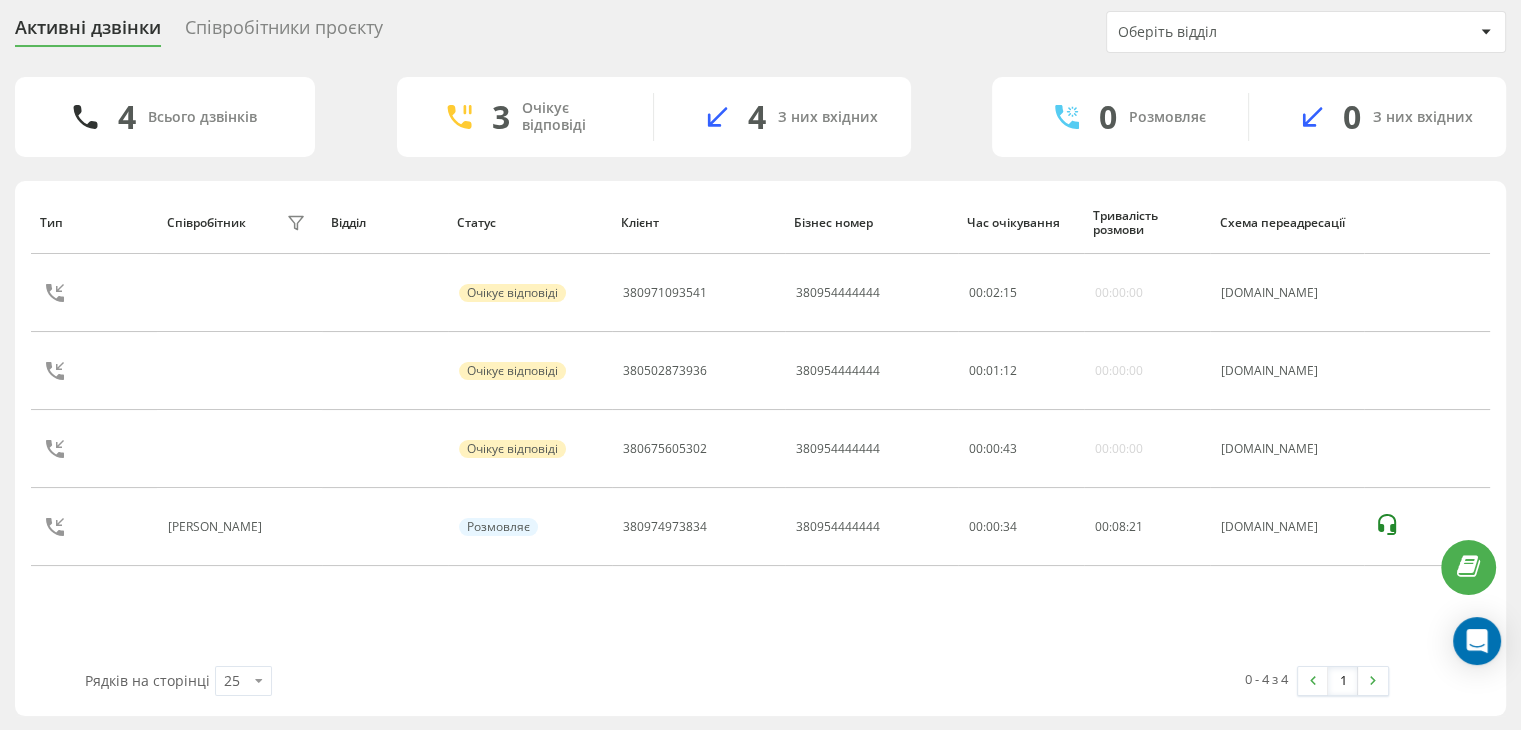 click on "Активні дзвінки Співробітники проєкту Оберіть відділ" at bounding box center (760, 32) 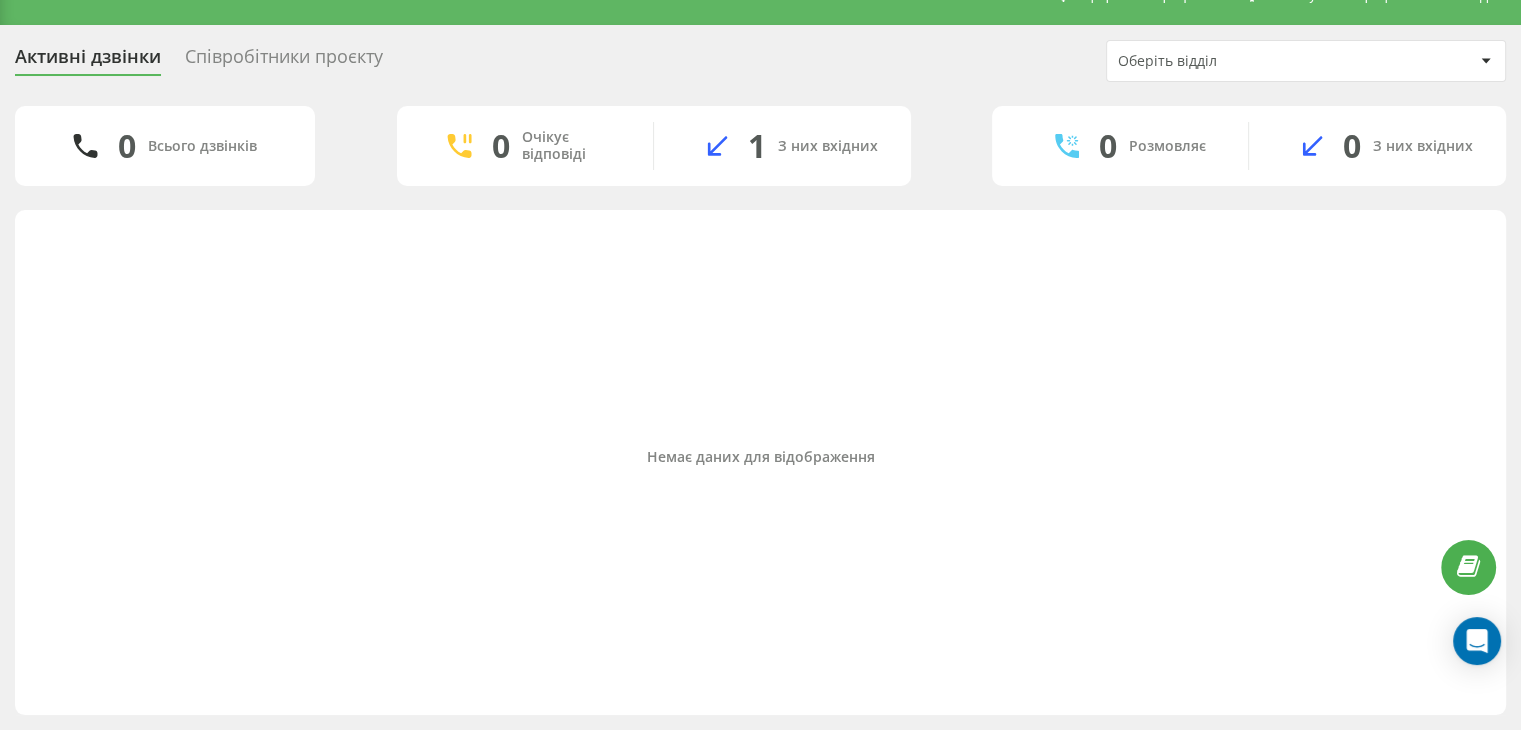 scroll, scrollTop: 34, scrollLeft: 0, axis: vertical 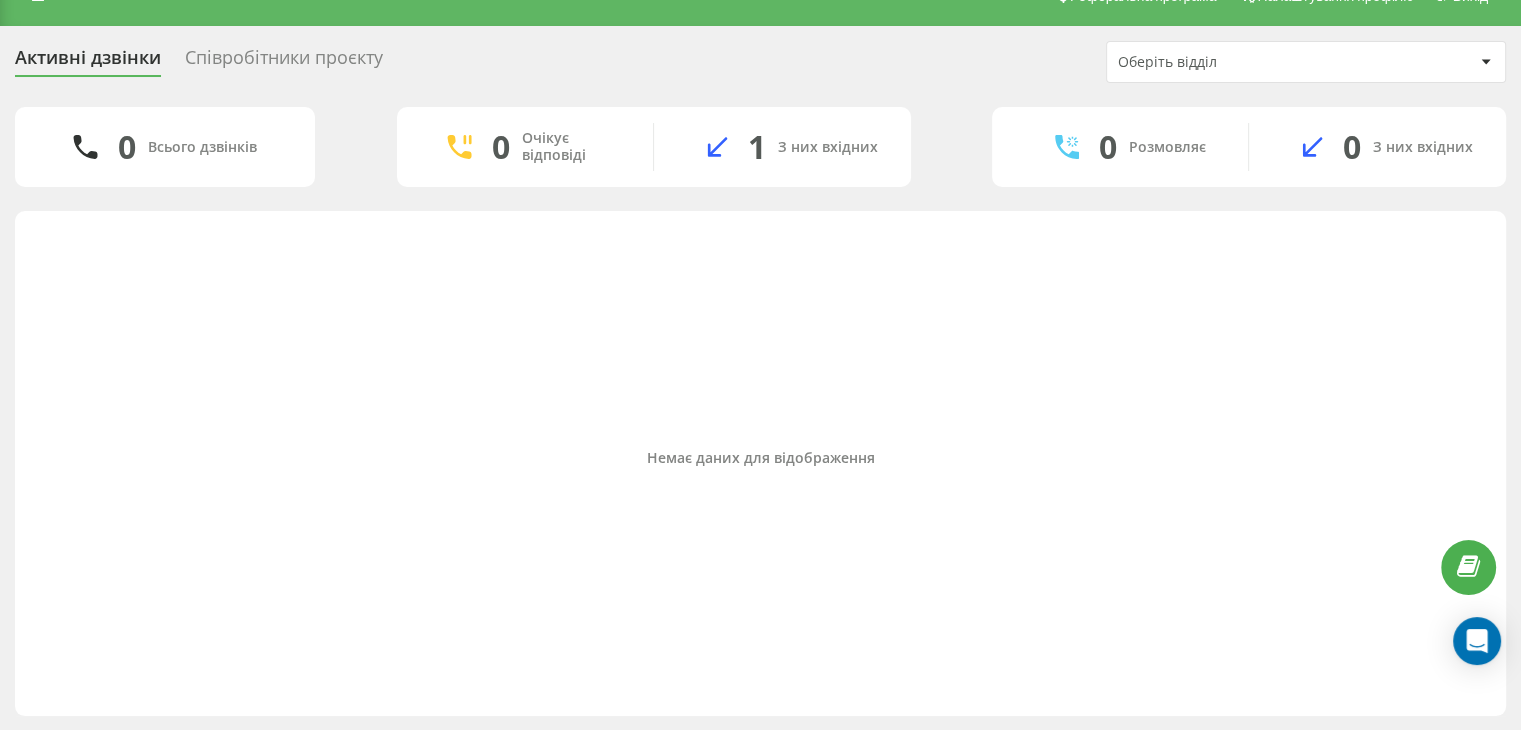 click on "Реферальна програма Налаштування профілю Вихід" at bounding box center (760, -4) 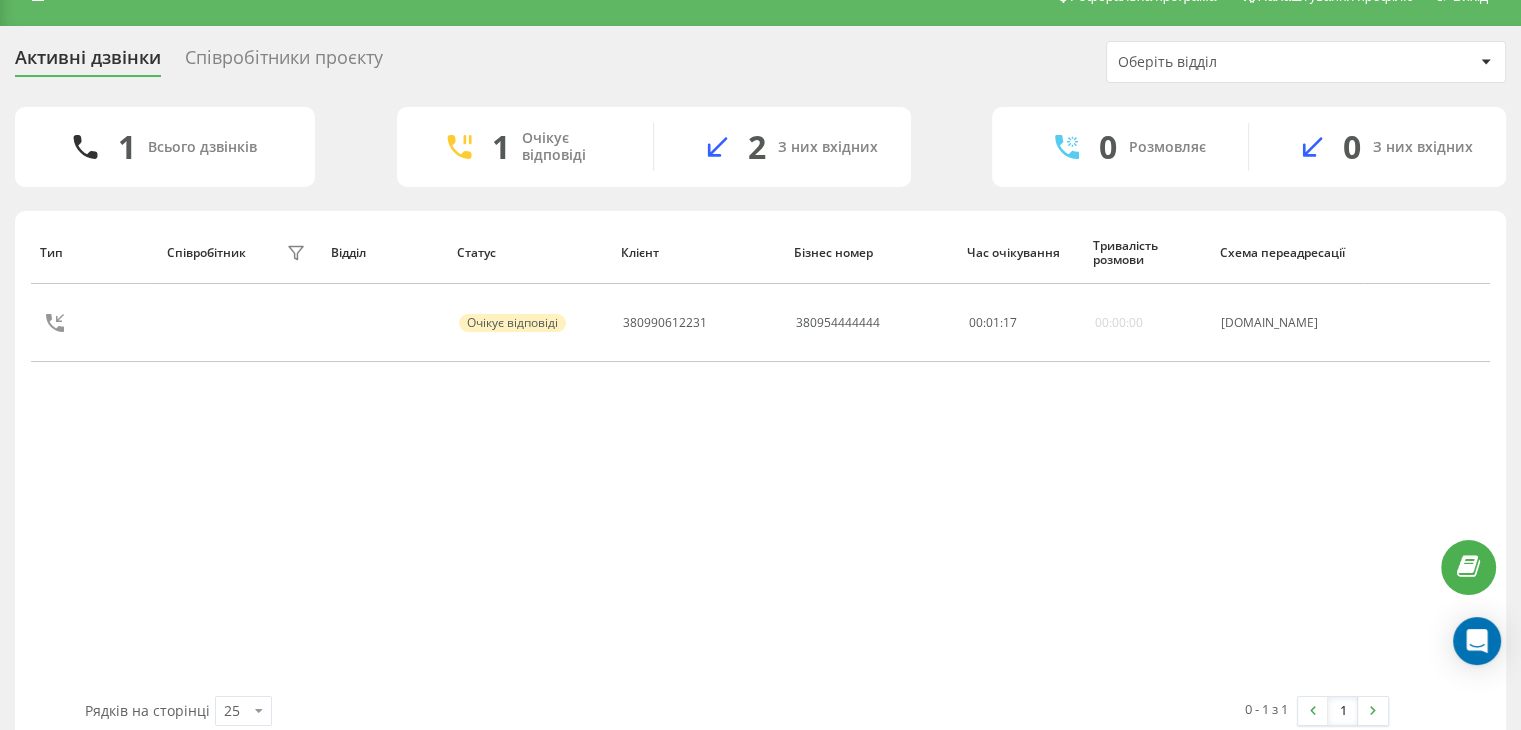 click on "Тип Співробітник  фільтру  Відділ Статус Клієнт Бізнес номер Час очікування Тривалість розмови Схема переадресації Очікує відповіді 380990612231 380954444444 00 : 01 : 17 00:00:00 ukrpas.com.ua" at bounding box center [760, 458] 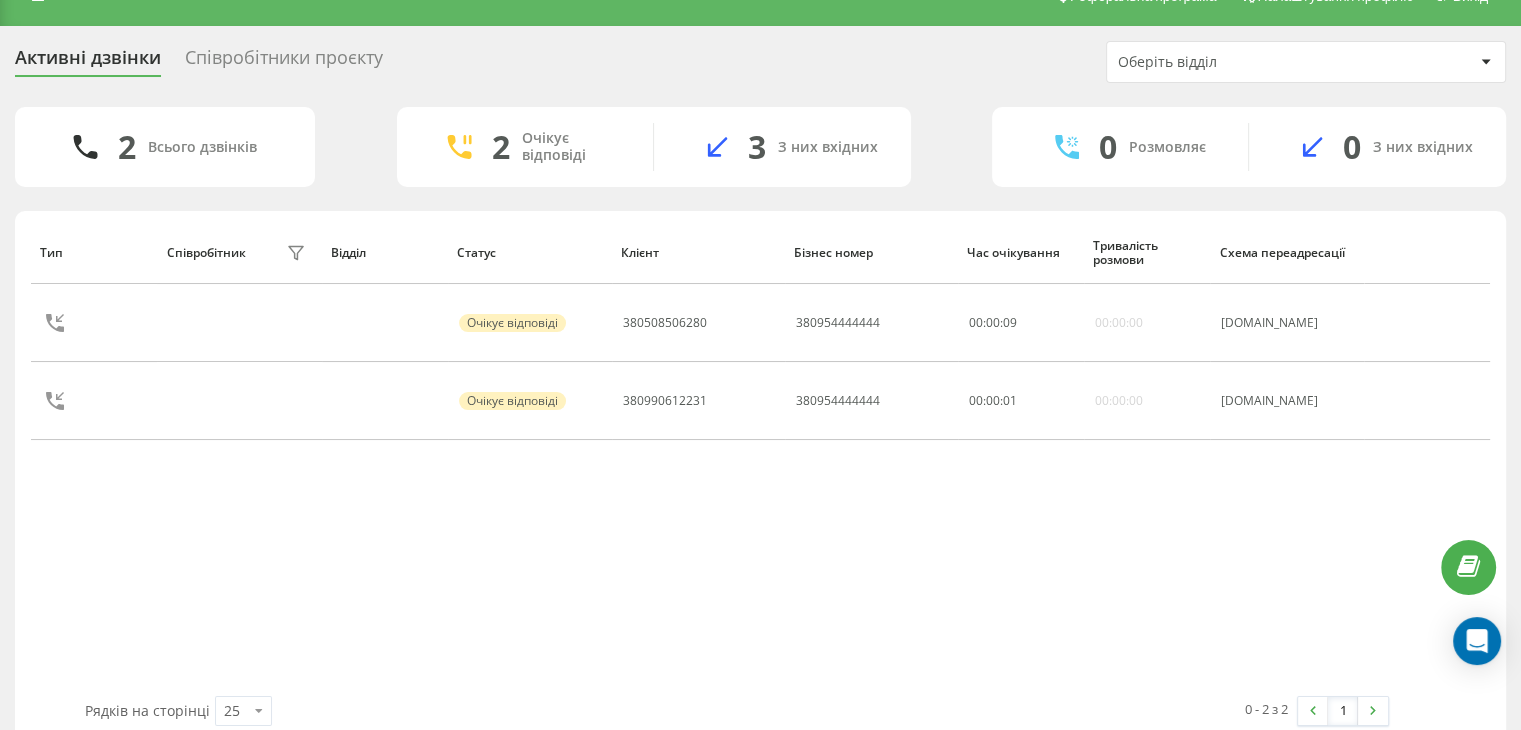 click on "Активні дзвінки Співробітники проєкту Оберіть відділ" at bounding box center [760, 62] 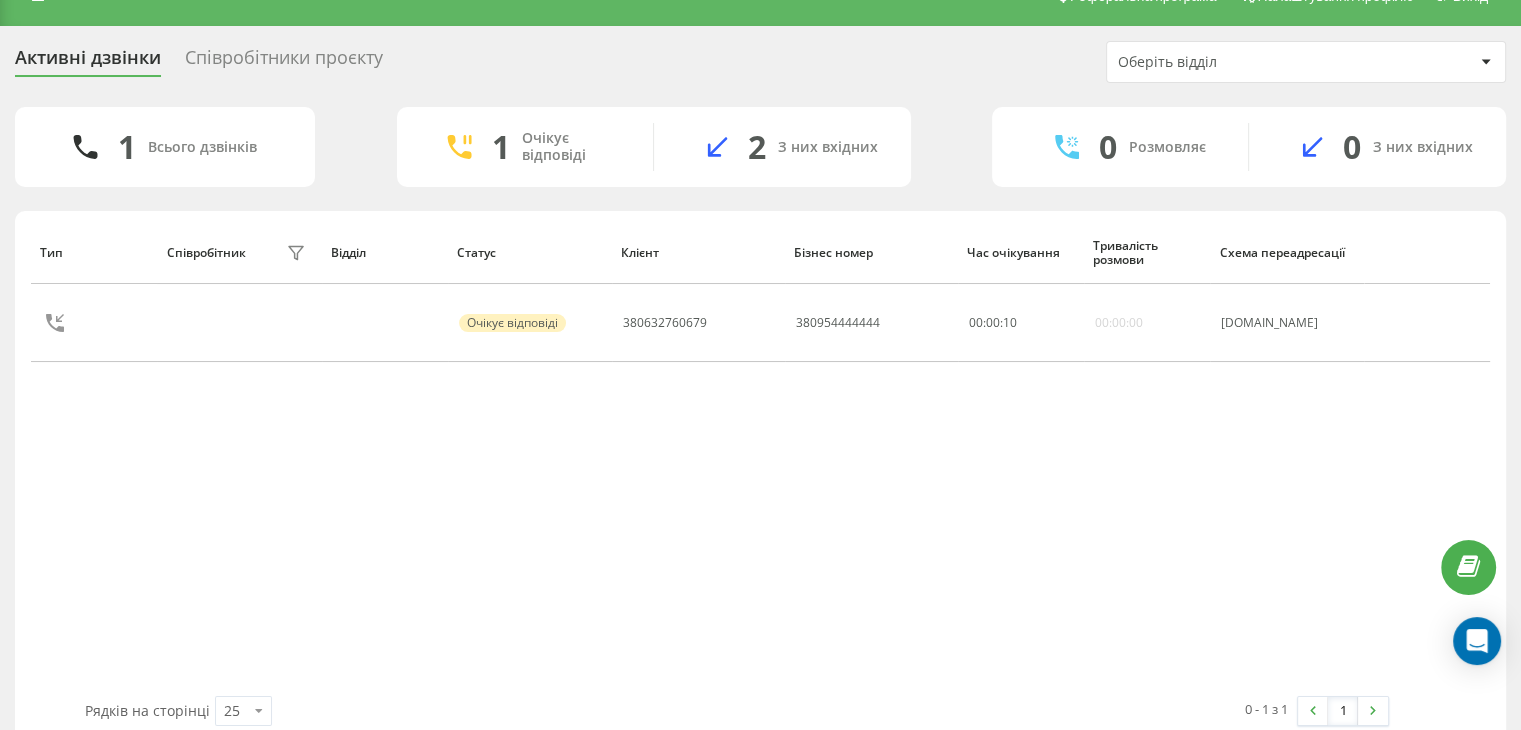 click on "Тип Співробітник  фільтру  Відділ Статус Клієнт Бізнес номер Час очікування Тривалість розмови Схема переадресації Очікує відповіді 380632760679 380954444444 00 : 00 : 10 00:00:00 ukrpas.com.ua" at bounding box center [760, 458] 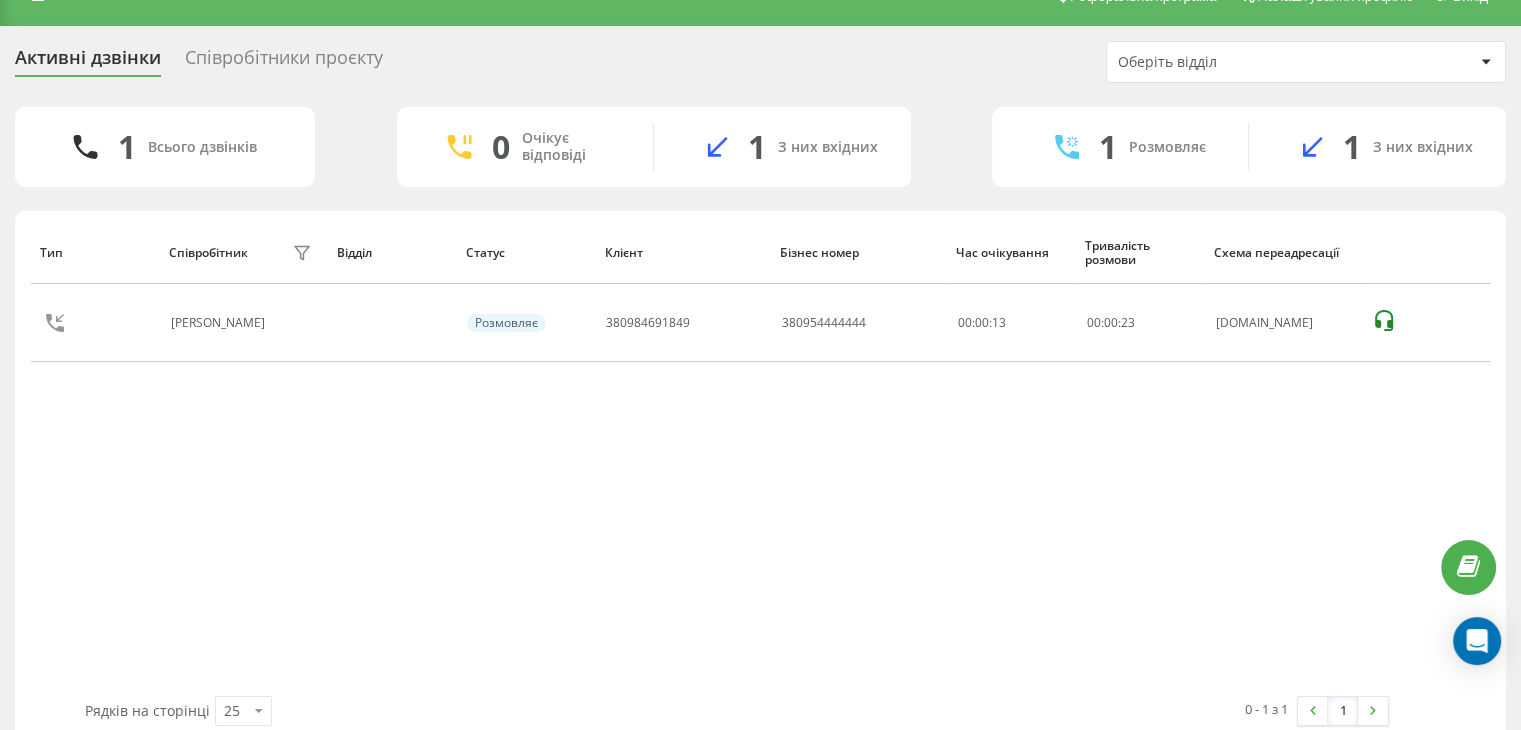 click on "Тип Співробітник  фільтру  Відділ Статус Клієнт Бізнес номер Час очікування Тривалість розмови Схема переадресації Михайленко Даніїл Валентинович Розмовляє 380984691849 380954444444 00:00:13 00 : 00 : 23 ukrpas.com.ua" at bounding box center [760, 458] 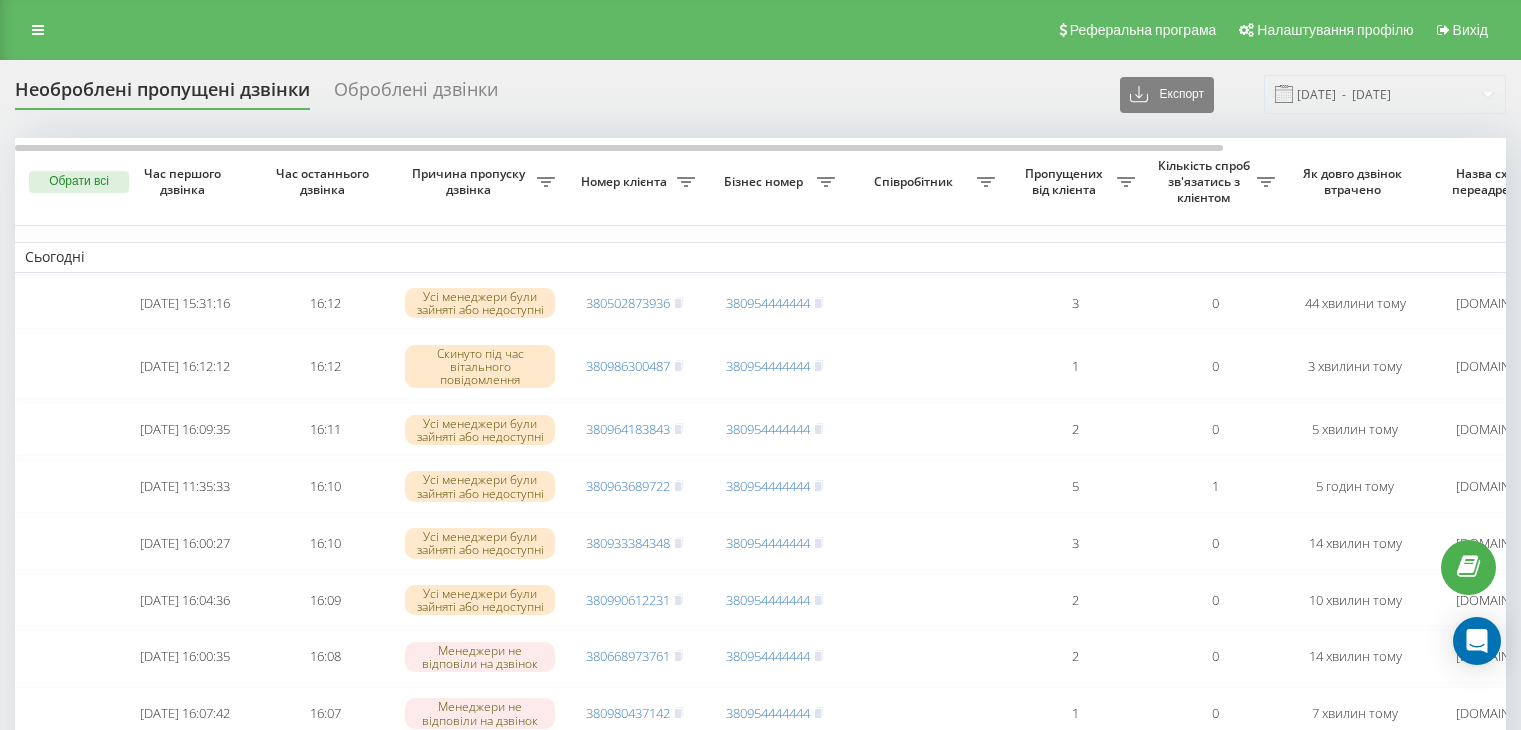 scroll, scrollTop: 0, scrollLeft: 0, axis: both 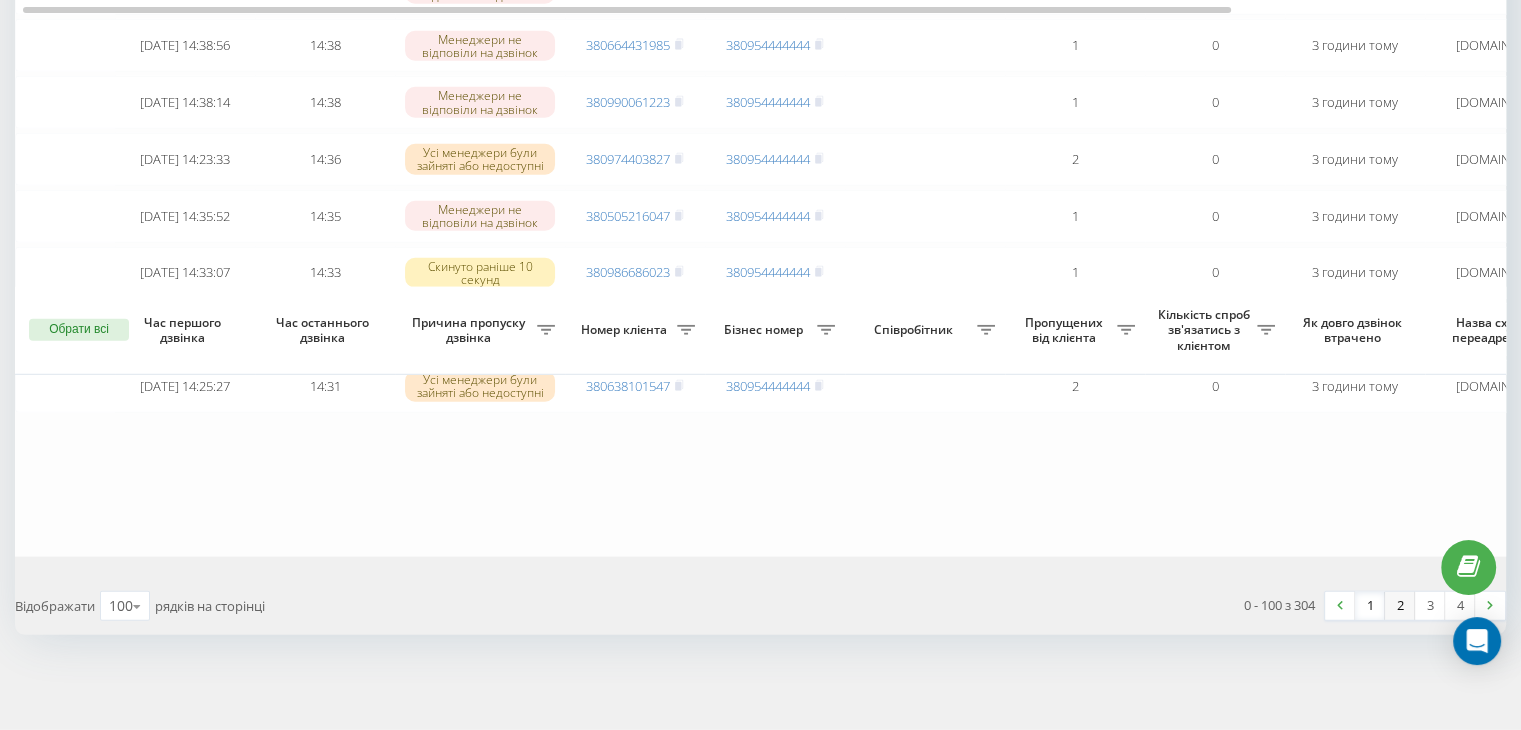 click on "2" at bounding box center [1400, 606] 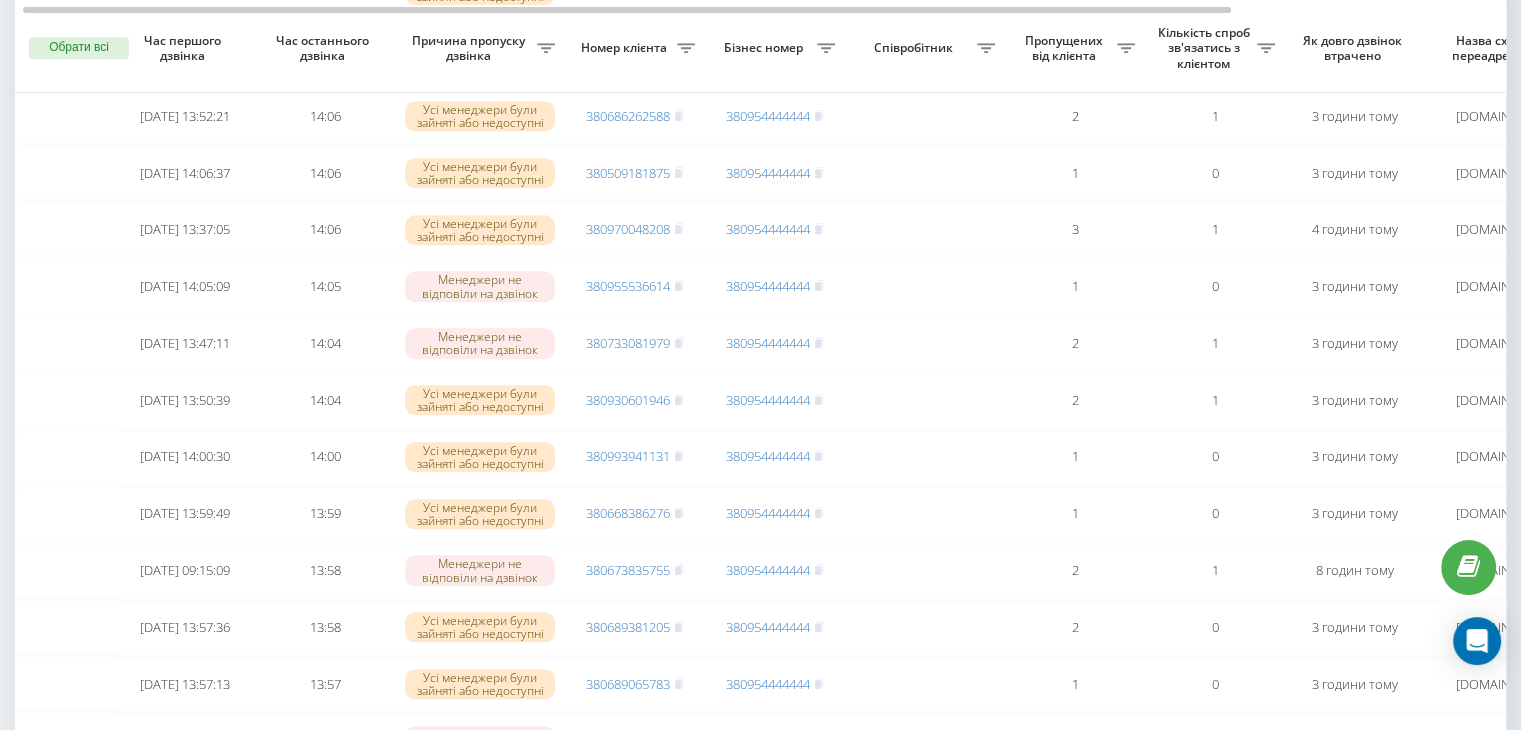 scroll, scrollTop: 1804, scrollLeft: 0, axis: vertical 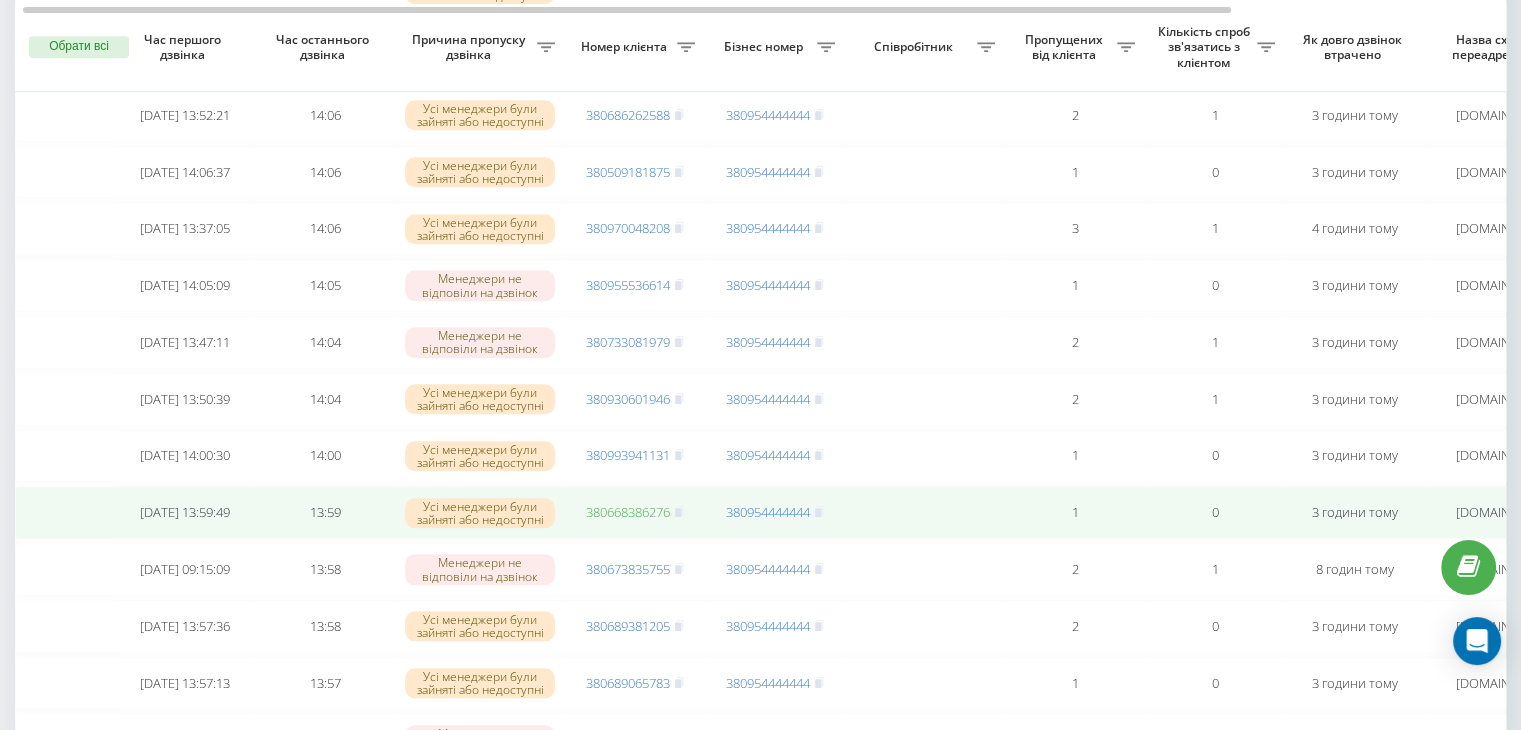 click on "380668386276" at bounding box center [628, 512] 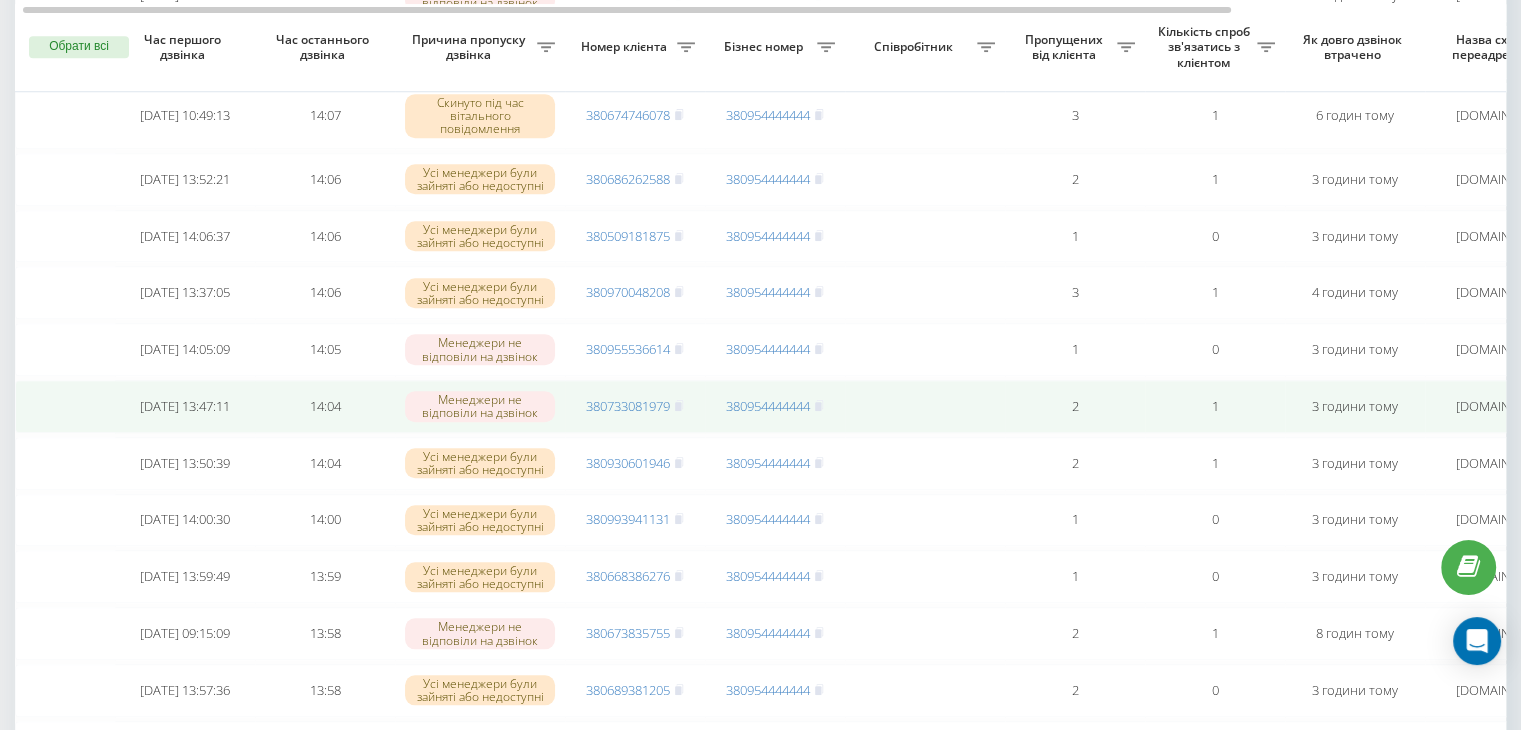 scroll, scrollTop: 1732, scrollLeft: 0, axis: vertical 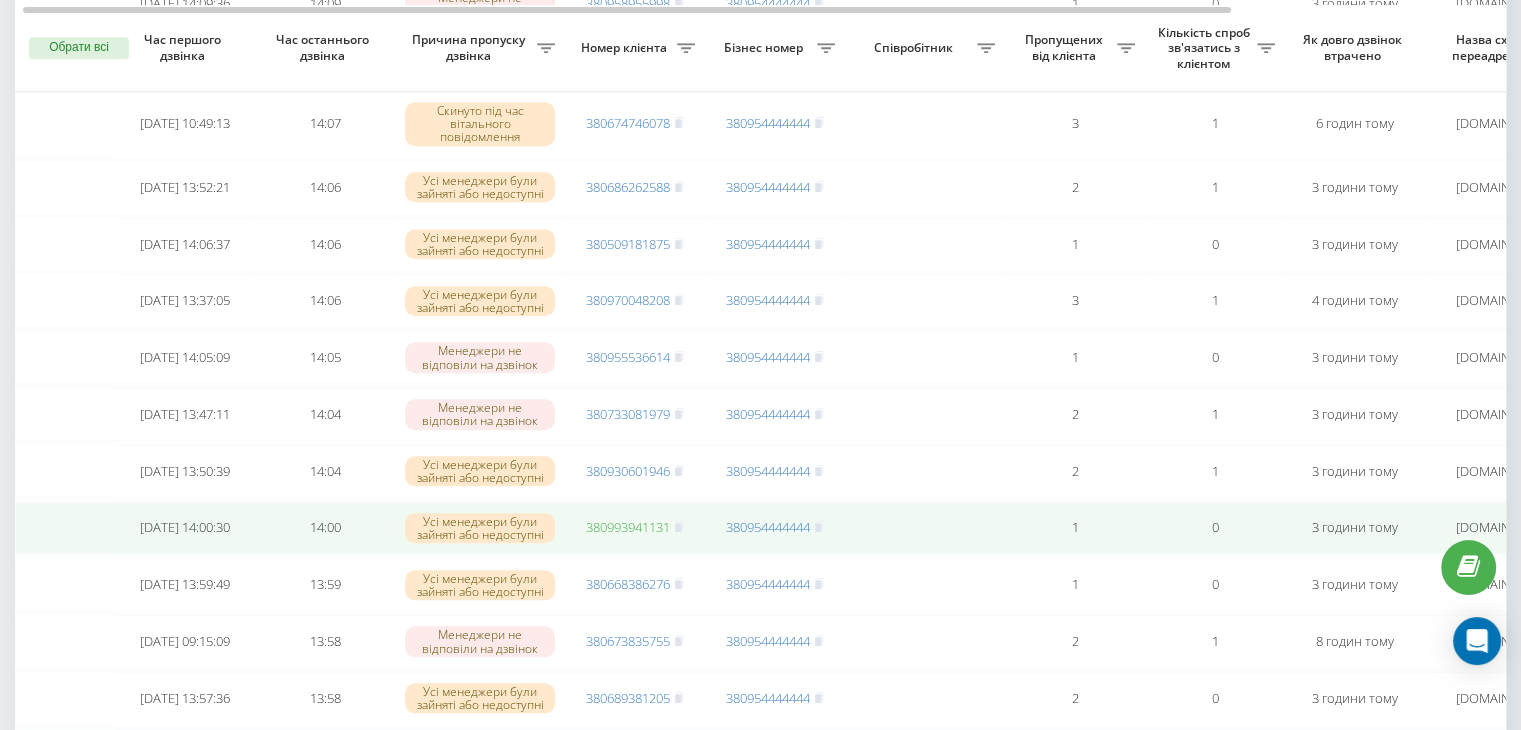click on "380993941131" at bounding box center (628, 527) 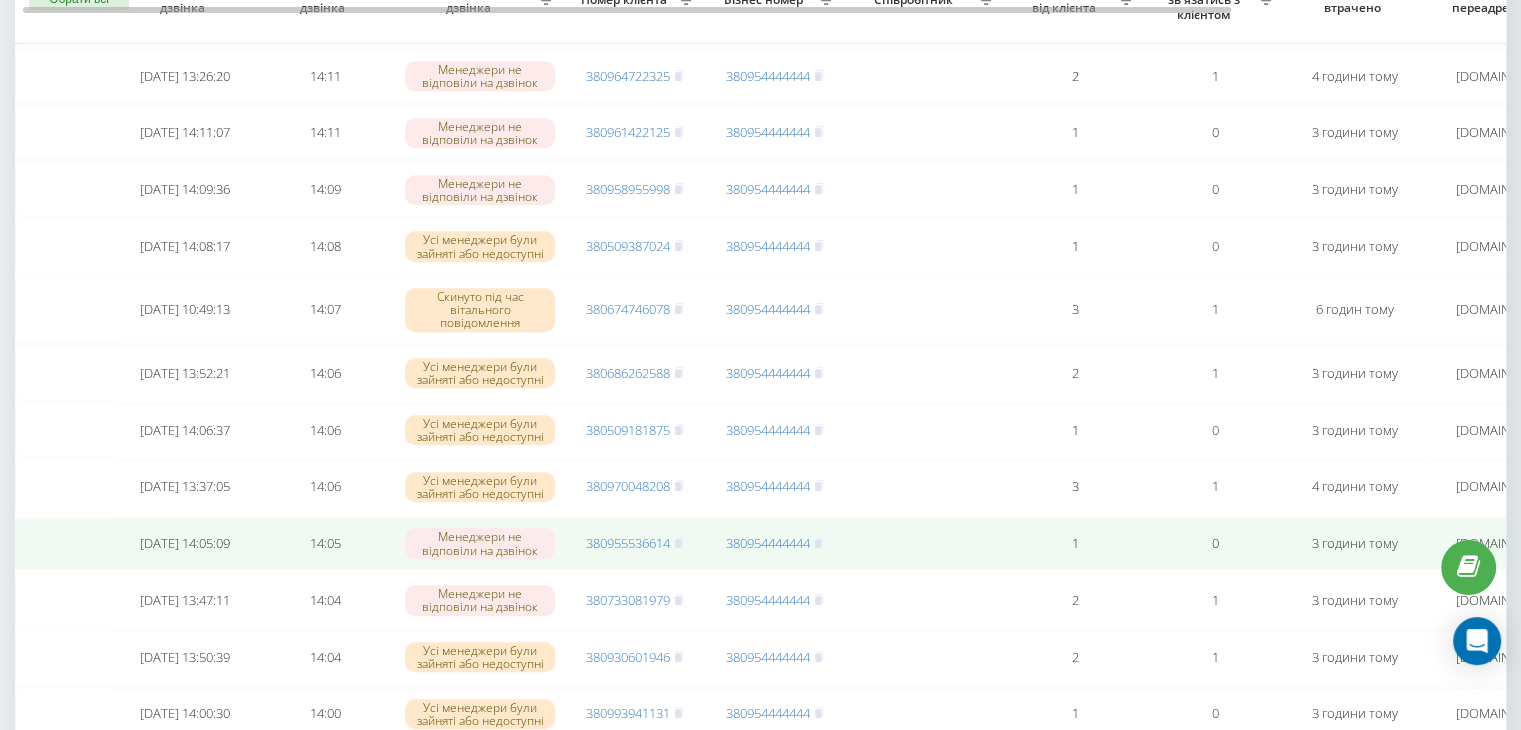 scroll, scrollTop: 1474, scrollLeft: 0, axis: vertical 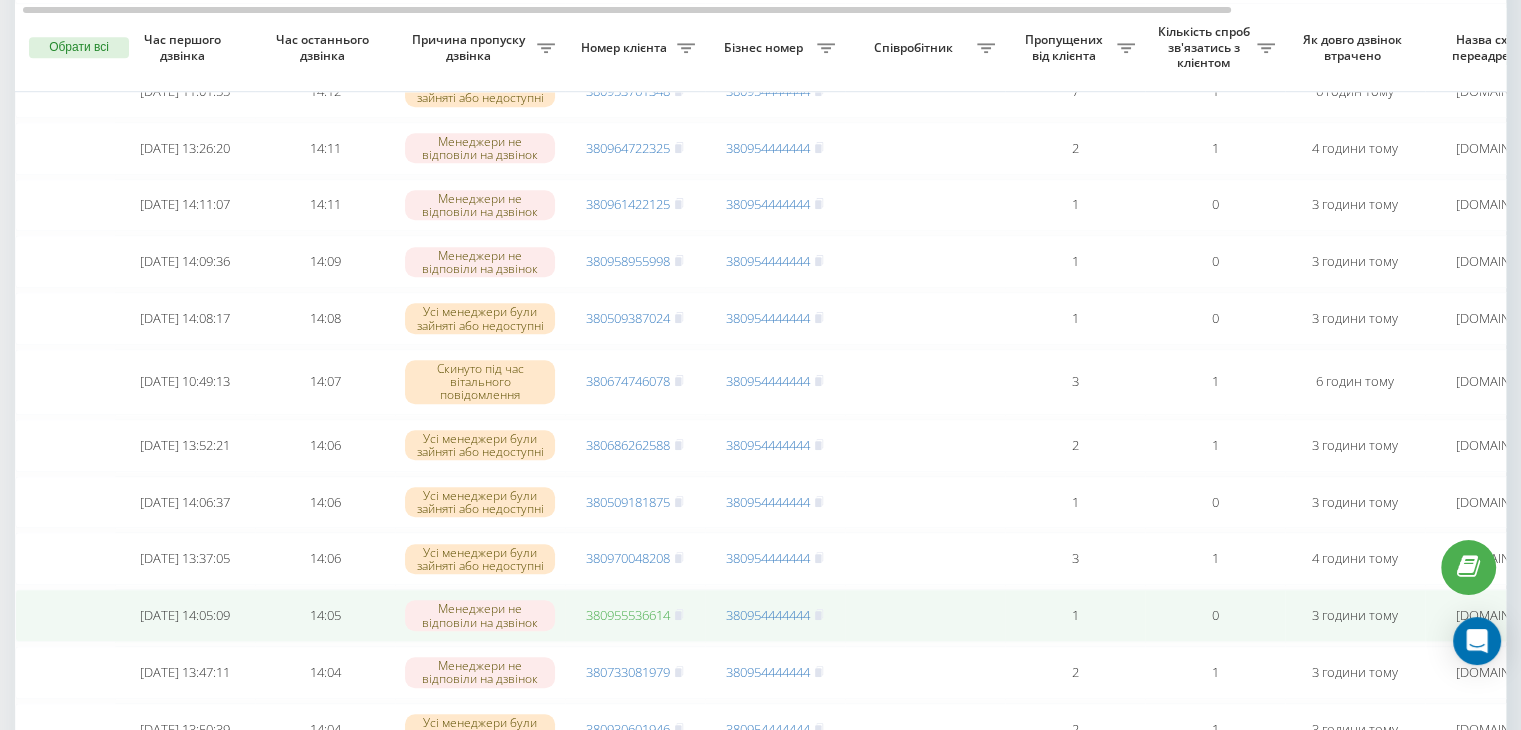 click on "380955536614" at bounding box center [628, 615] 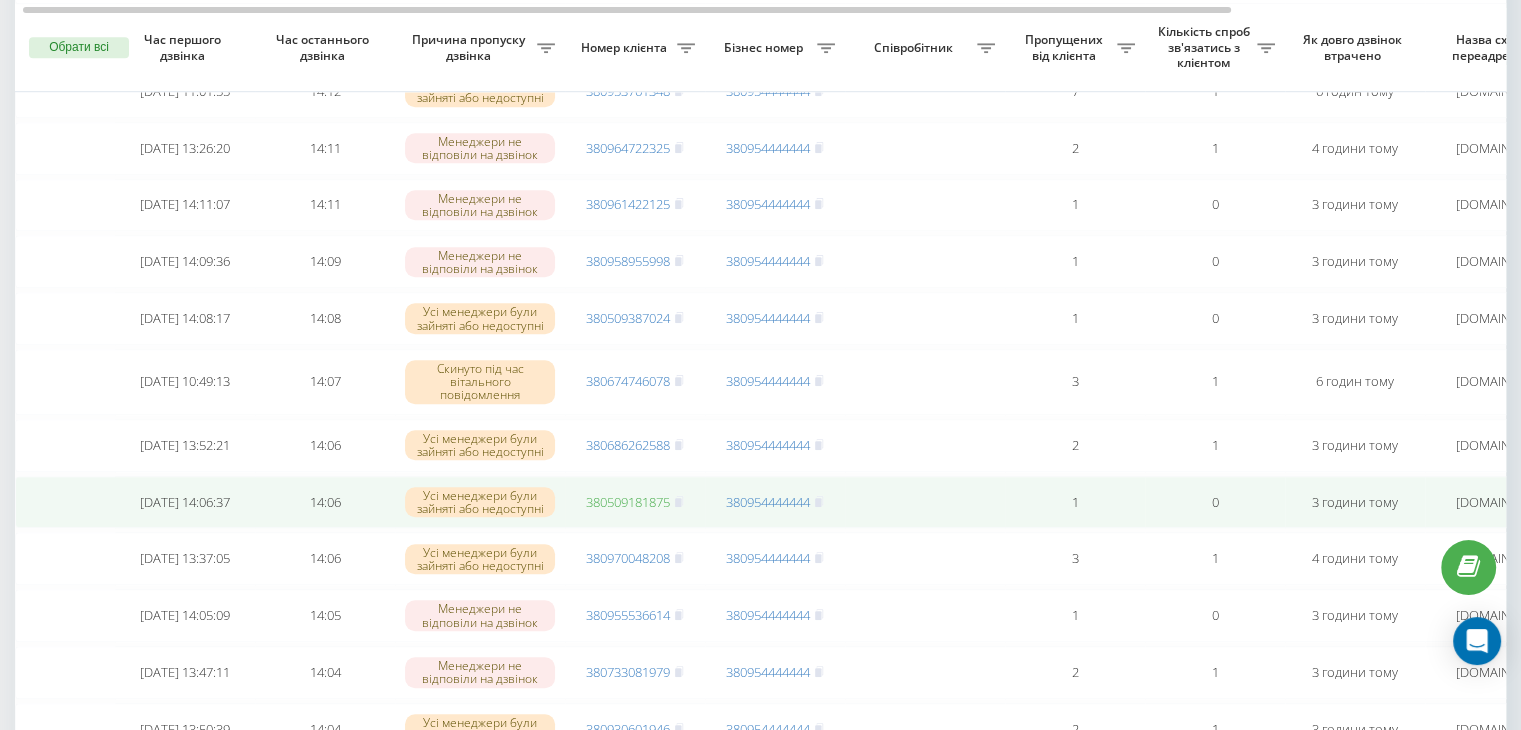 click on "380509181875" at bounding box center [628, 502] 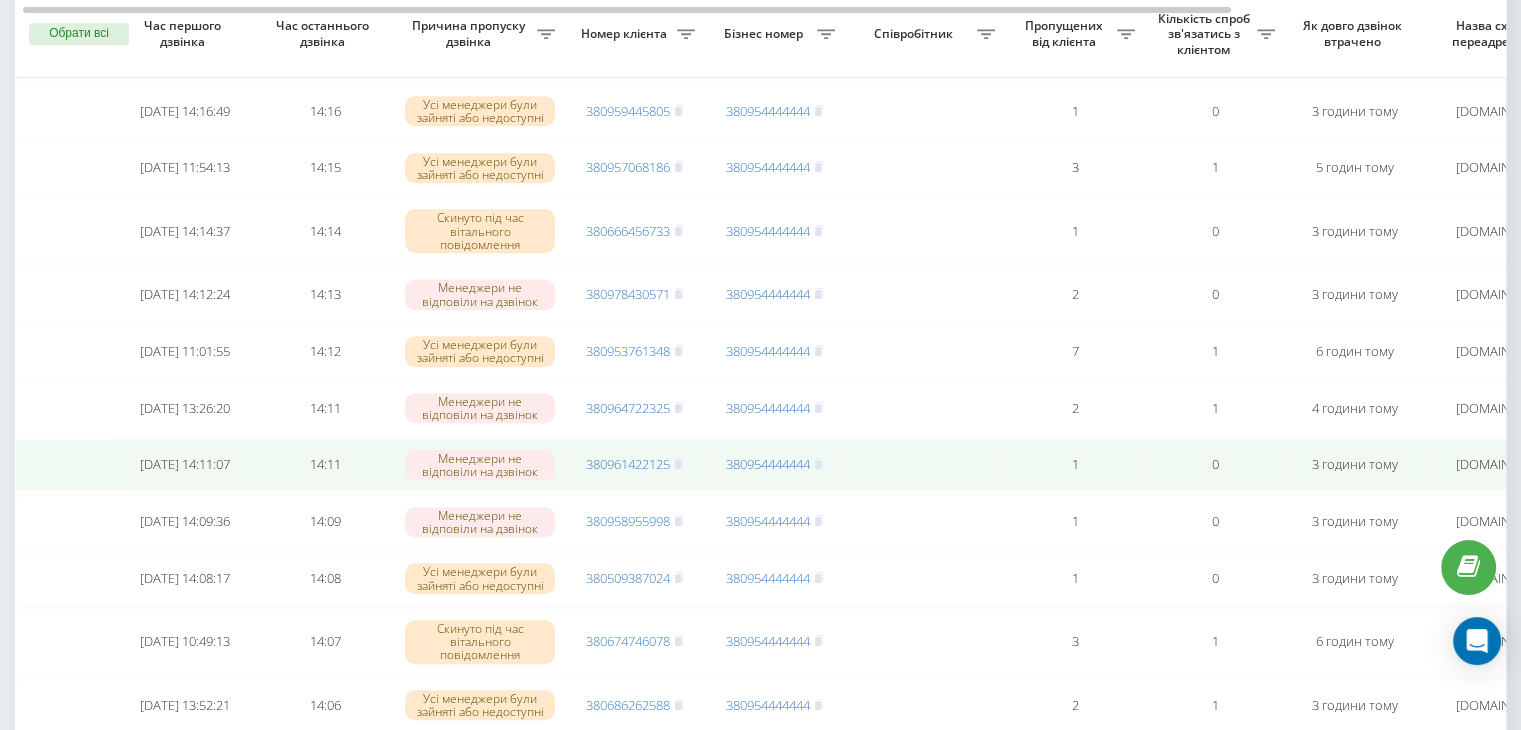 scroll, scrollTop: 1190, scrollLeft: 0, axis: vertical 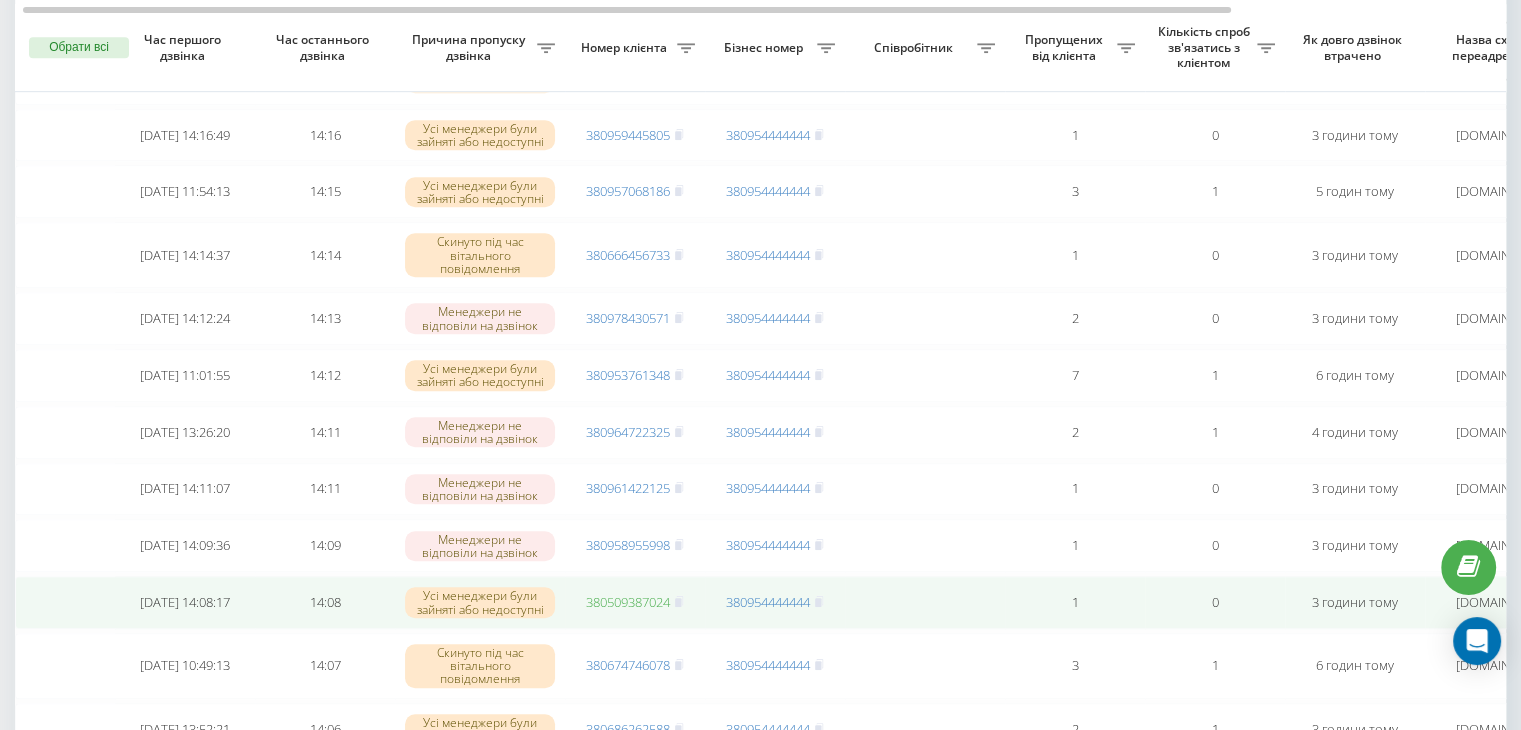 click on "380509387024" at bounding box center (628, 602) 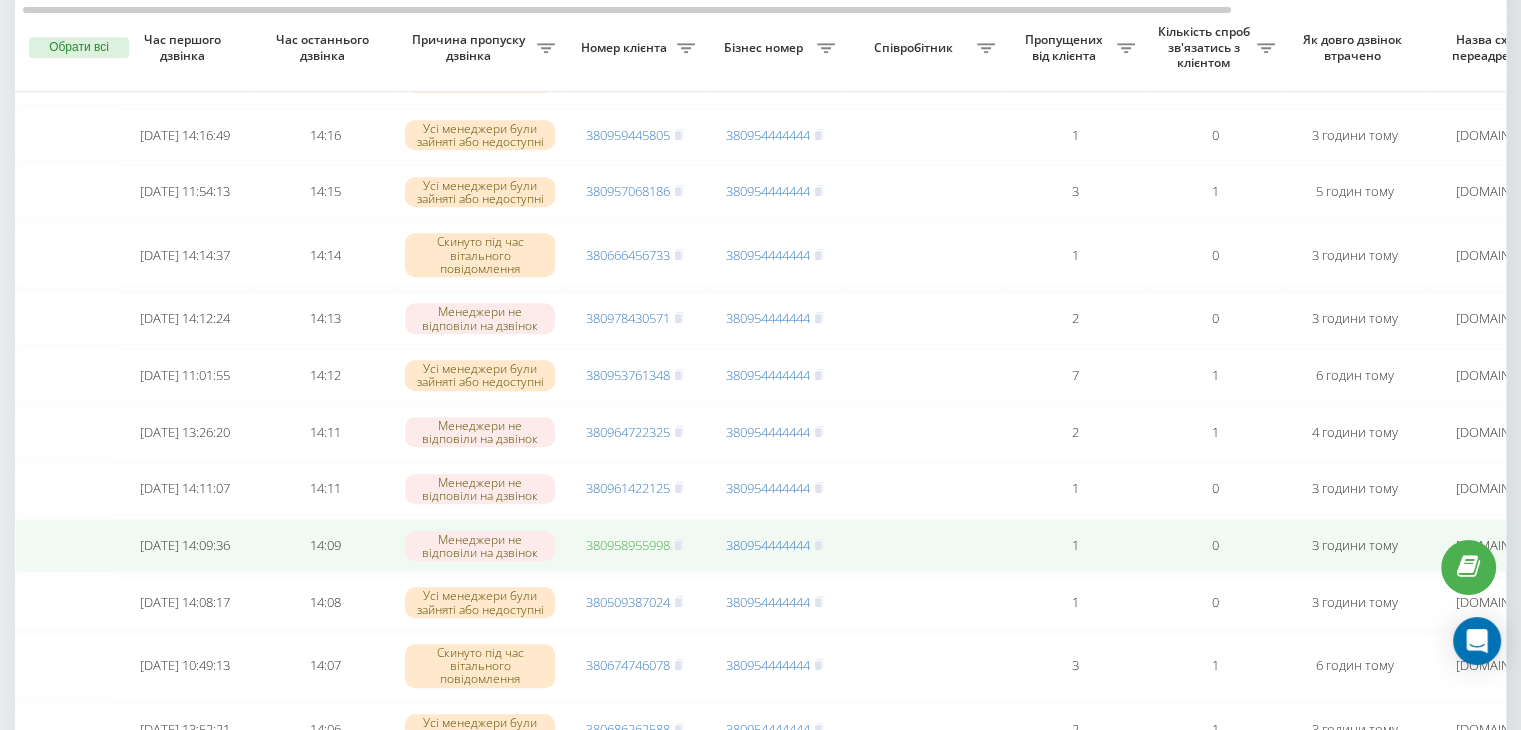 click on "380958955998" at bounding box center [628, 545] 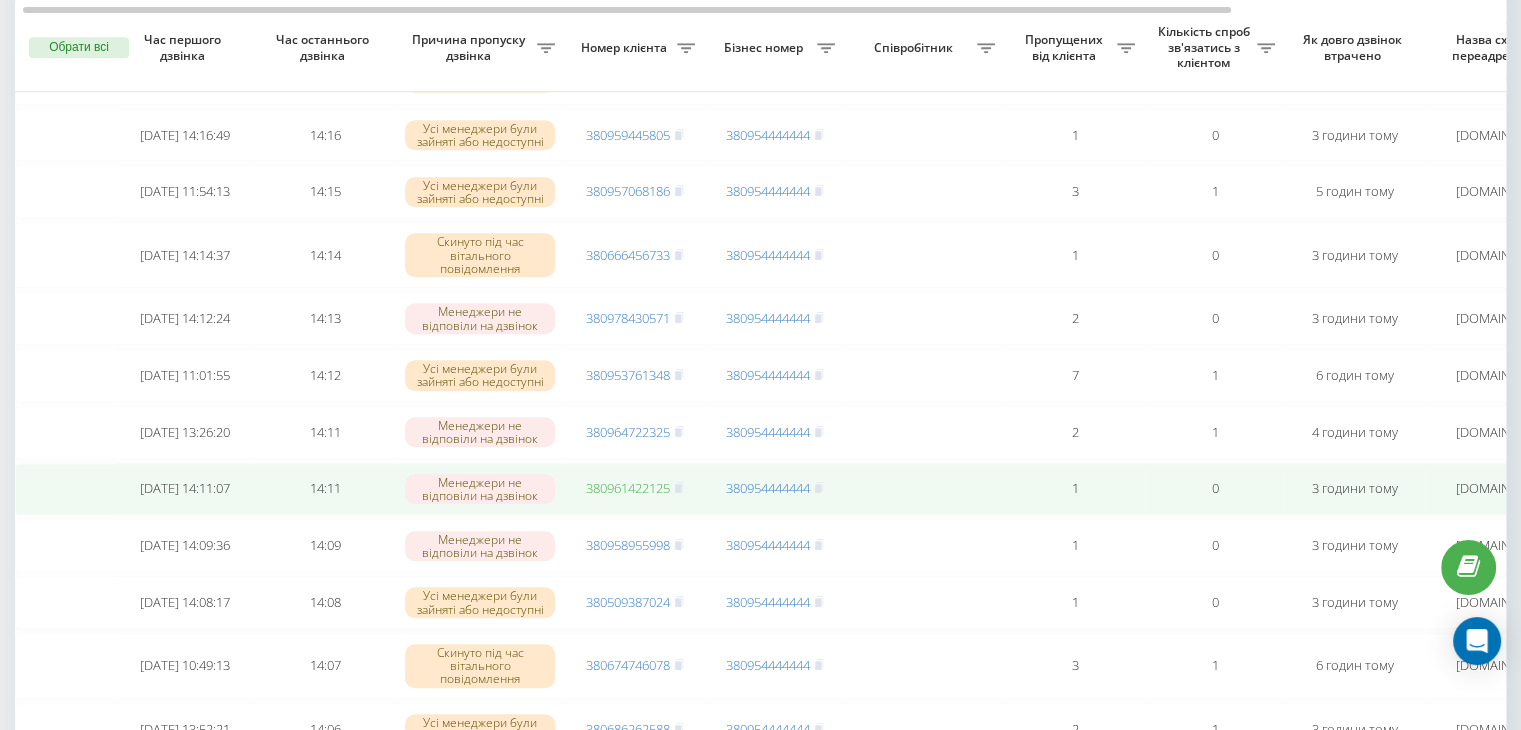 click on "380961422125" at bounding box center [628, 488] 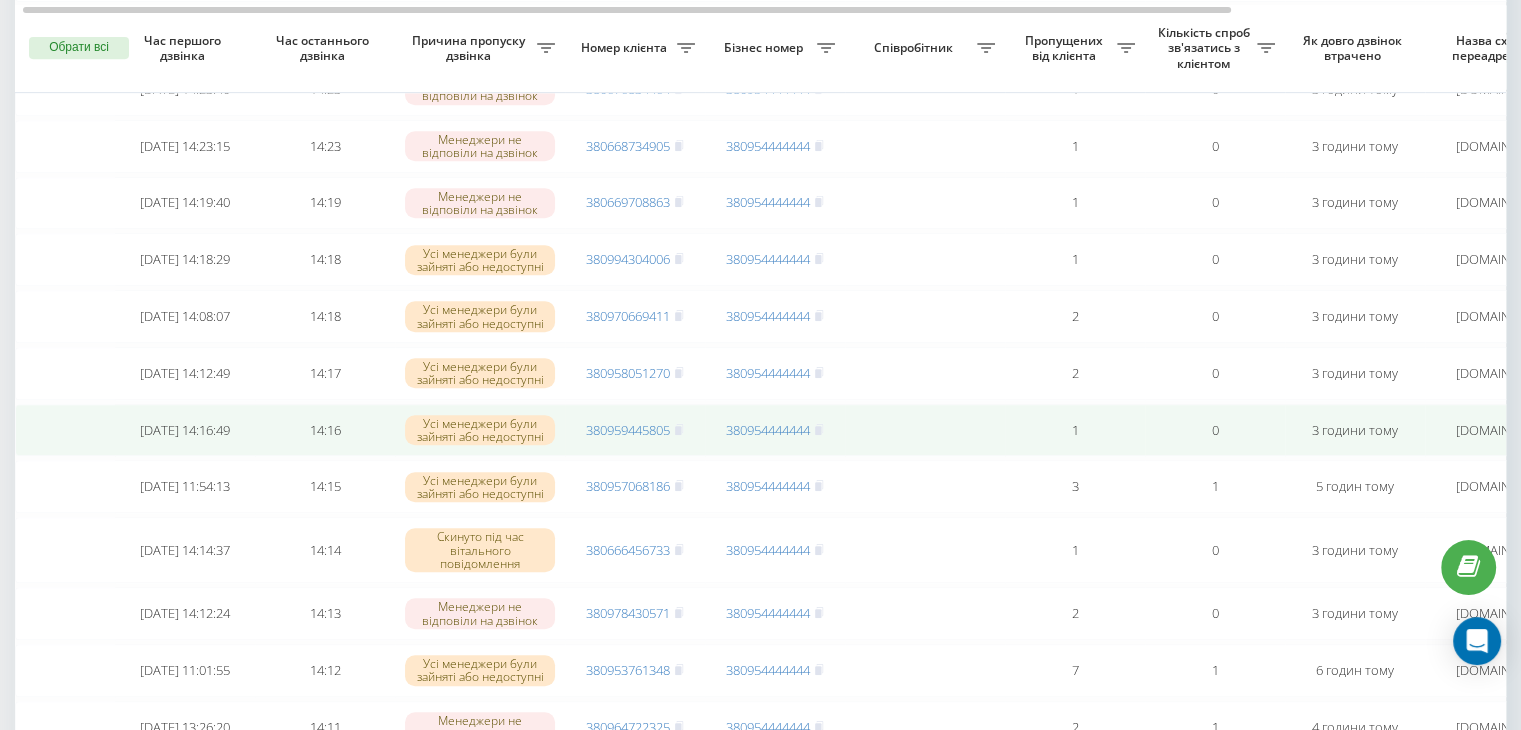 scroll, scrollTop: 894, scrollLeft: 0, axis: vertical 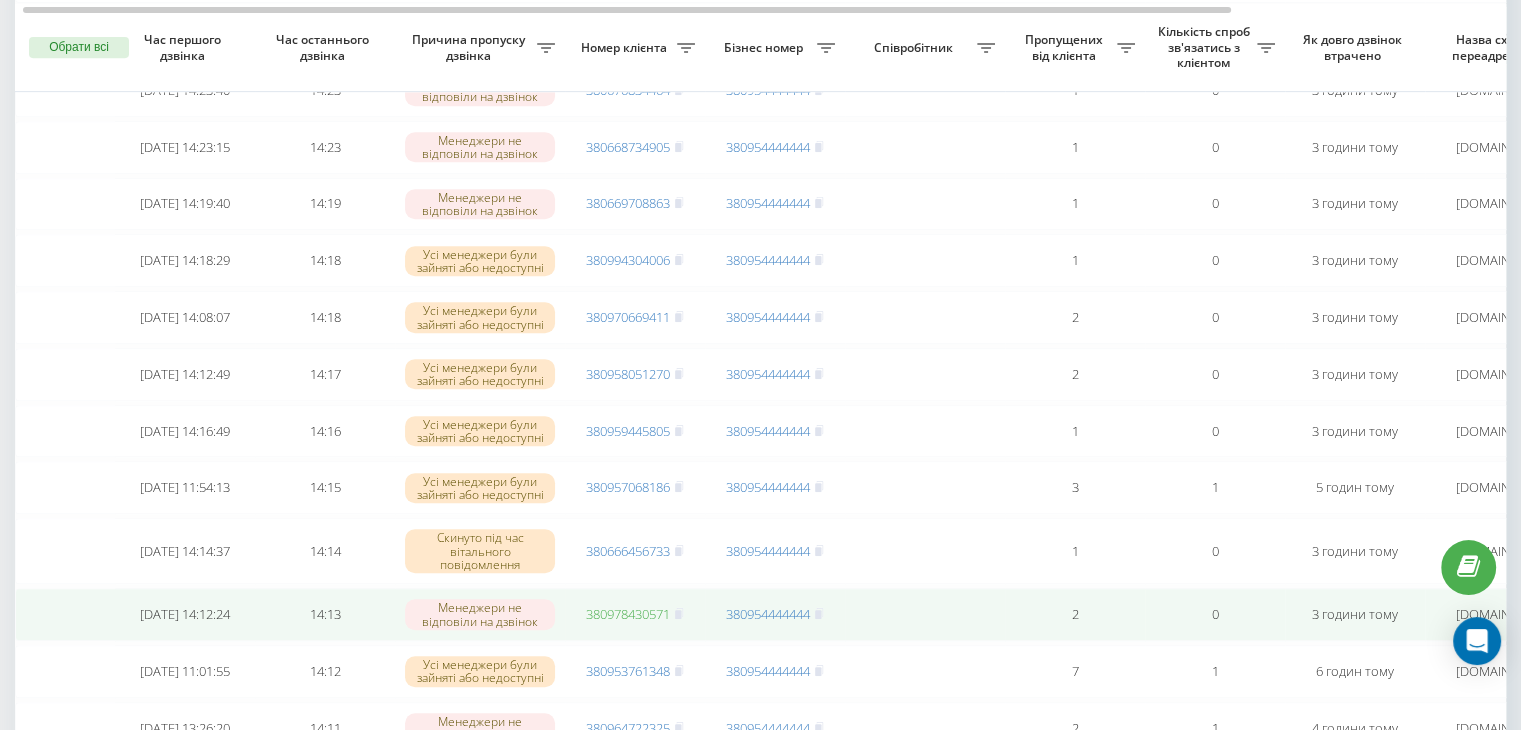 click on "380978430571" at bounding box center (628, 614) 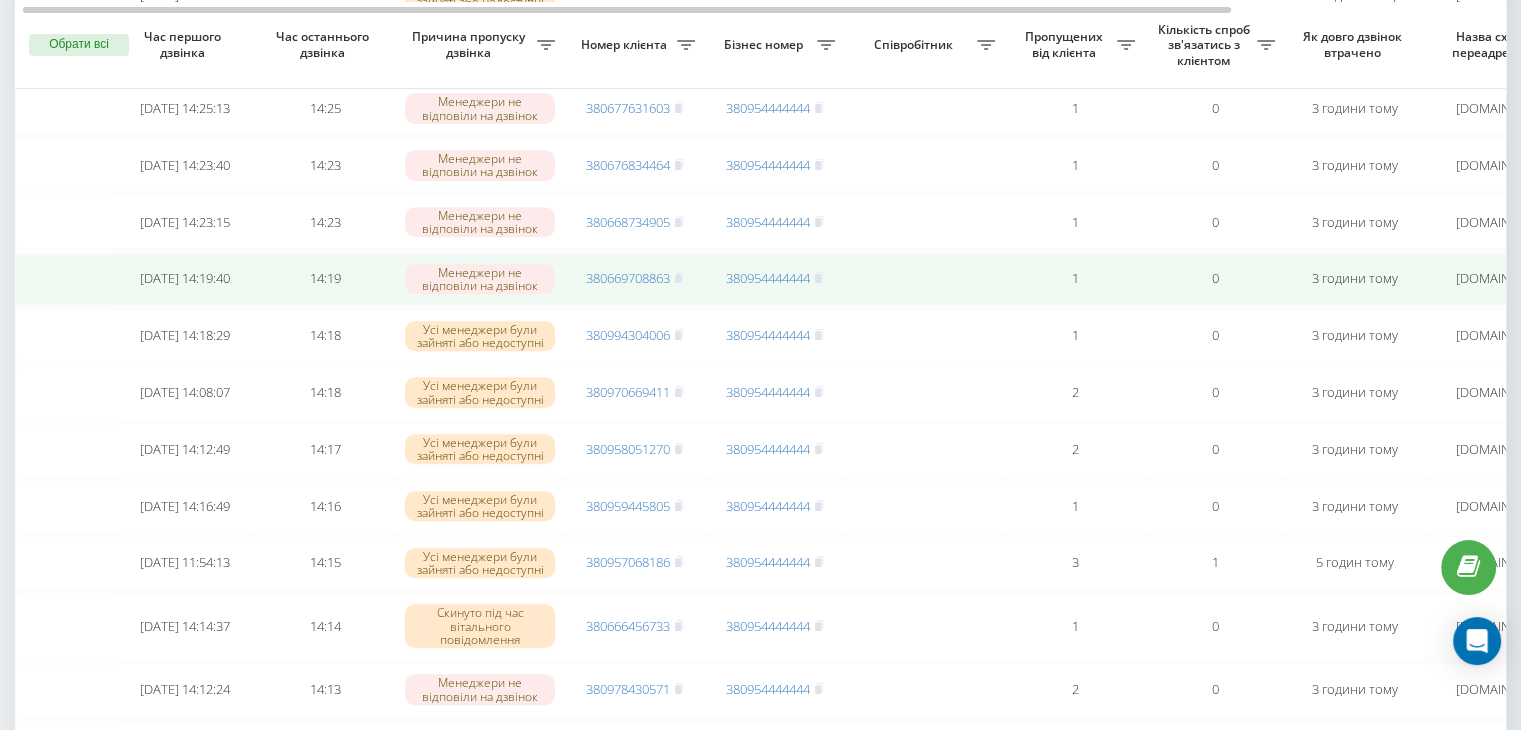 scroll, scrollTop: 816, scrollLeft: 0, axis: vertical 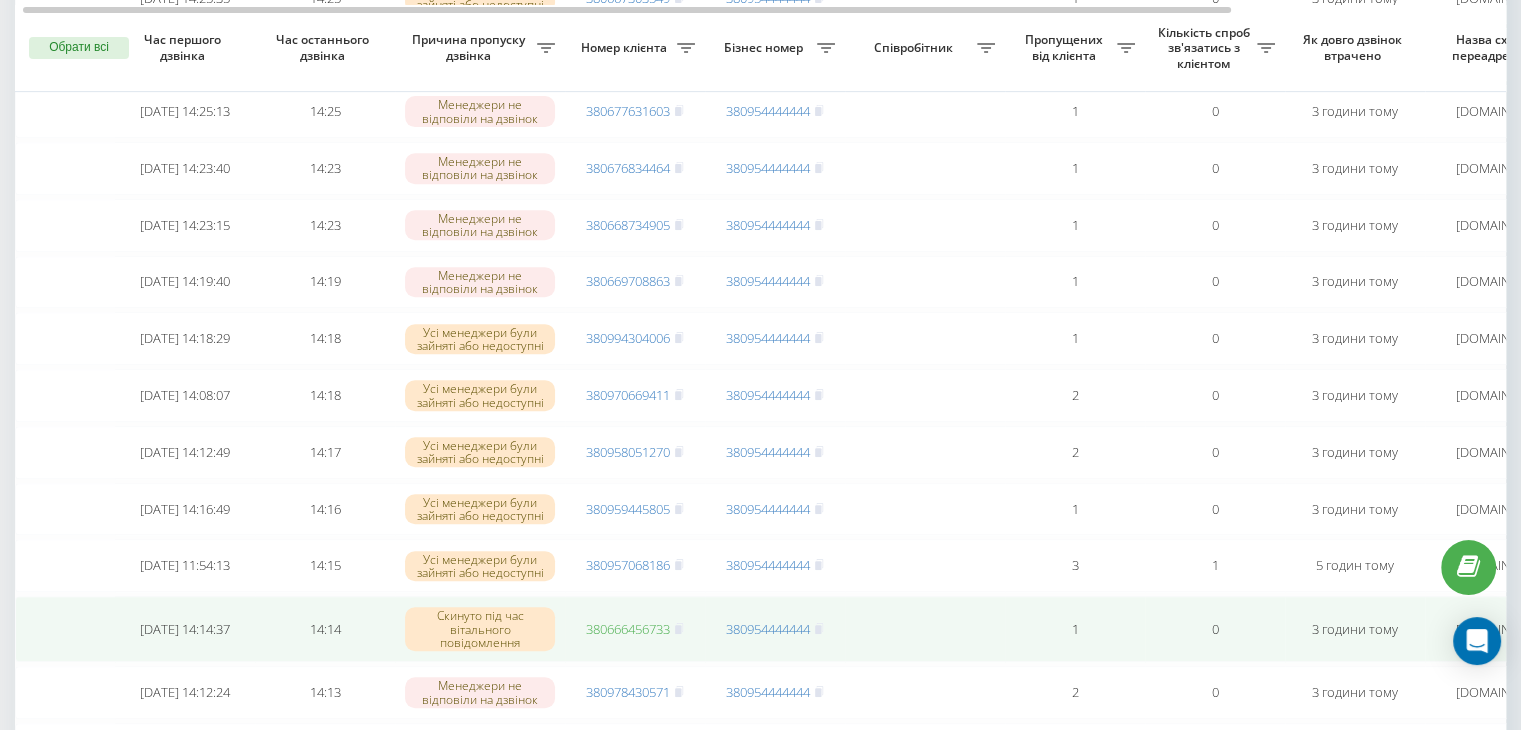 click on "380666456733" at bounding box center [628, 629] 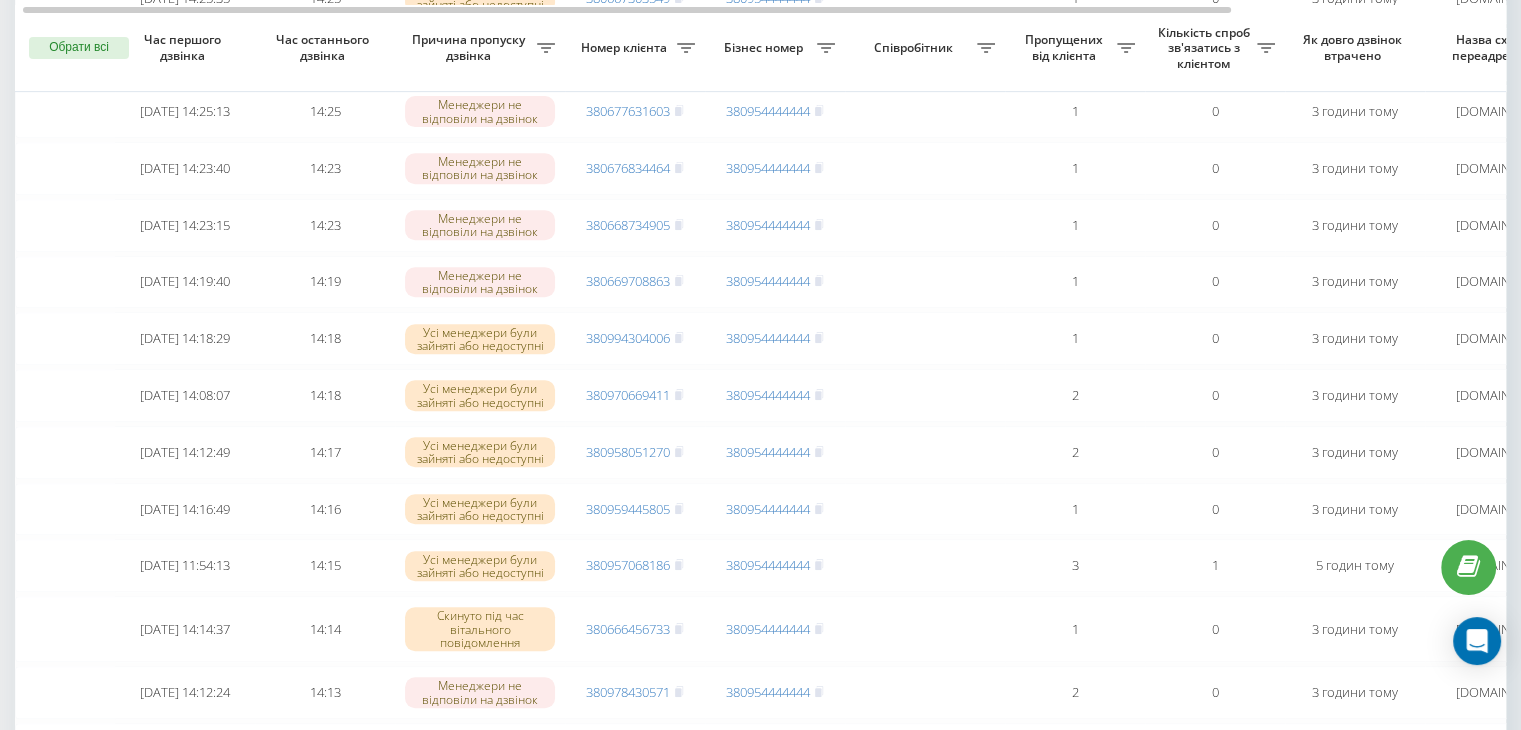 click on "Причина пропуску дзвінка" at bounding box center (480, 47) 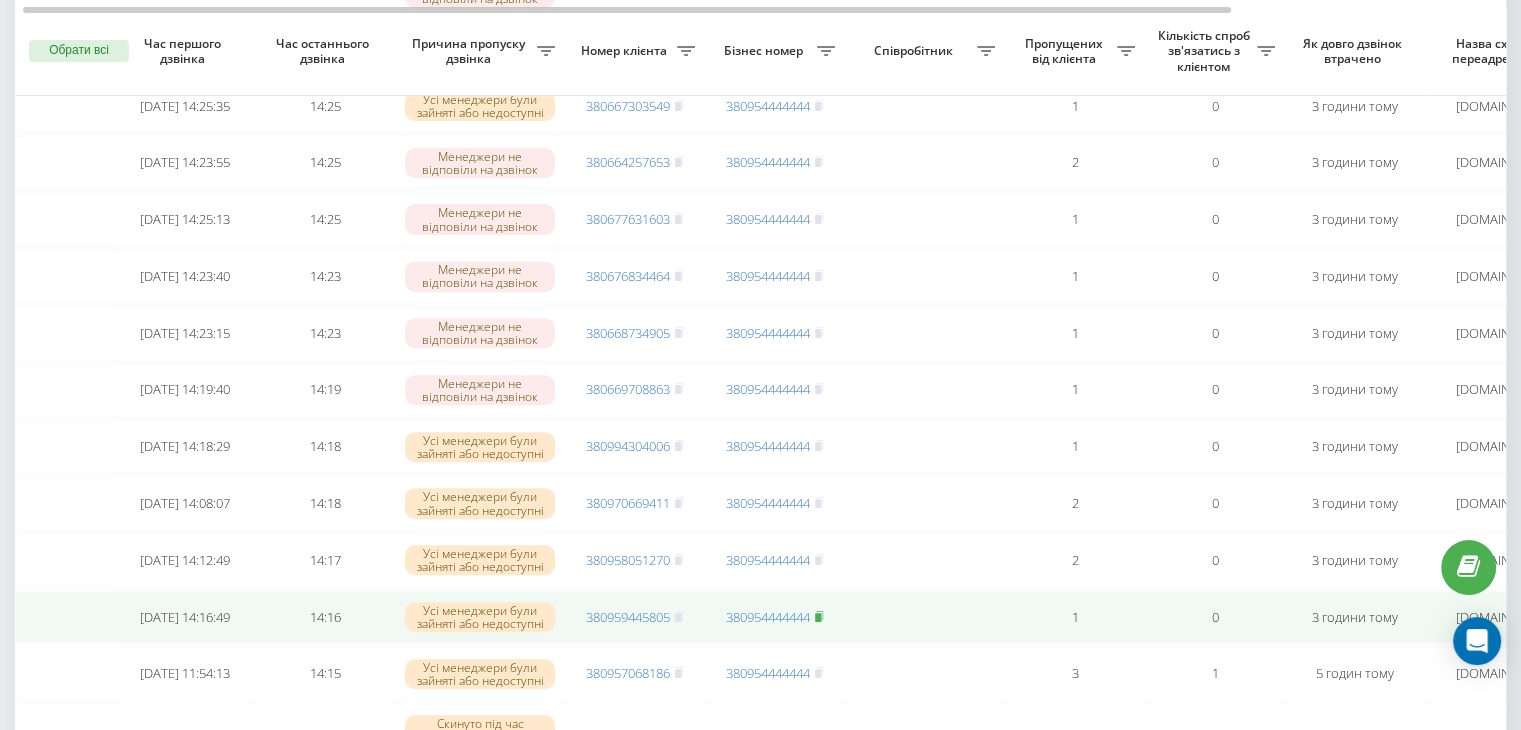 scroll, scrollTop: 706, scrollLeft: 0, axis: vertical 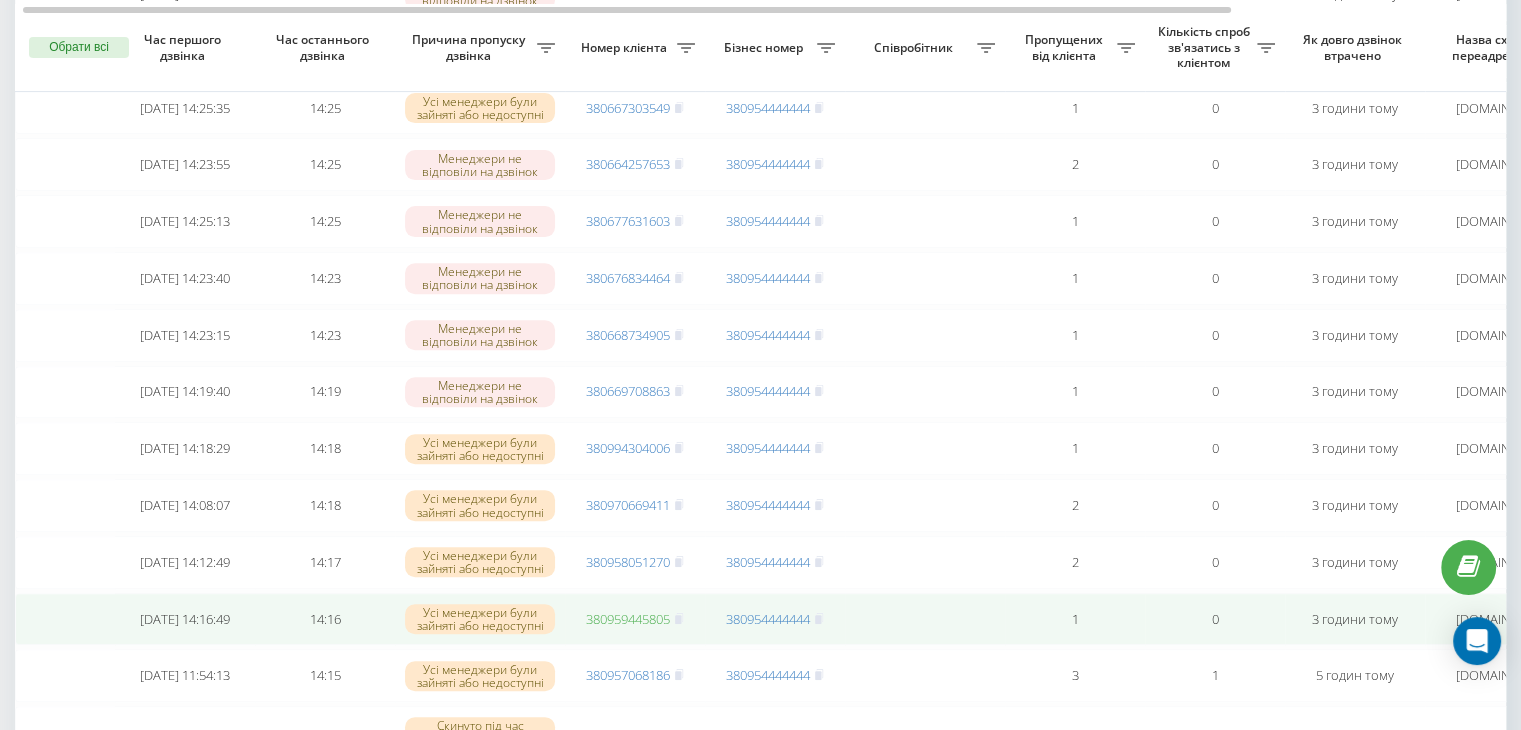 click on "380959445805" at bounding box center [628, 619] 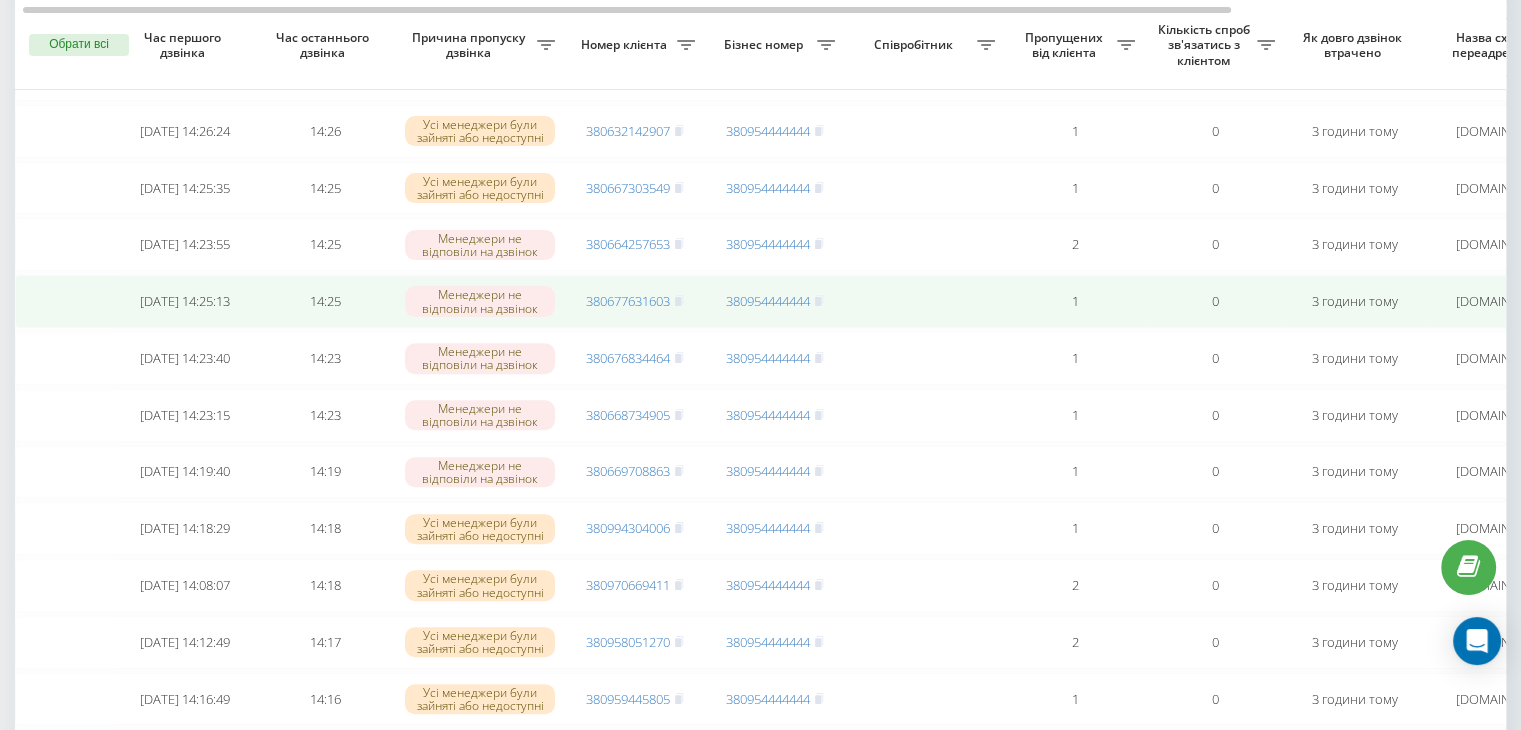 scroll, scrollTop: 623, scrollLeft: 0, axis: vertical 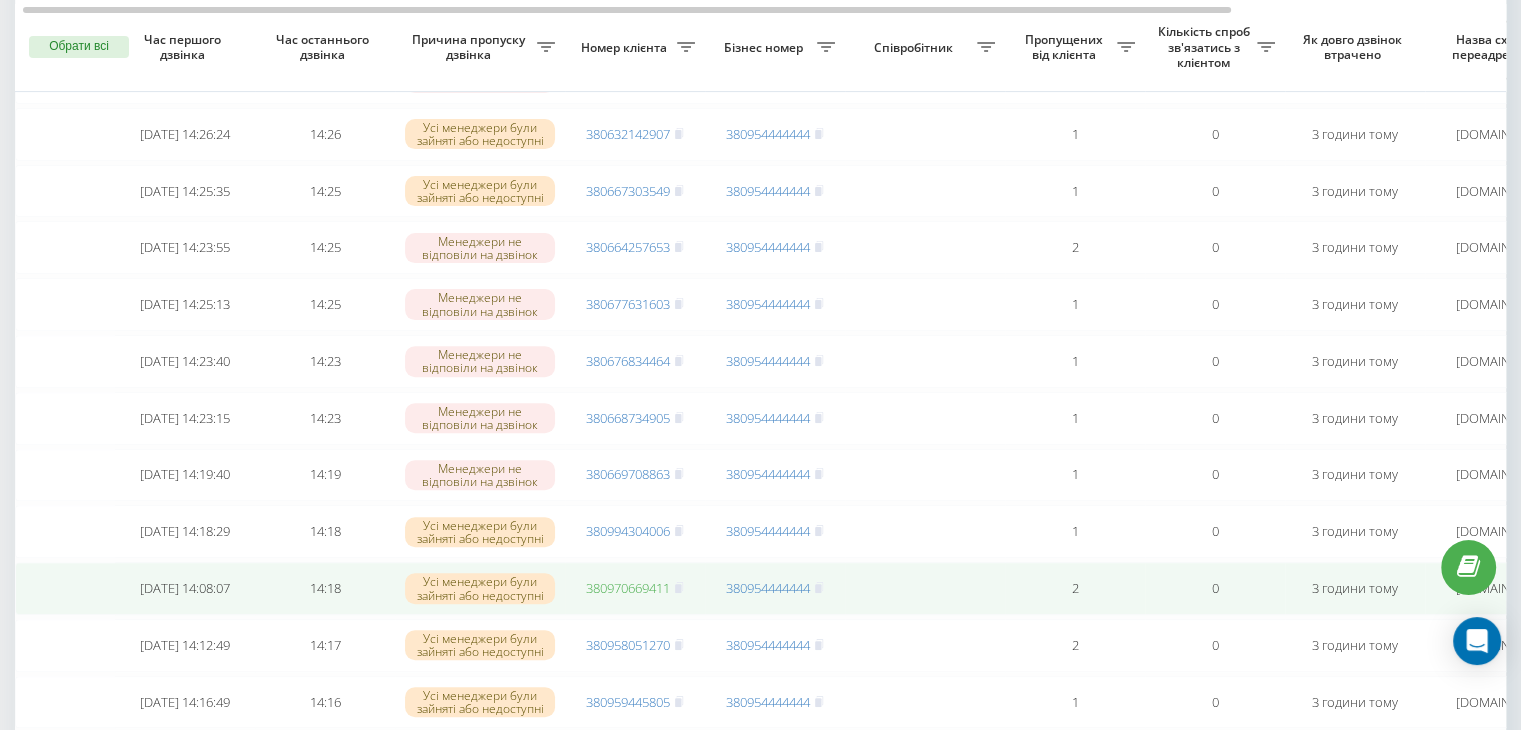 click on "380970669411" at bounding box center (628, 588) 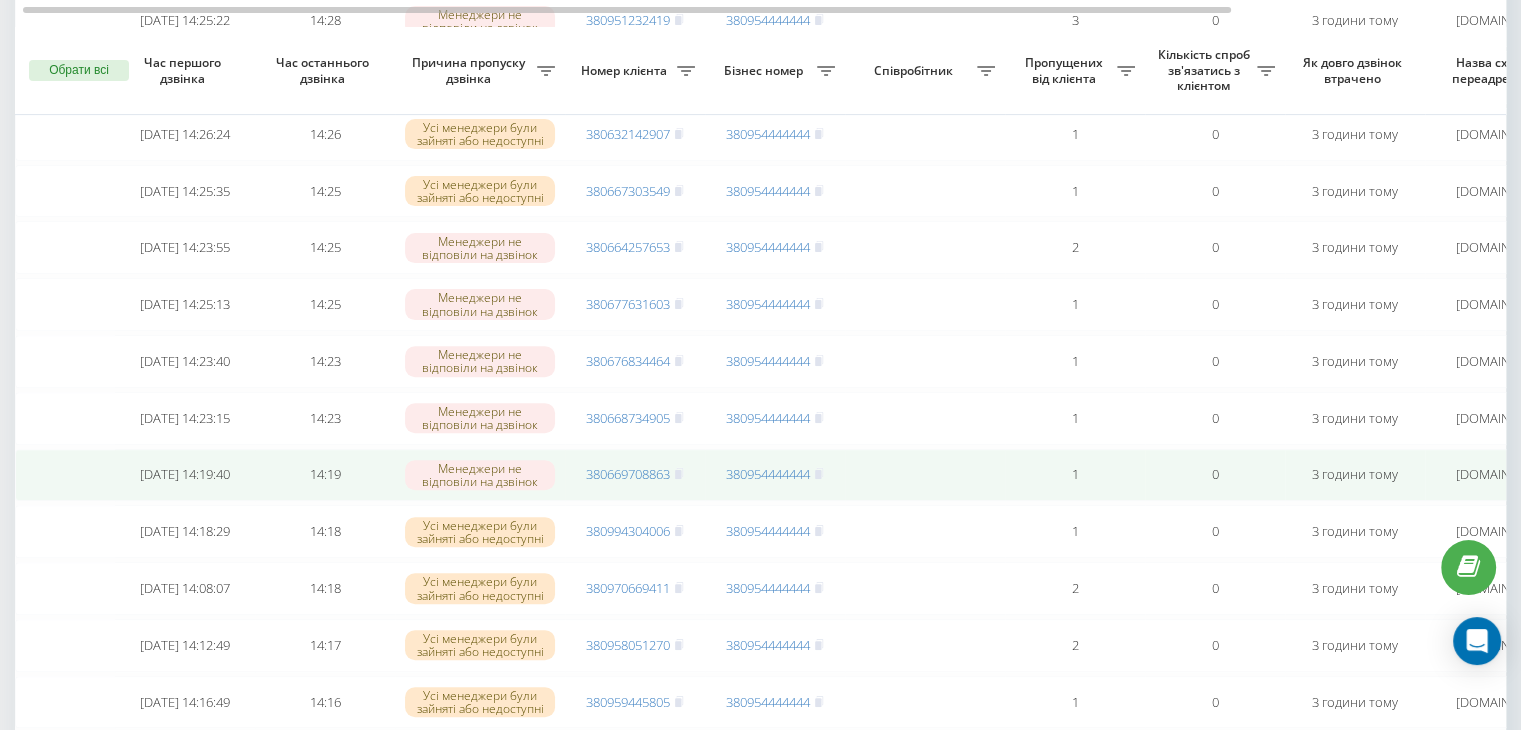 scroll, scrollTop: 655, scrollLeft: 0, axis: vertical 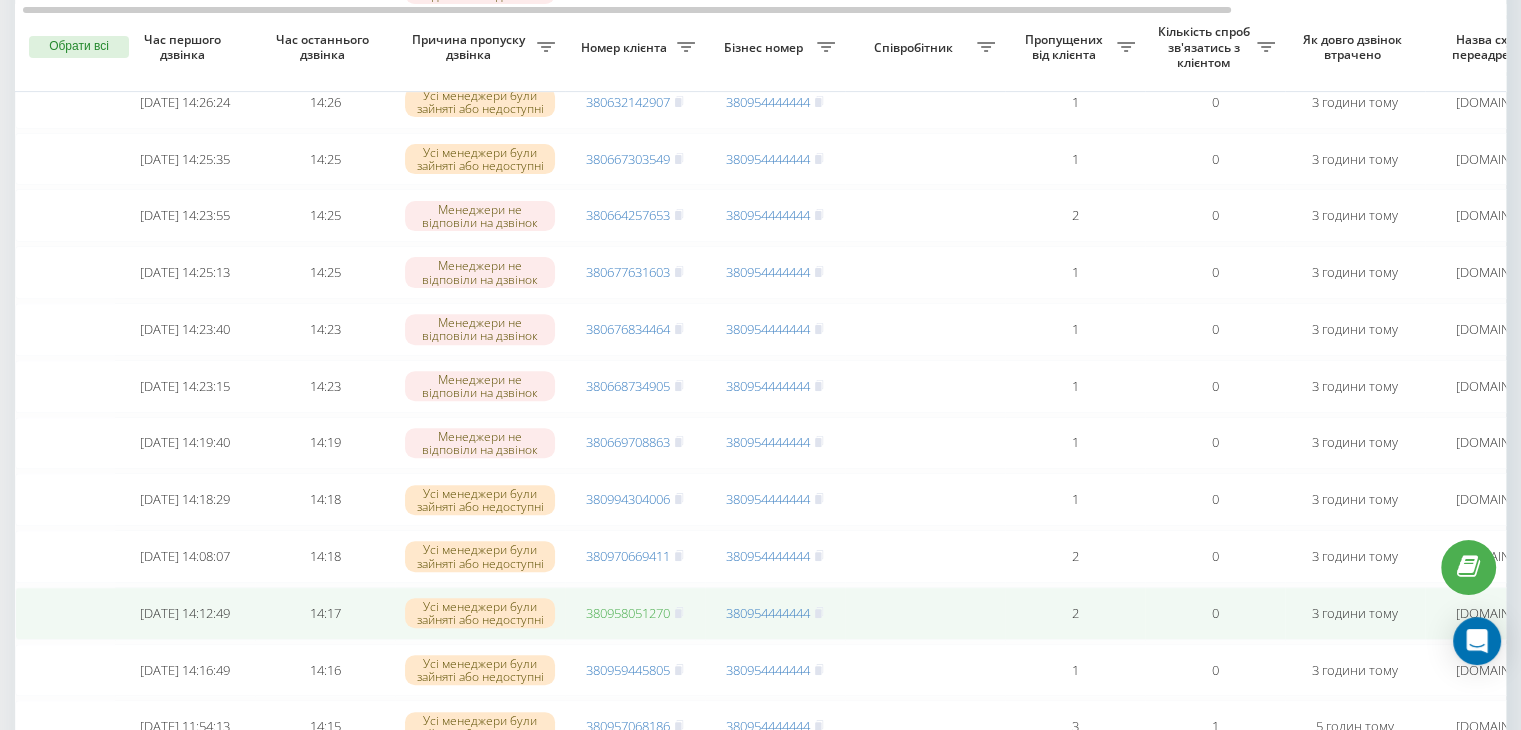 click on "380958051270" at bounding box center [628, 613] 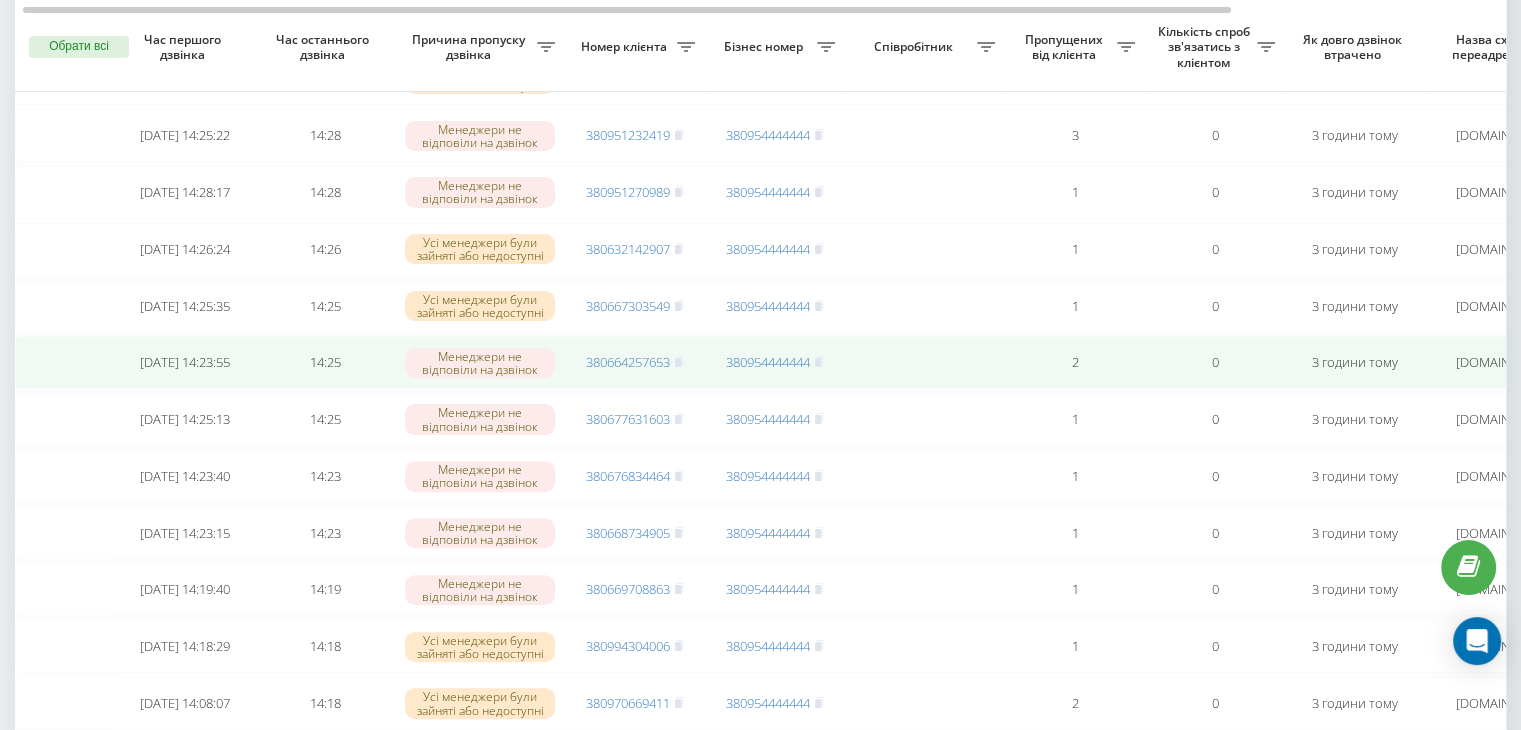 scroll, scrollTop: 508, scrollLeft: 0, axis: vertical 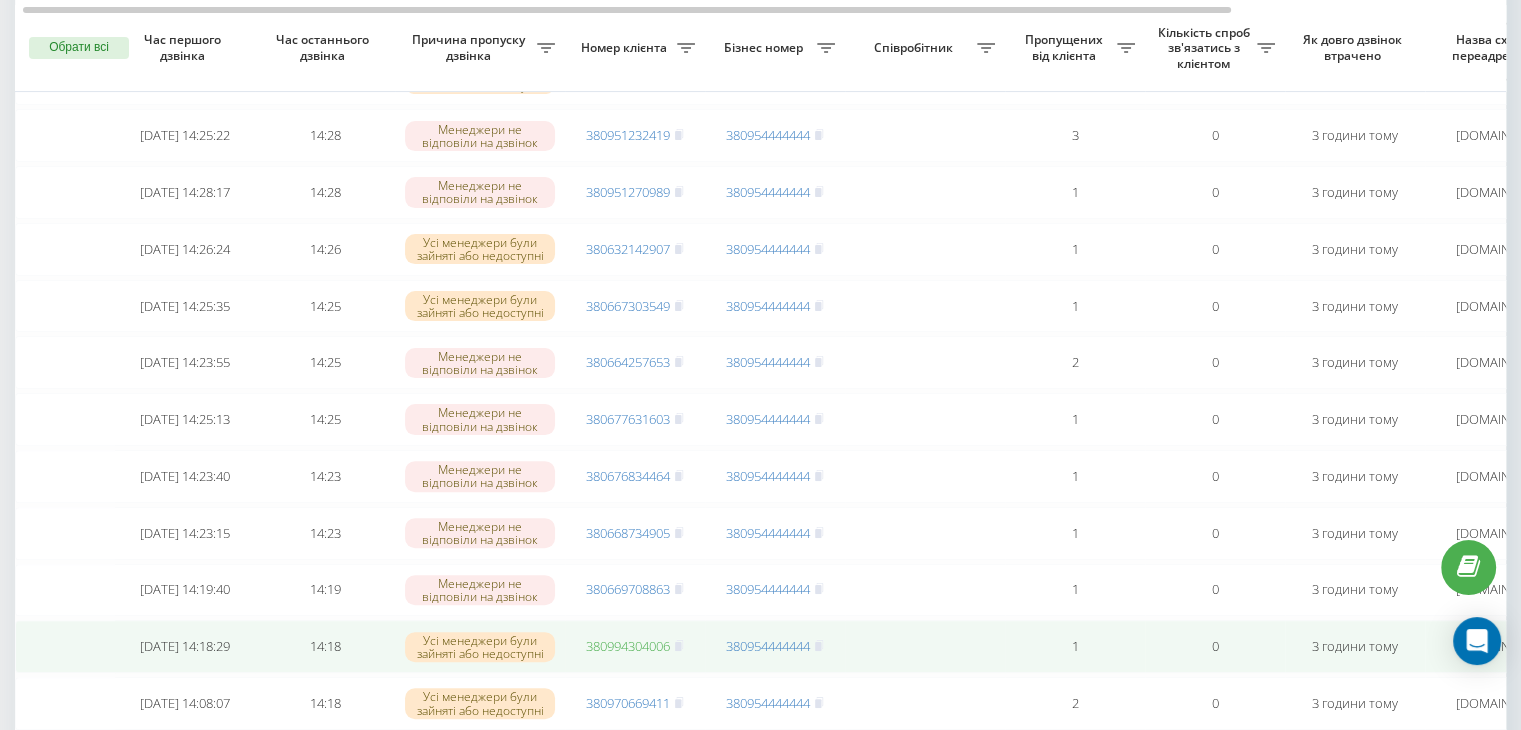 click on "380994304006" at bounding box center [628, 646] 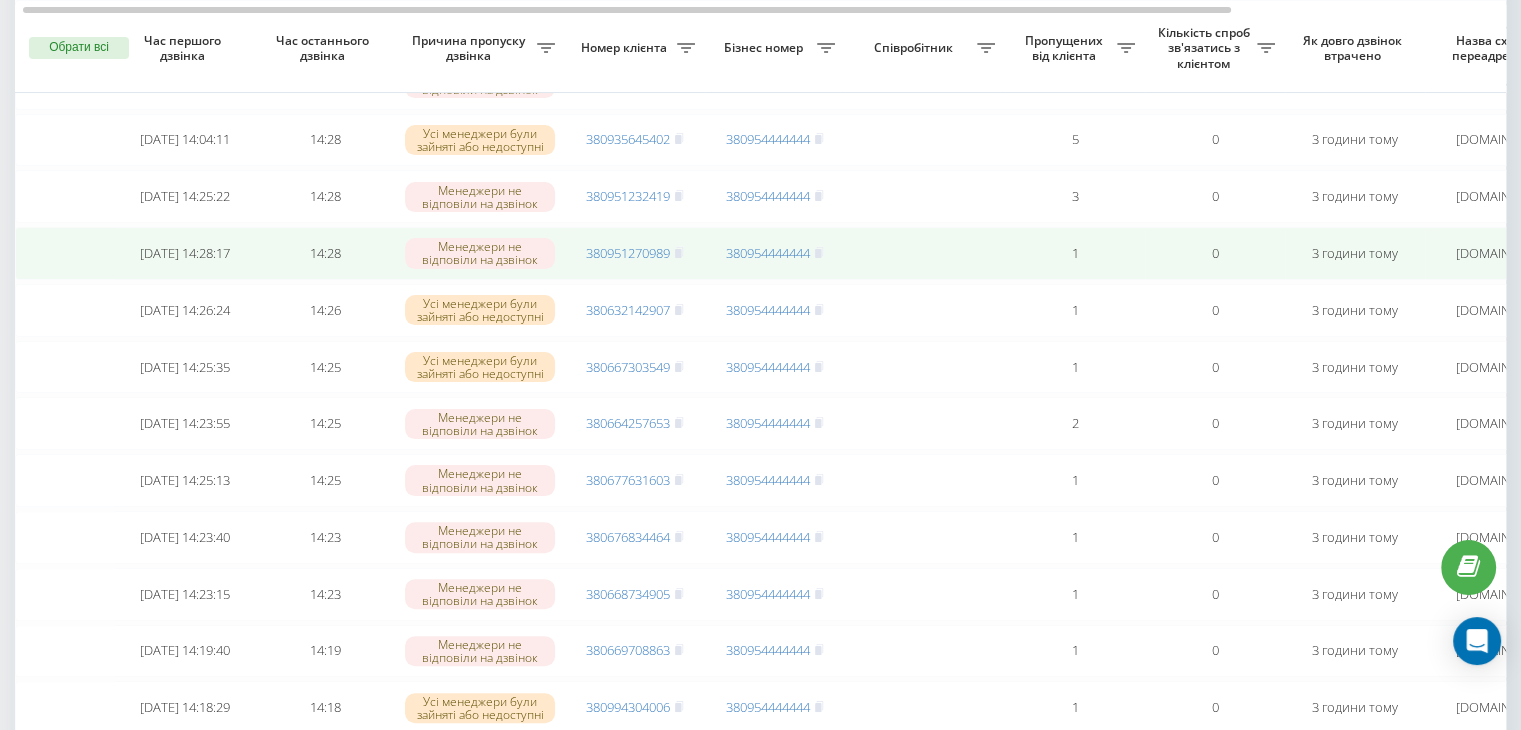 scroll, scrollTop: 439, scrollLeft: 0, axis: vertical 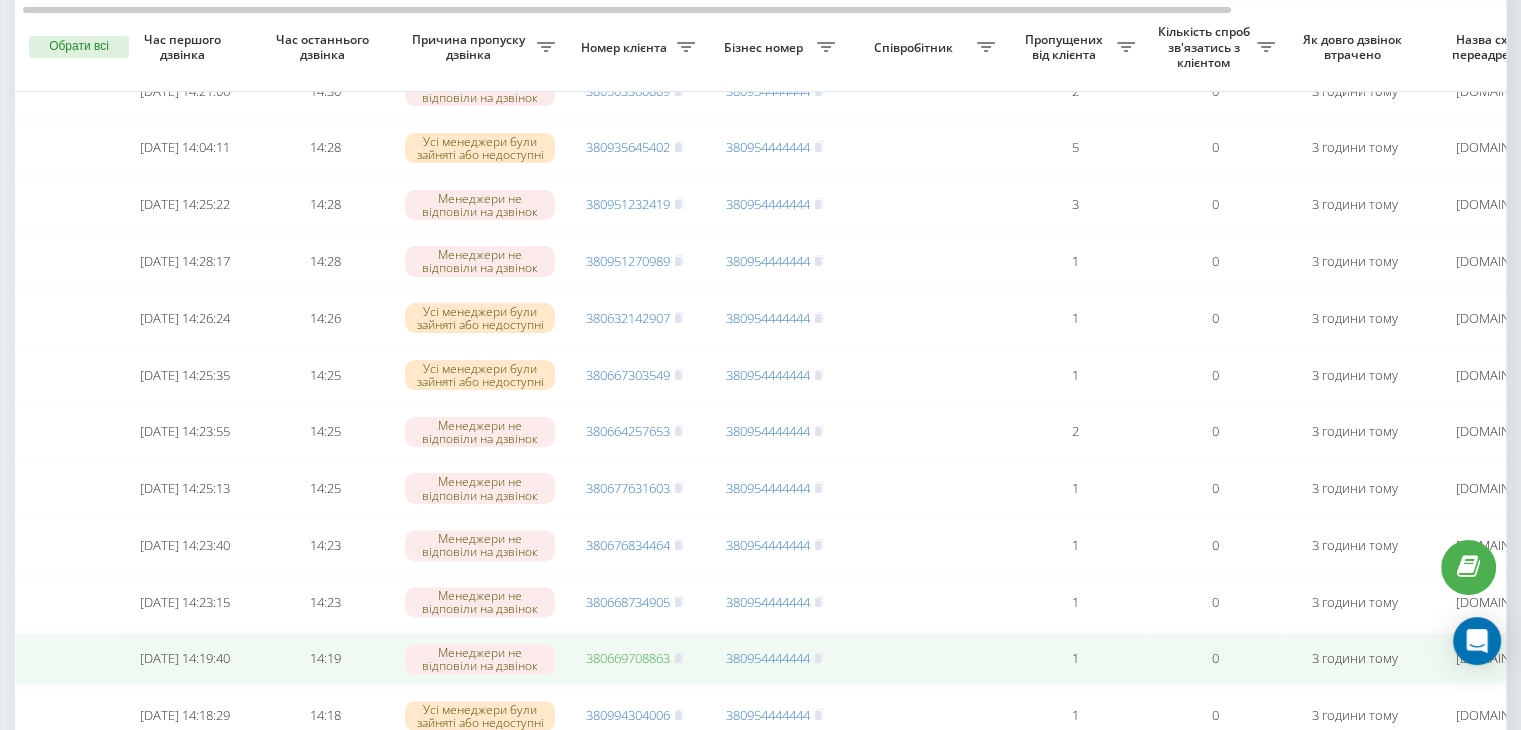 click on "380669708863" at bounding box center (628, 658) 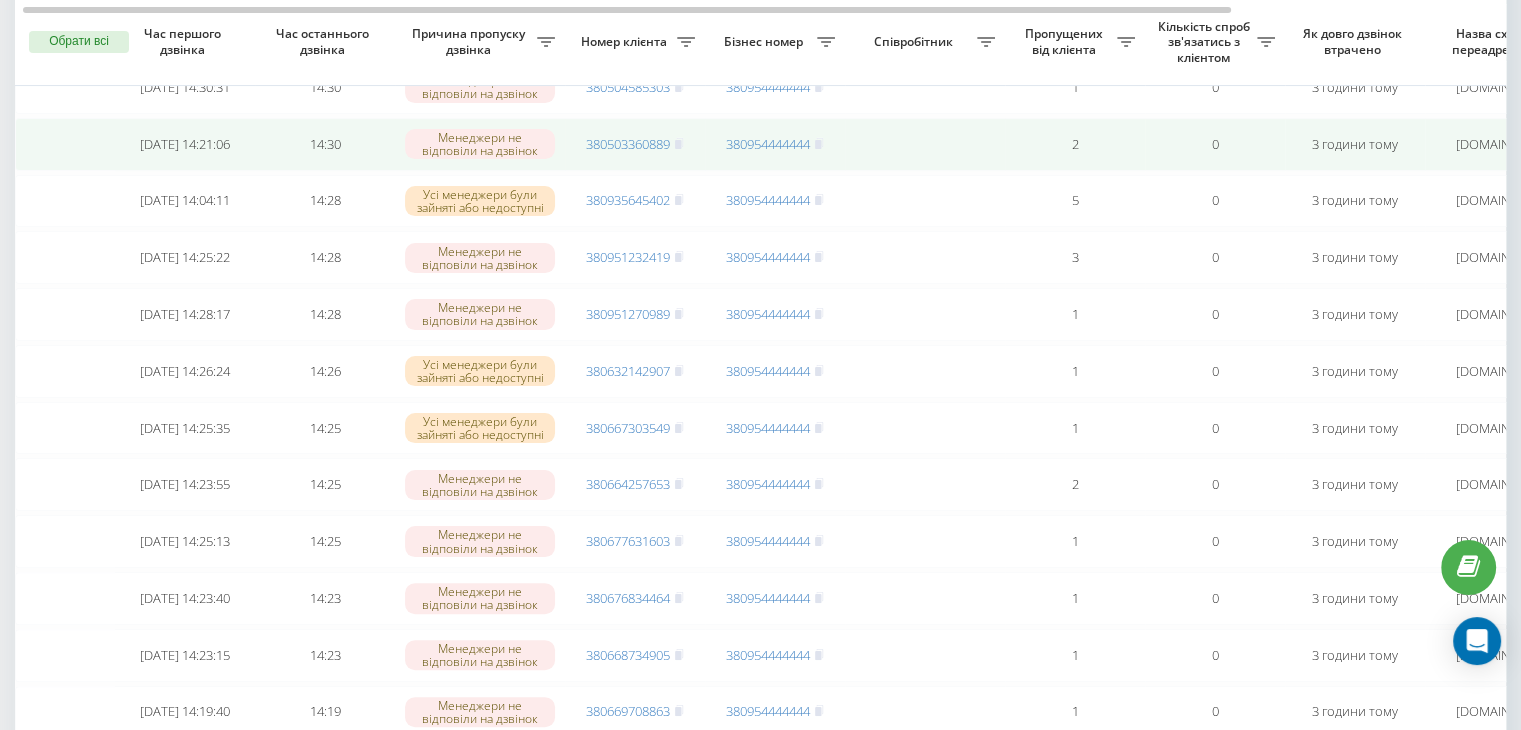 scroll, scrollTop: 380, scrollLeft: 0, axis: vertical 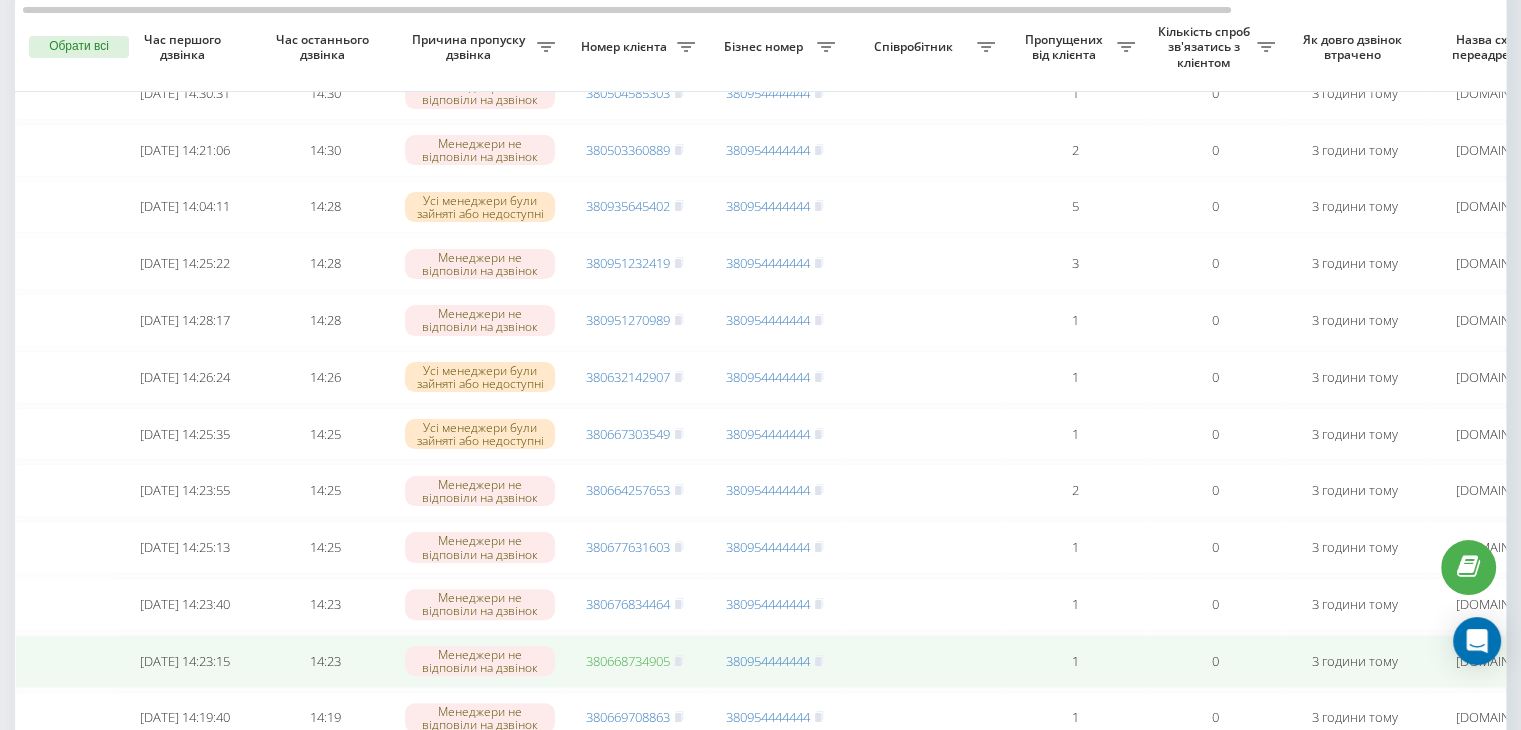 click on "380668734905" at bounding box center (628, 661) 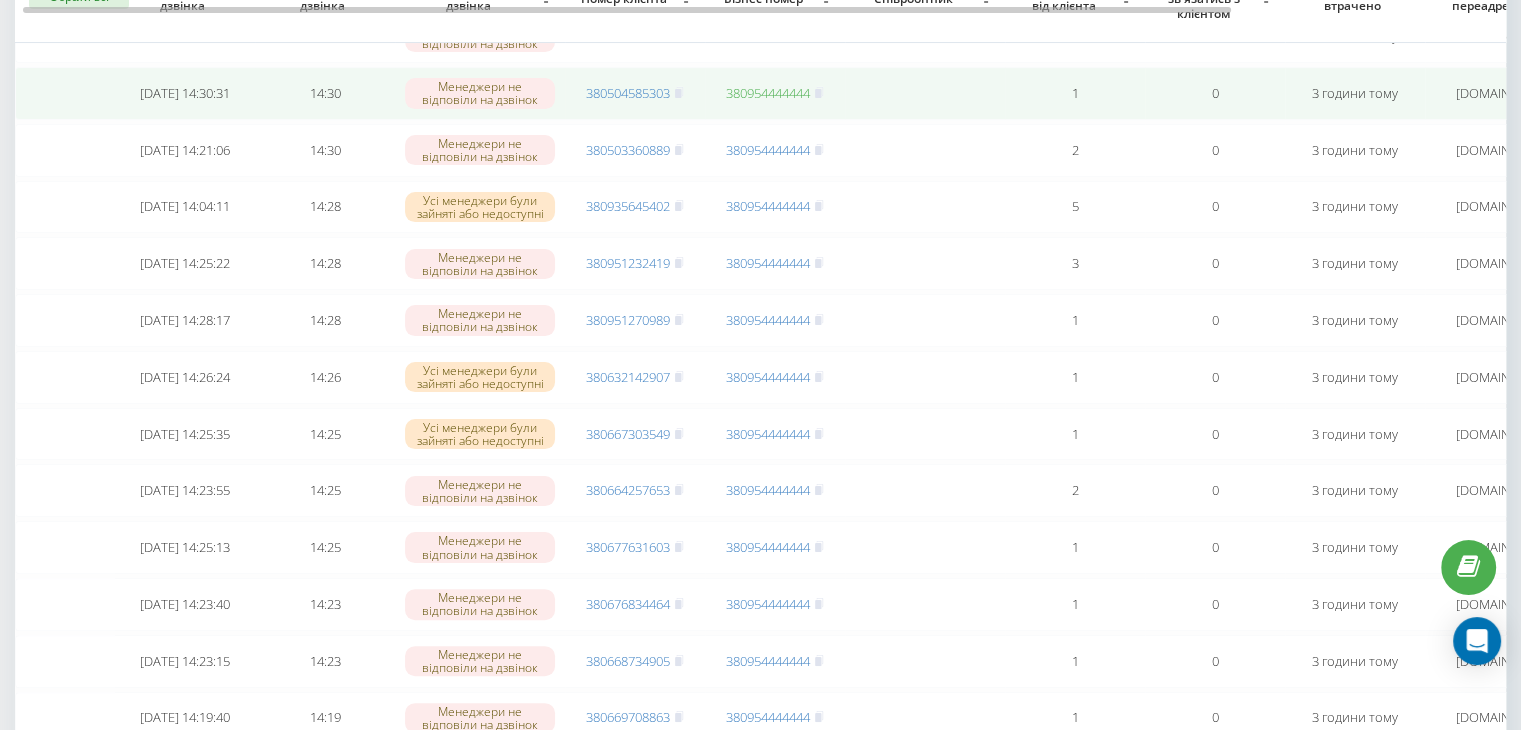 scroll, scrollTop: 320, scrollLeft: 0, axis: vertical 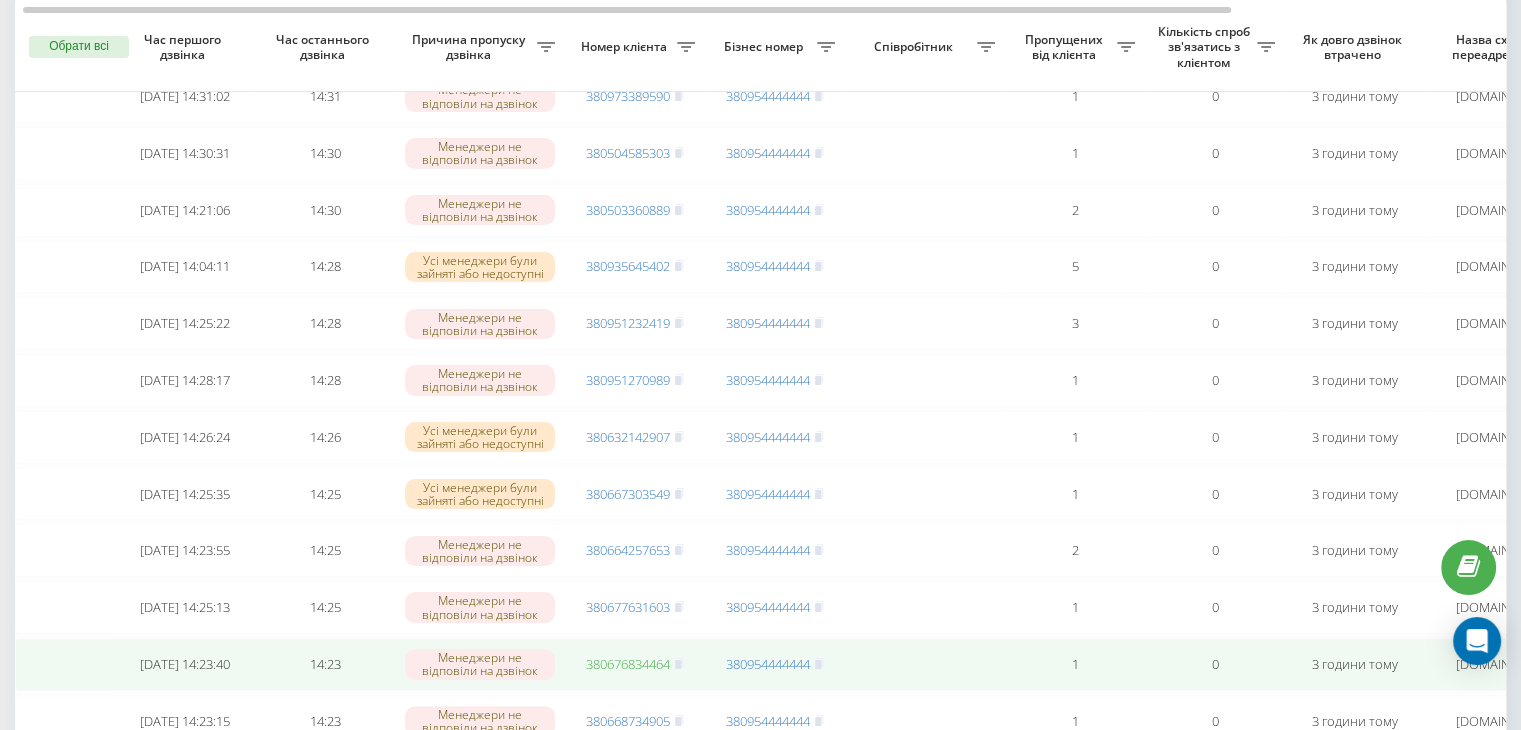 click on "380676834464" at bounding box center [628, 664] 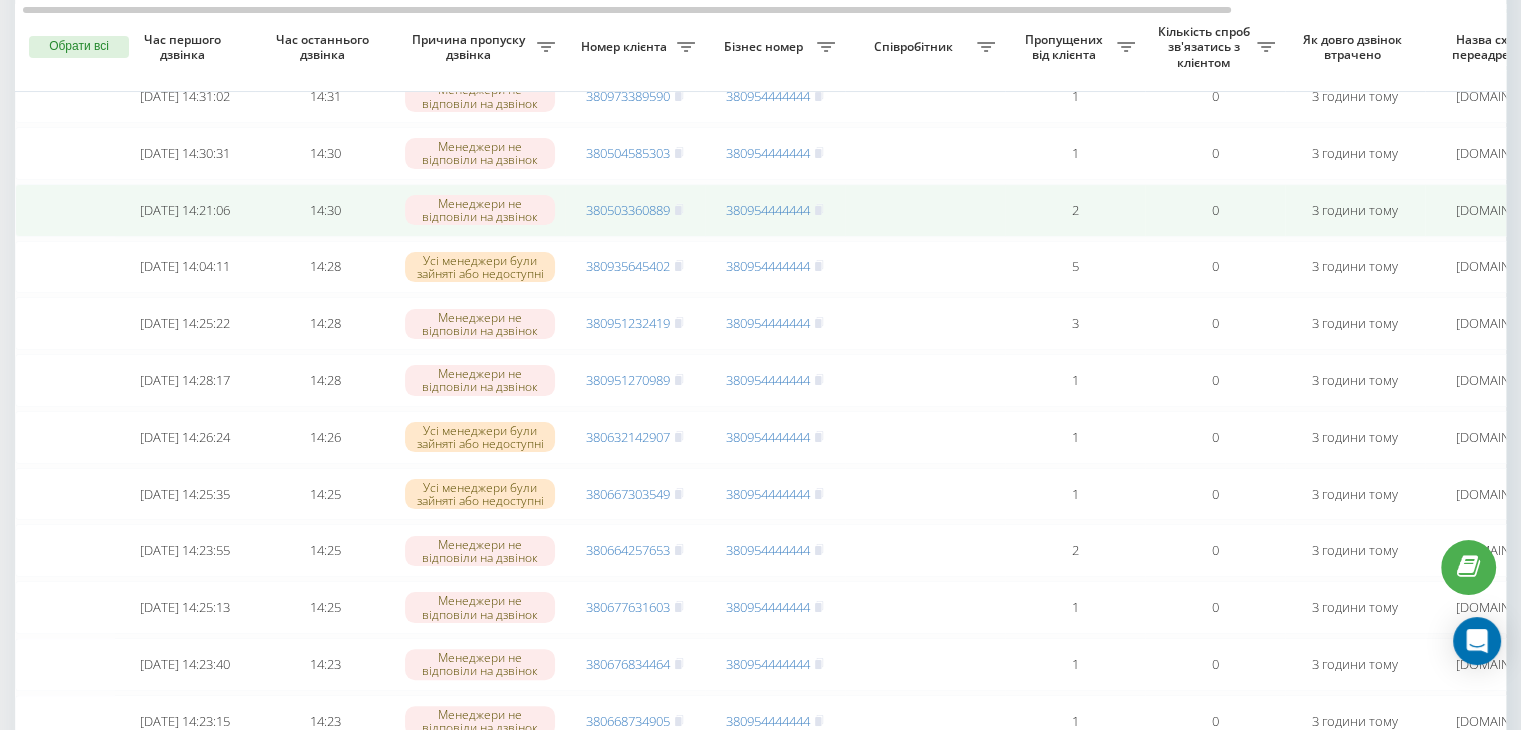 scroll, scrollTop: 0, scrollLeft: 0, axis: both 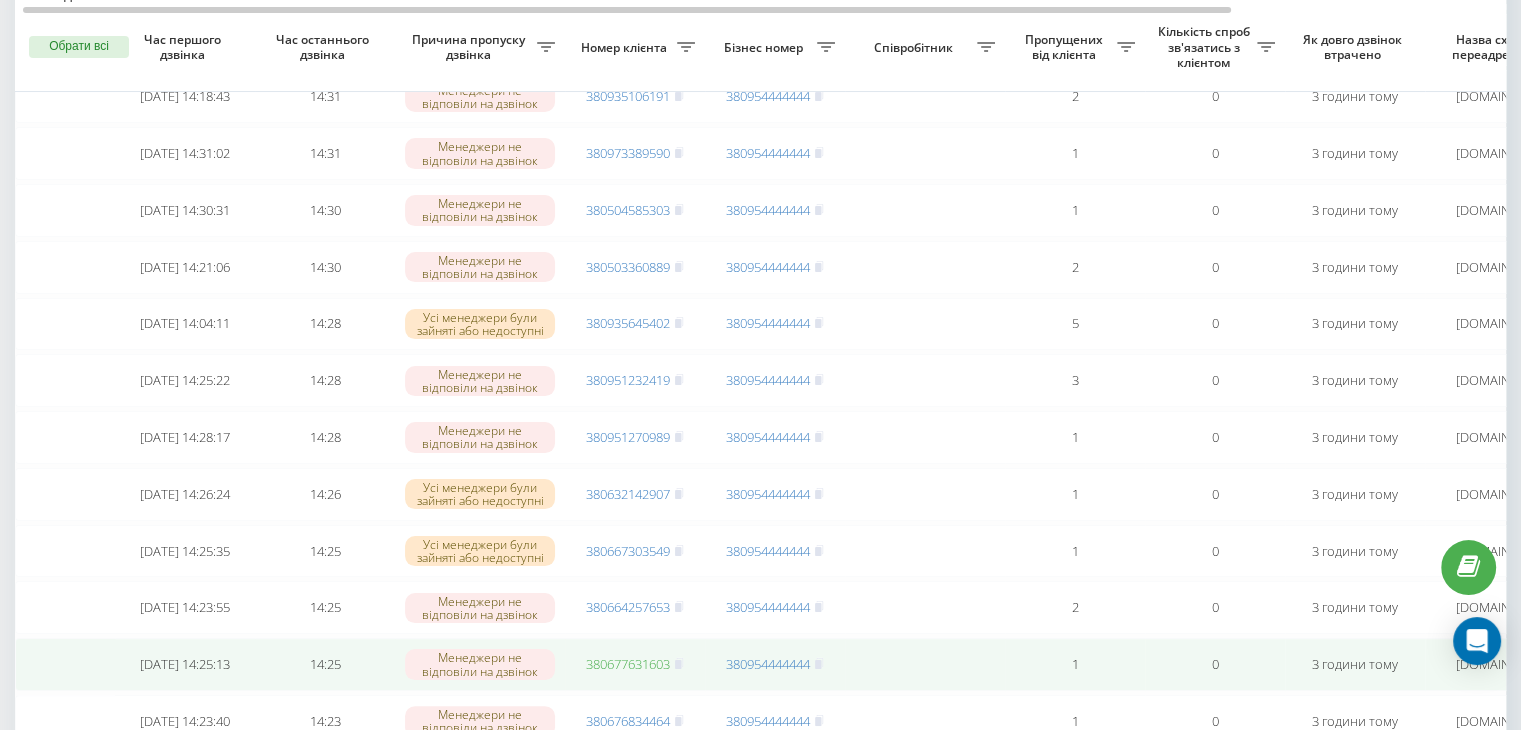 click on "380677631603" at bounding box center (628, 664) 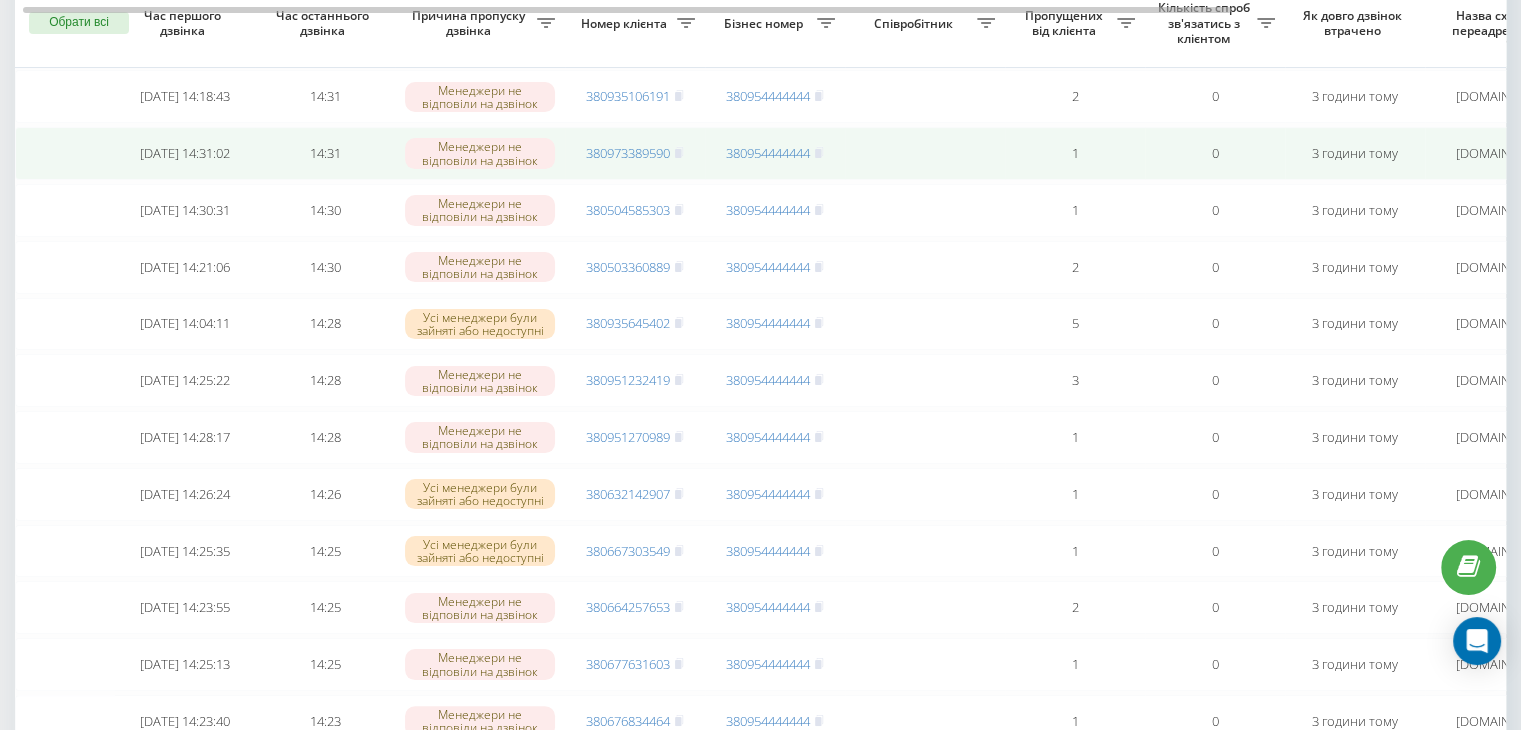 scroll, scrollTop: 226, scrollLeft: 0, axis: vertical 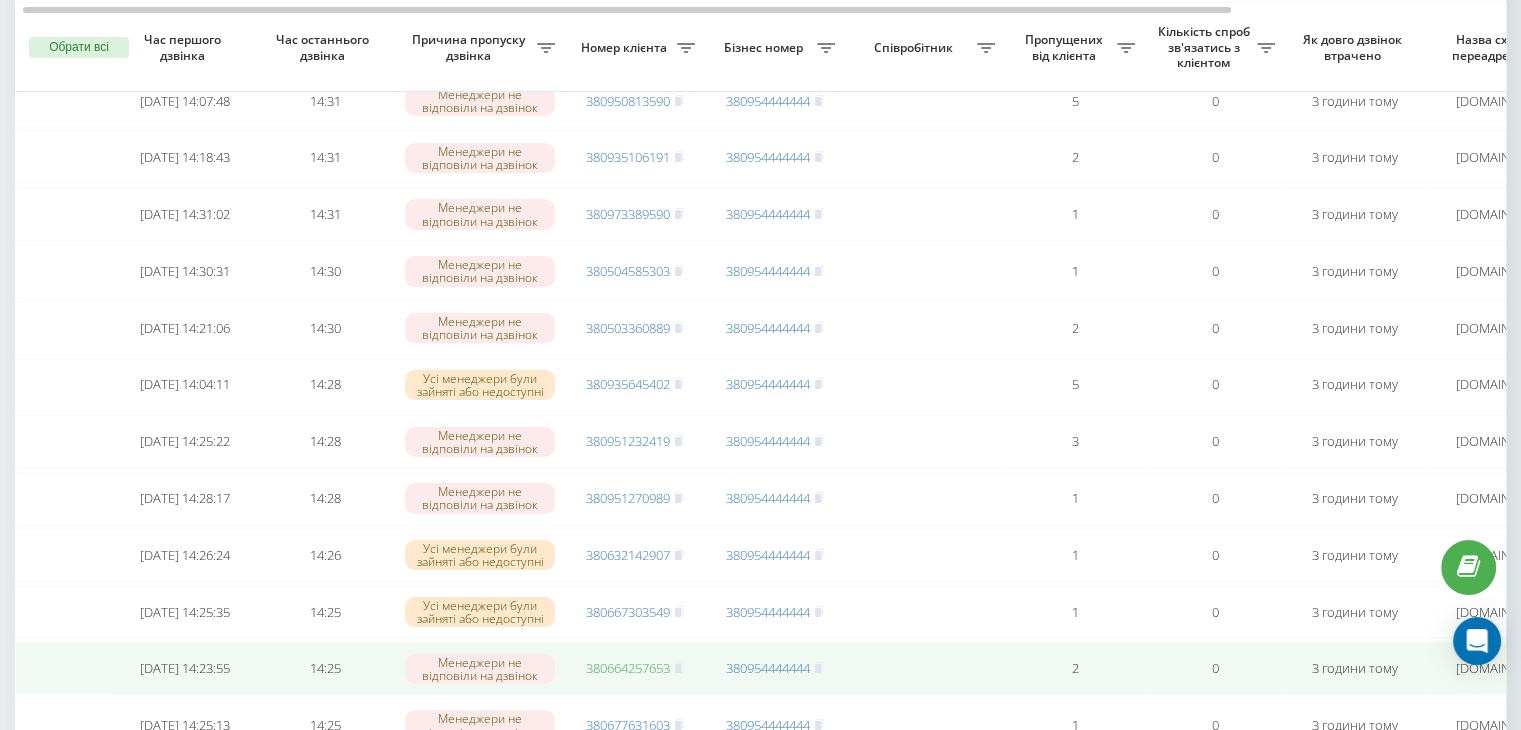 click on "380664257653" at bounding box center (628, 668) 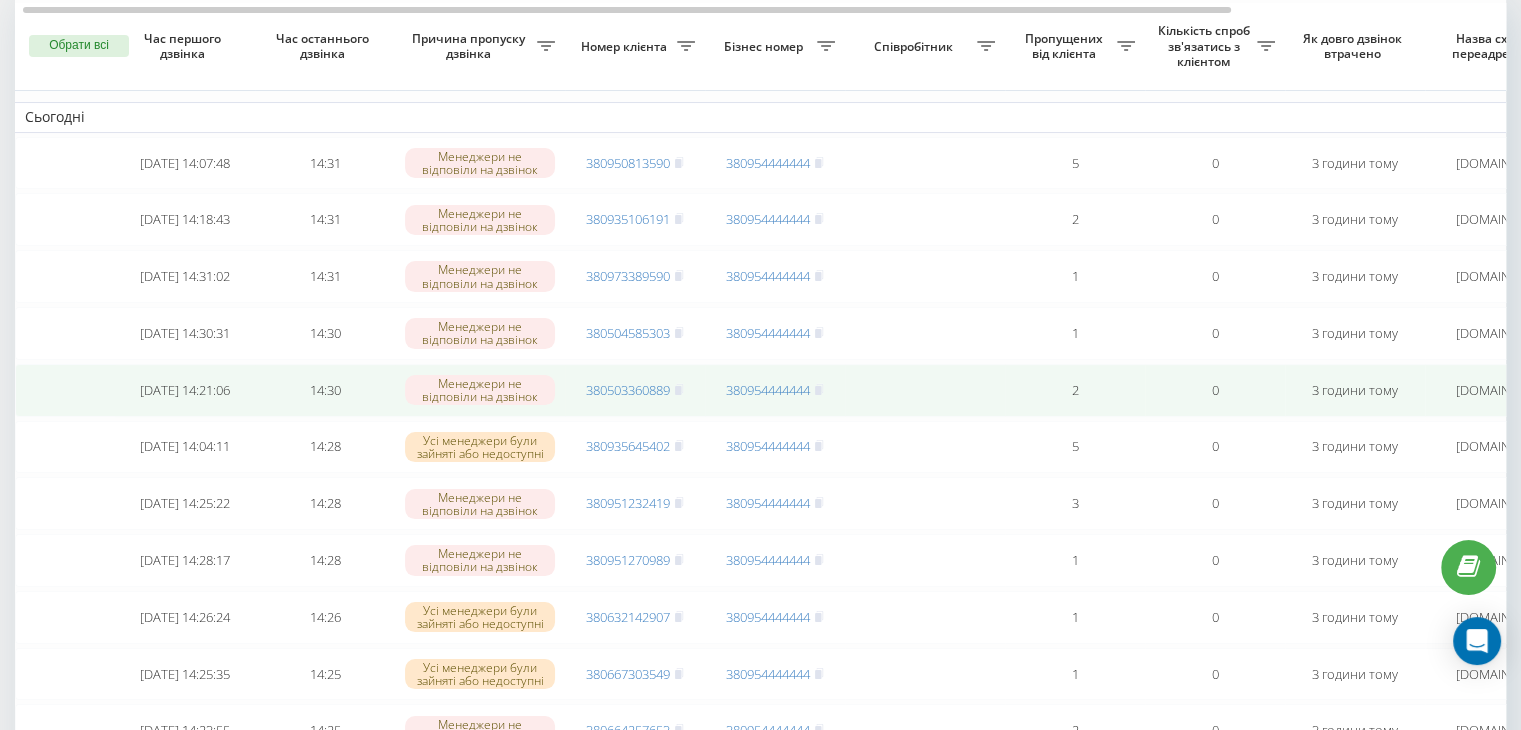 scroll, scrollTop: 139, scrollLeft: 0, axis: vertical 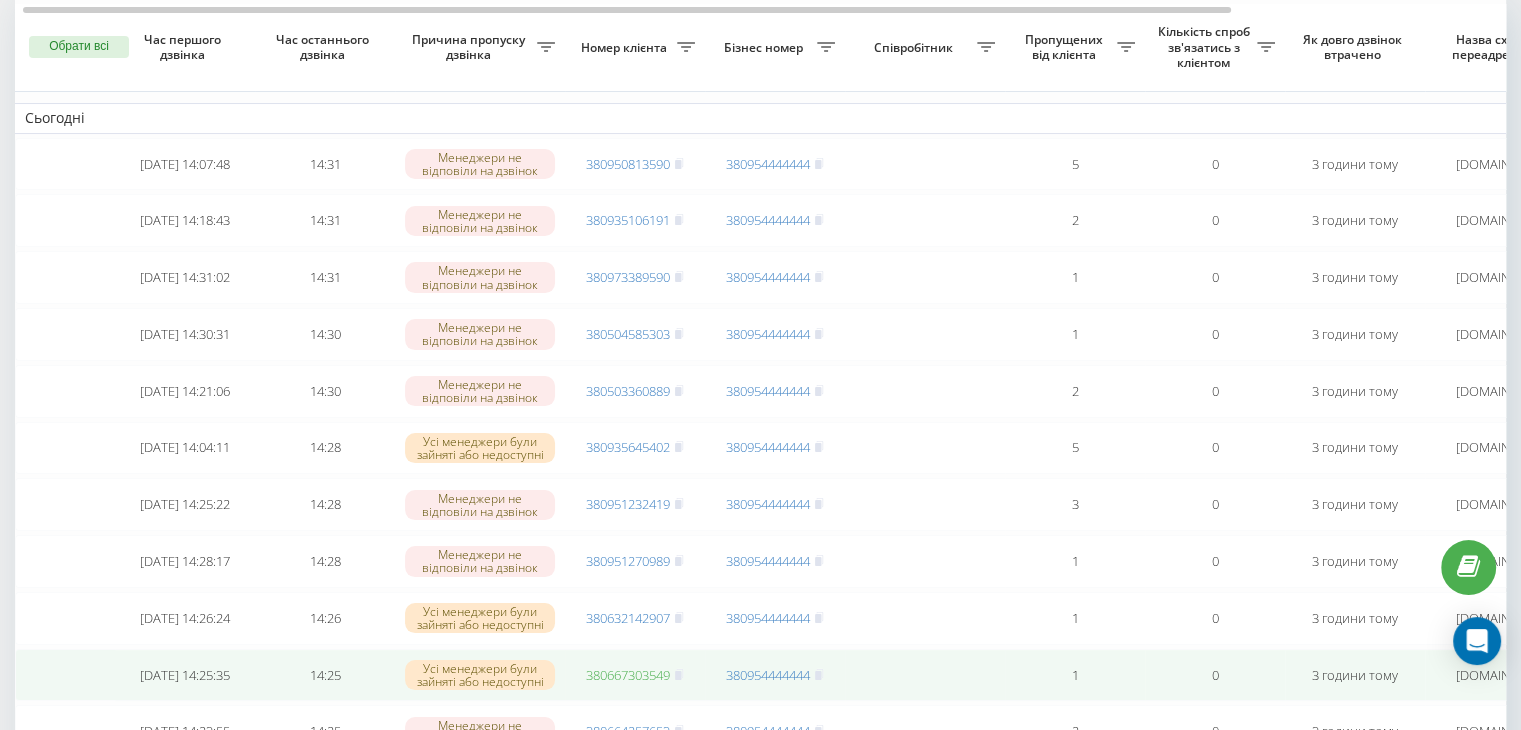click on "380667303549" at bounding box center (628, 675) 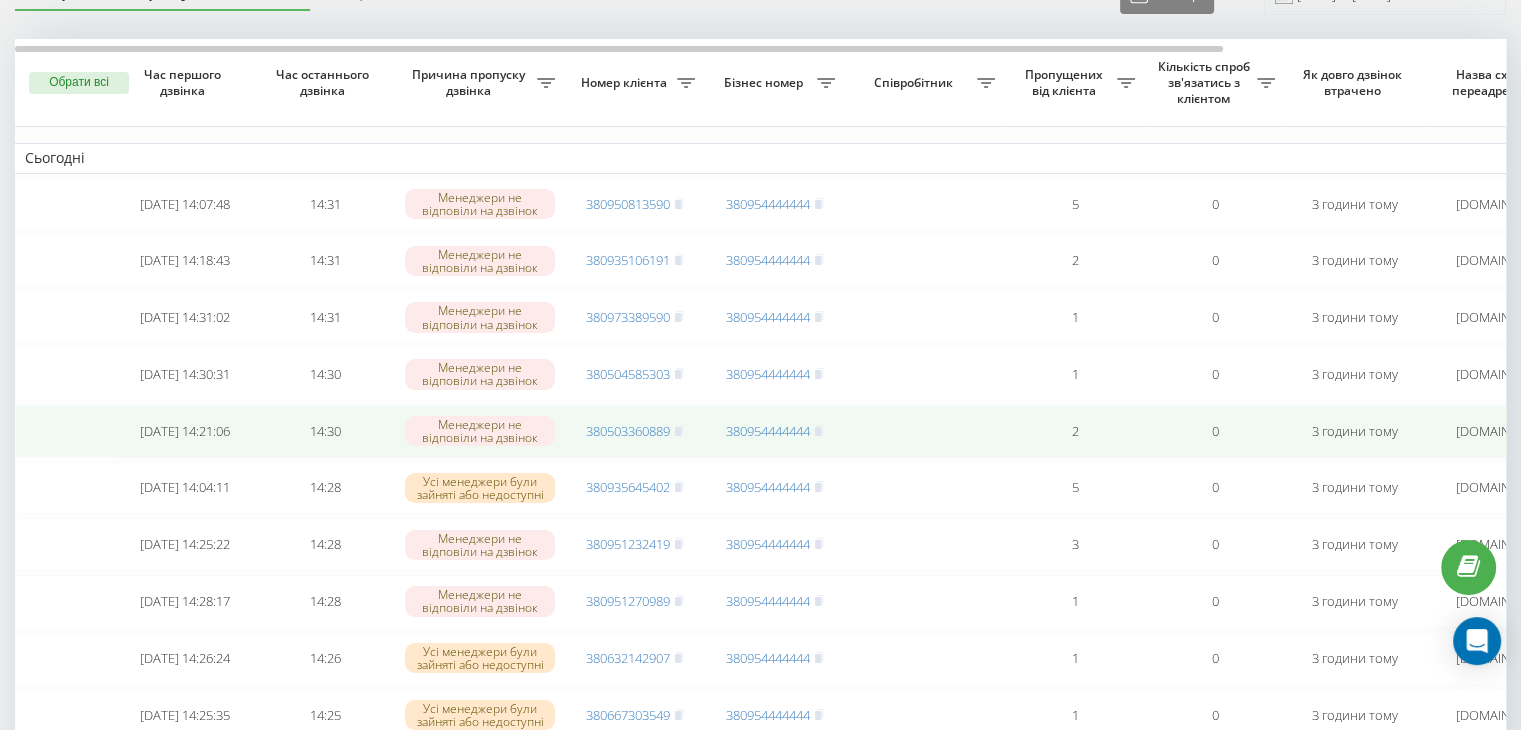 scroll, scrollTop: 98, scrollLeft: 0, axis: vertical 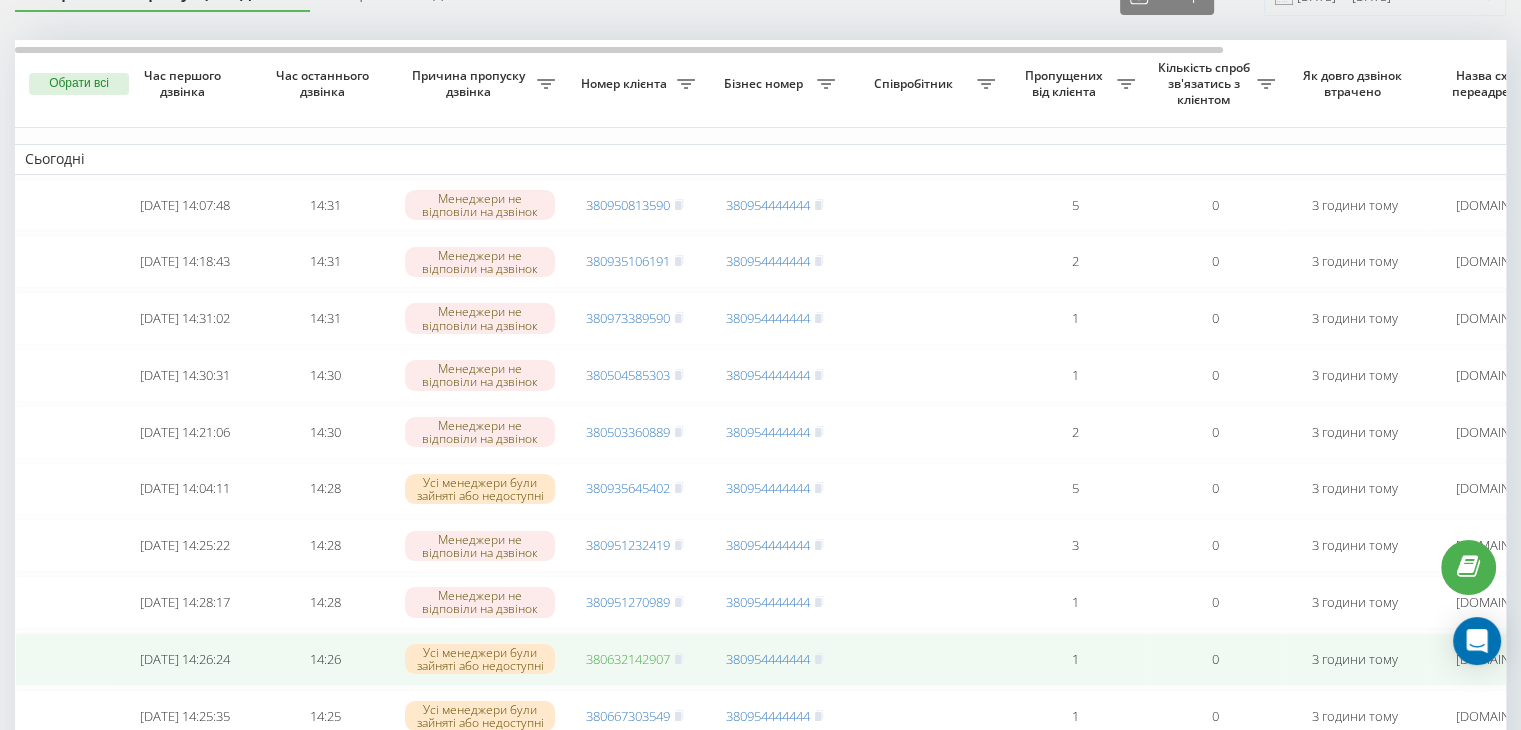 click on "380632142907" at bounding box center (628, 659) 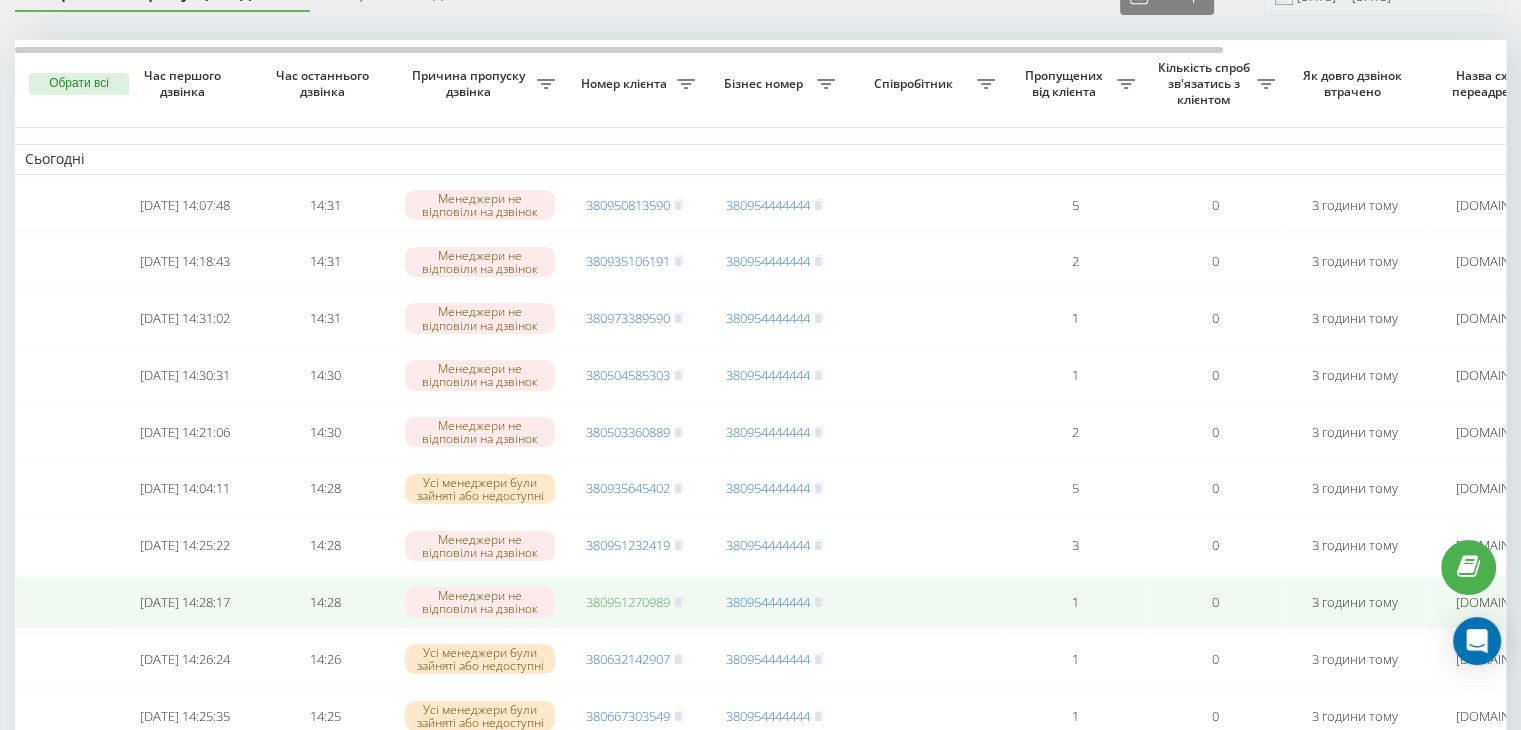 click on "380951270989" at bounding box center (628, 602) 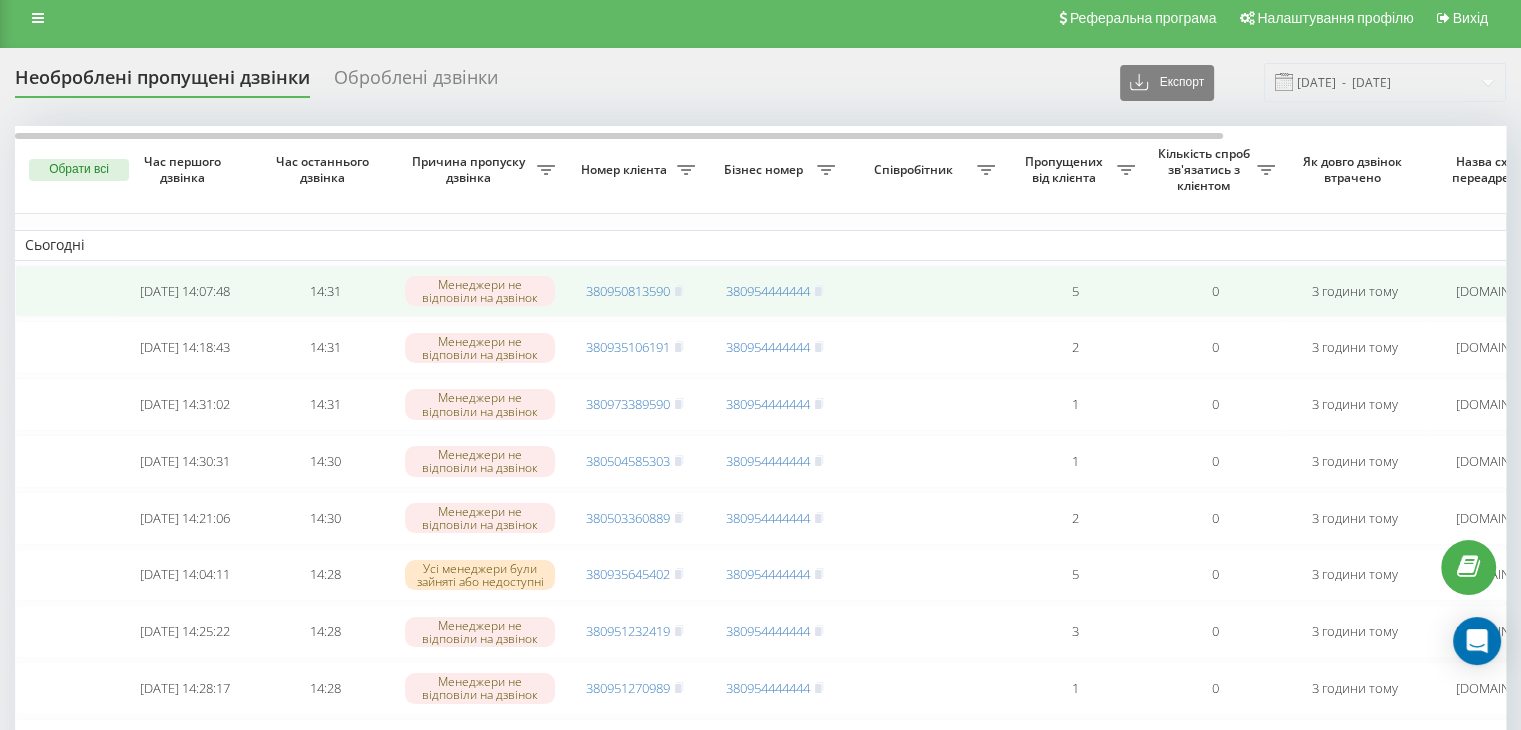 scroll, scrollTop: 14, scrollLeft: 0, axis: vertical 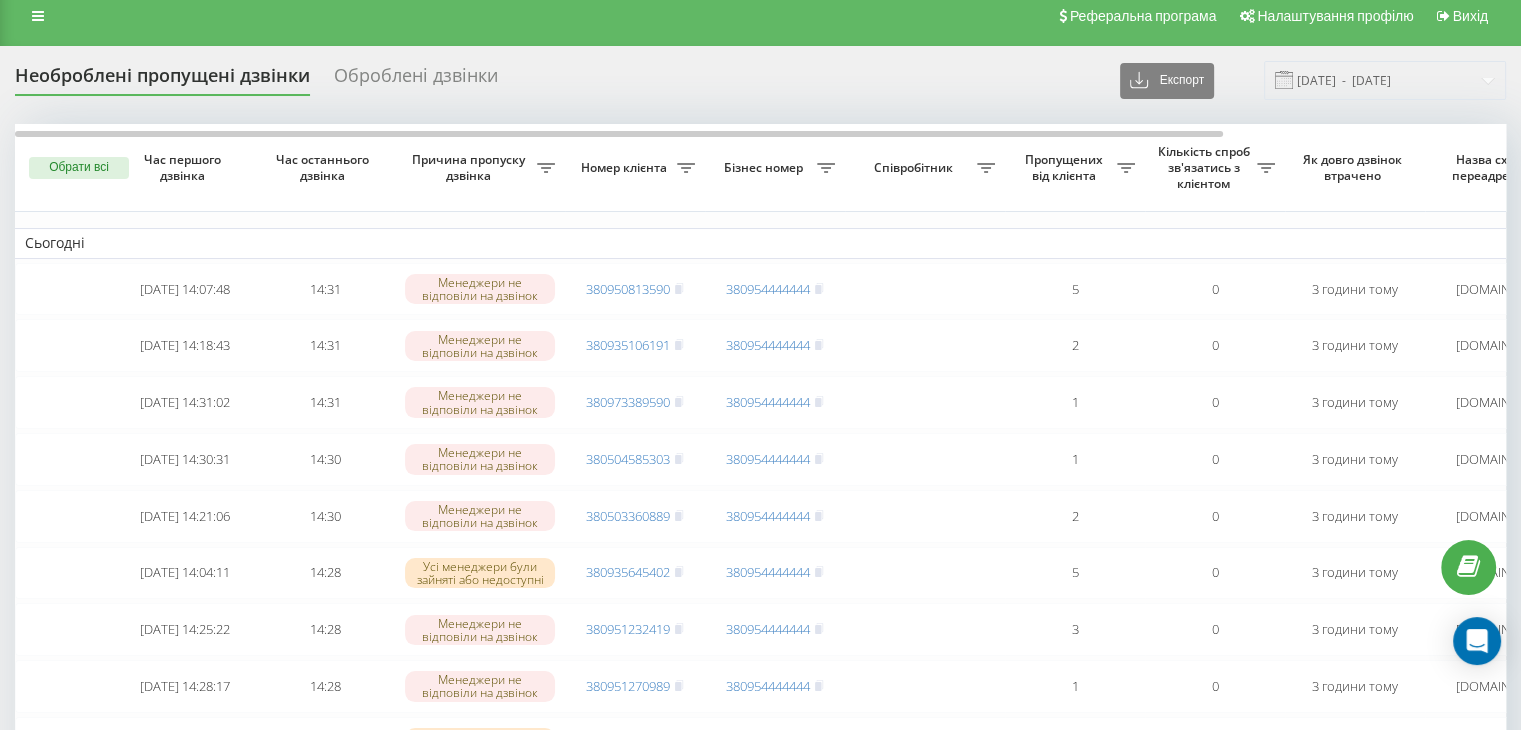 click on "Необроблені пропущені дзвінки Оброблені дзвінки Експорт .csv .xlsx 11.07.2025  -  11.07.2025" at bounding box center (760, 80) 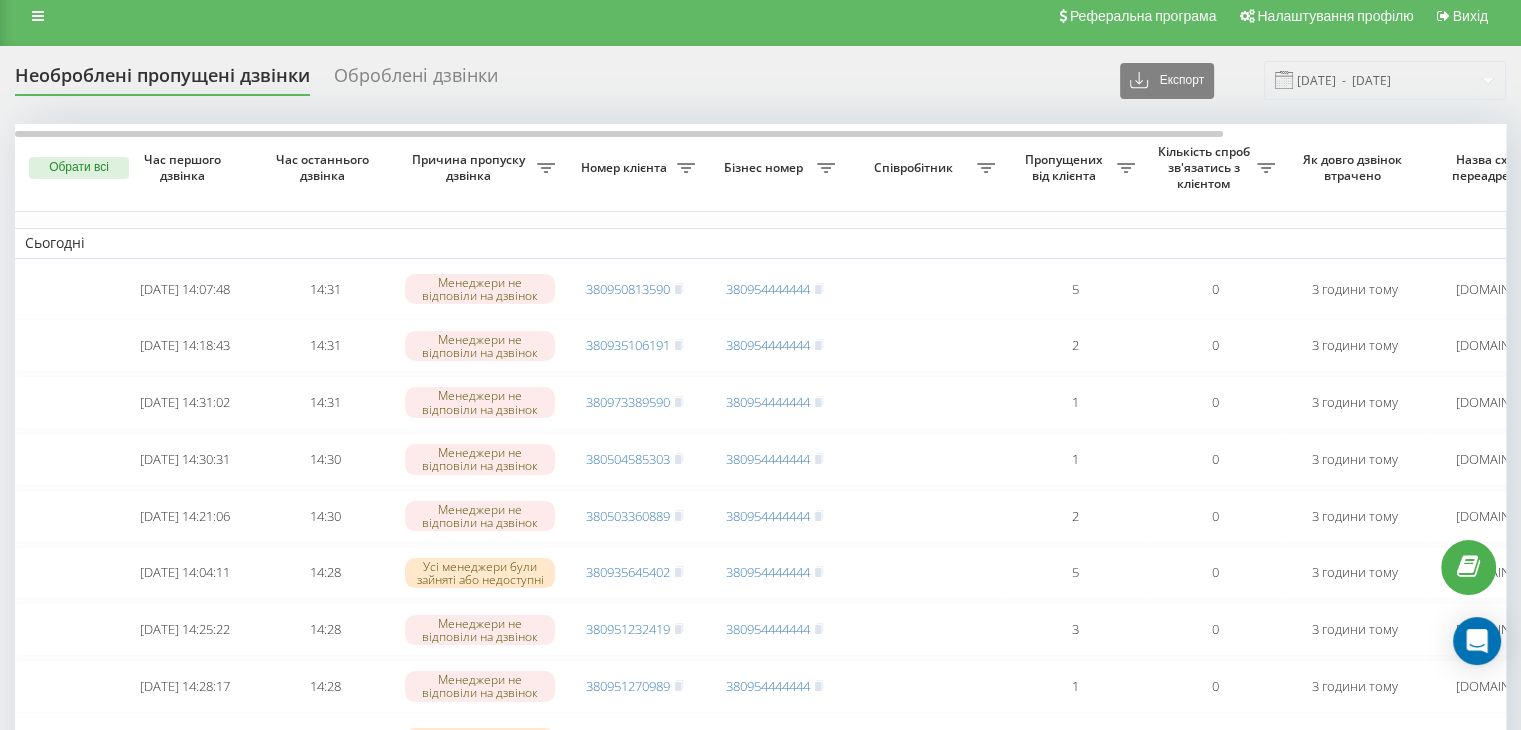 click on "Необроблені пропущені дзвінки Оброблені дзвінки Експорт .csv .xlsx 11.07.2025  -  11.07.2025" at bounding box center [760, 80] 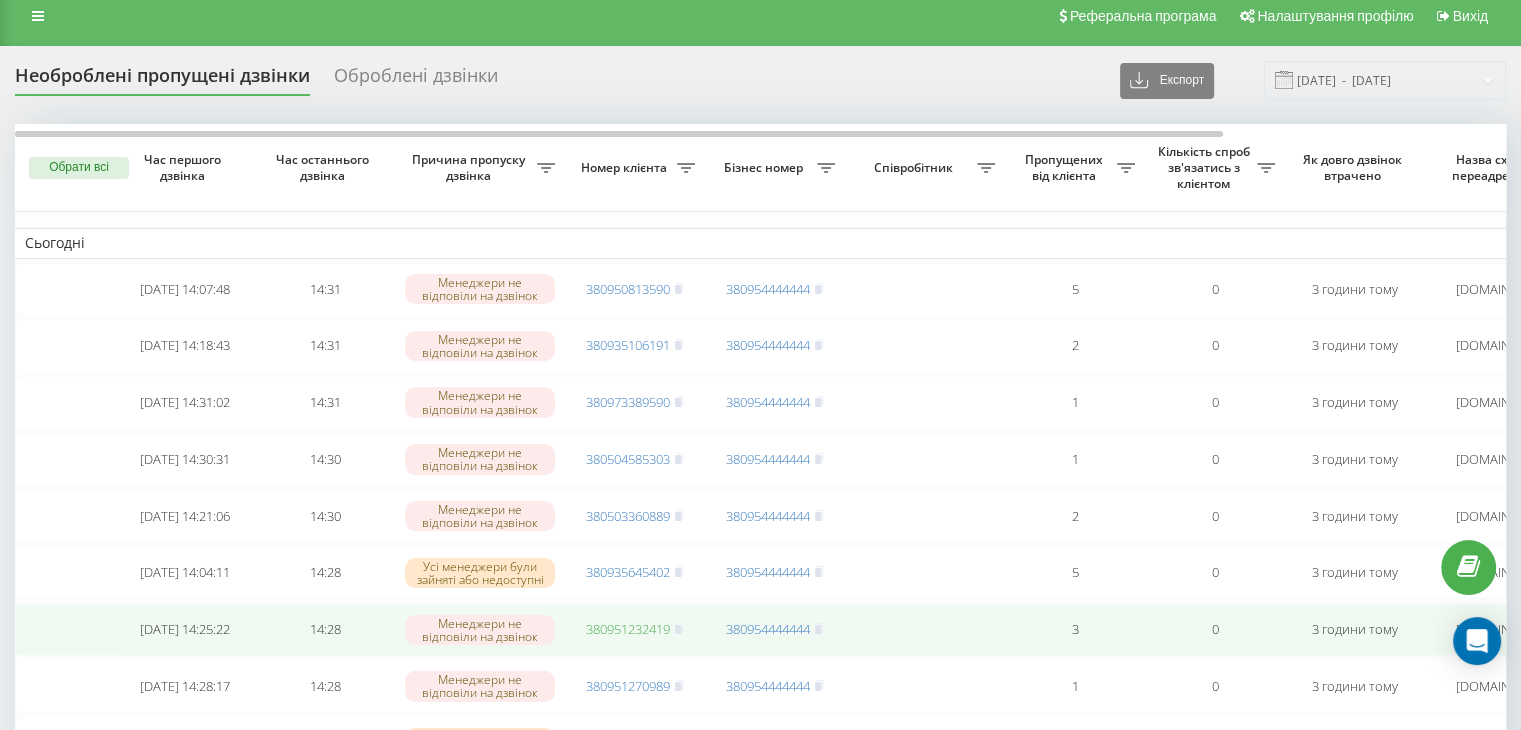 click on "380951232419" at bounding box center (628, 629) 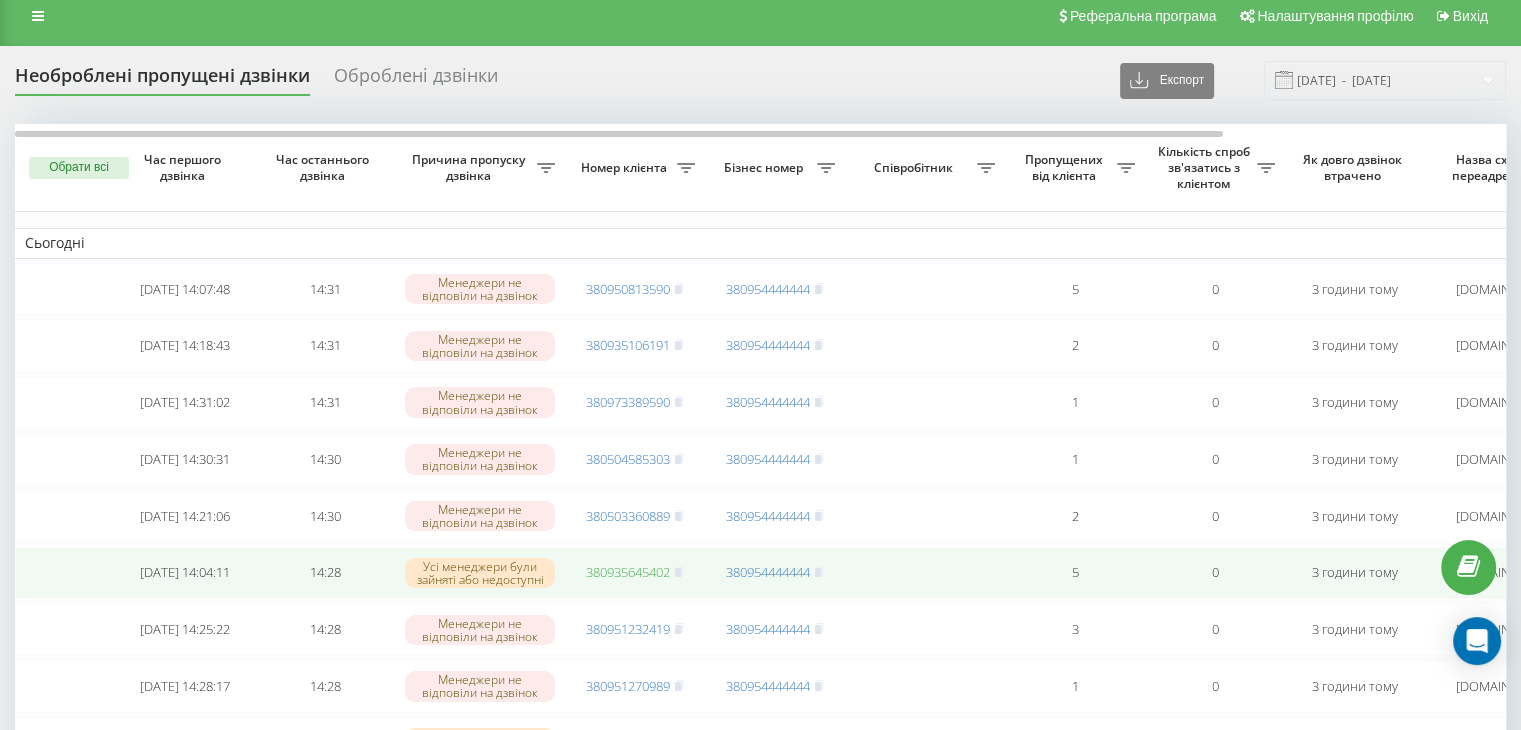 click on "380935645402" at bounding box center (628, 572) 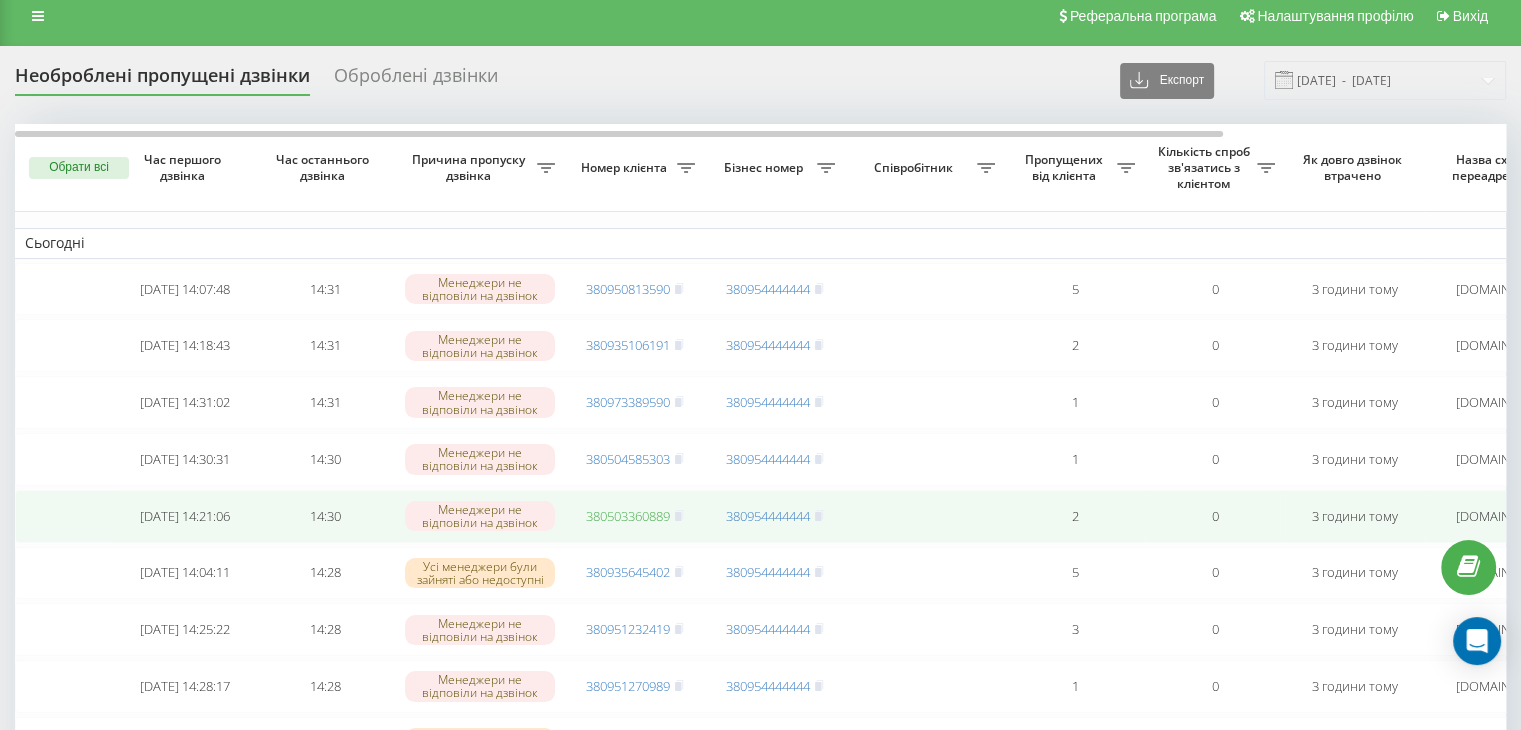 click on "380503360889" at bounding box center [628, 516] 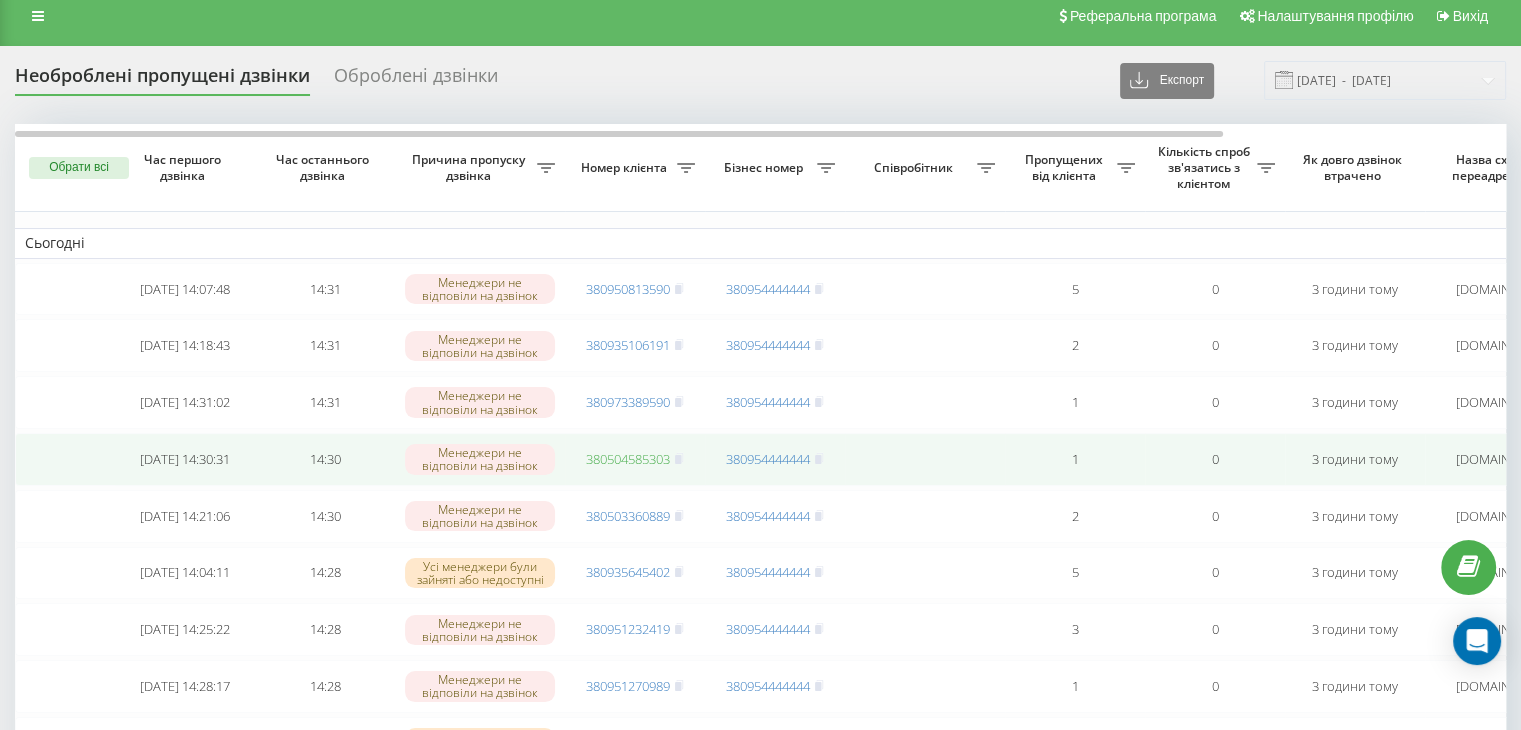 click on "380504585303" at bounding box center [628, 459] 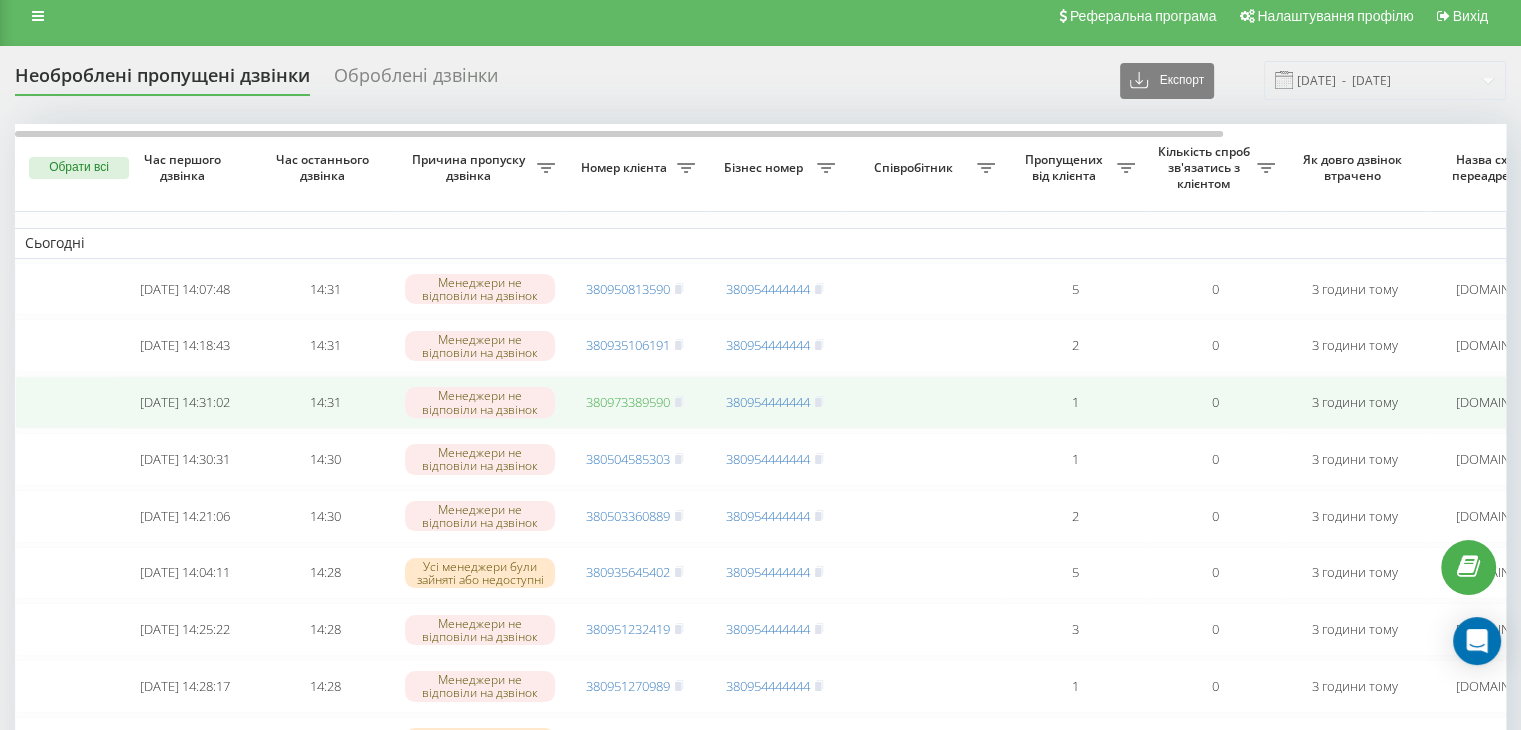 click on "380973389590" at bounding box center (628, 402) 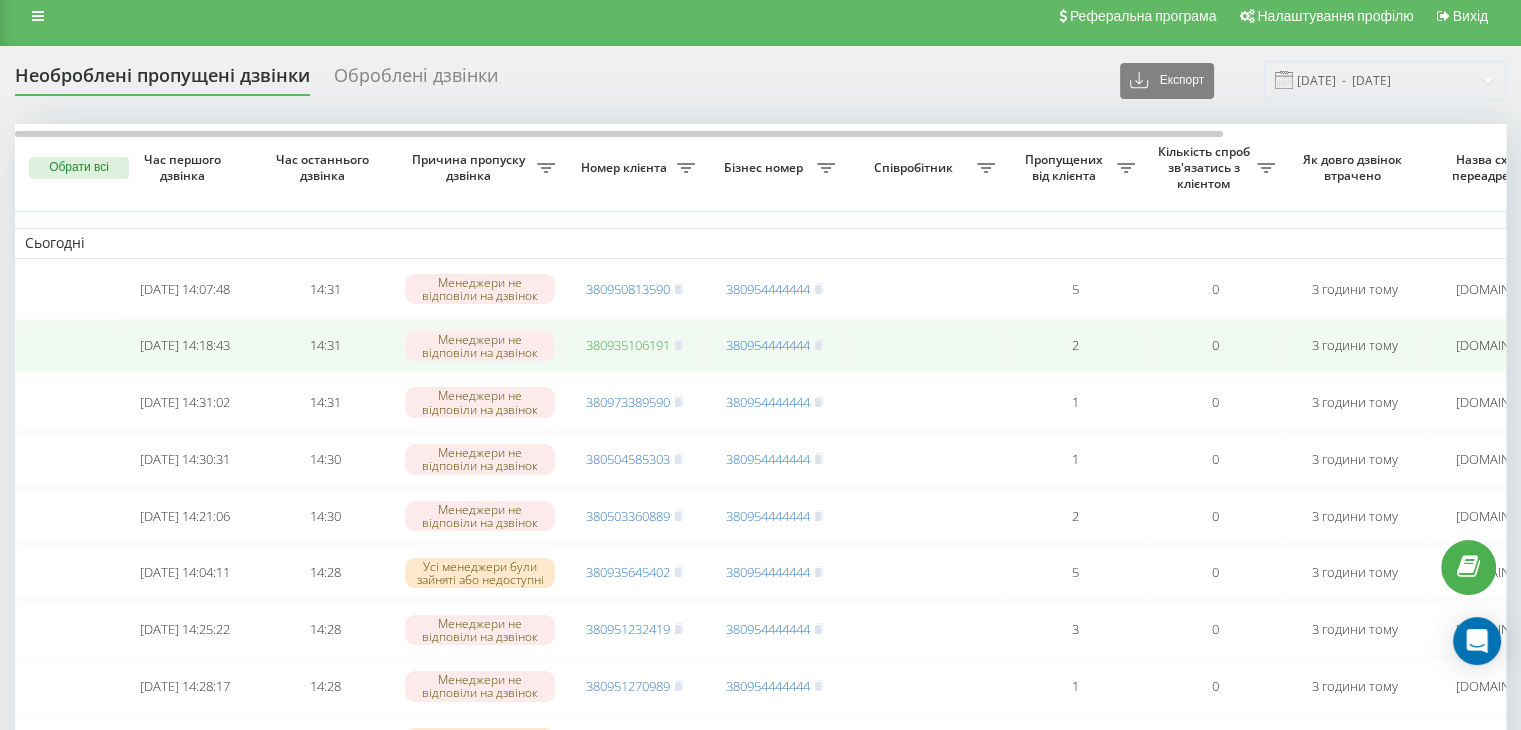 click on "380935106191" at bounding box center (628, 345) 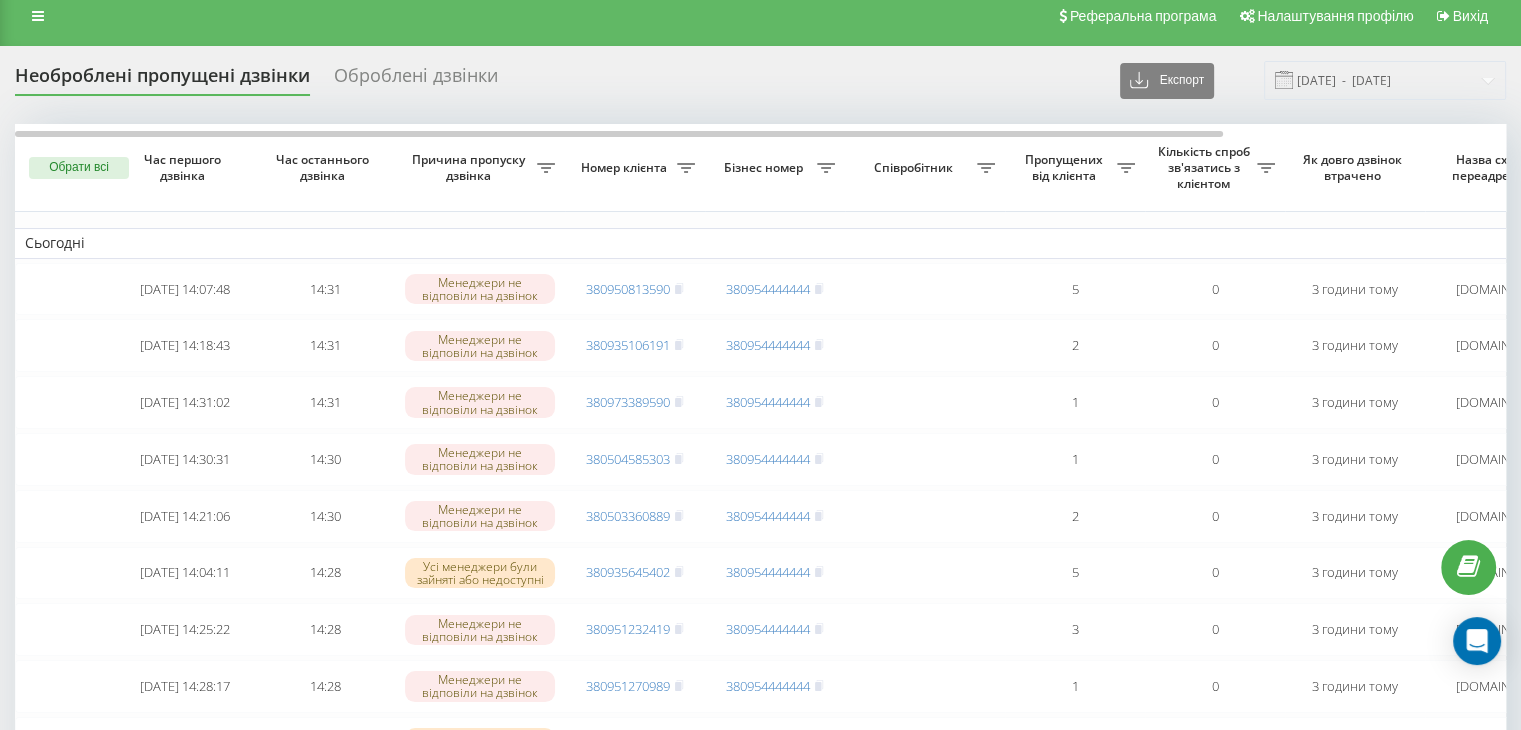 click on "Необроблені пропущені дзвінки Оброблені дзвінки Експорт .csv .xlsx 11.07.2025  -  11.07.2025" at bounding box center [760, 80] 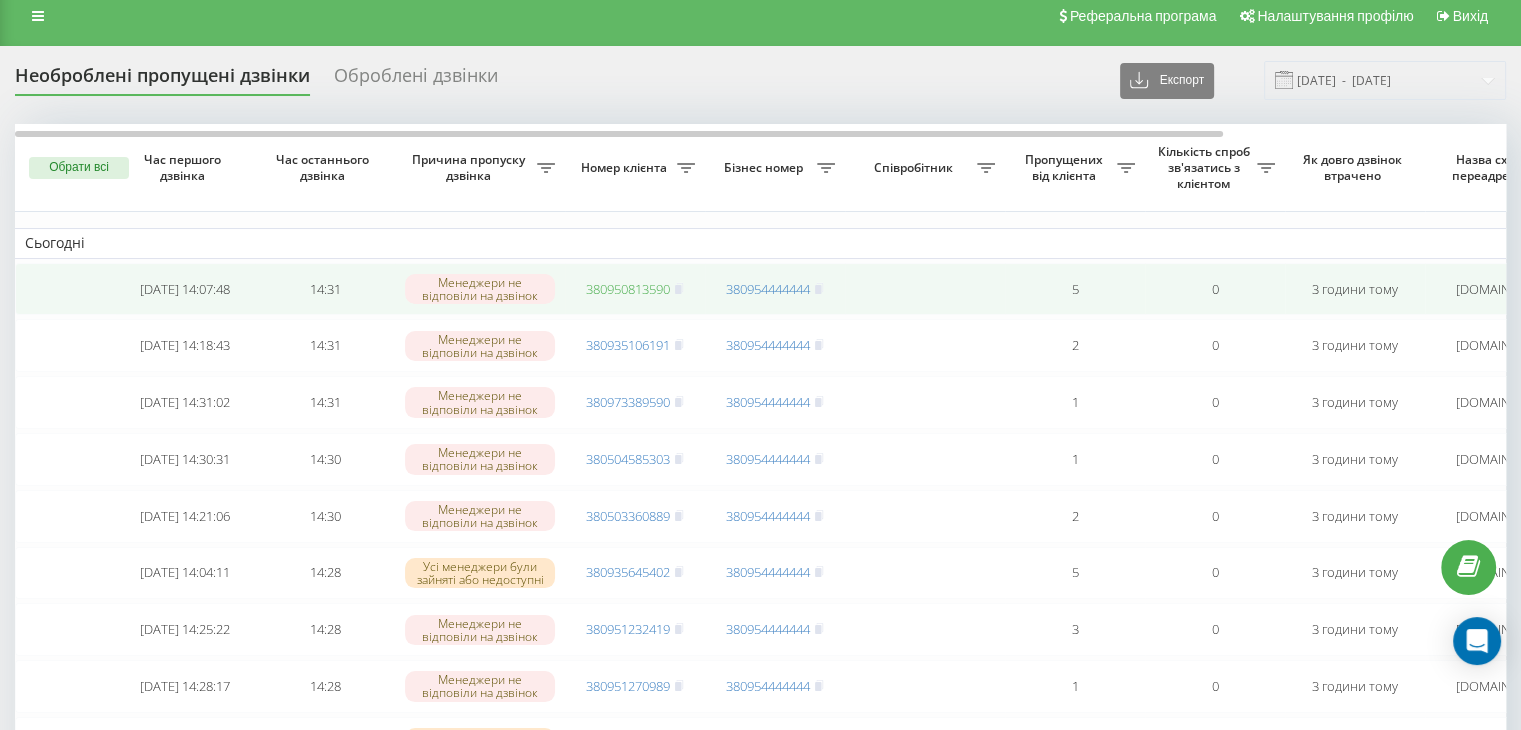 click on "380950813590" at bounding box center (628, 289) 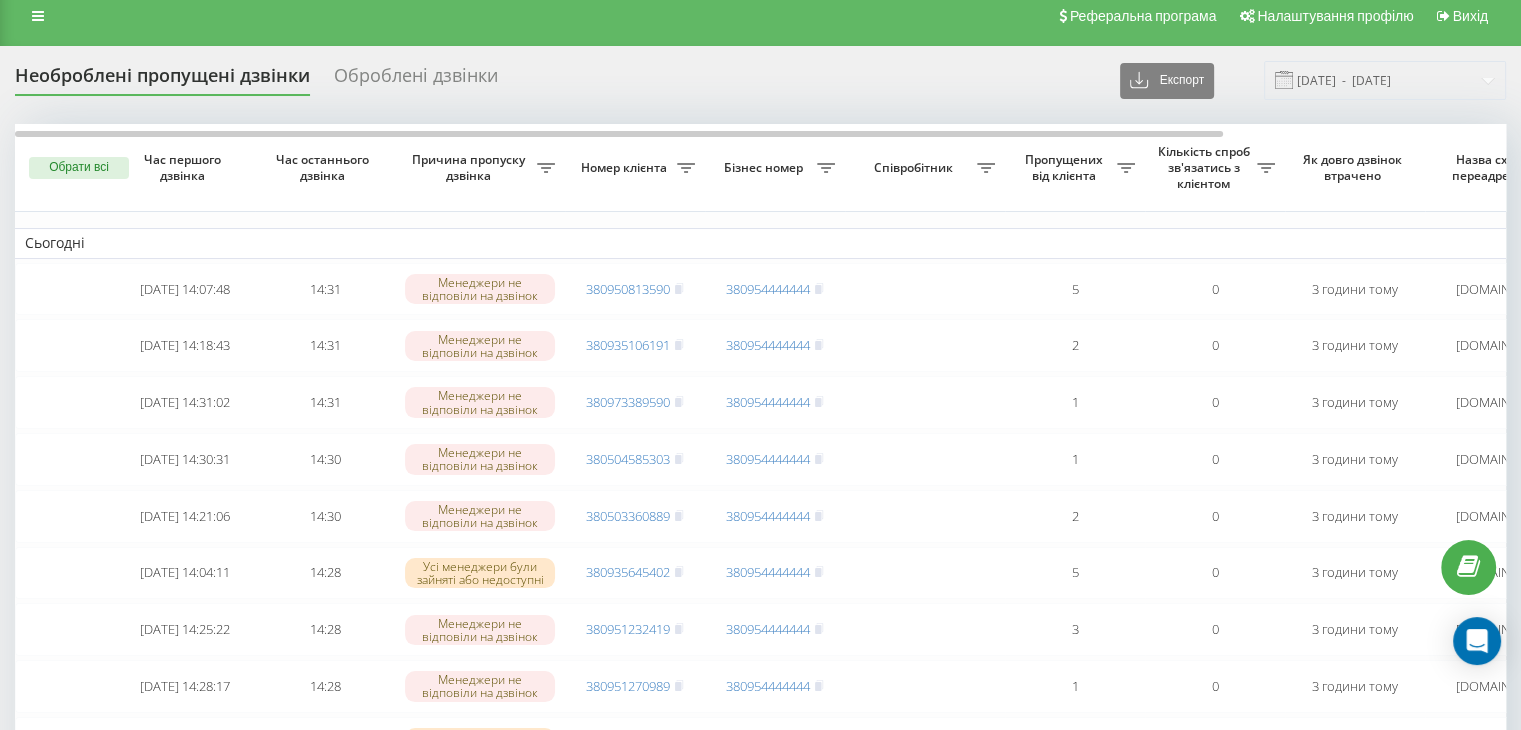 click on "Необроблені пропущені дзвінки Оброблені дзвінки Експорт .csv .xlsx 11.07.2025  -  11.07.2025" at bounding box center (760, 80) 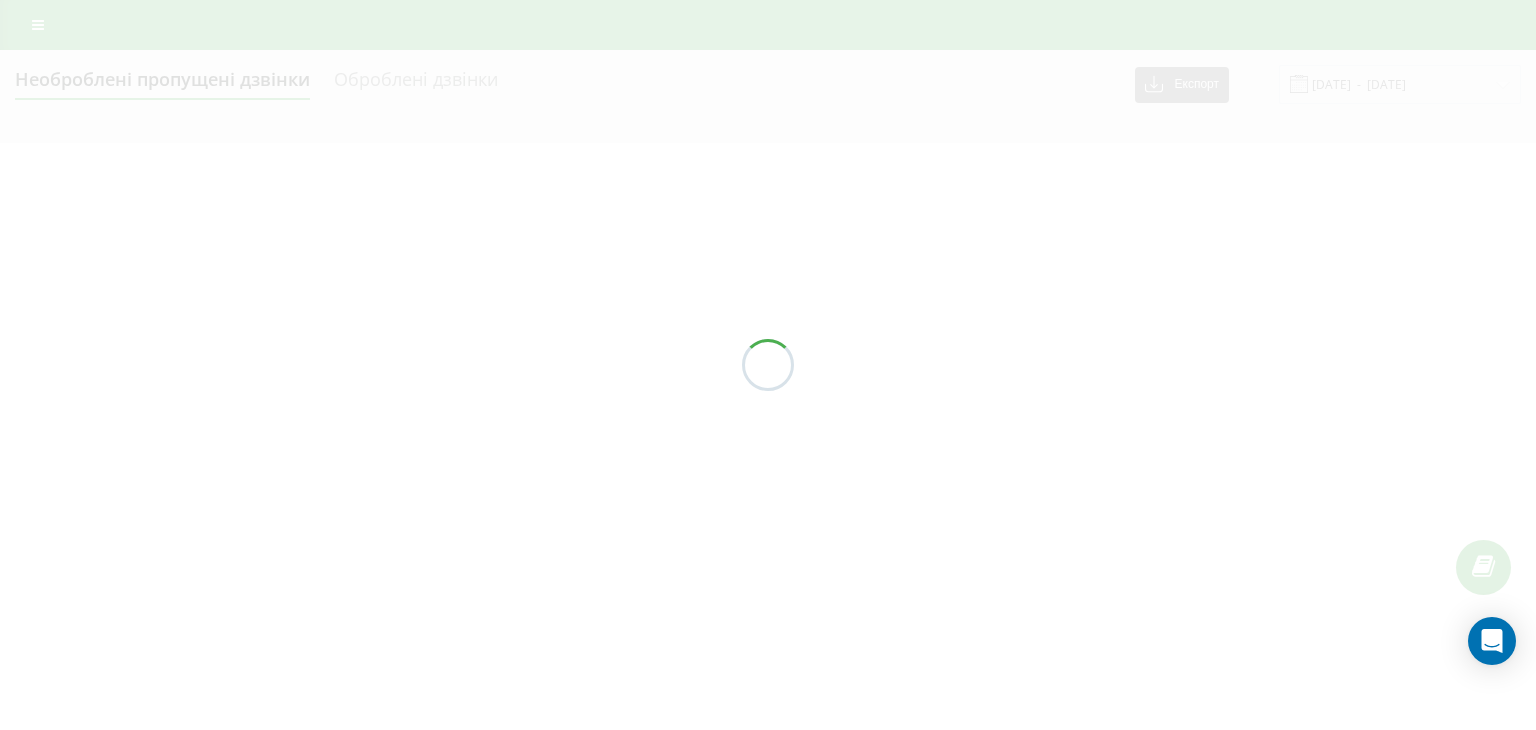 scroll, scrollTop: 0, scrollLeft: 0, axis: both 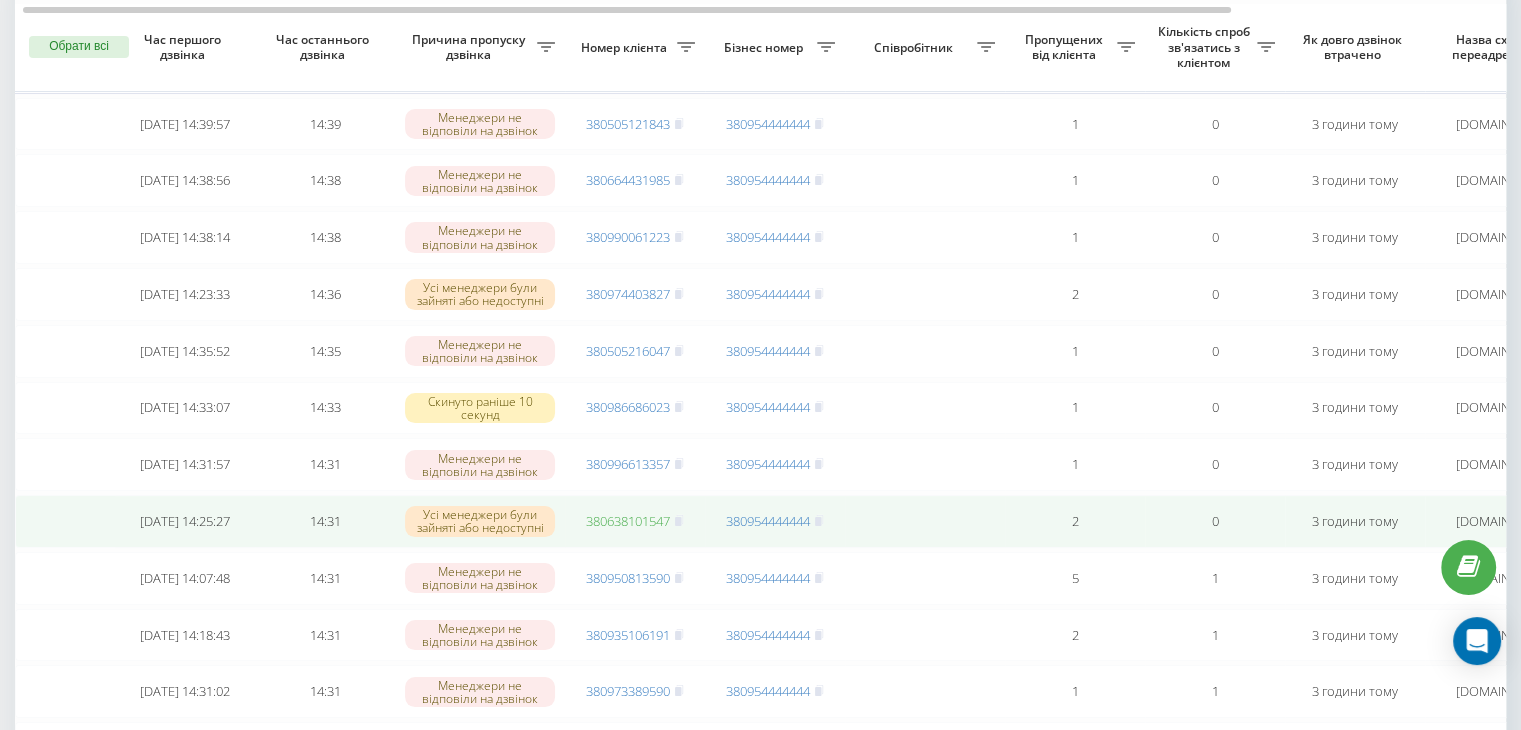 click on "380638101547" at bounding box center [628, 521] 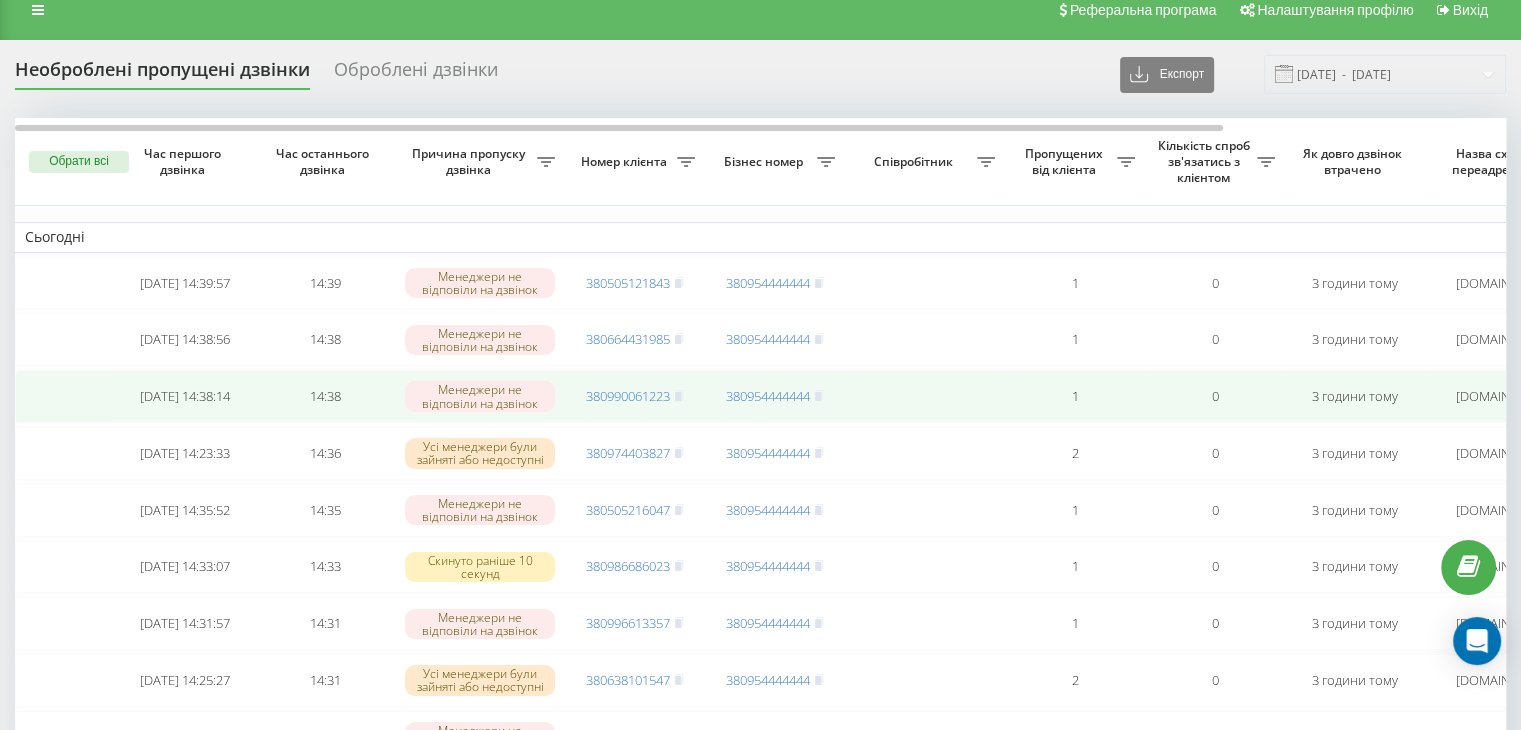 scroll, scrollTop: 18, scrollLeft: 0, axis: vertical 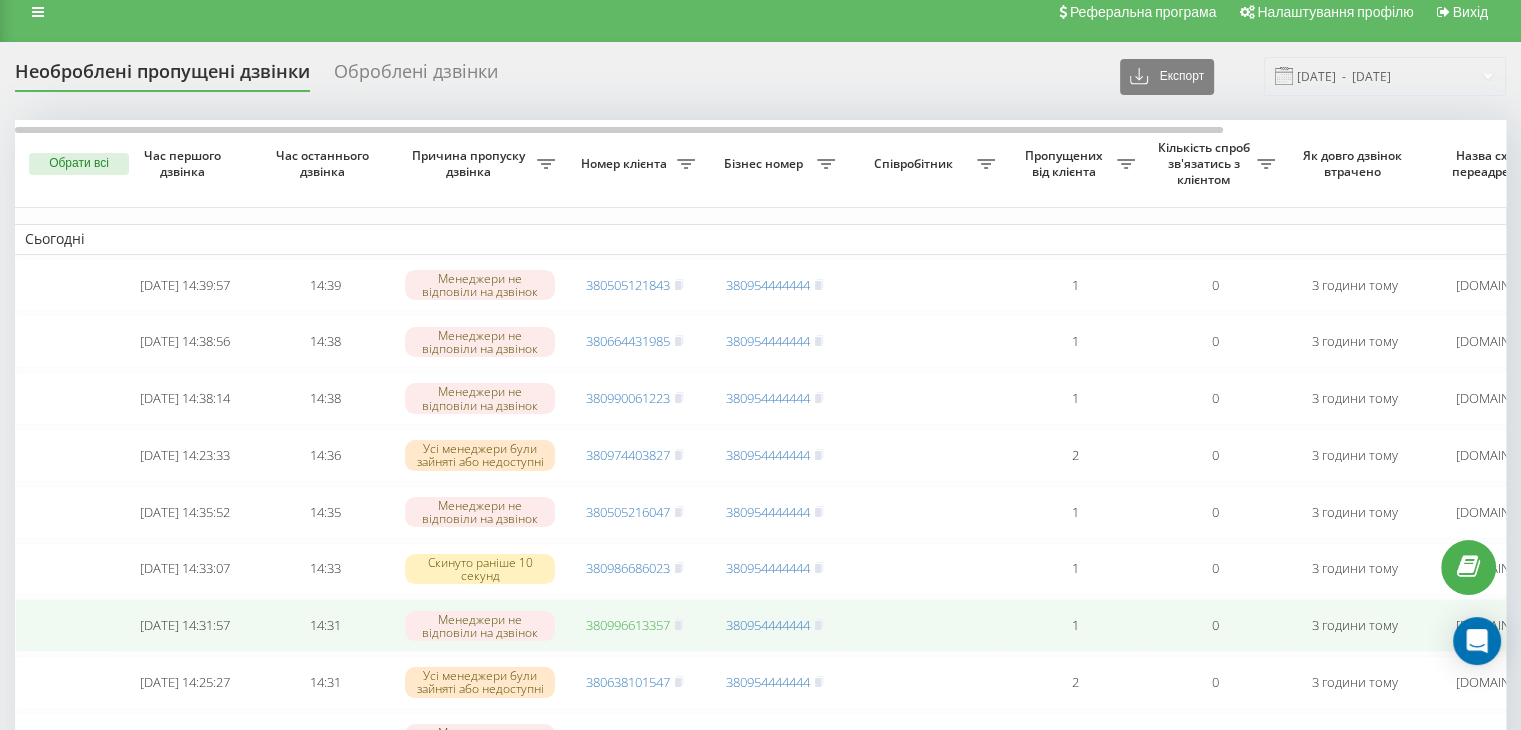 click on "380996613357" at bounding box center (628, 625) 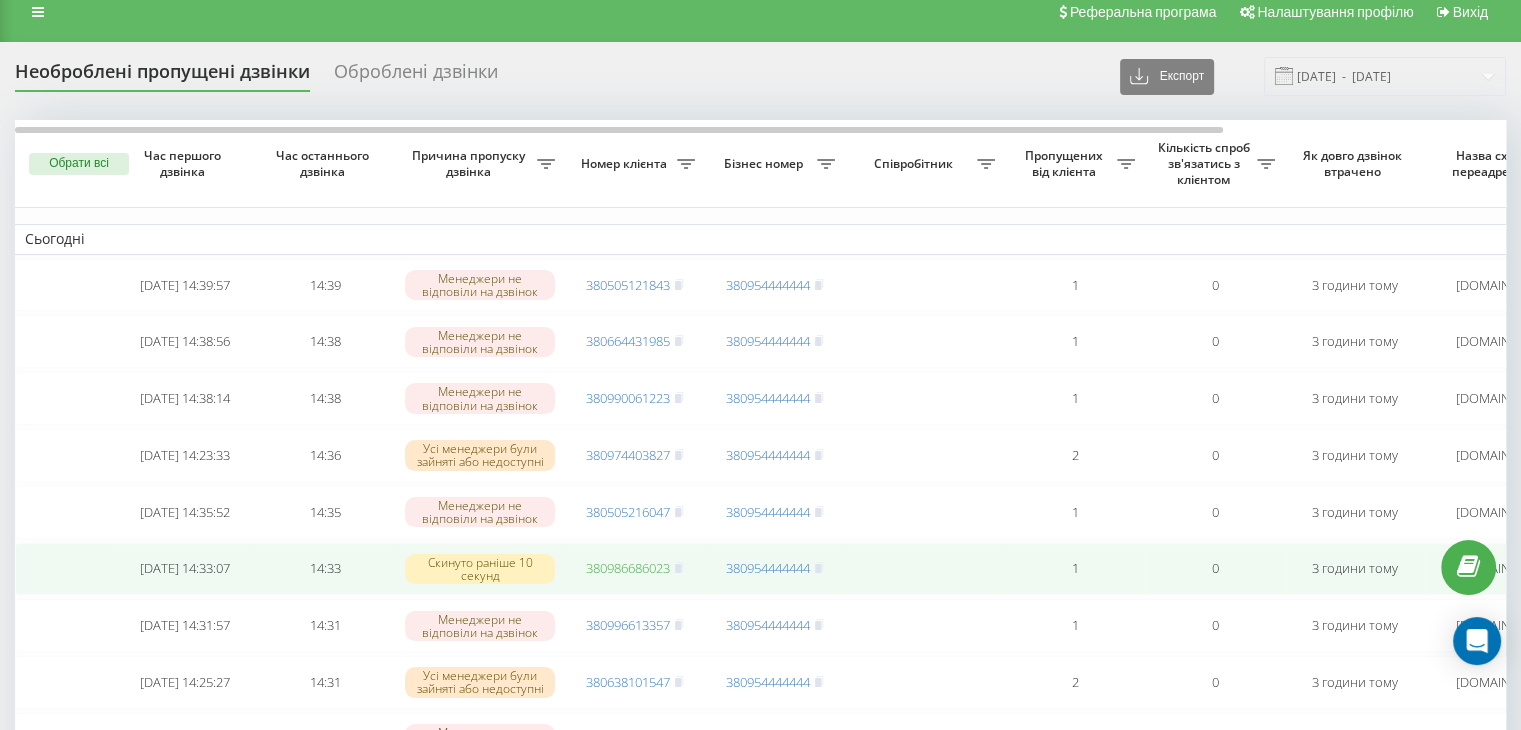 click on "380986686023" at bounding box center [628, 568] 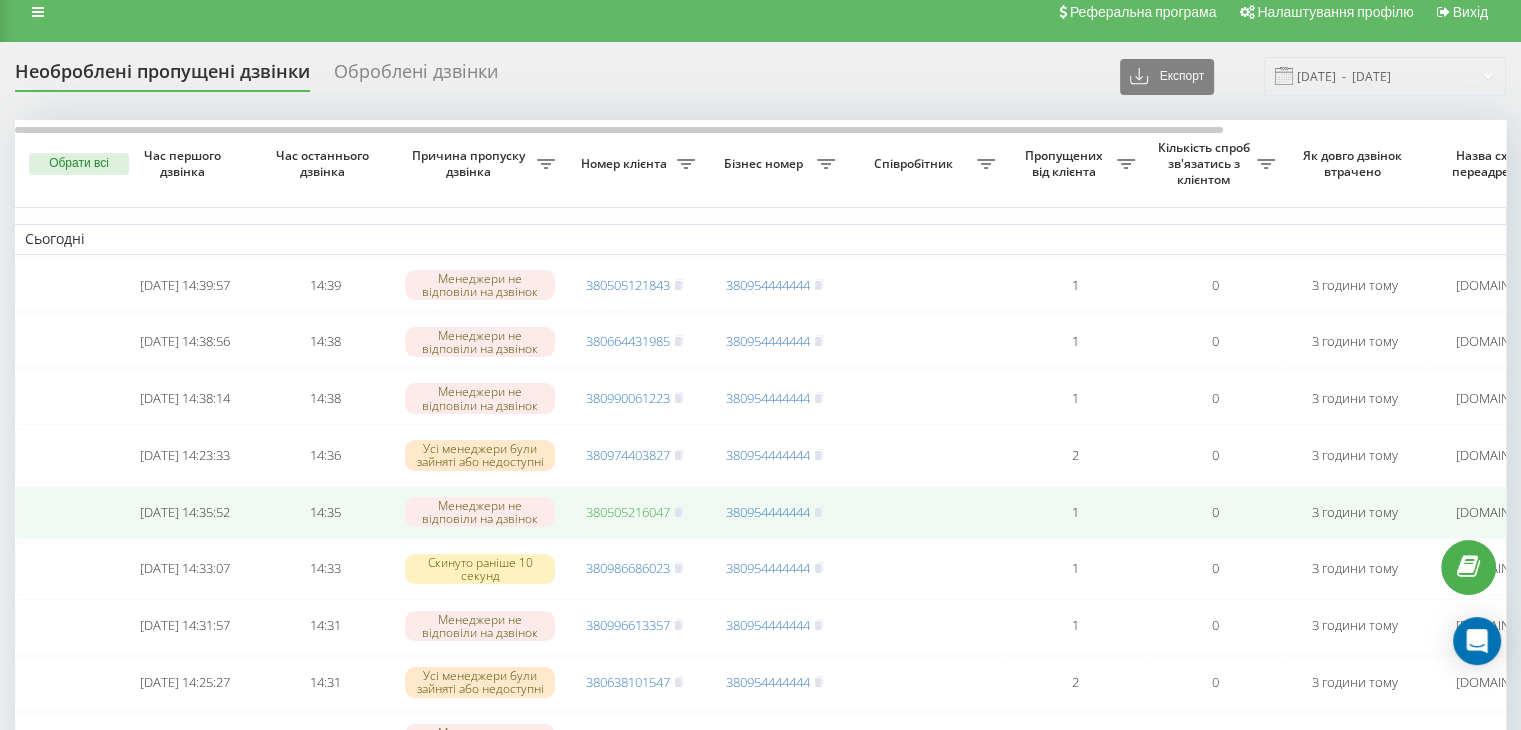 click on "380505216047" at bounding box center (628, 512) 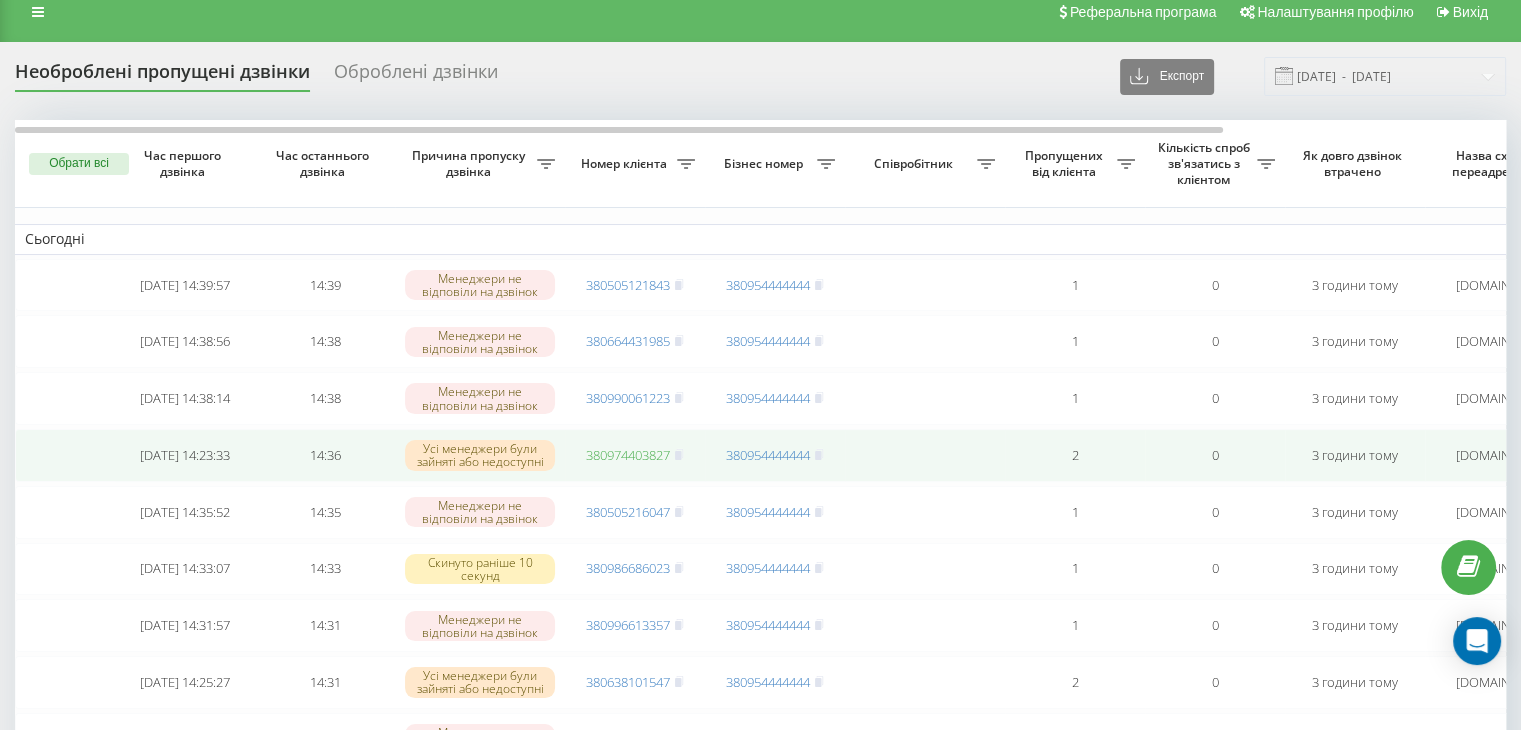 click on "380974403827" at bounding box center (628, 455) 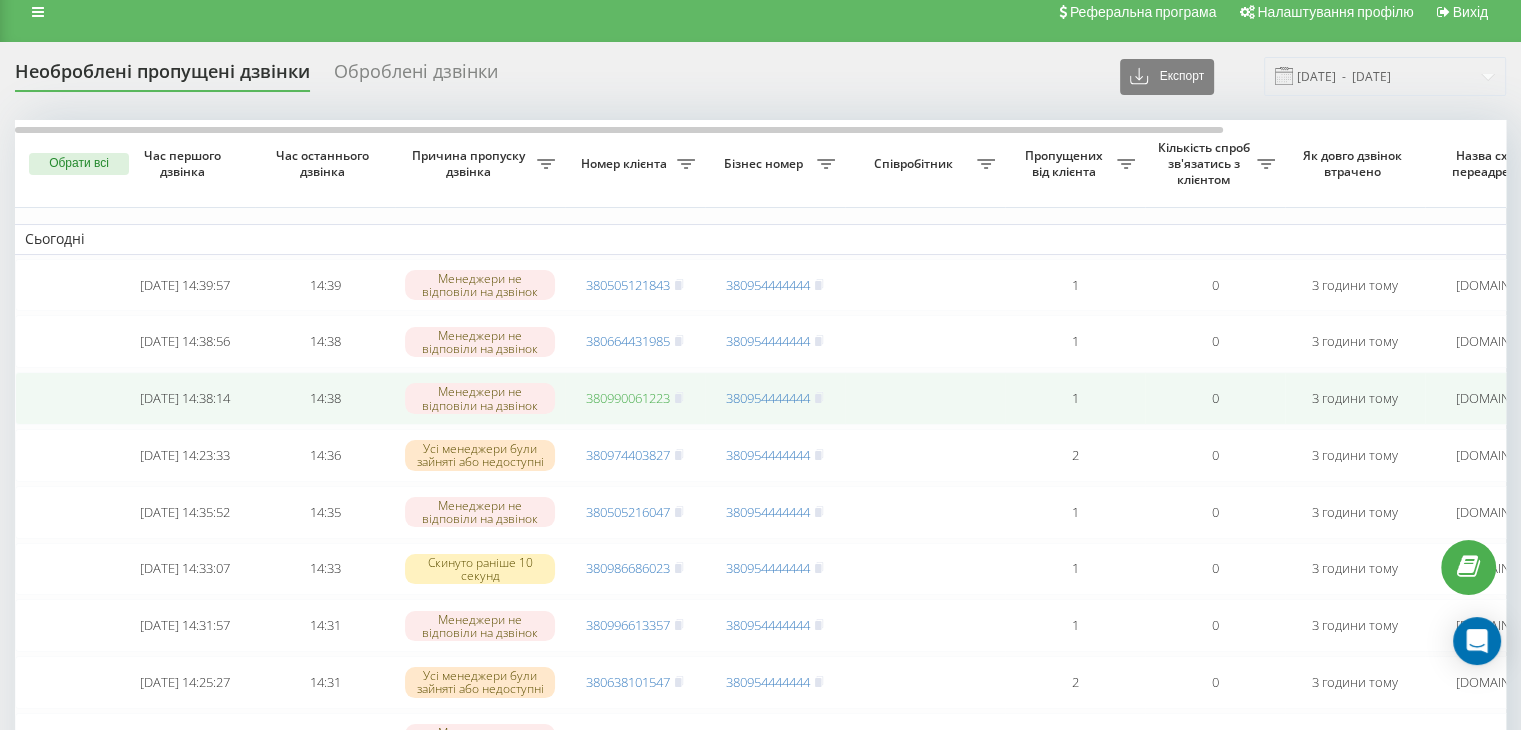 click on "380990061223" at bounding box center (628, 398) 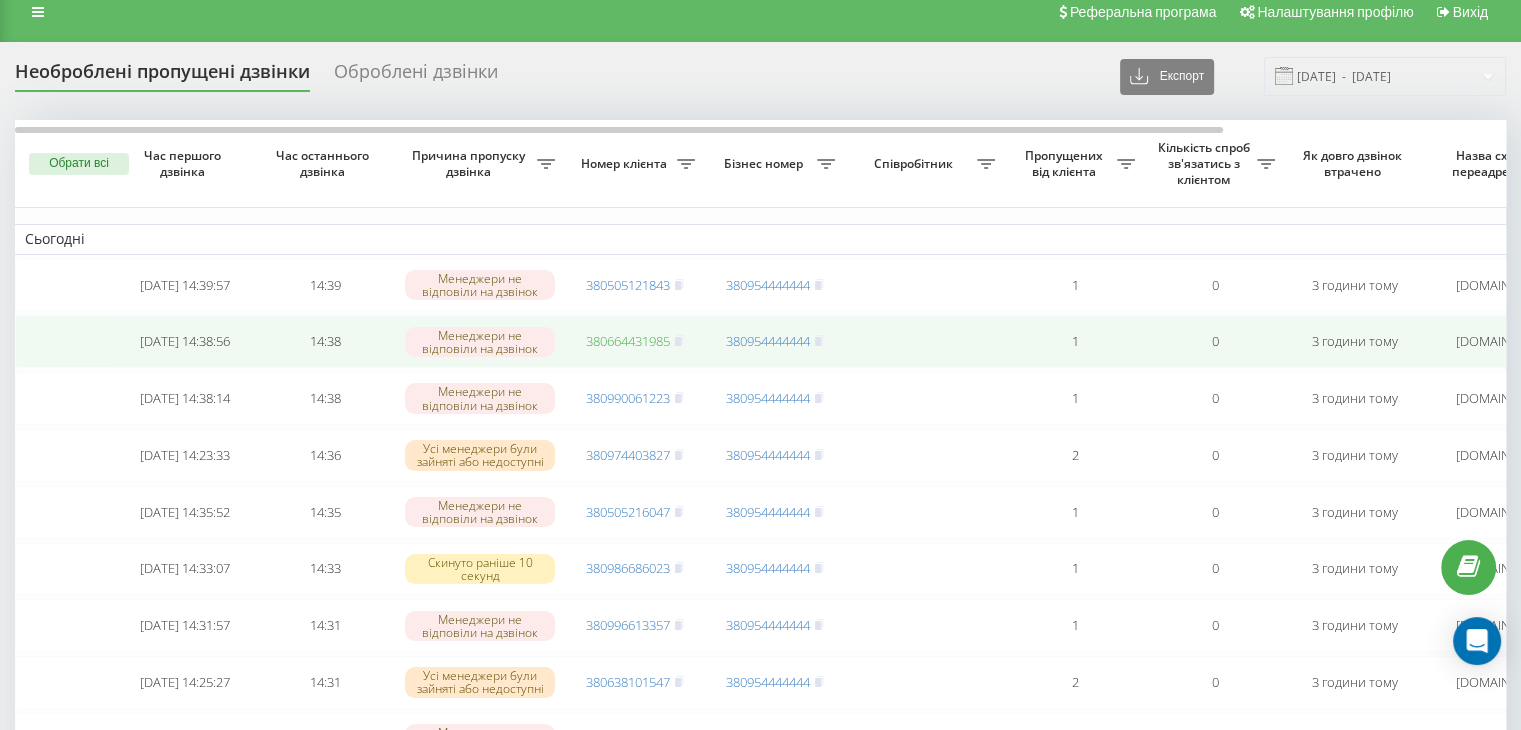 click on "380664431985" at bounding box center (628, 341) 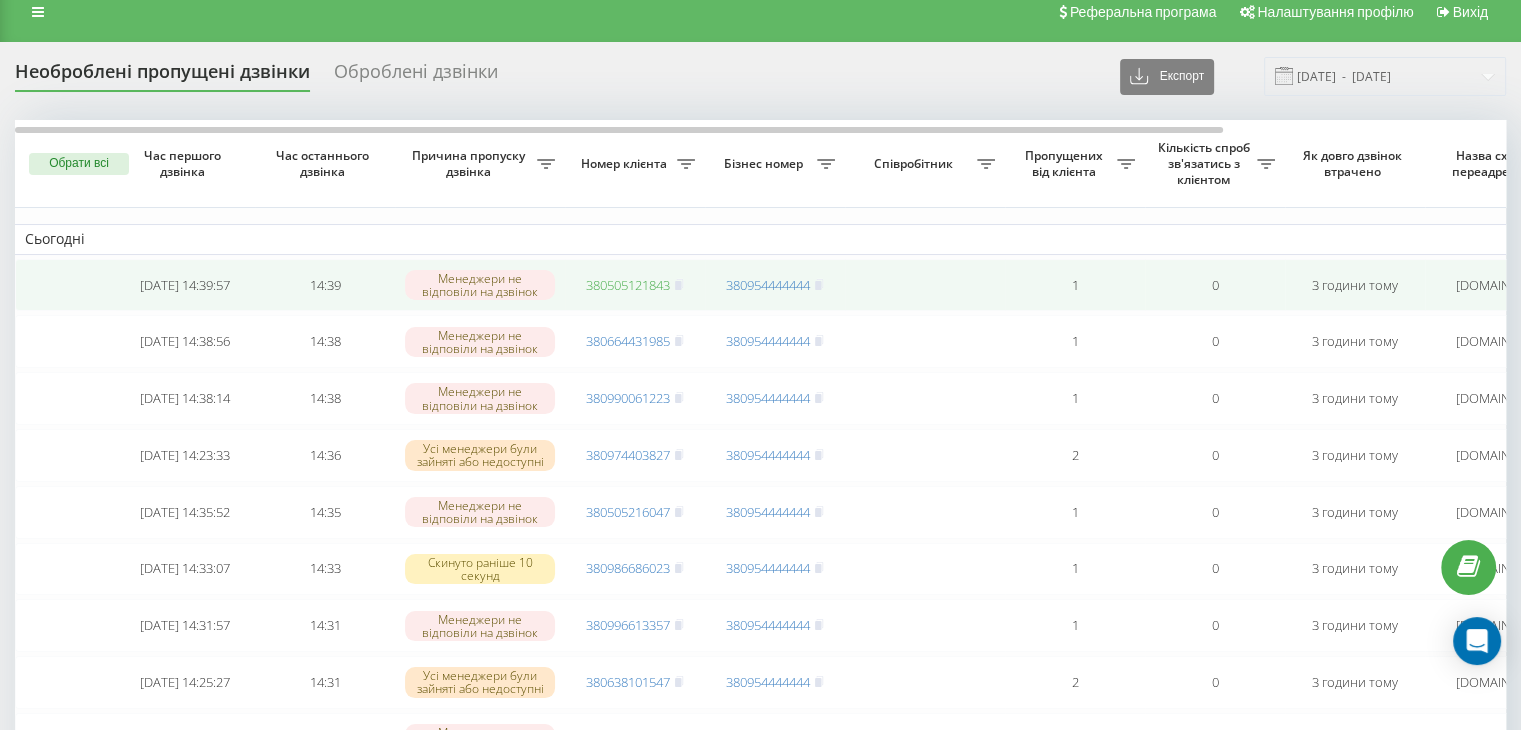 click on "380505121843" at bounding box center [628, 285] 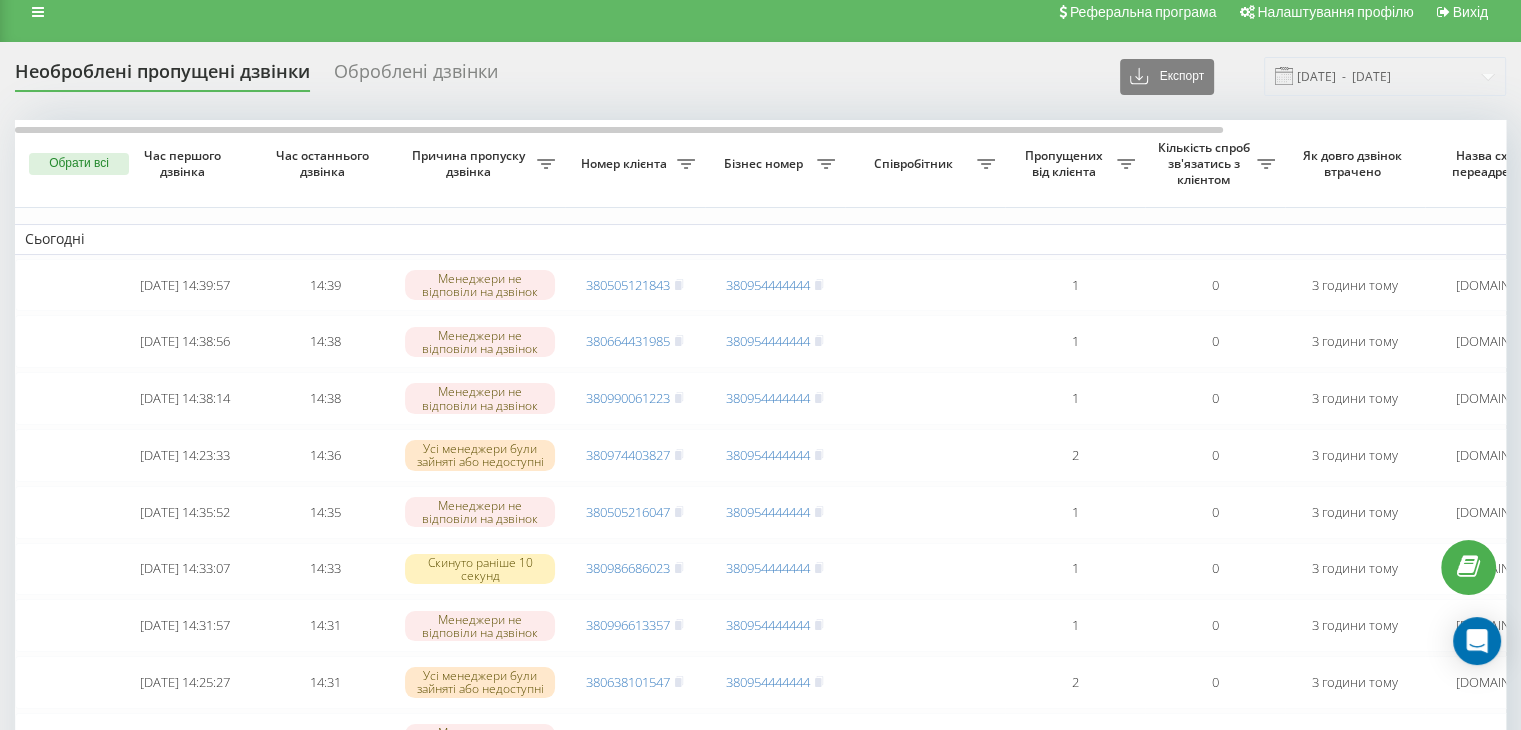 click on "Необроблені пропущені дзвінки Оброблені дзвінки Експорт .csv .xlsx [DATE]  -  [DATE]" at bounding box center (760, 76) 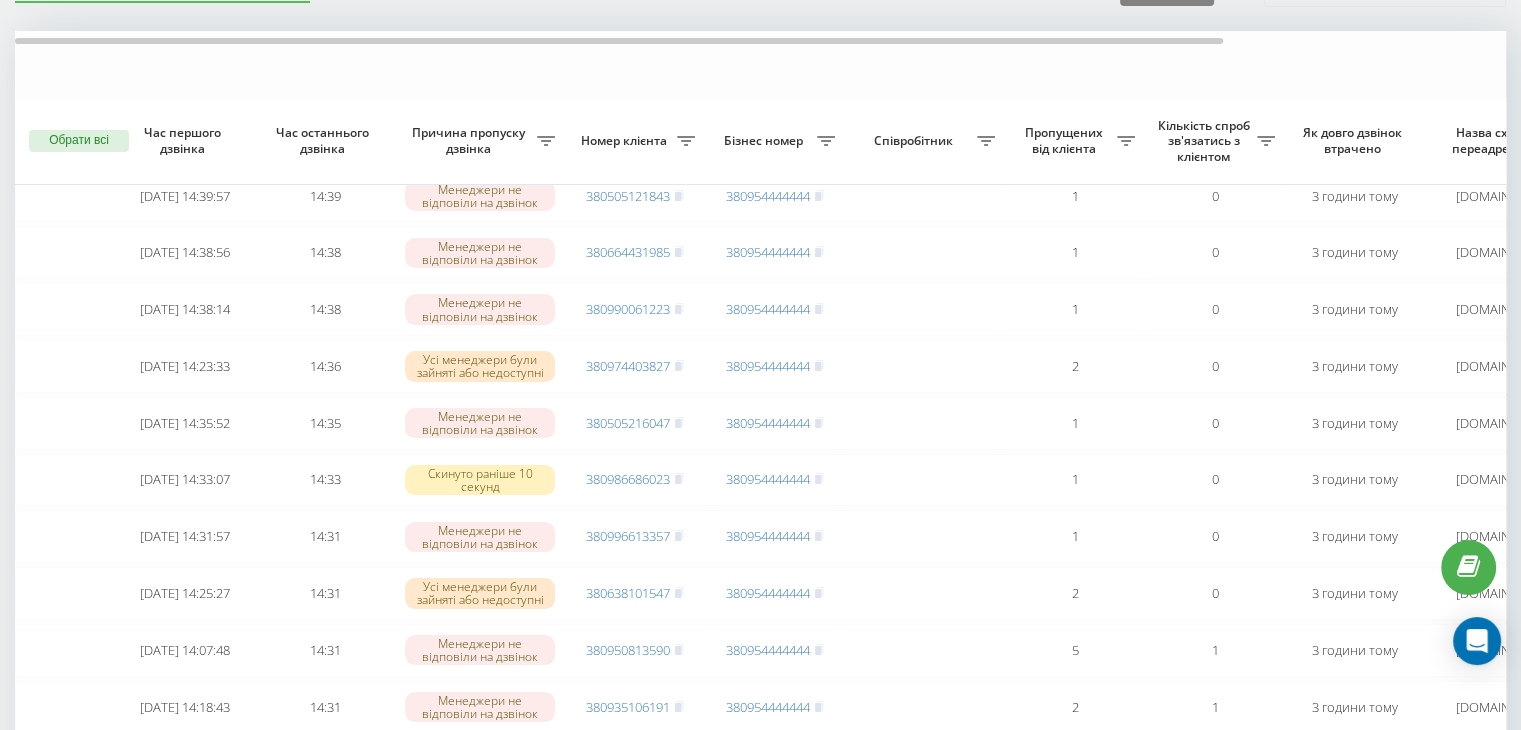 scroll, scrollTop: 0, scrollLeft: 0, axis: both 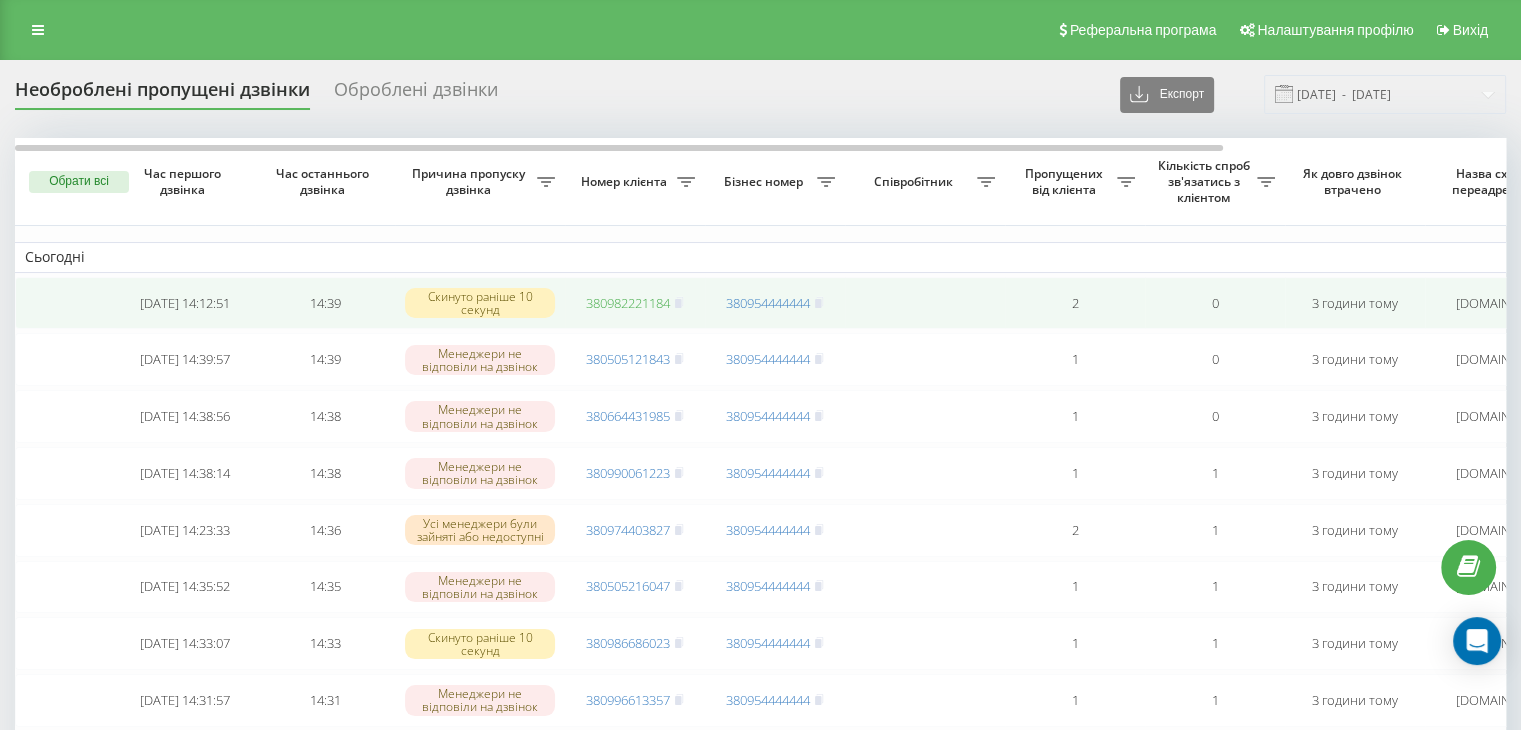 click on "380982221184" at bounding box center [628, 303] 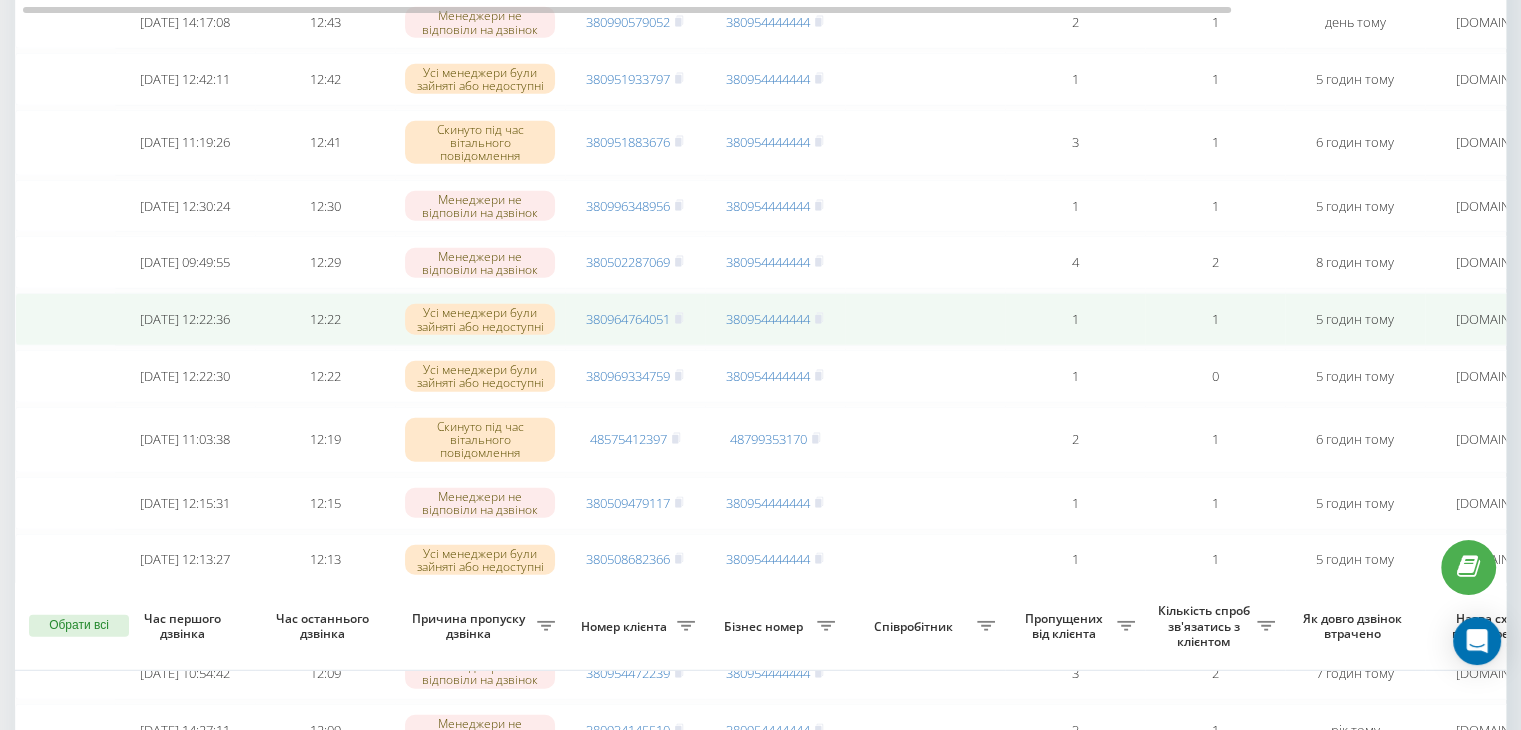 scroll, scrollTop: 5939, scrollLeft: 0, axis: vertical 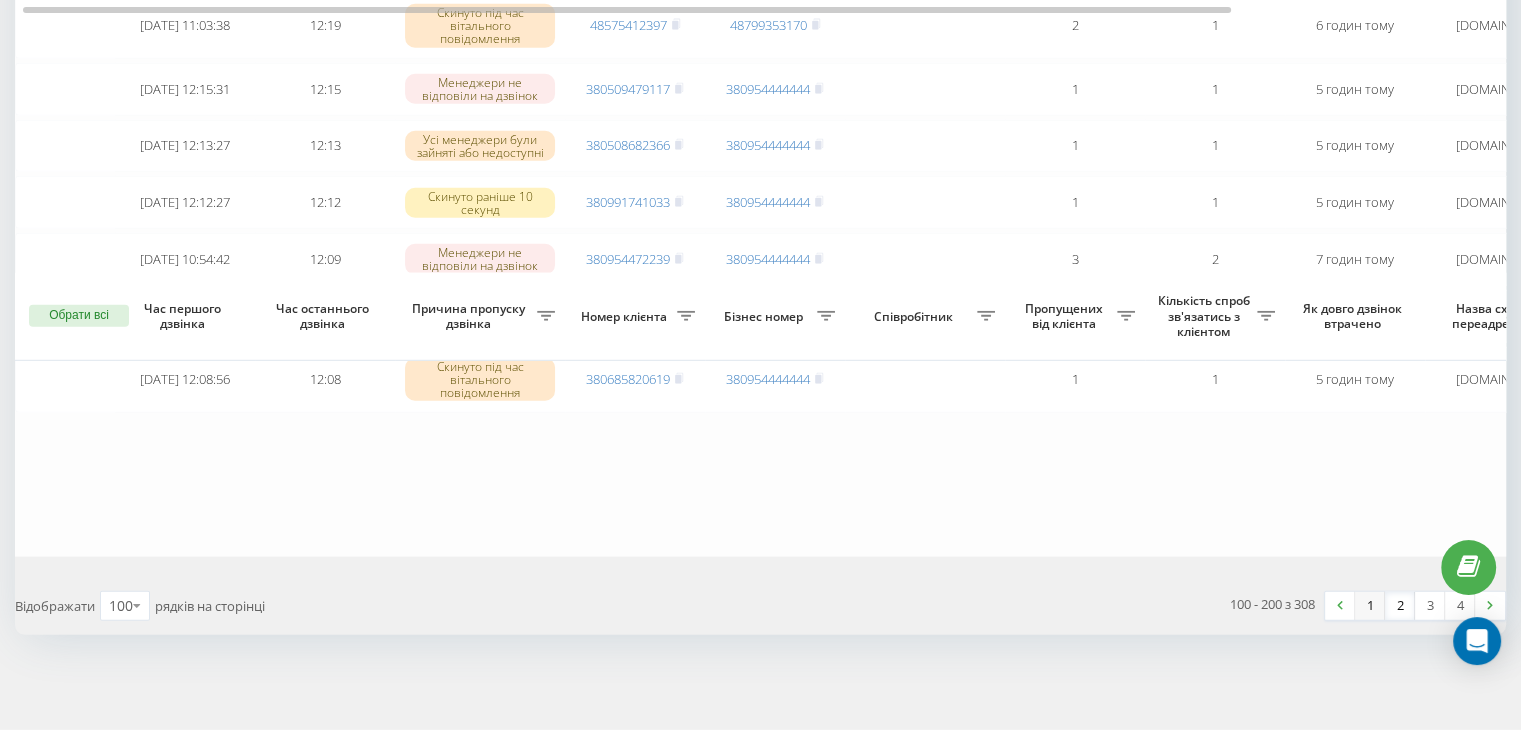 click on "1" at bounding box center [1370, 606] 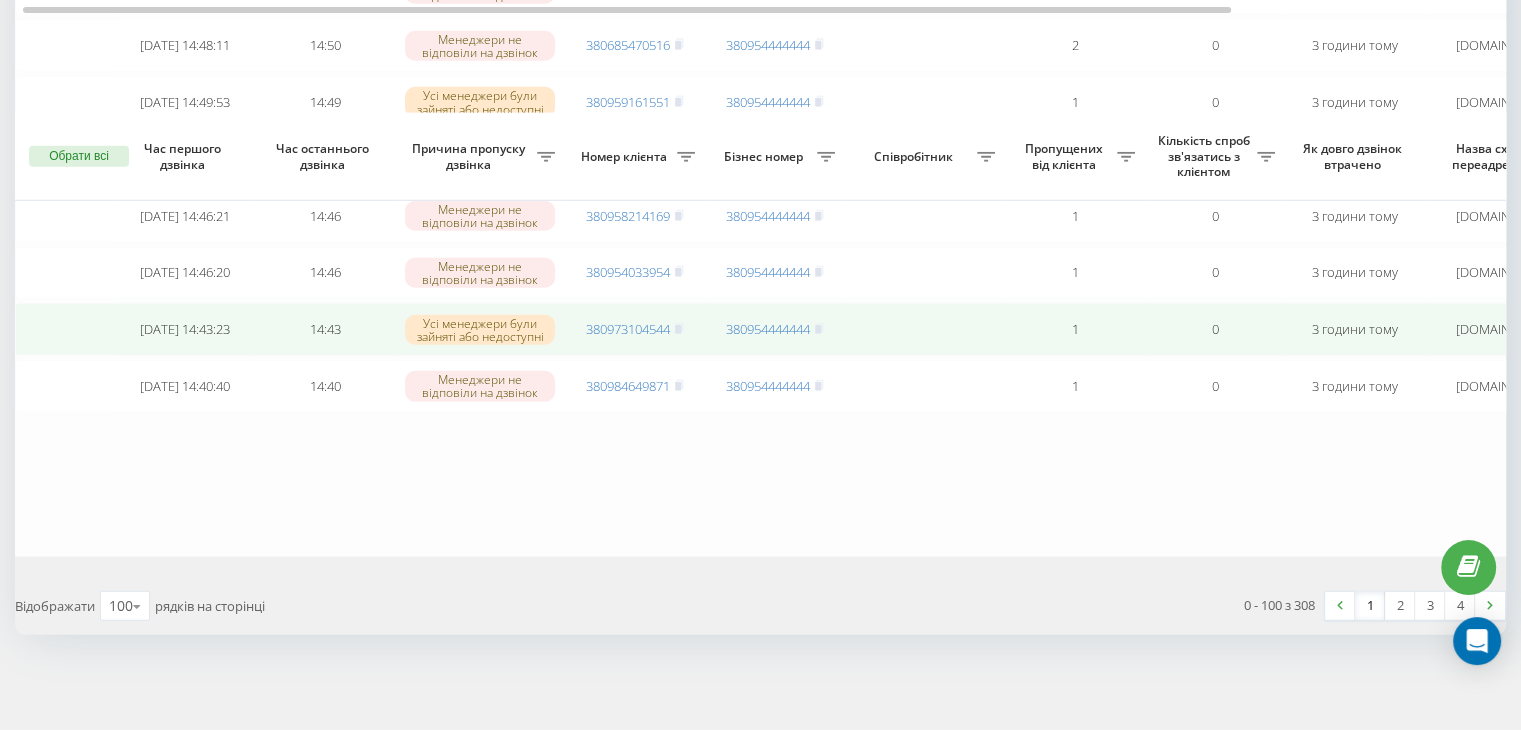scroll, scrollTop: 5714, scrollLeft: 0, axis: vertical 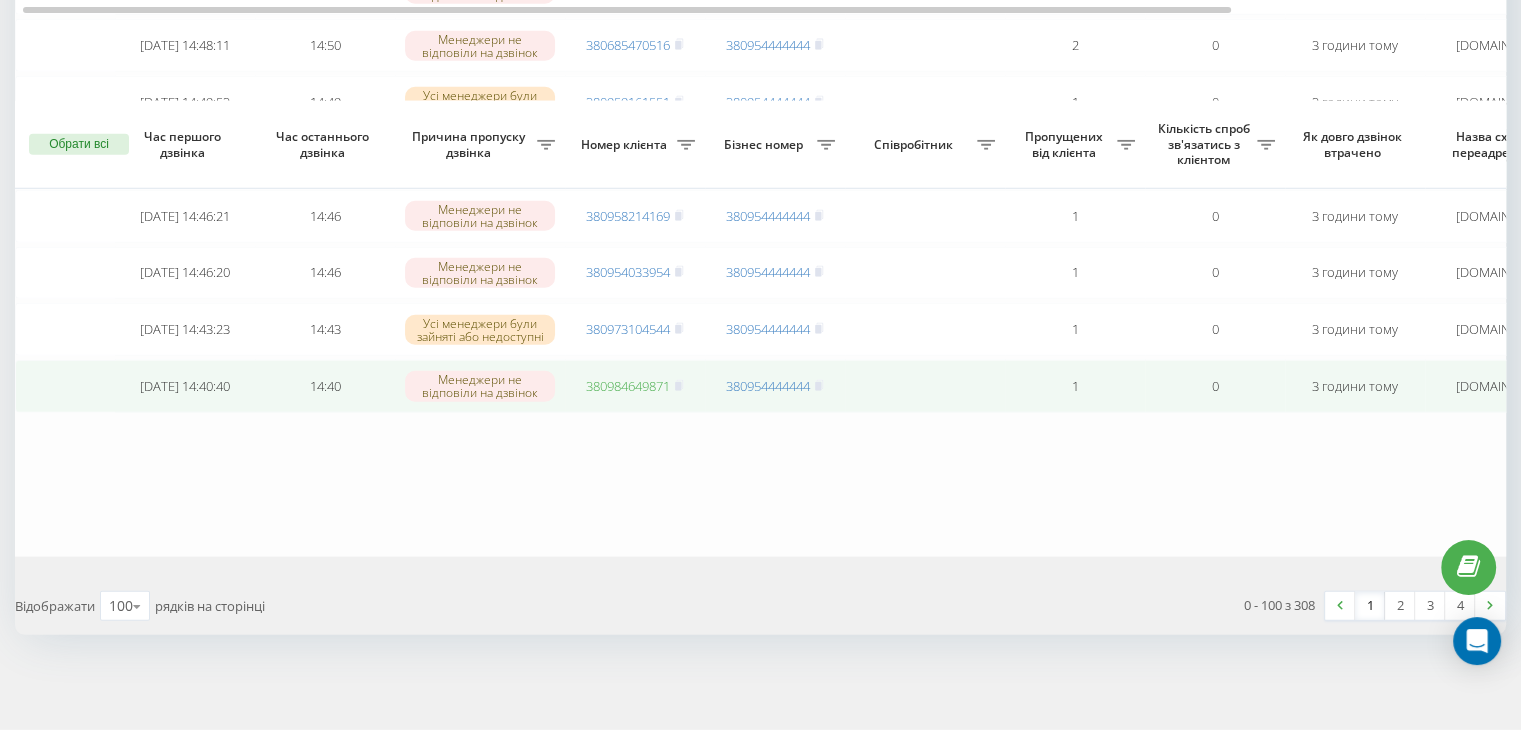 click on "380984649871" at bounding box center [628, 386] 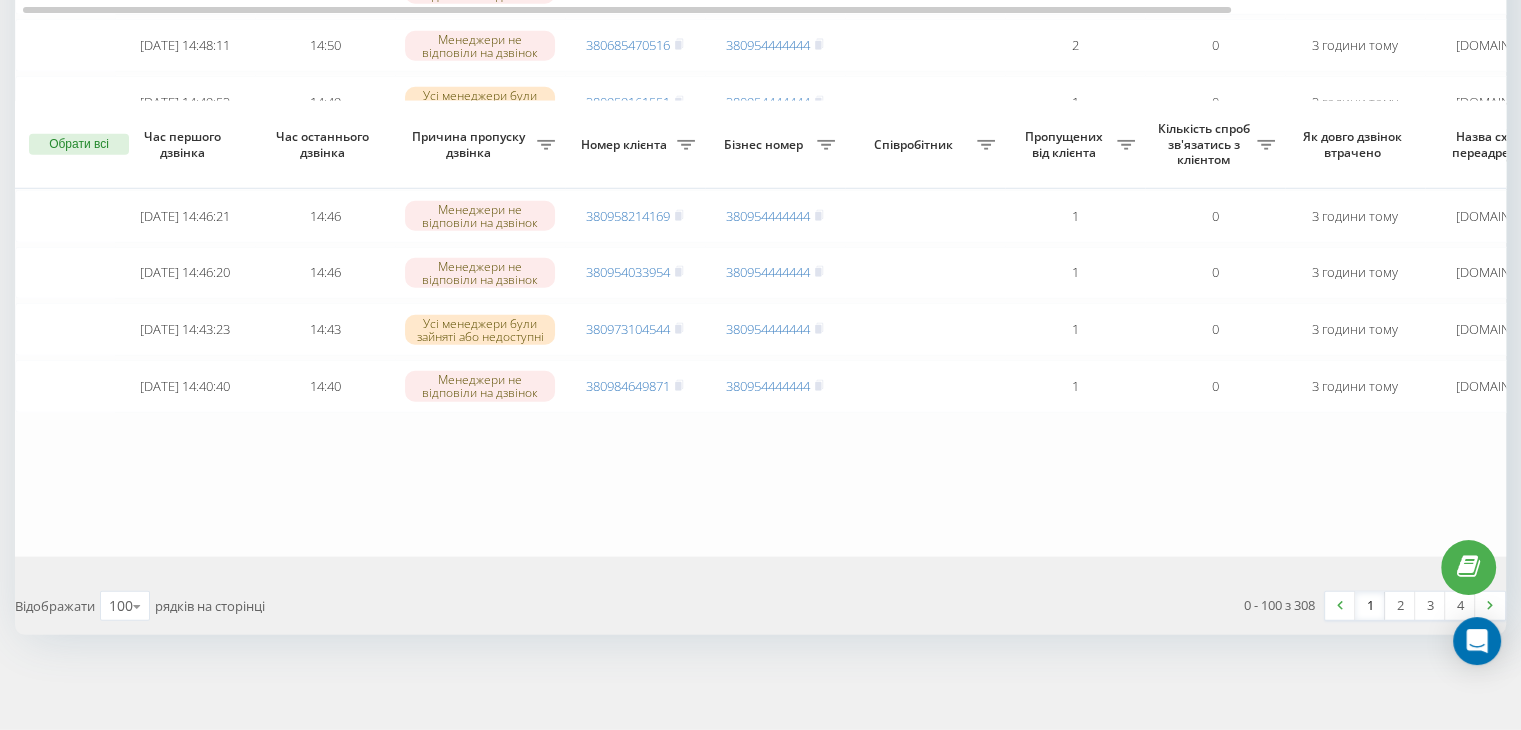 click on "Бізнес номер" at bounding box center (775, 145) 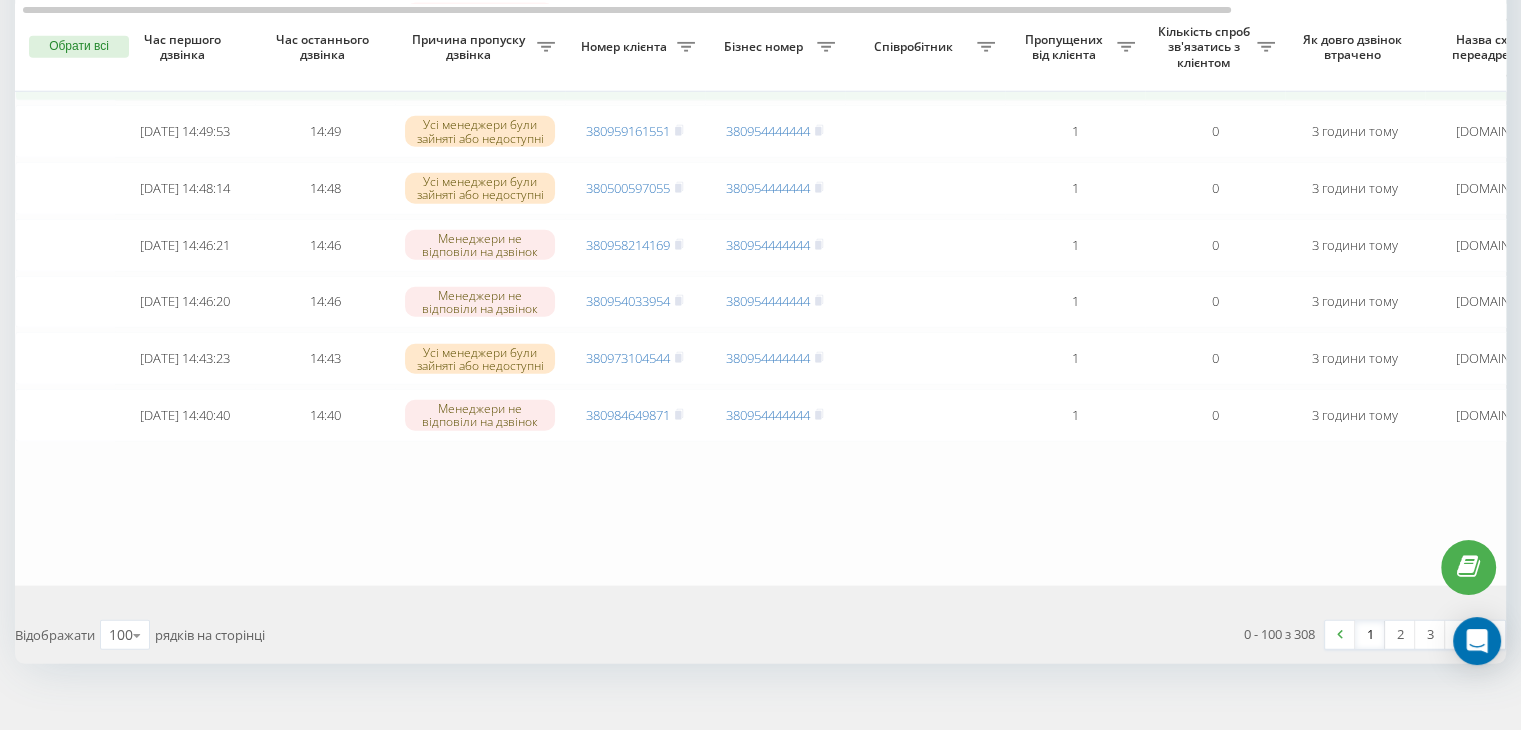 scroll, scrollTop: 5586, scrollLeft: 0, axis: vertical 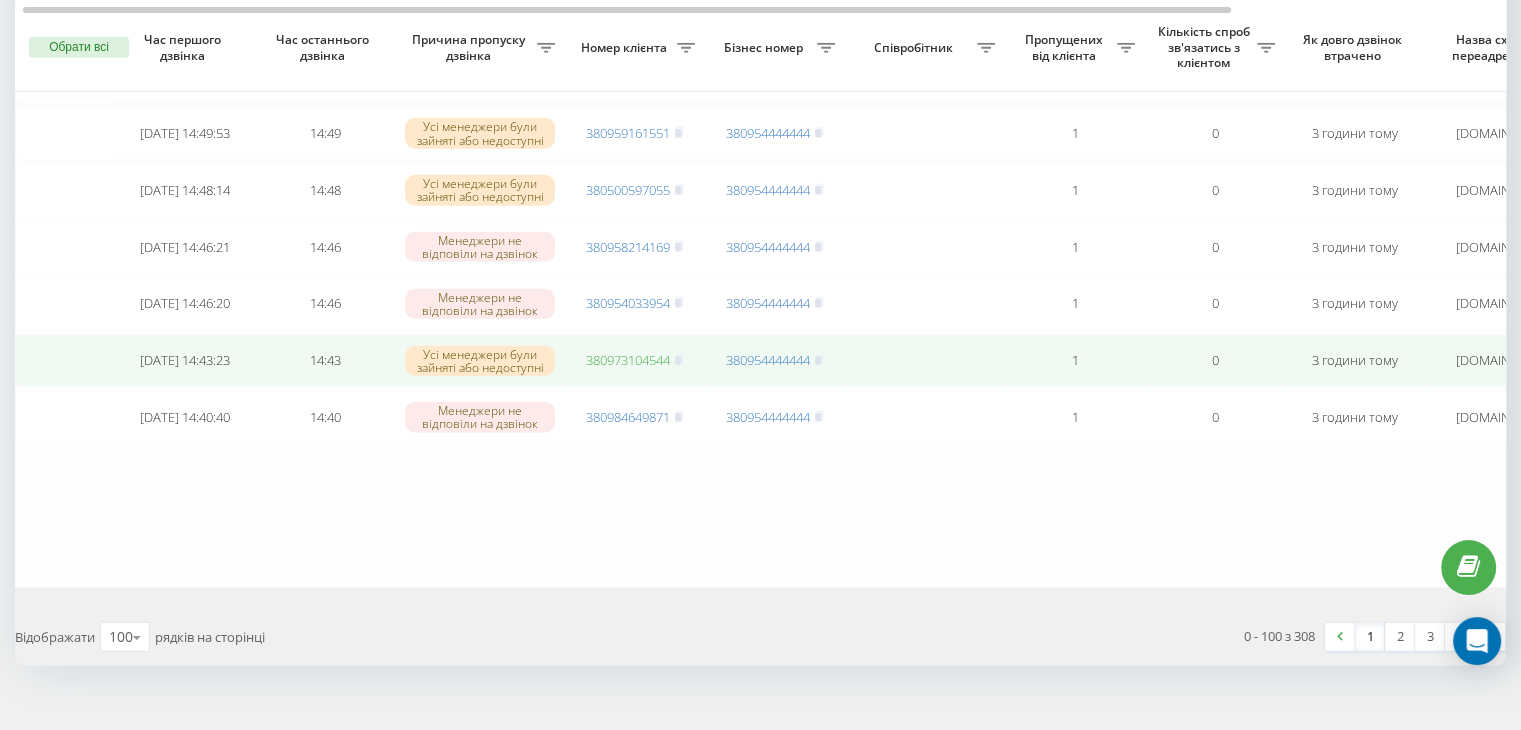 click on "380973104544" at bounding box center (628, 360) 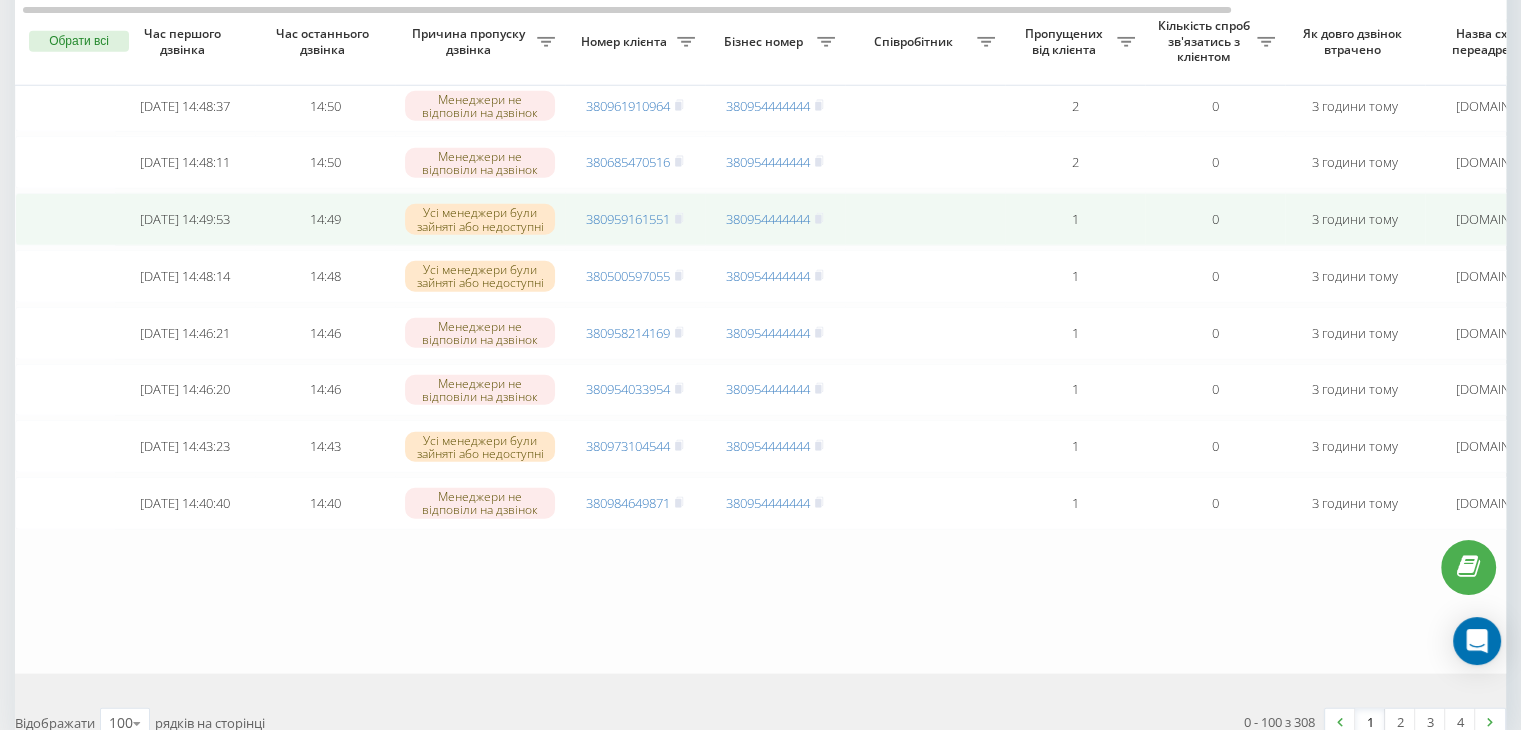 scroll, scrollTop: 5486, scrollLeft: 0, axis: vertical 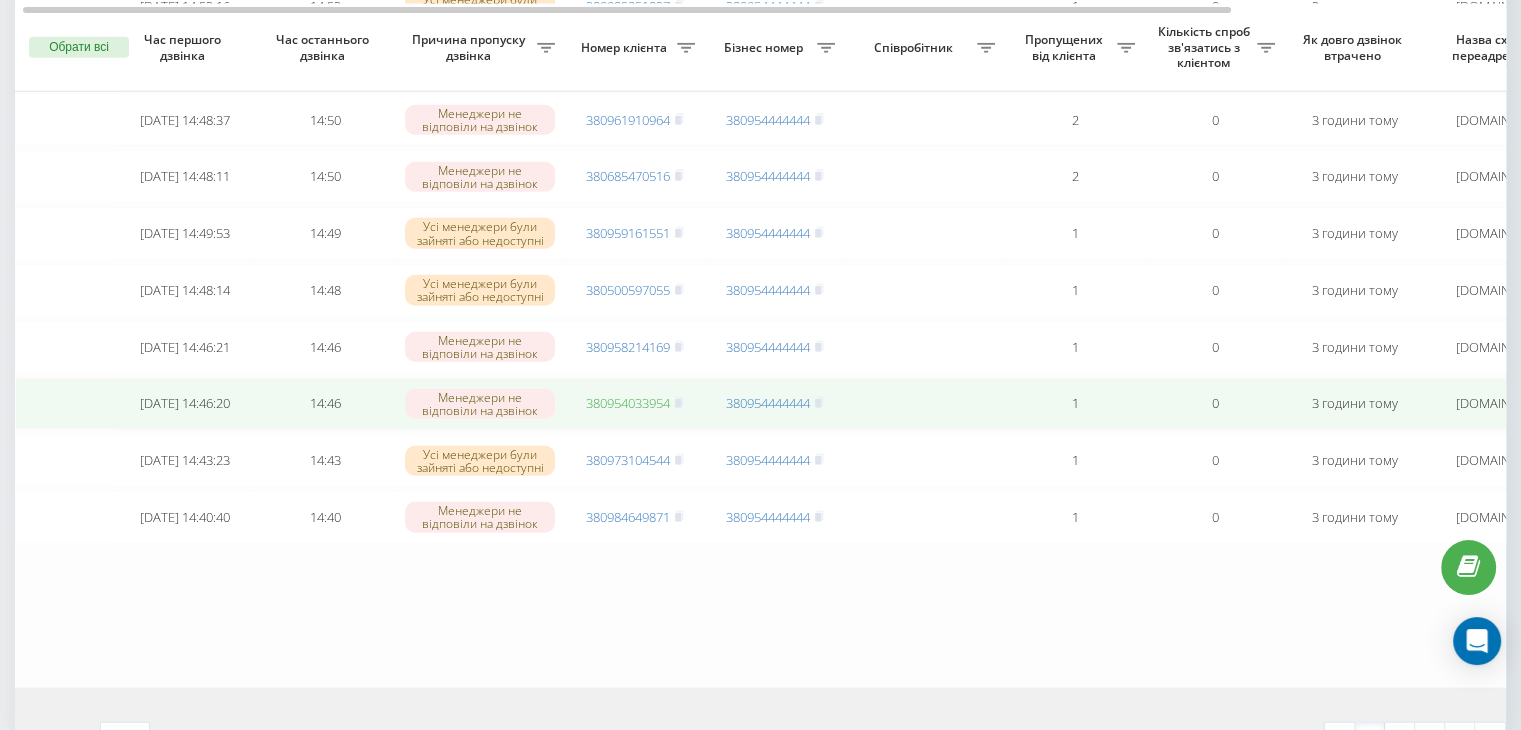 click on "380954033954" at bounding box center (628, 403) 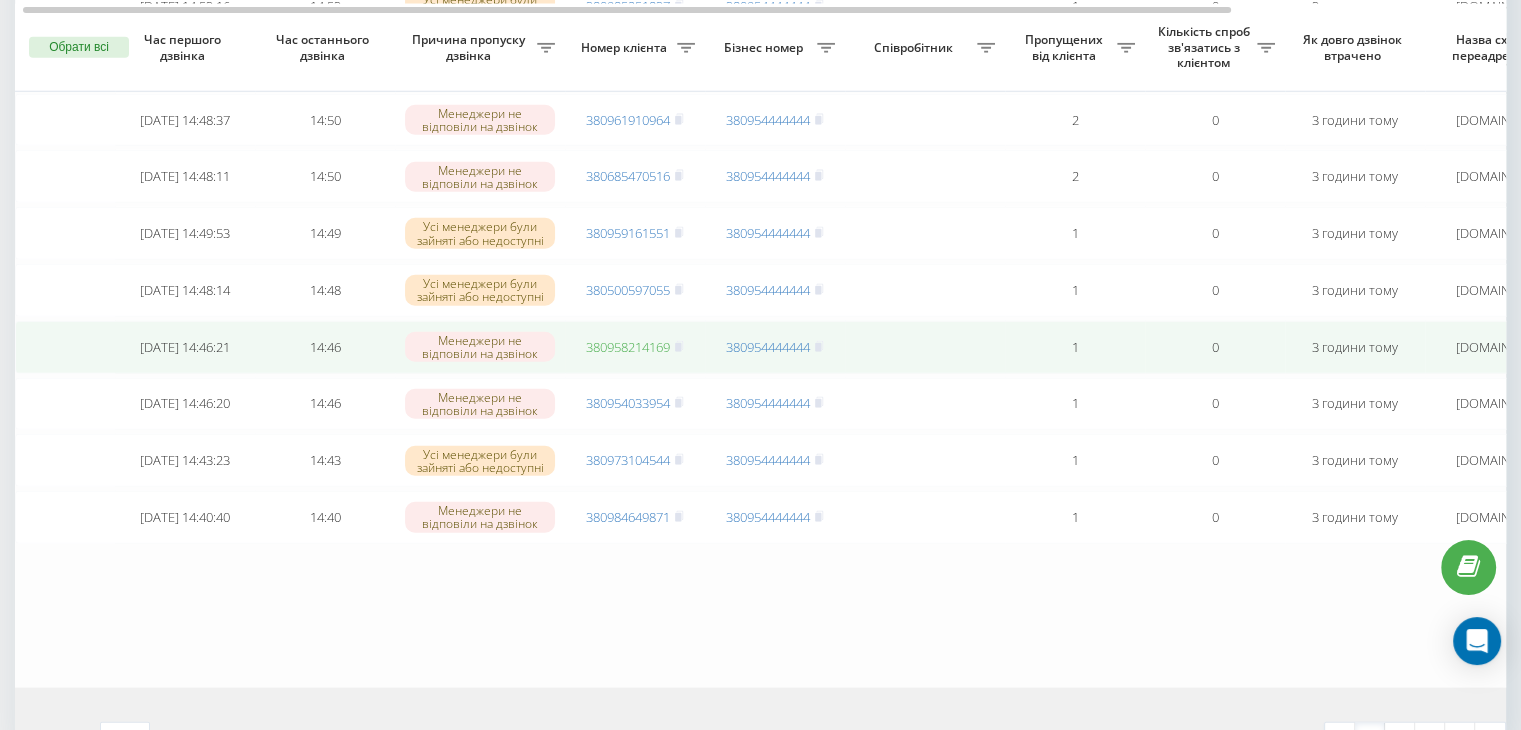 click on "380958214169" at bounding box center [628, 347] 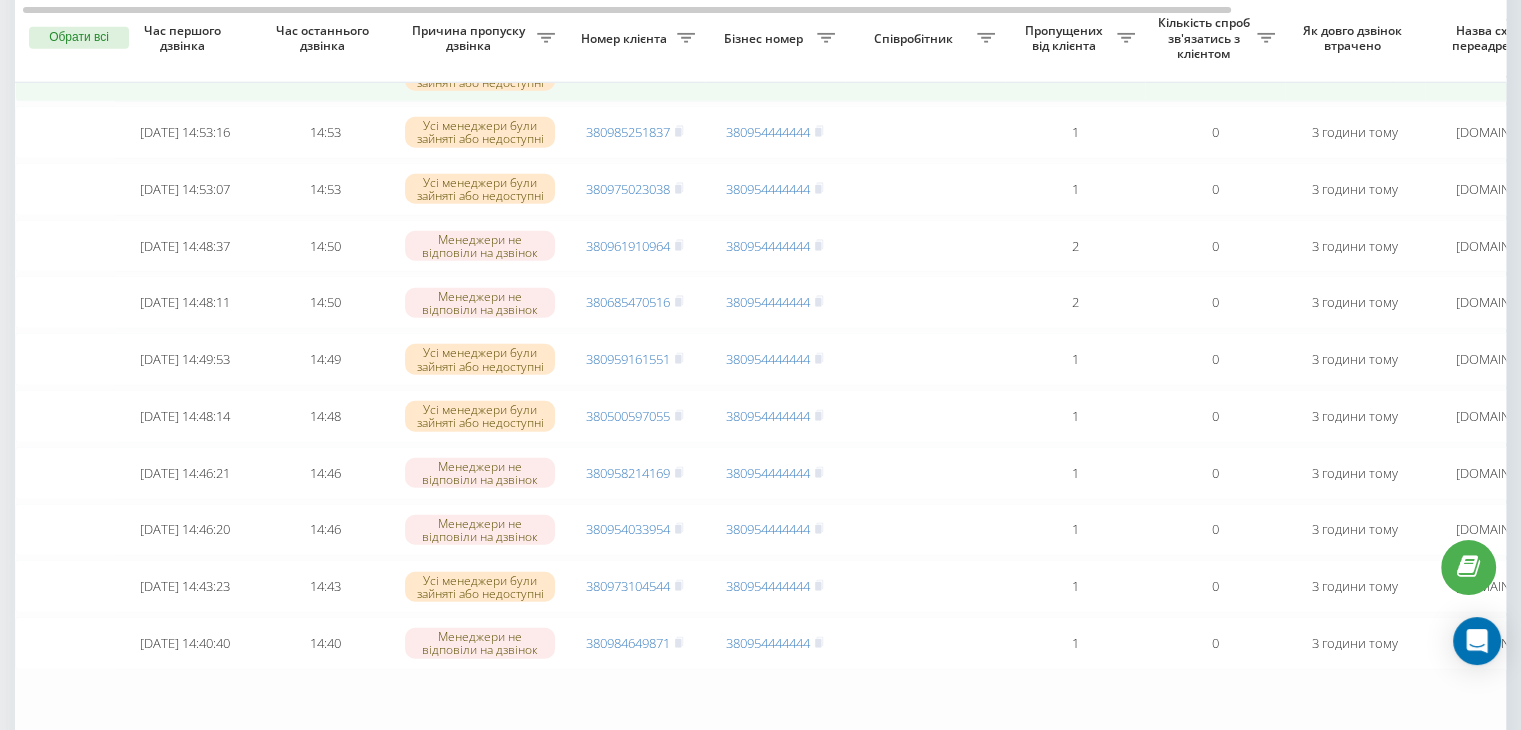 scroll, scrollTop: 5348, scrollLeft: 0, axis: vertical 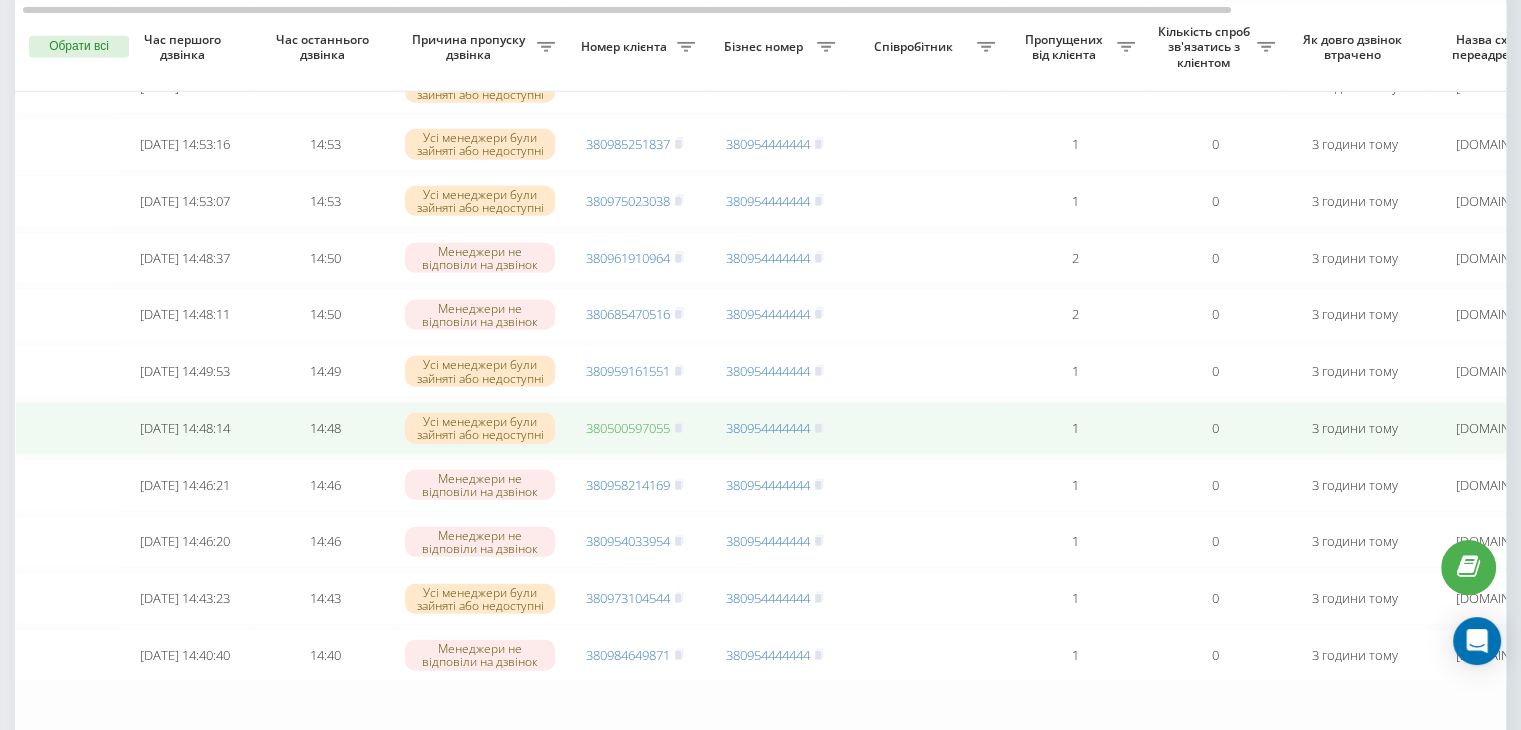 click on "380500597055" at bounding box center [628, 428] 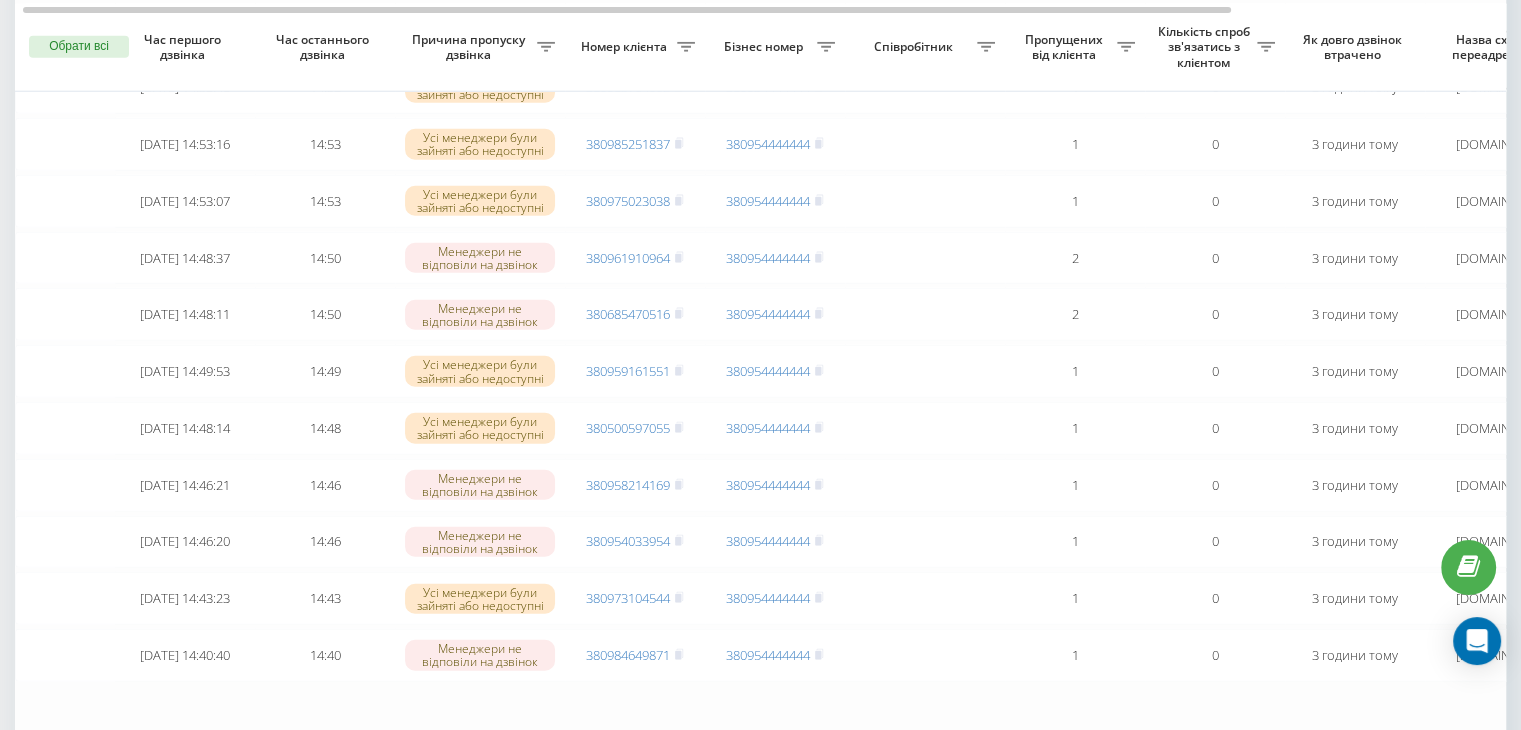 scroll, scrollTop: 5336, scrollLeft: 0, axis: vertical 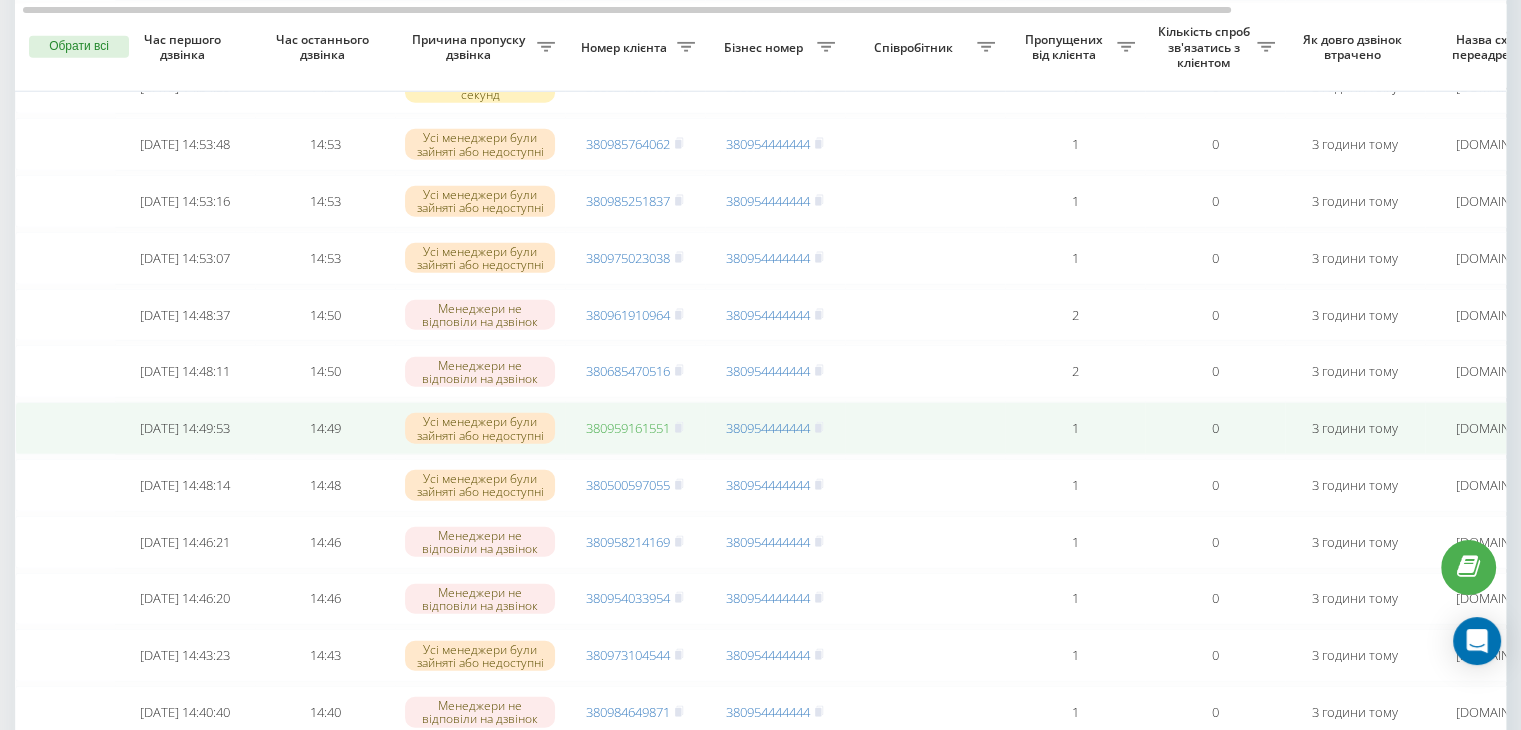 click on "380959161551" at bounding box center [628, 428] 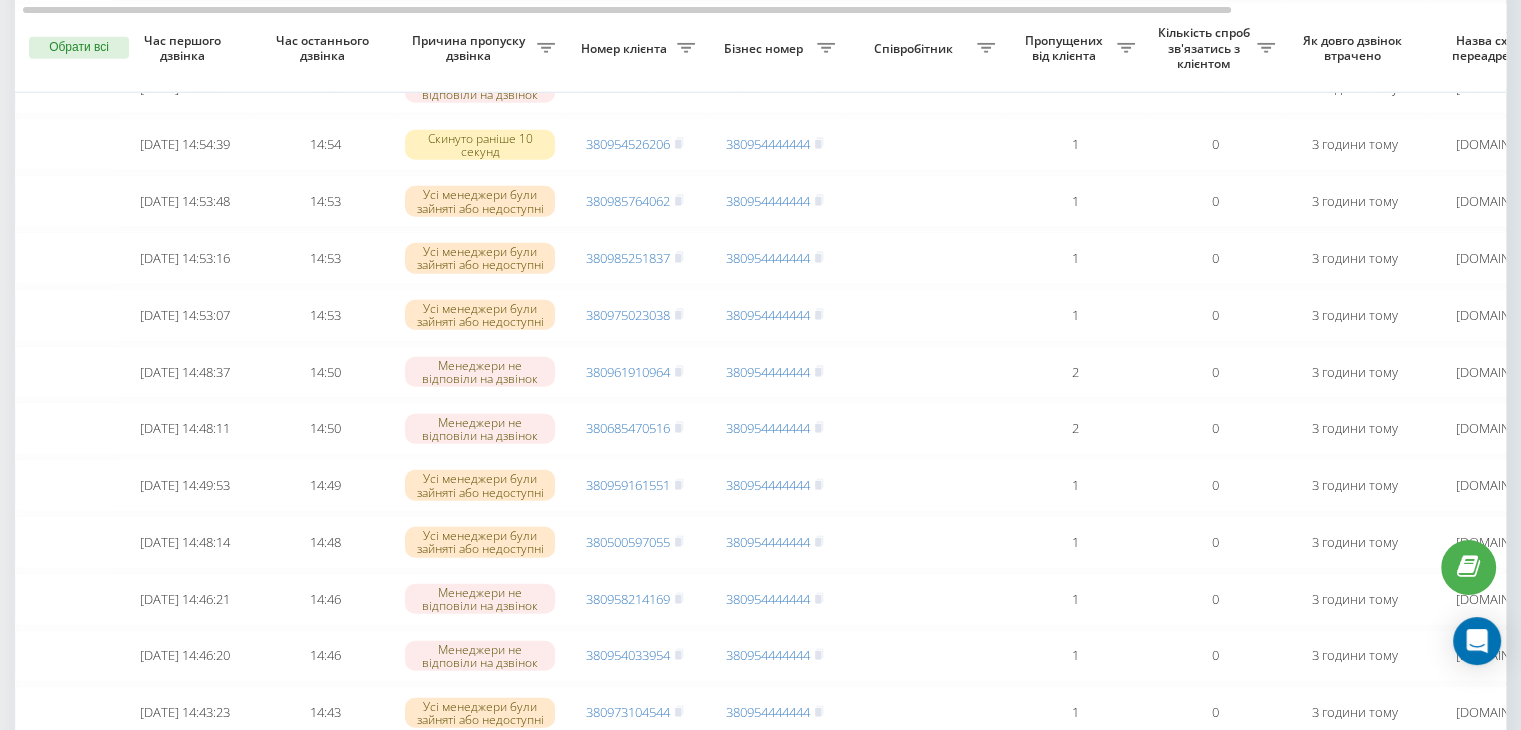 scroll, scrollTop: 5235, scrollLeft: 0, axis: vertical 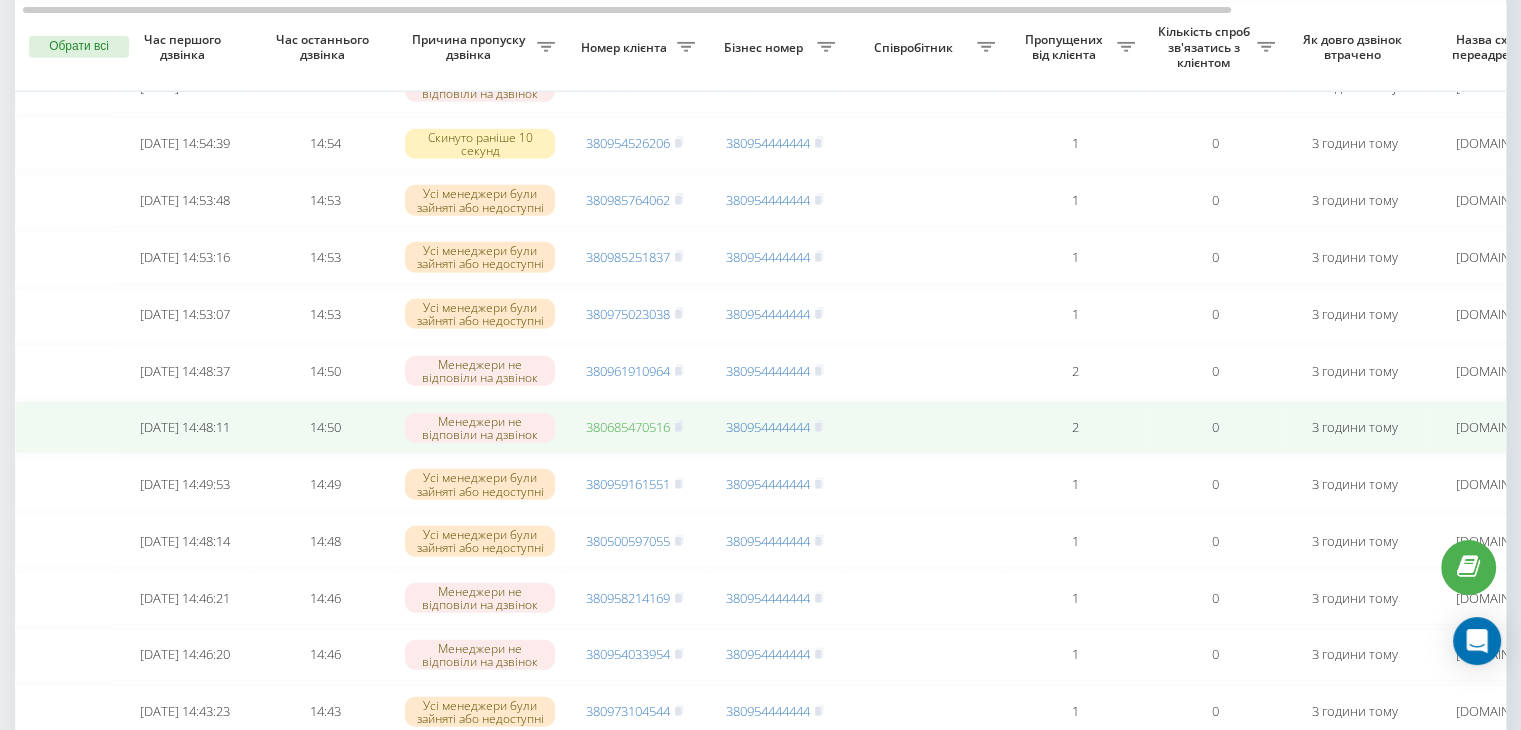 click on "380685470516" at bounding box center (628, 427) 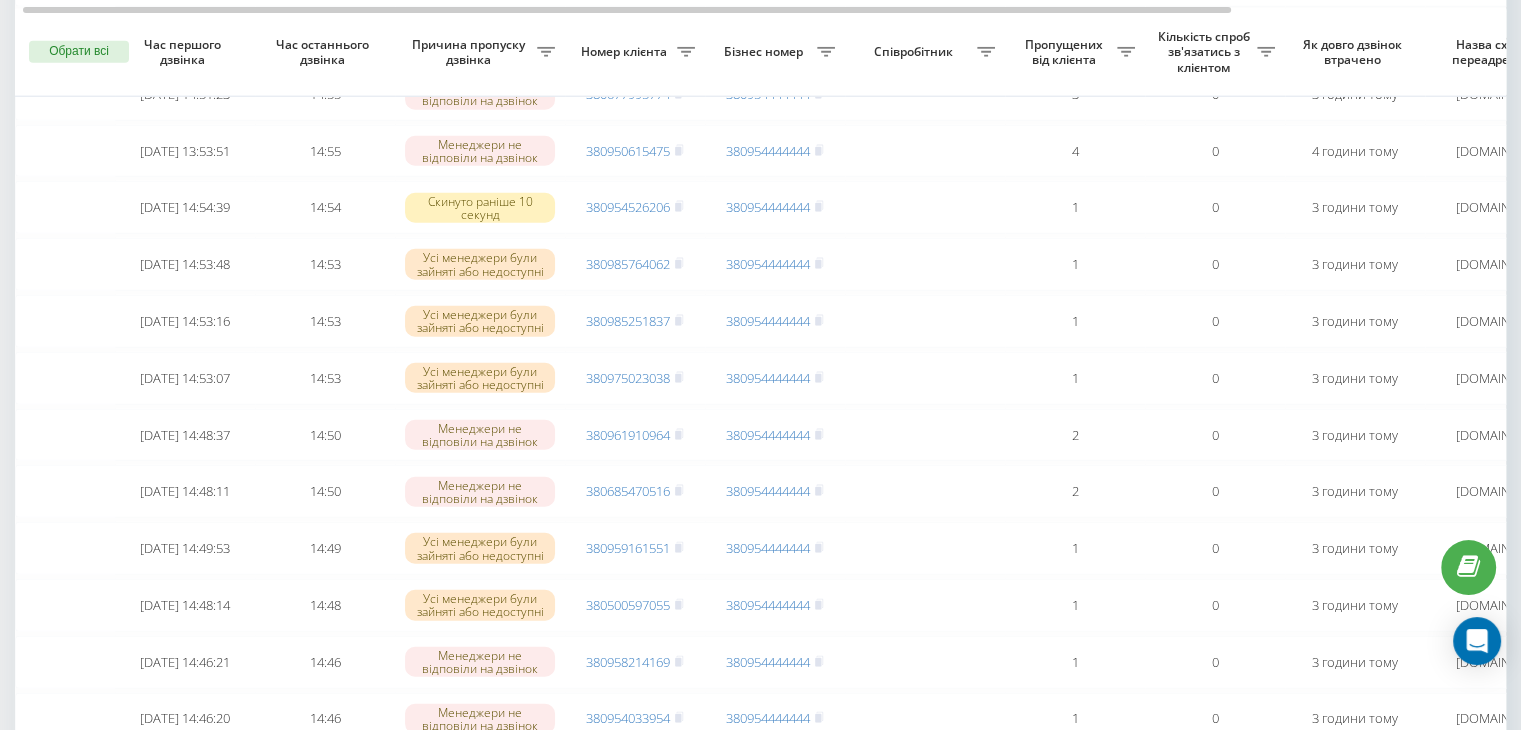 scroll, scrollTop: 5170, scrollLeft: 0, axis: vertical 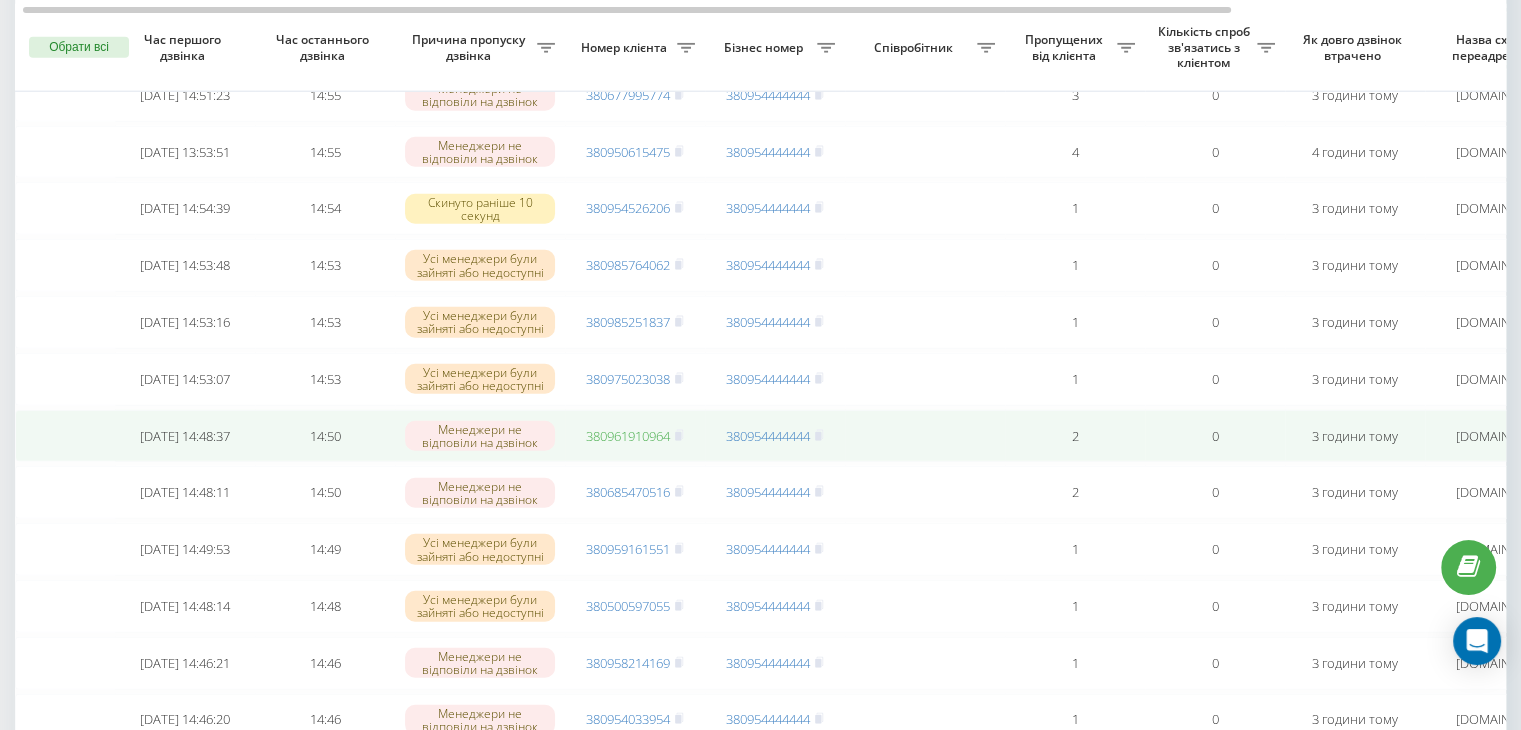 click on "380961910964" at bounding box center (628, 436) 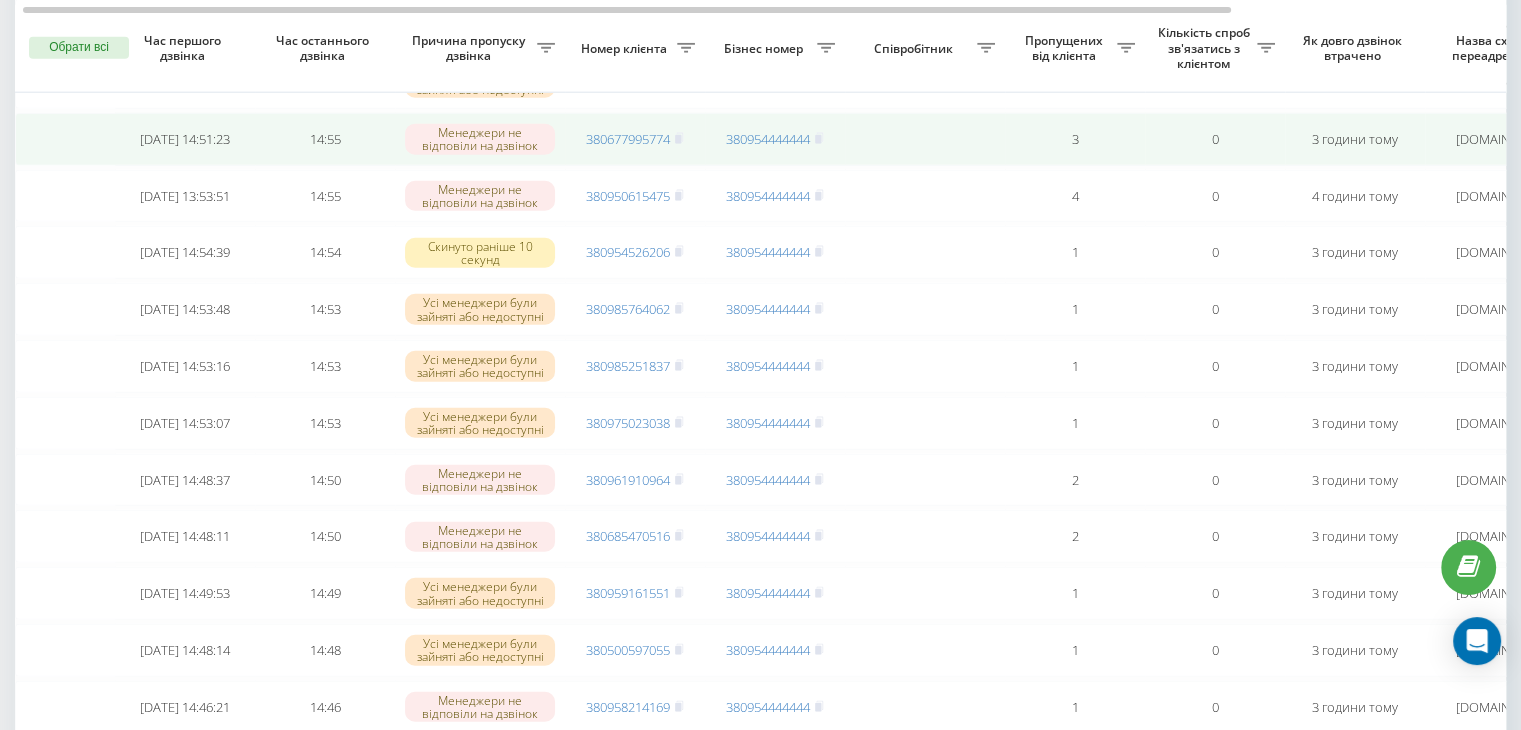 scroll, scrollTop: 5124, scrollLeft: 0, axis: vertical 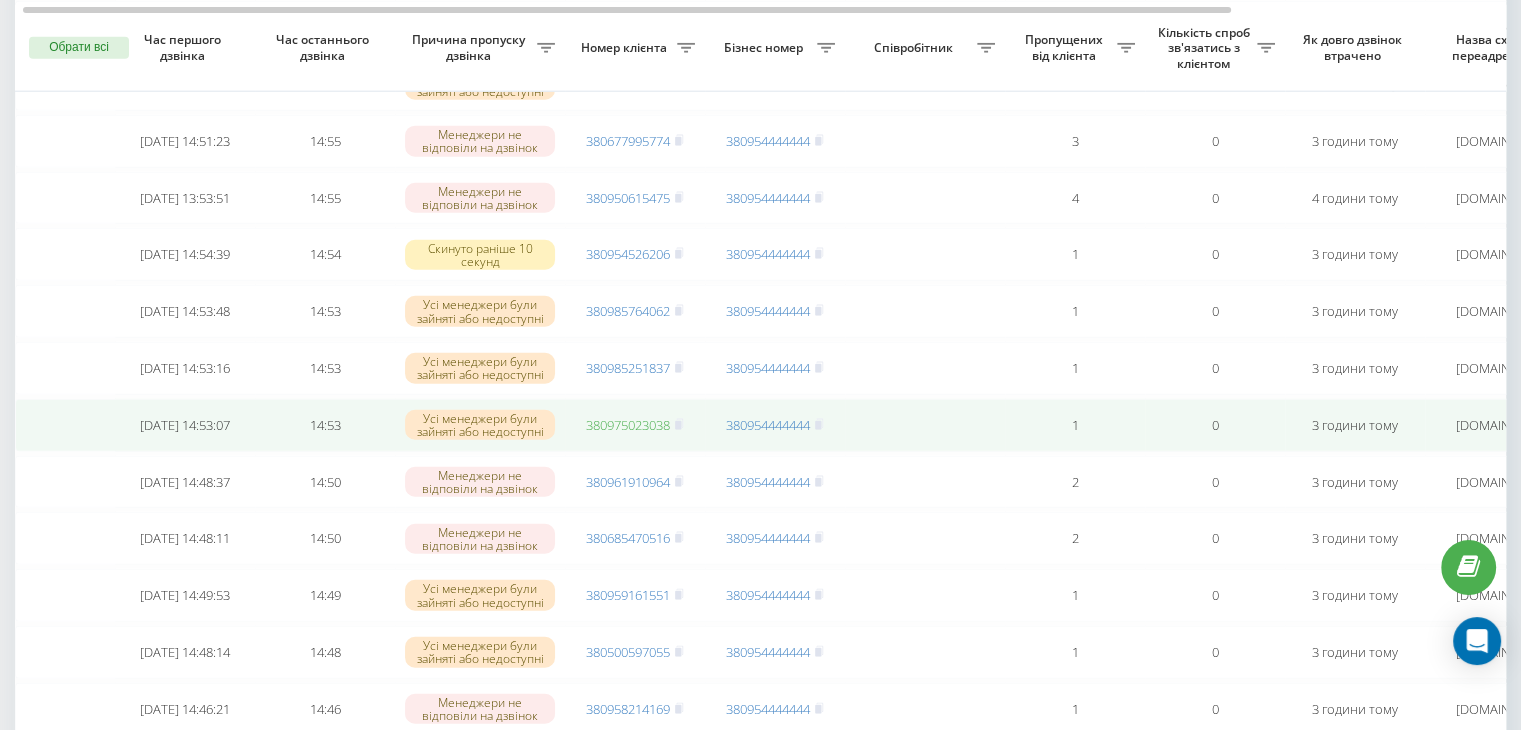 click on "380975023038" at bounding box center (628, 425) 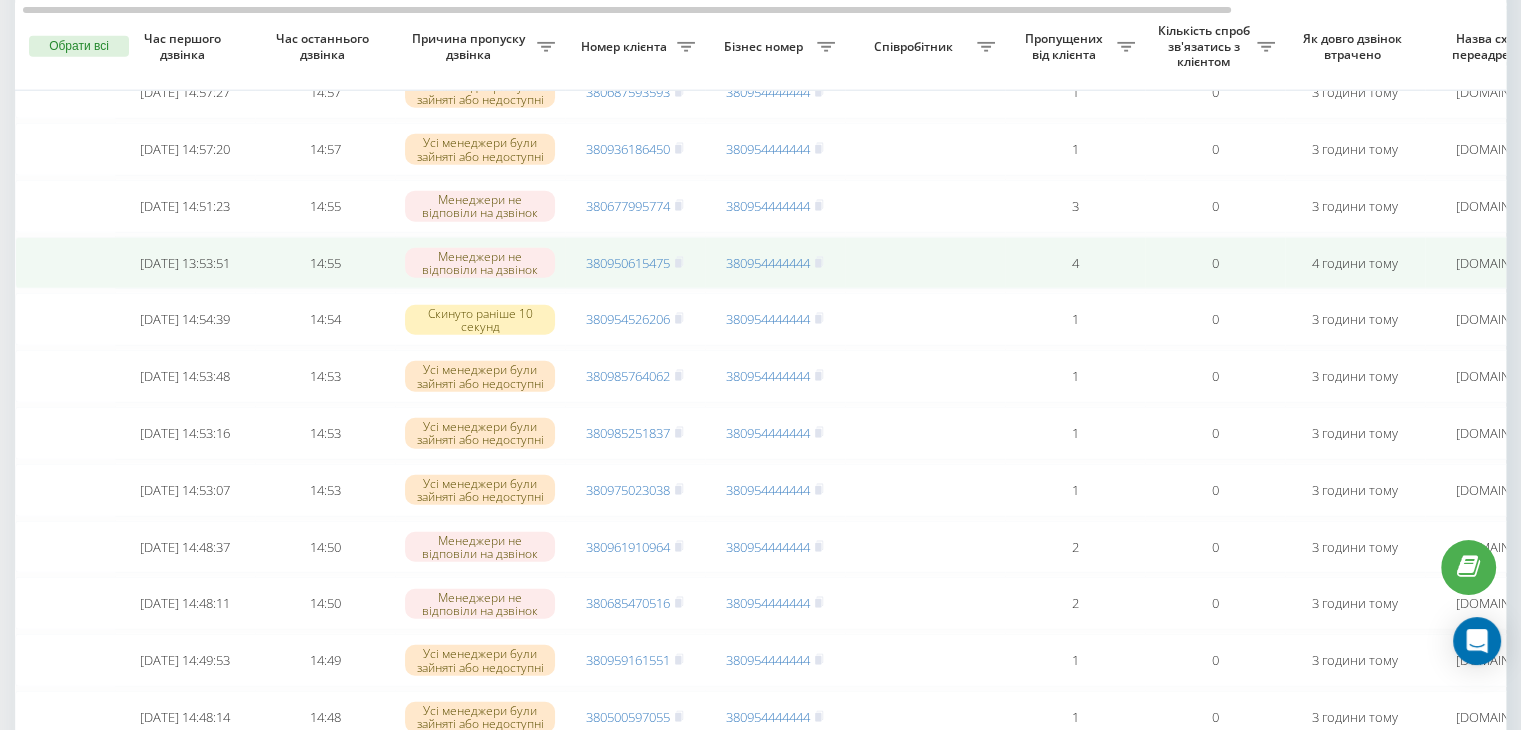 scroll, scrollTop: 5056, scrollLeft: 0, axis: vertical 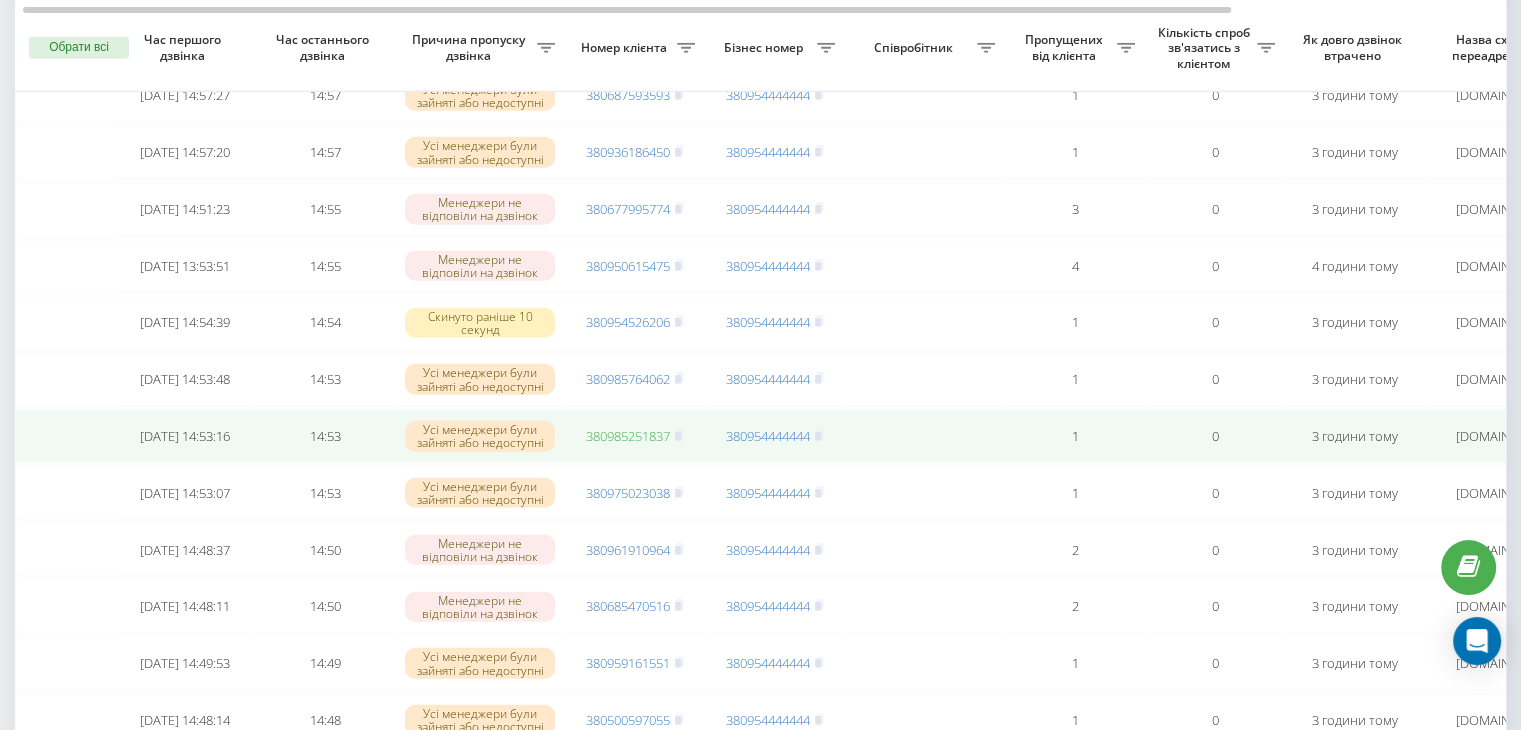 click on "380985251837" at bounding box center (628, 436) 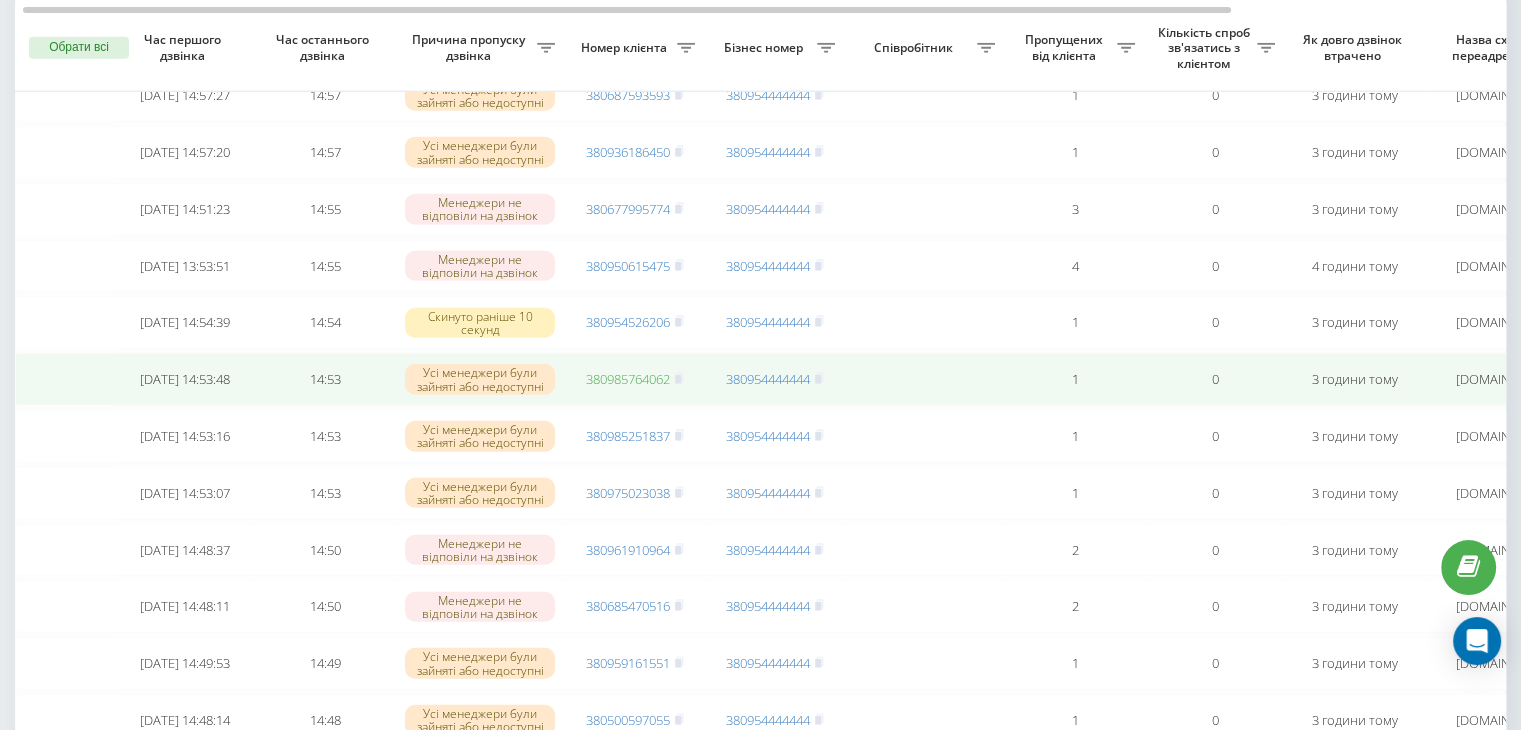 click on "380985764062" at bounding box center [628, 379] 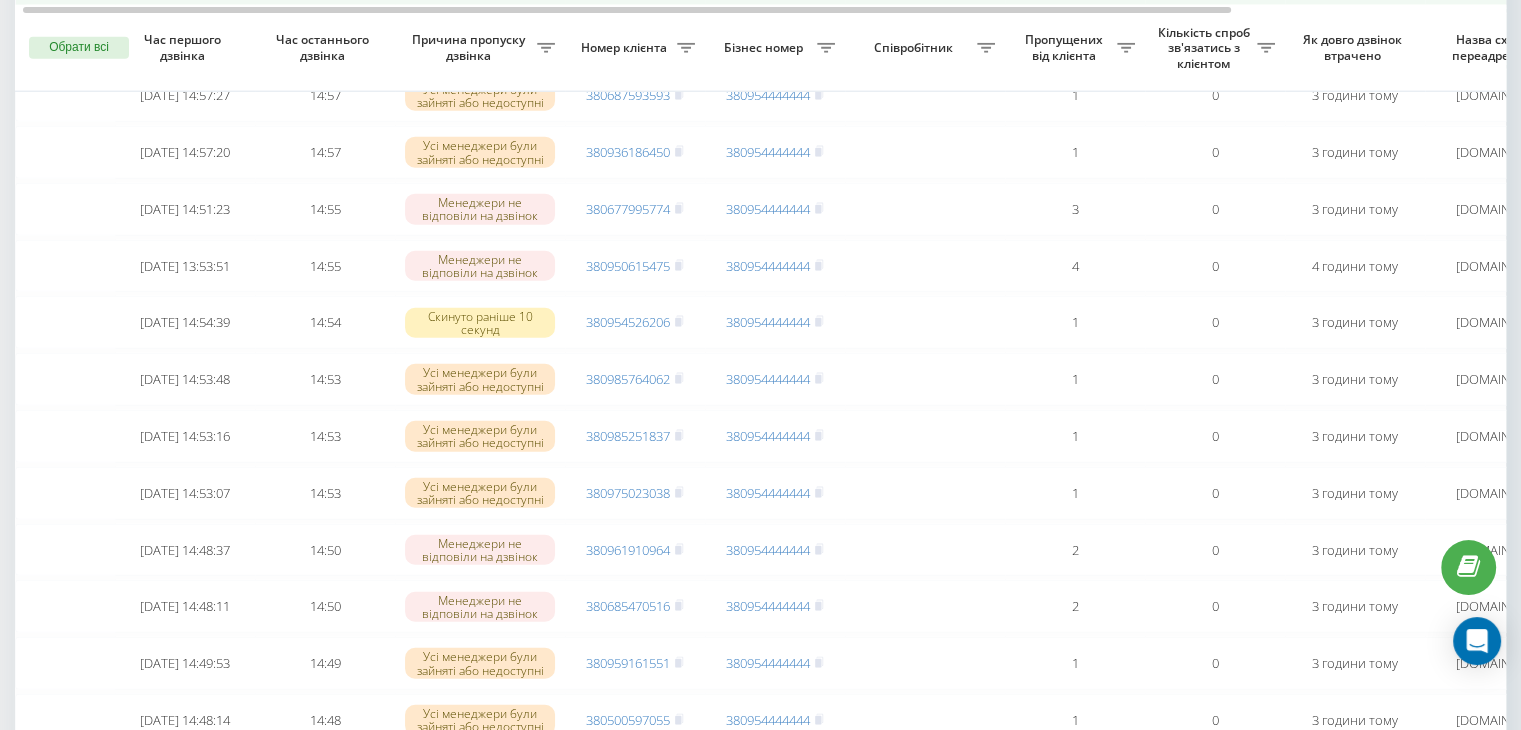 scroll, scrollTop: 5010, scrollLeft: 0, axis: vertical 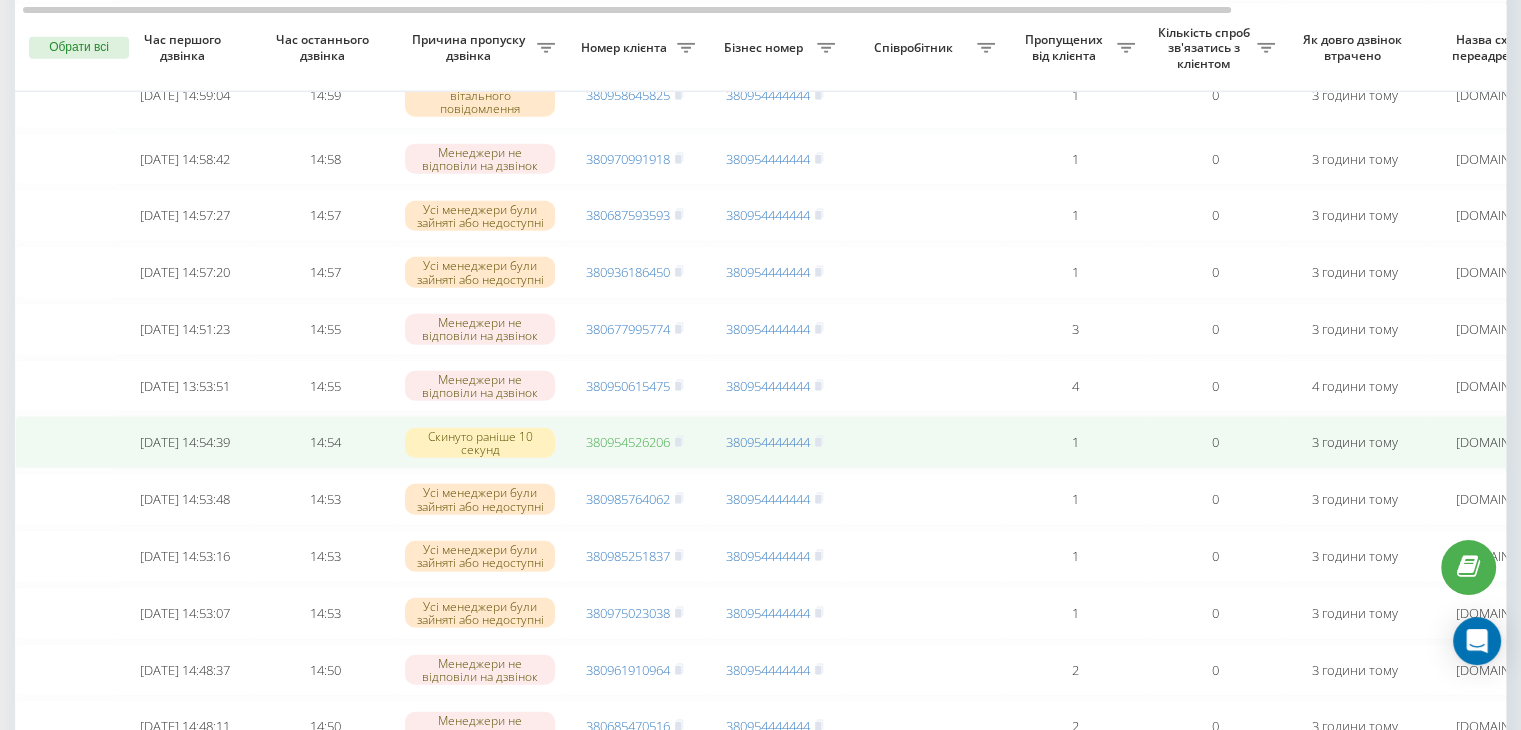 click on "380954526206" at bounding box center [628, 442] 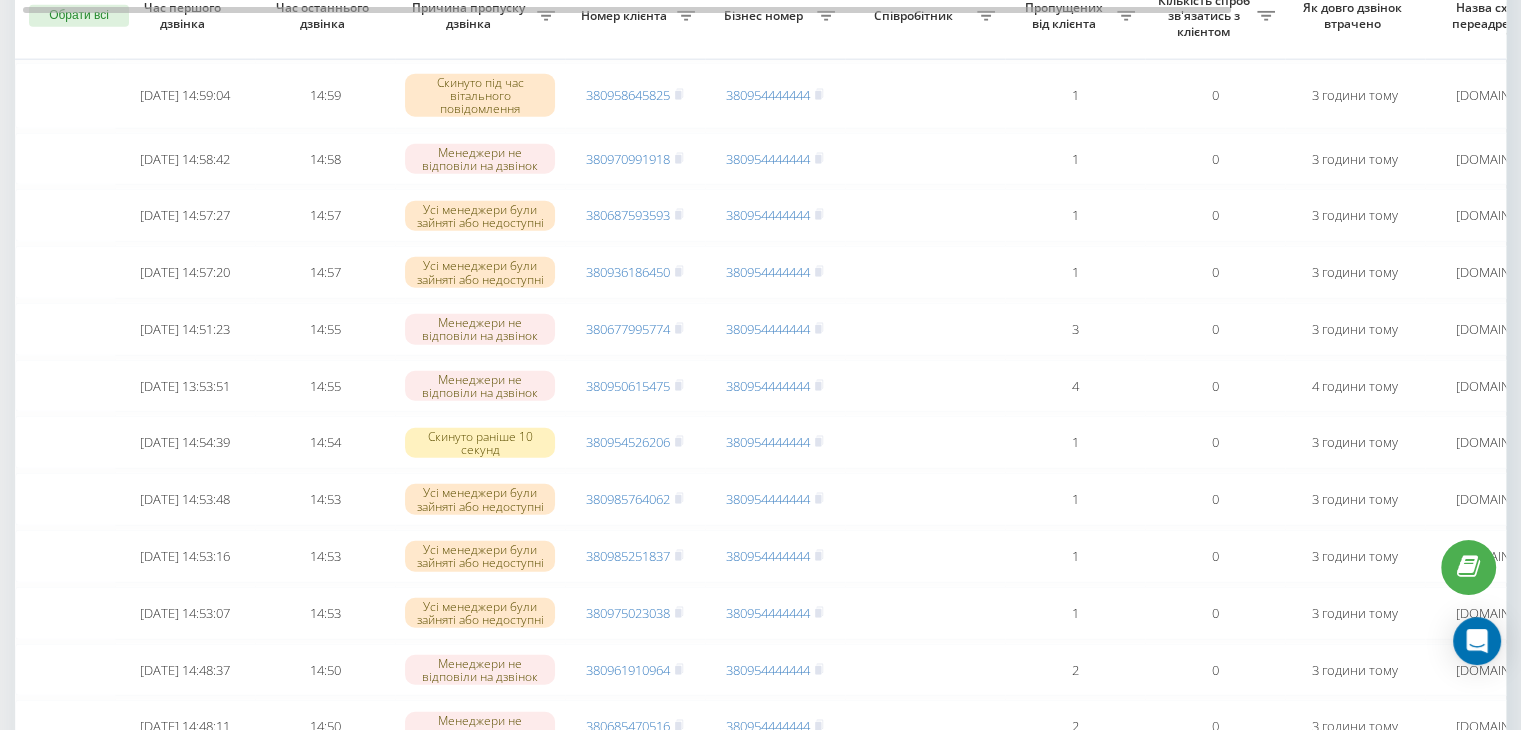 scroll, scrollTop: 0, scrollLeft: 0, axis: both 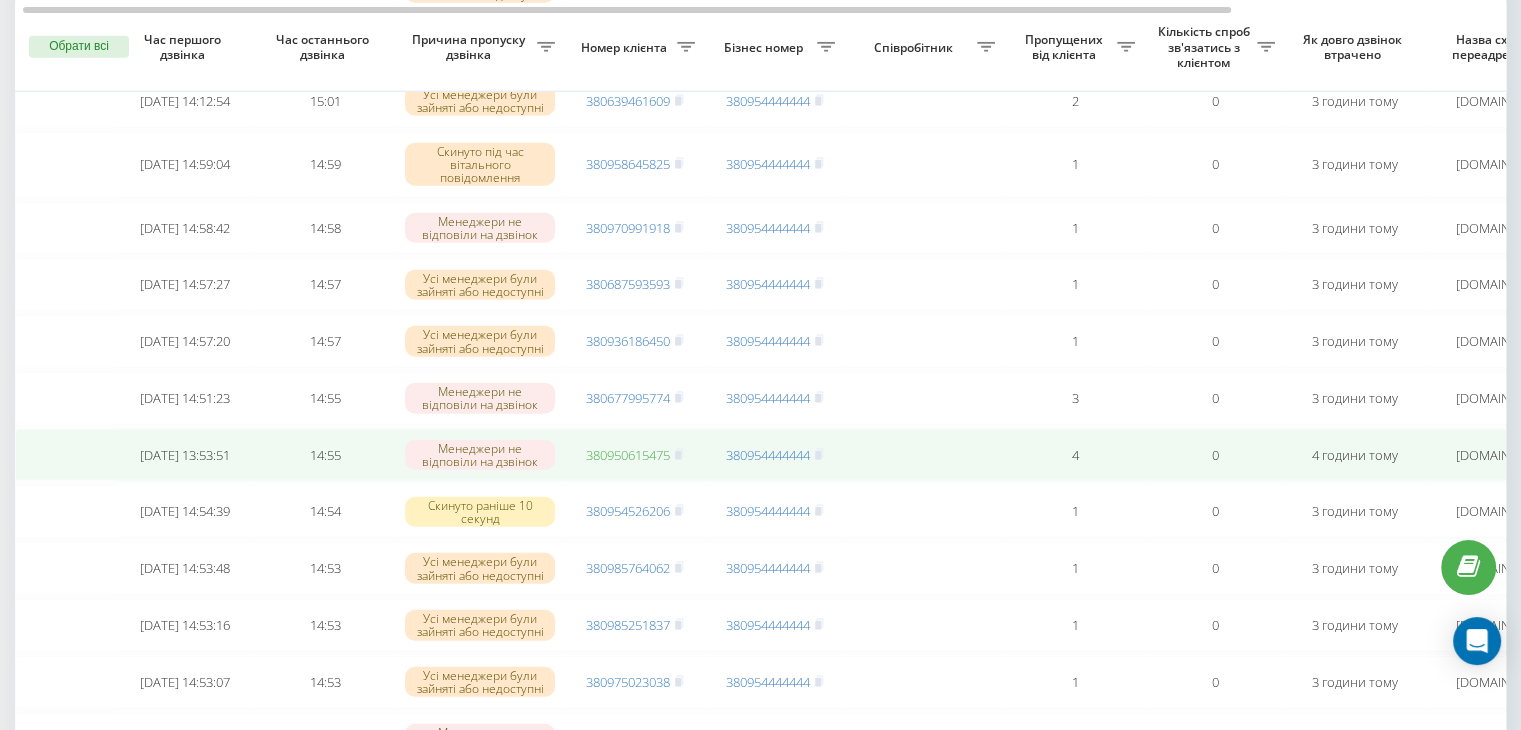 click on "380950615475" at bounding box center [628, 455] 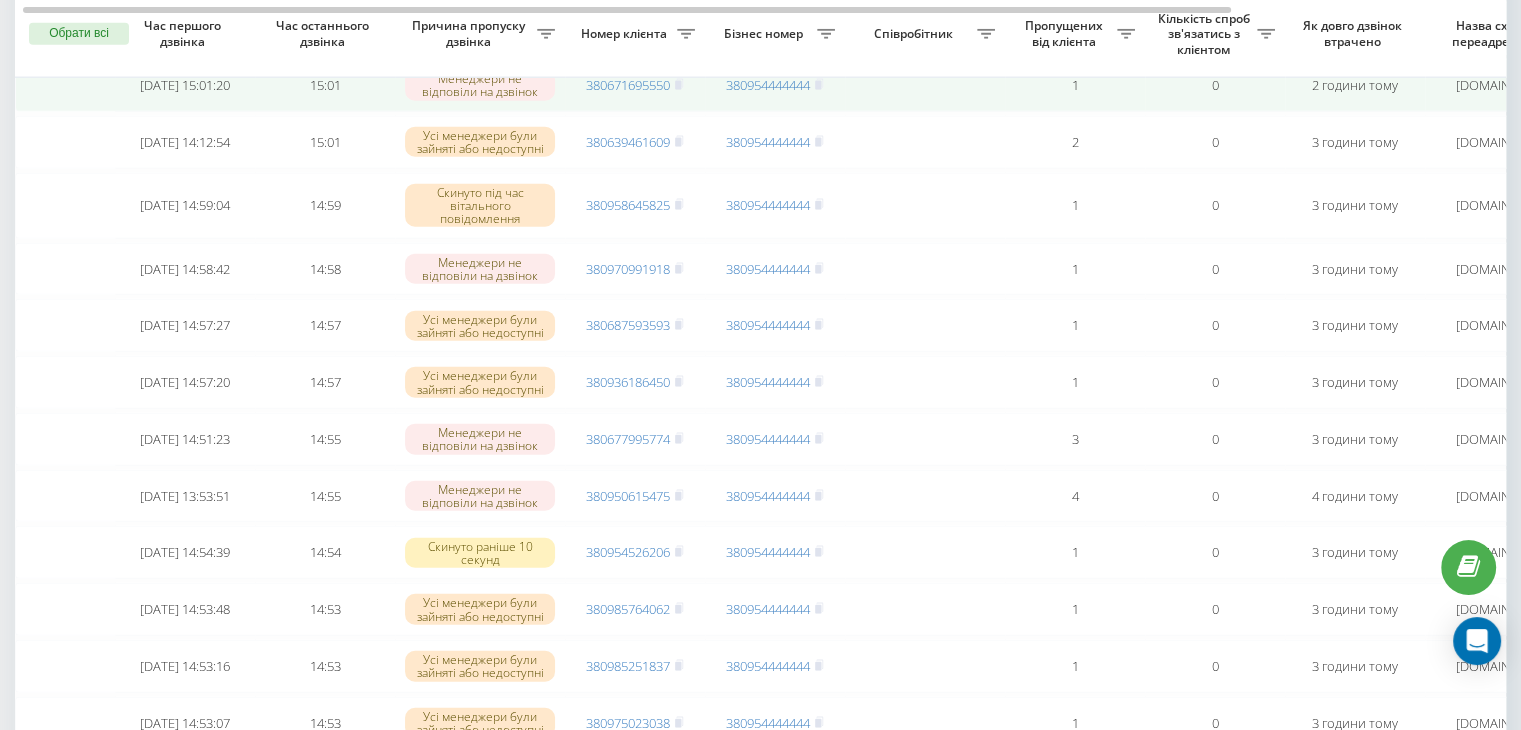 scroll, scrollTop: 4799, scrollLeft: 0, axis: vertical 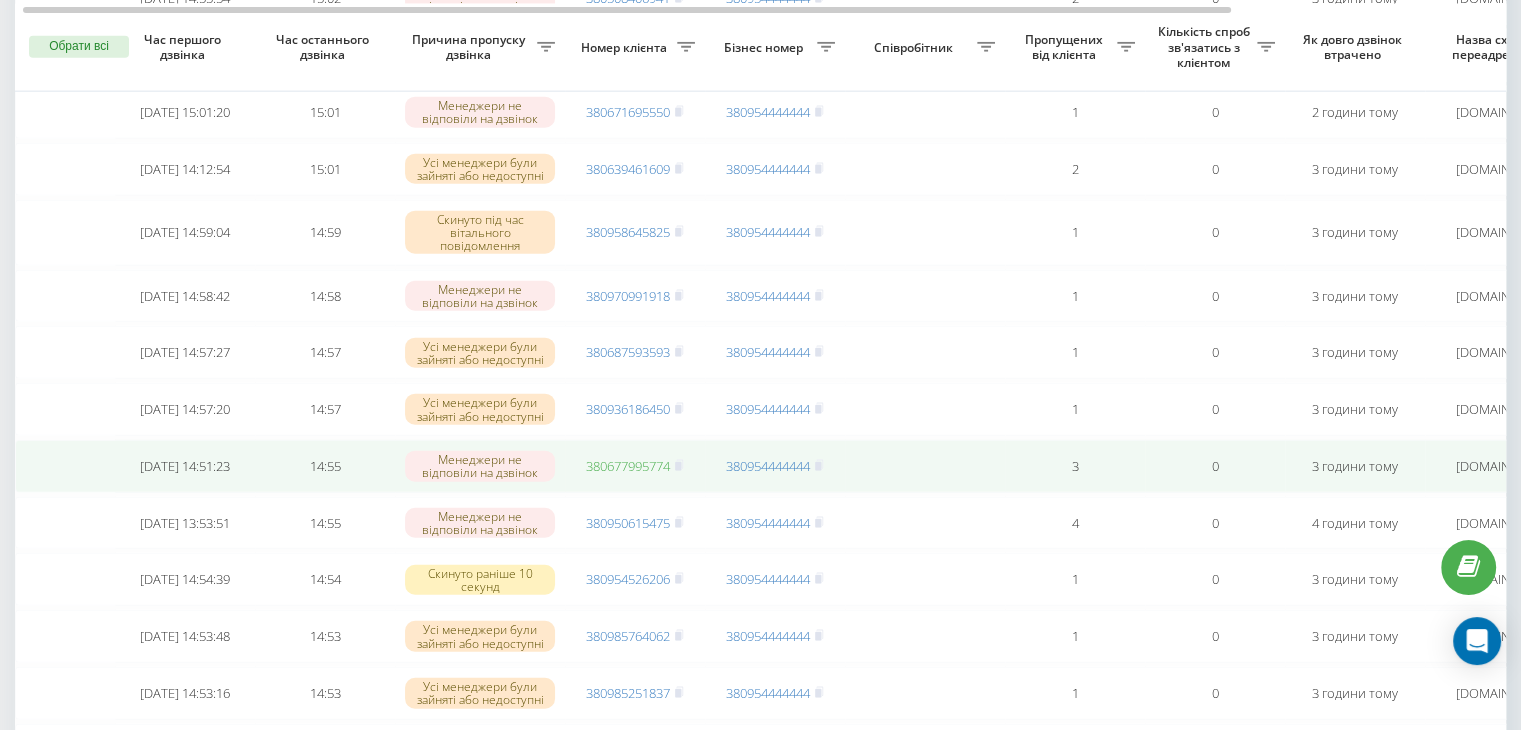 click on "380677995774" at bounding box center [628, 466] 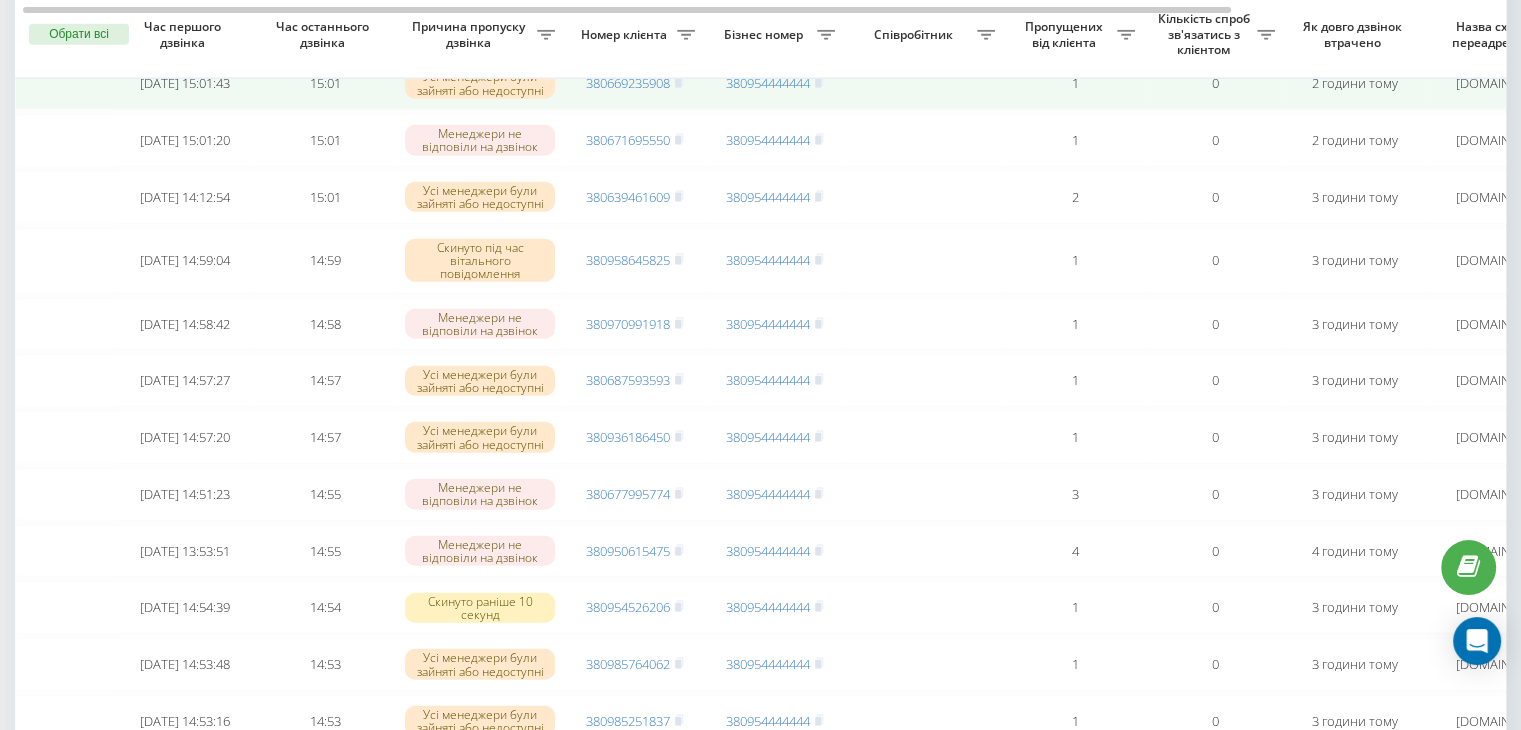 scroll, scrollTop: 4748, scrollLeft: 0, axis: vertical 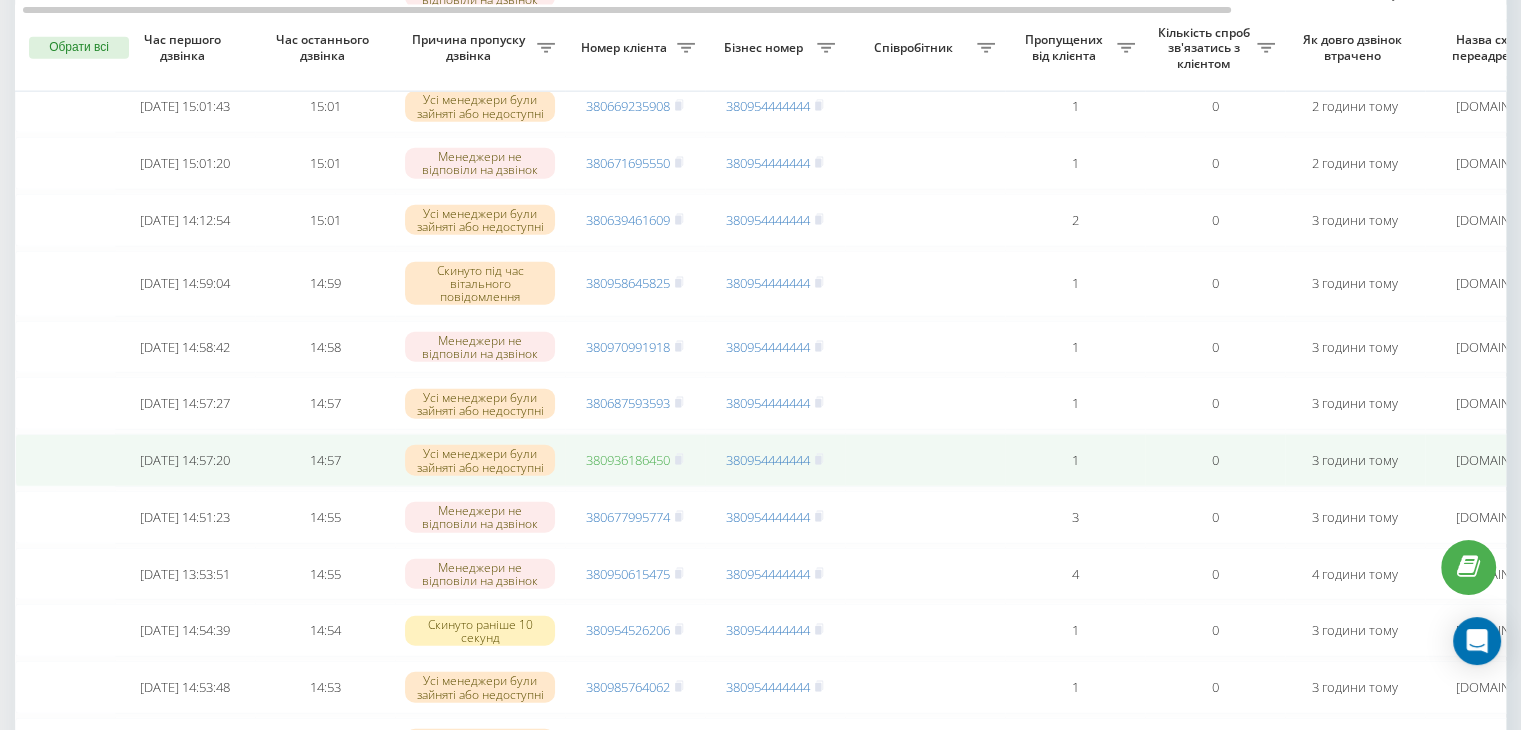 click on "380936186450" at bounding box center (628, 460) 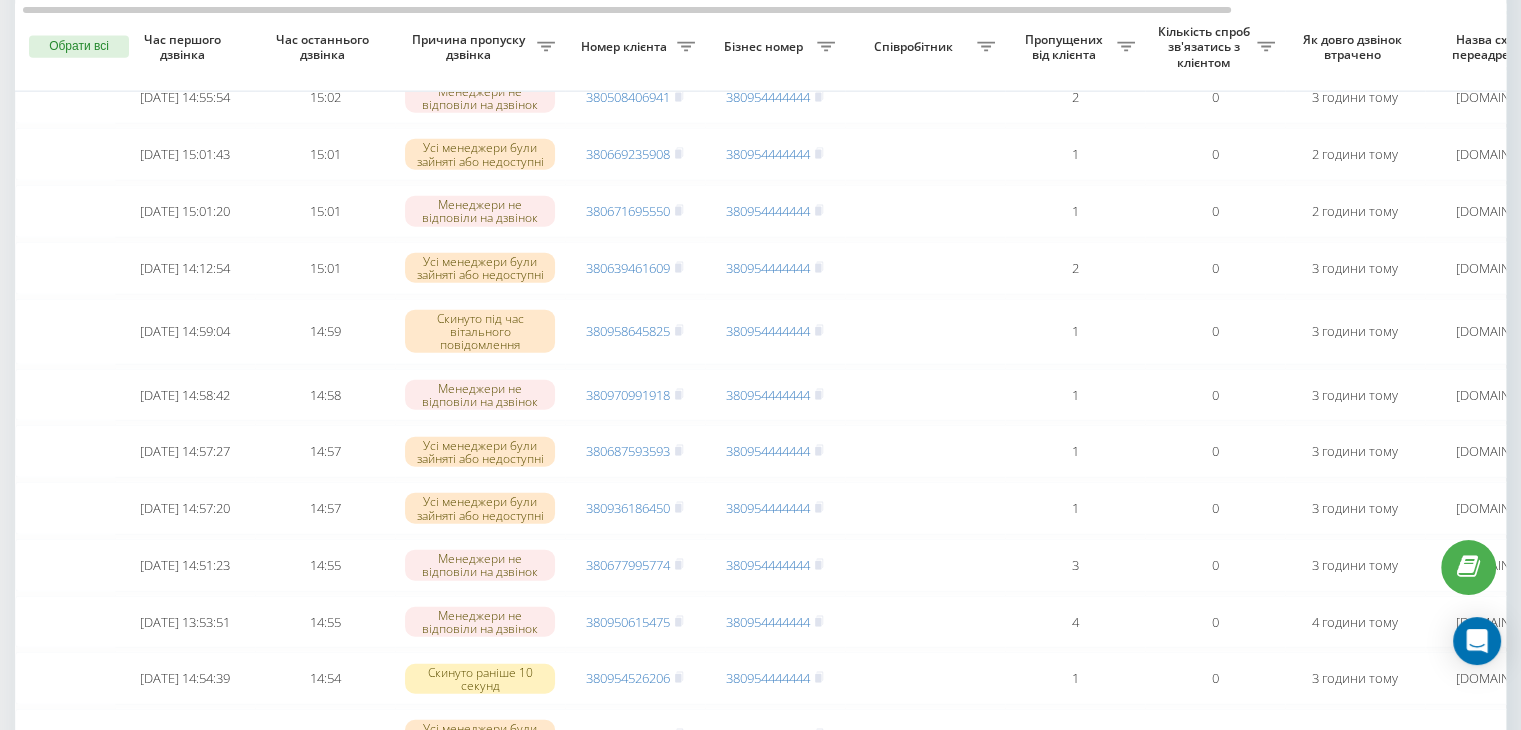 scroll, scrollTop: 4694, scrollLeft: 0, axis: vertical 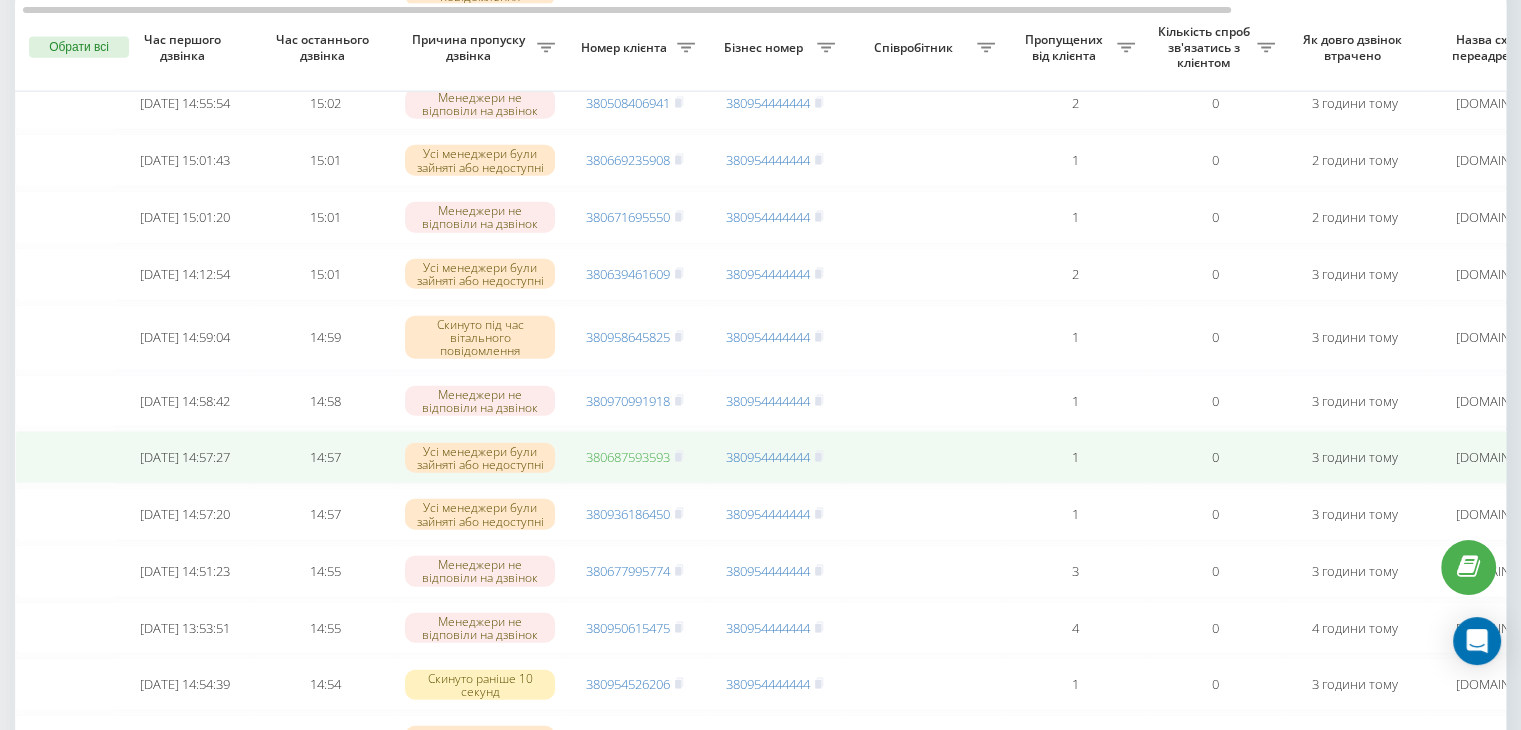 click on "380687593593" at bounding box center [628, 457] 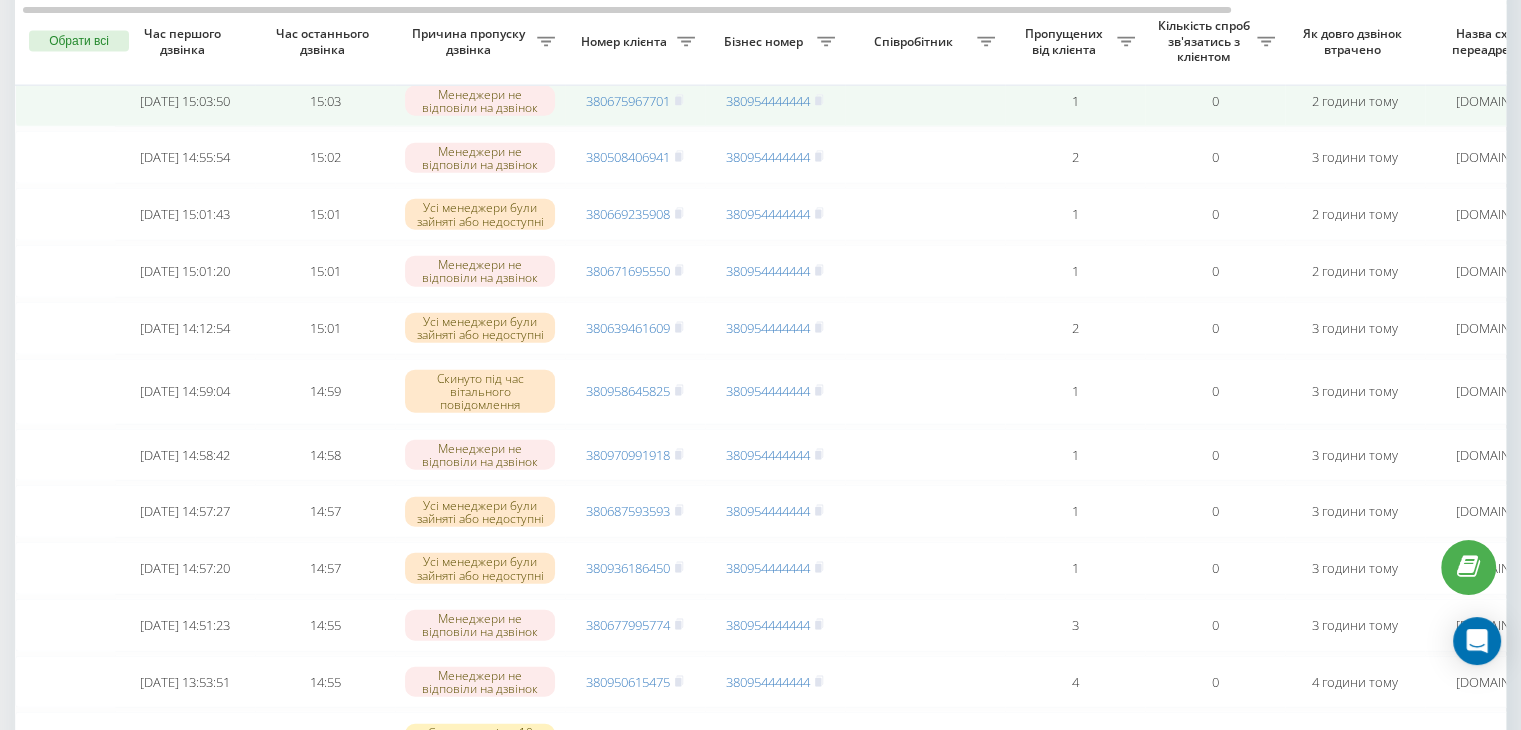 scroll, scrollTop: 4626, scrollLeft: 0, axis: vertical 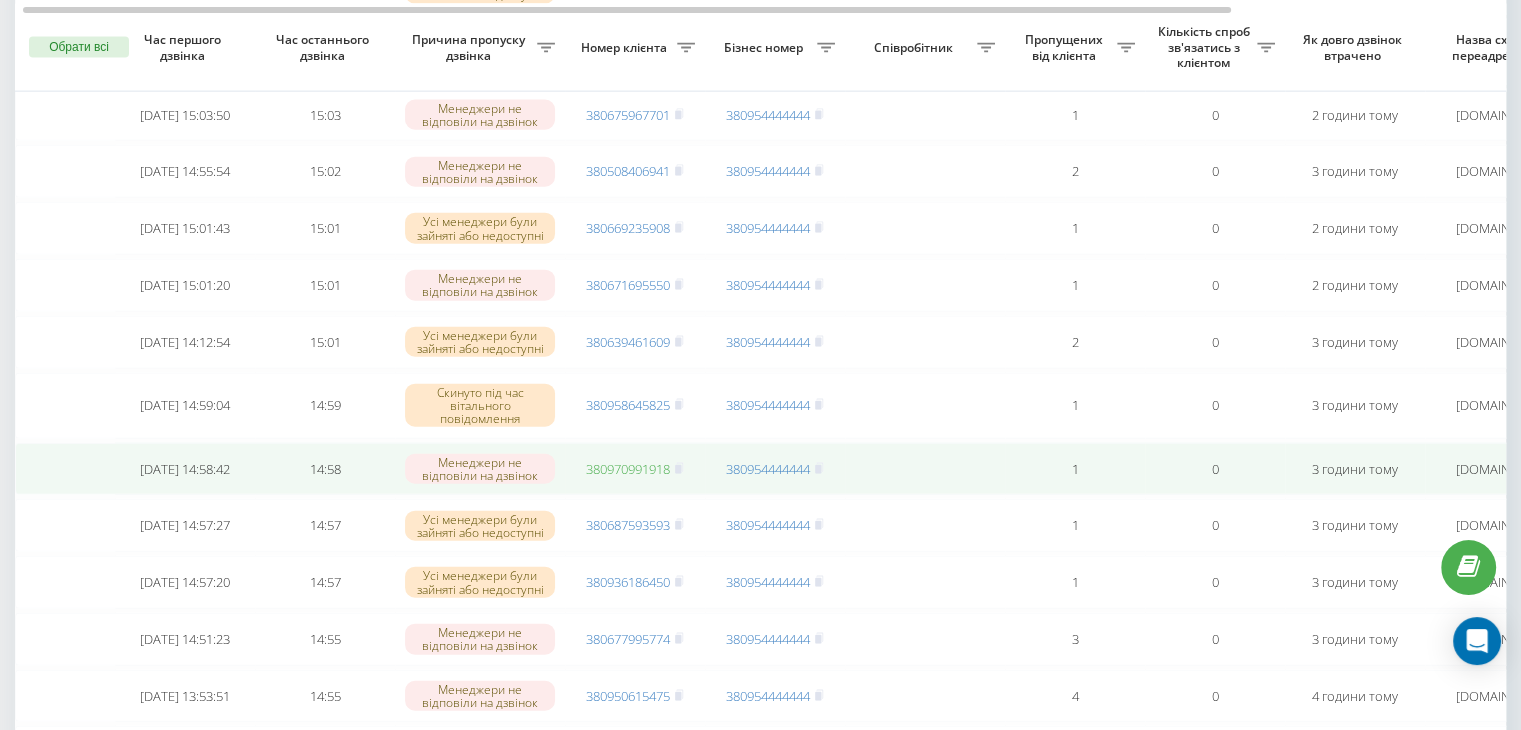 click on "380970991918" at bounding box center (628, 469) 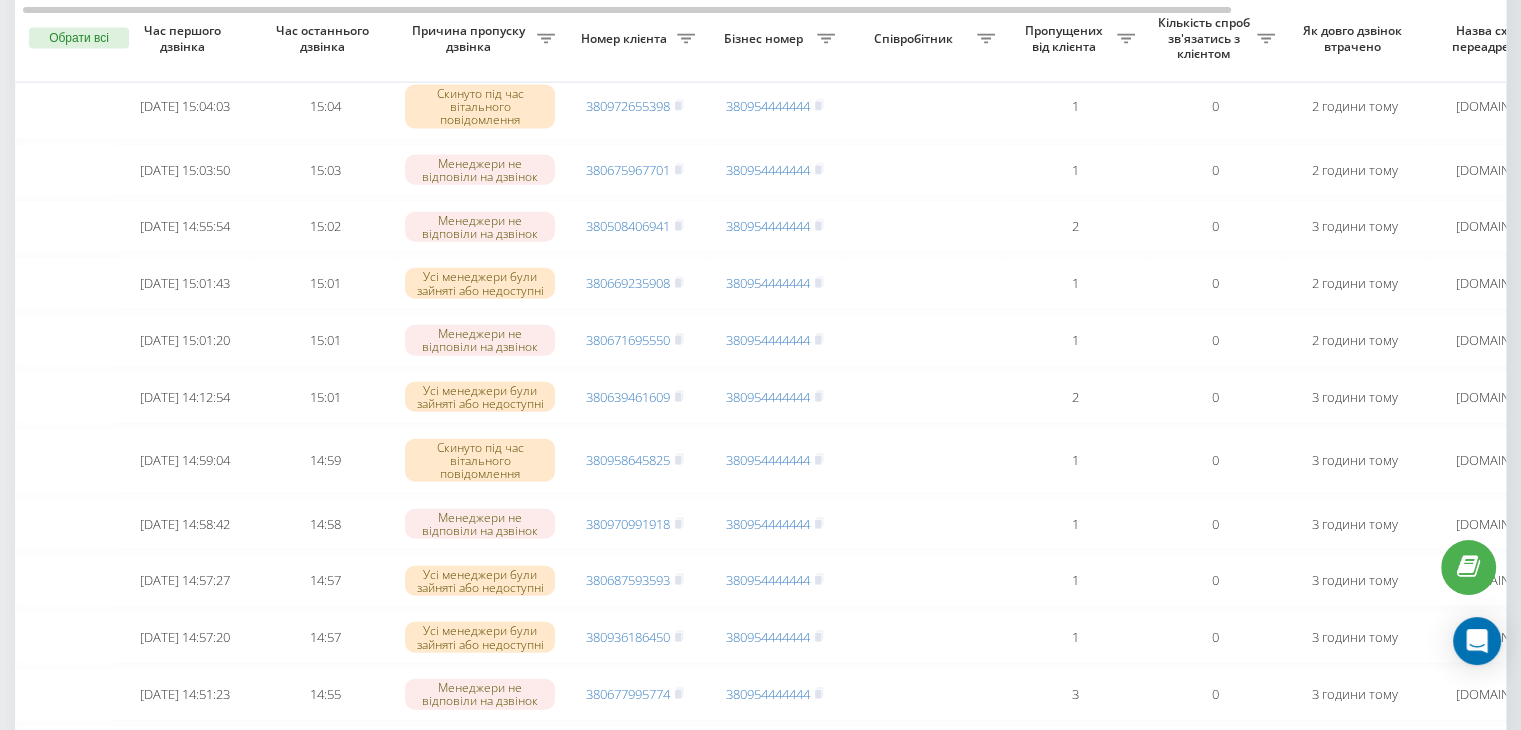 scroll, scrollTop: 4562, scrollLeft: 0, axis: vertical 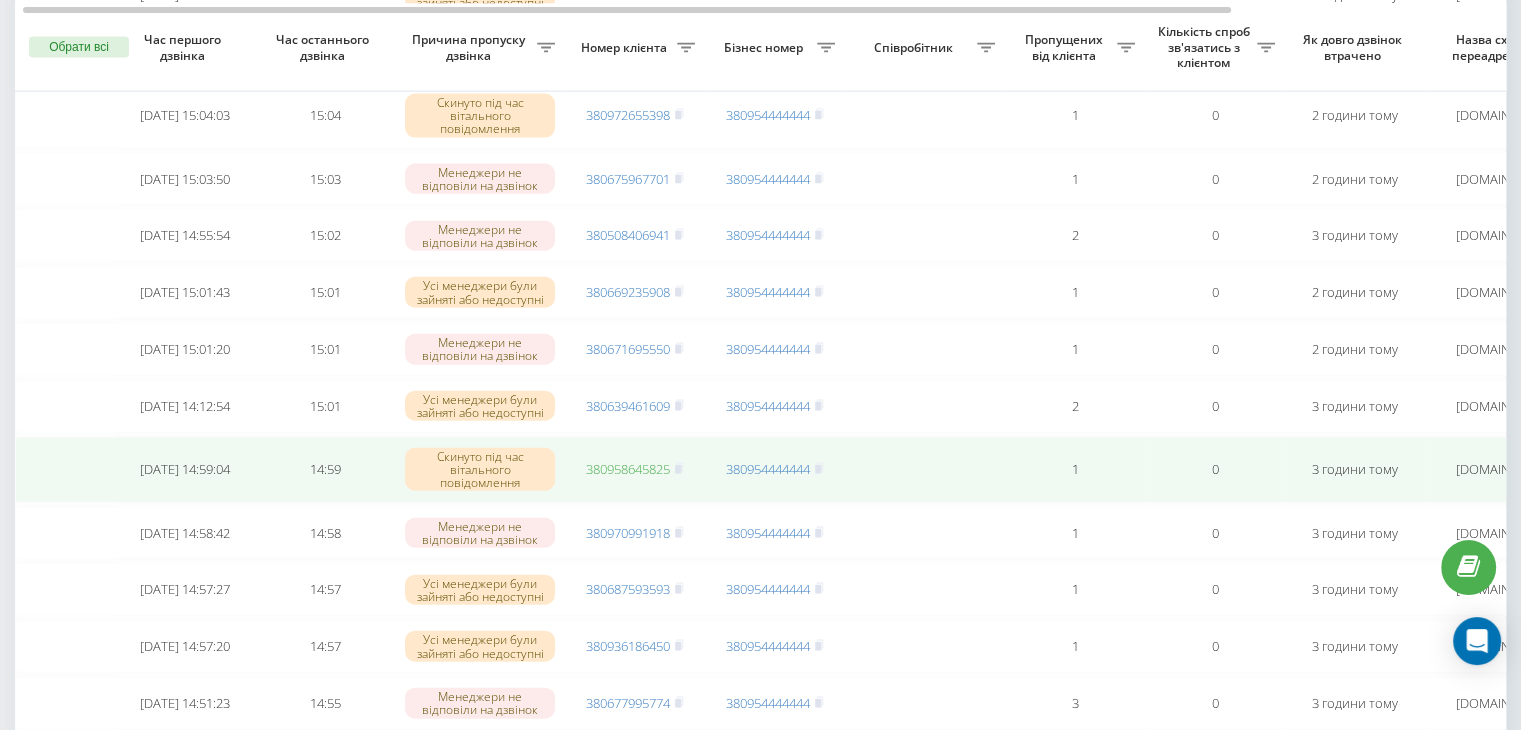 click on "380958645825" at bounding box center (628, 469) 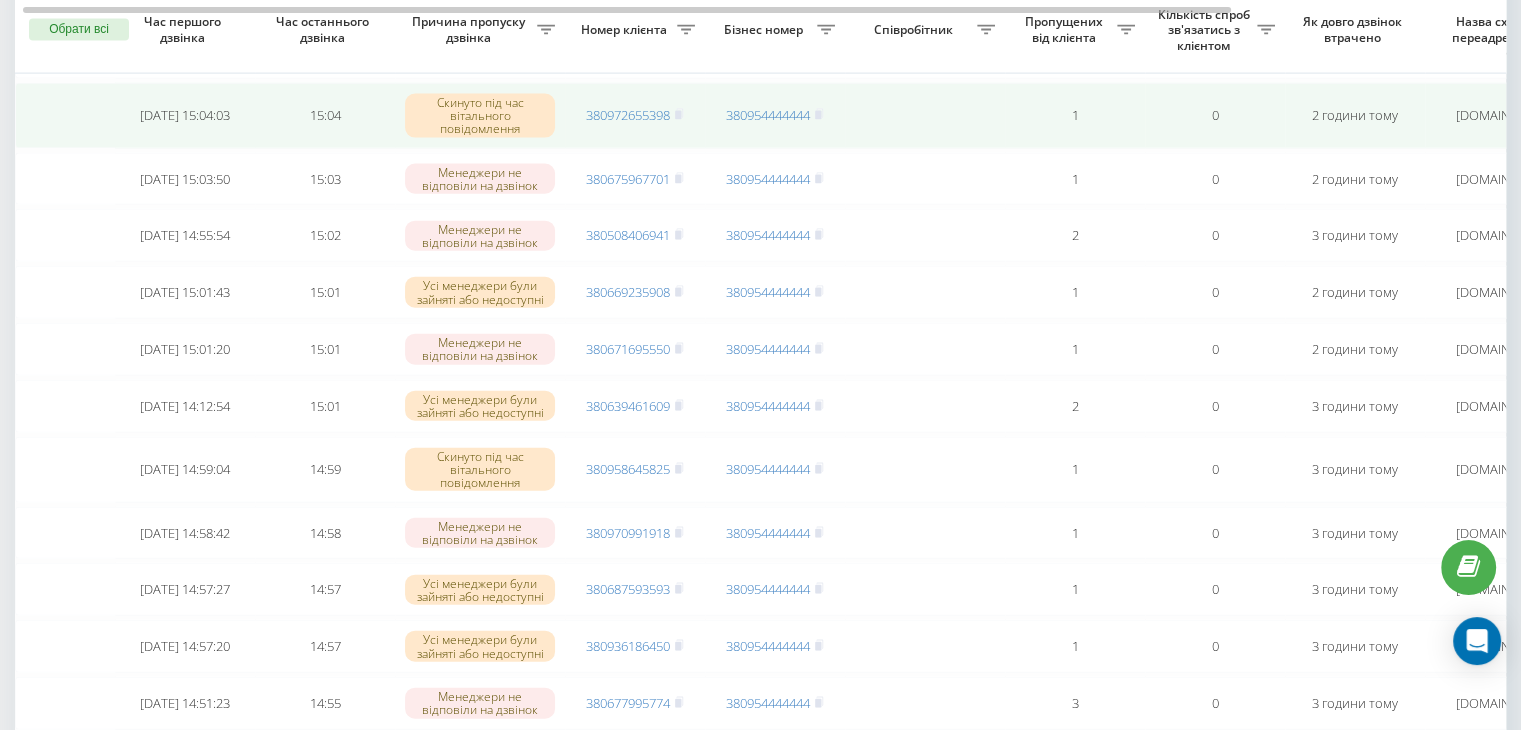 scroll, scrollTop: 0, scrollLeft: 0, axis: both 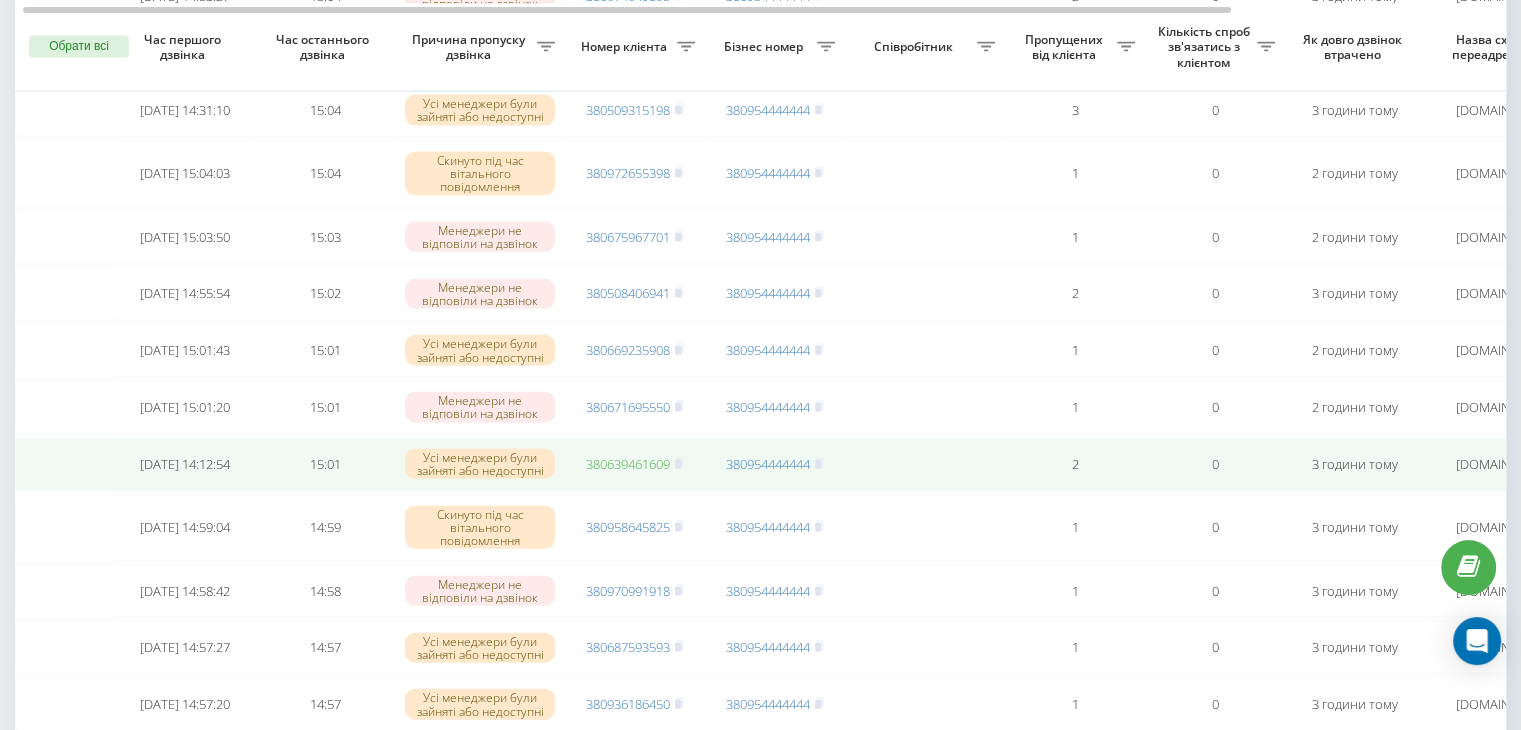 click on "380639461609" at bounding box center [628, 464] 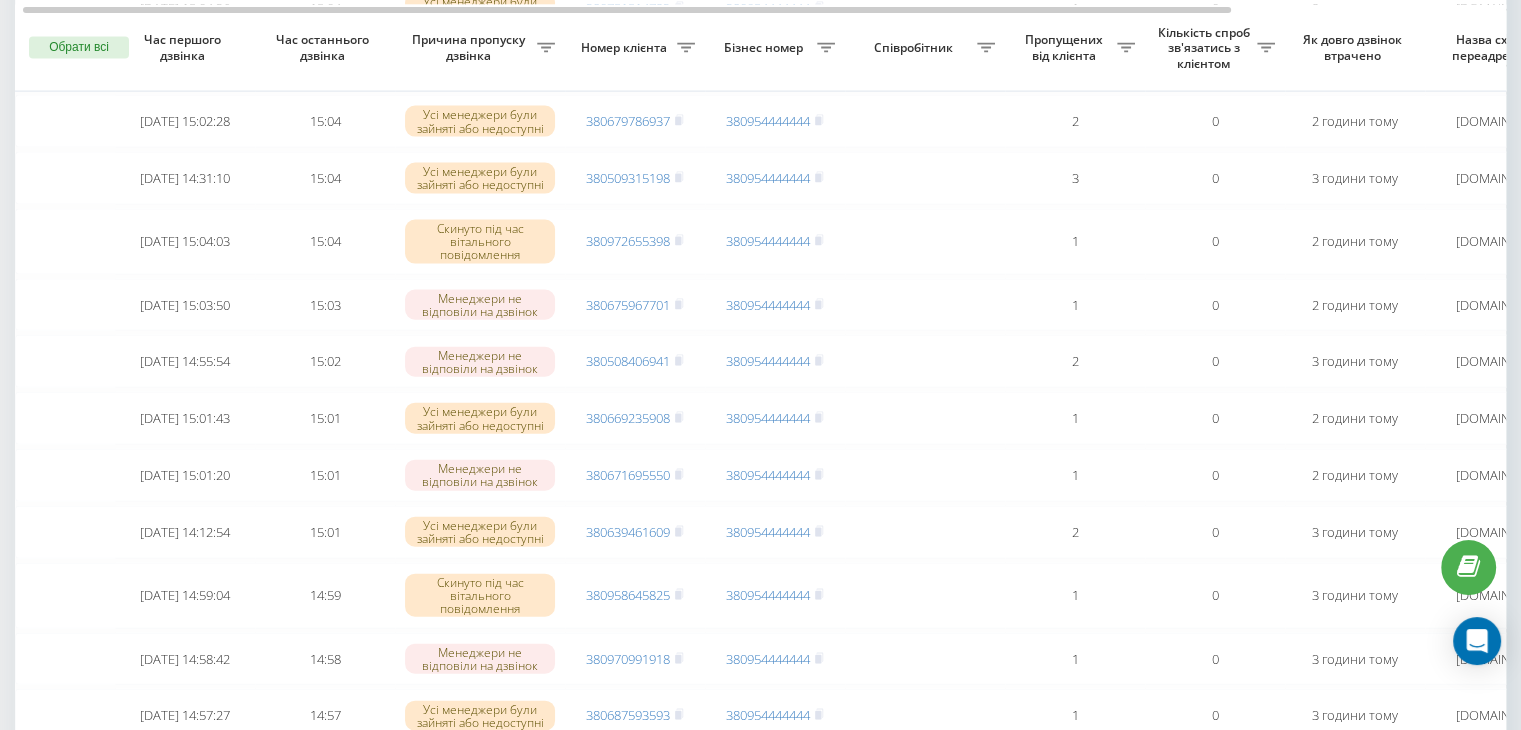 scroll, scrollTop: 4438, scrollLeft: 0, axis: vertical 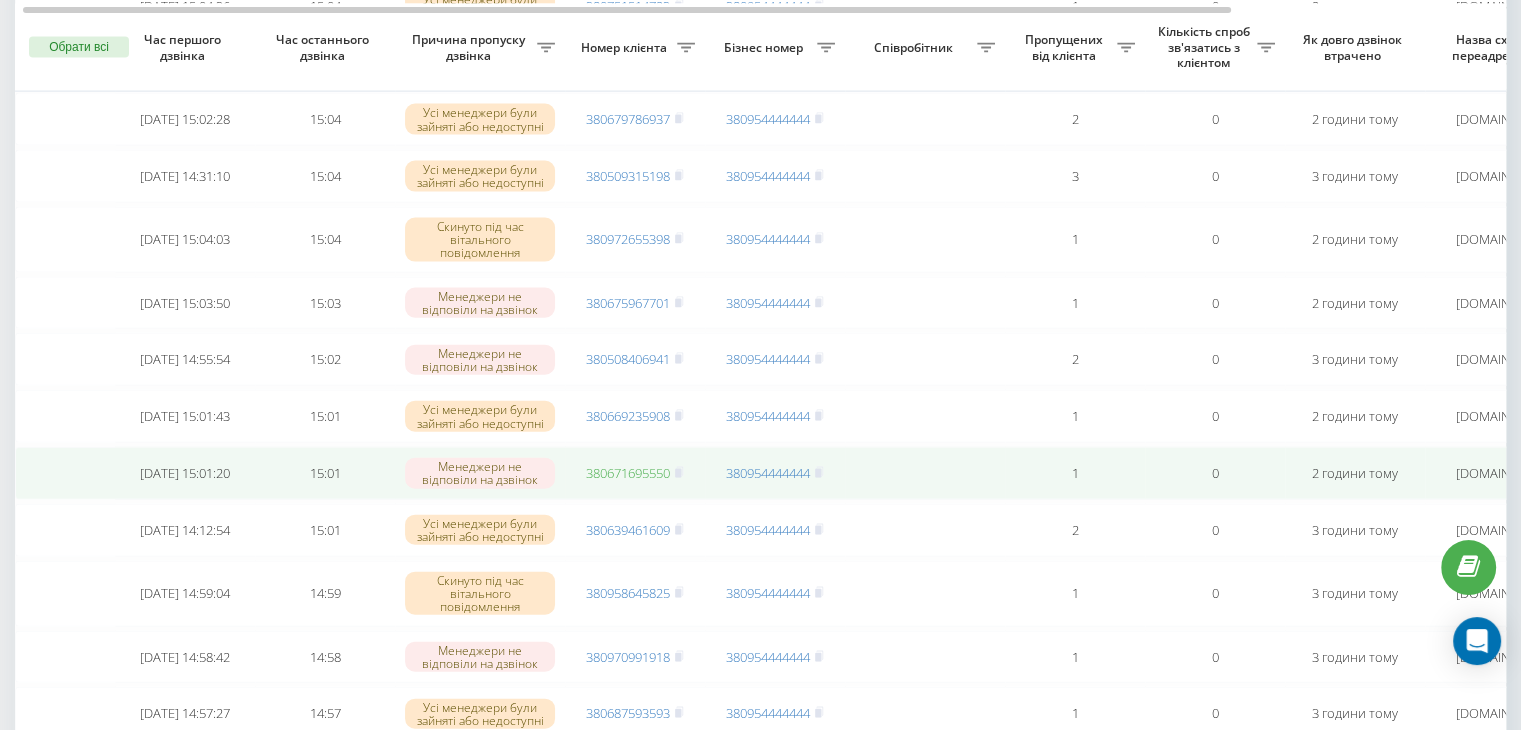 click on "380671695550" at bounding box center [628, 473] 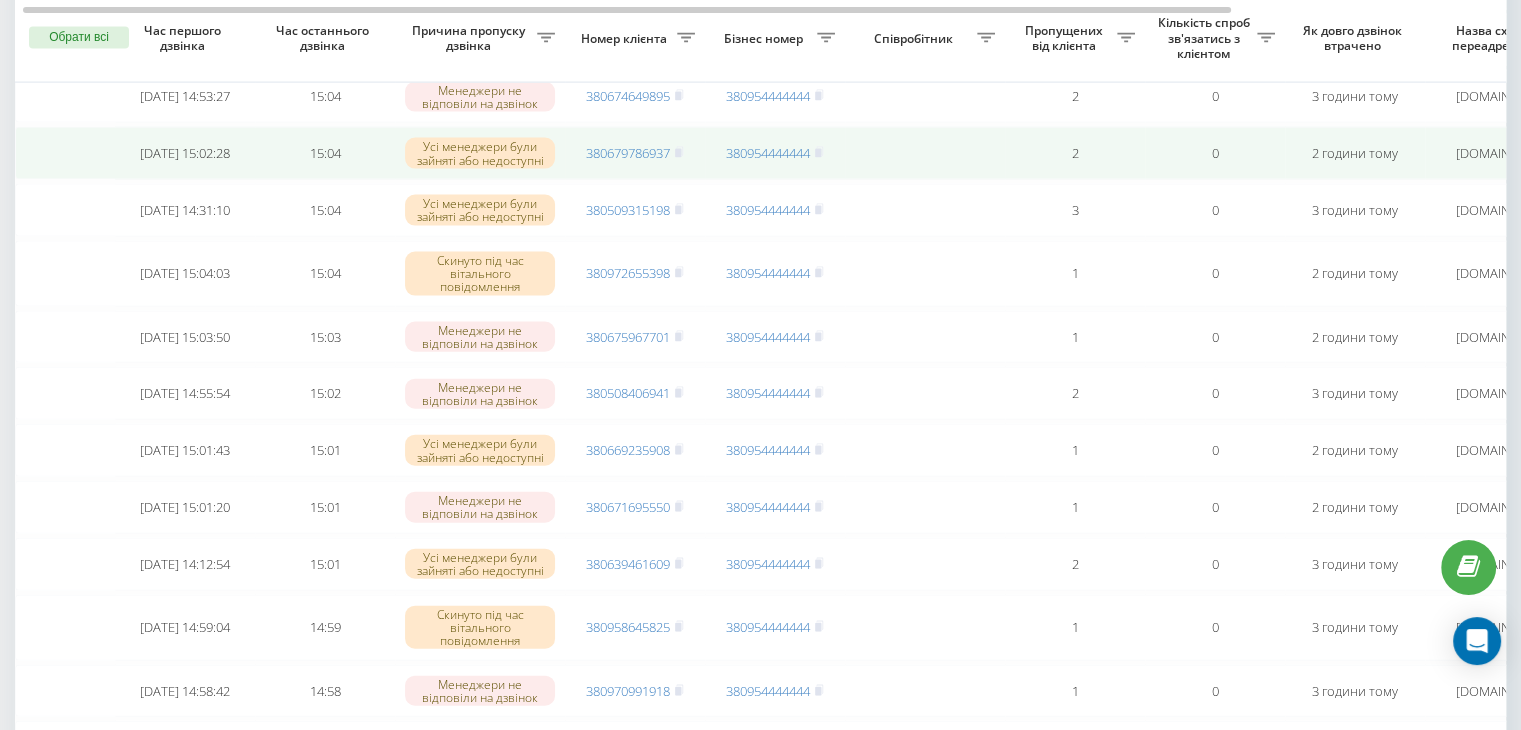 scroll, scrollTop: 4383, scrollLeft: 0, axis: vertical 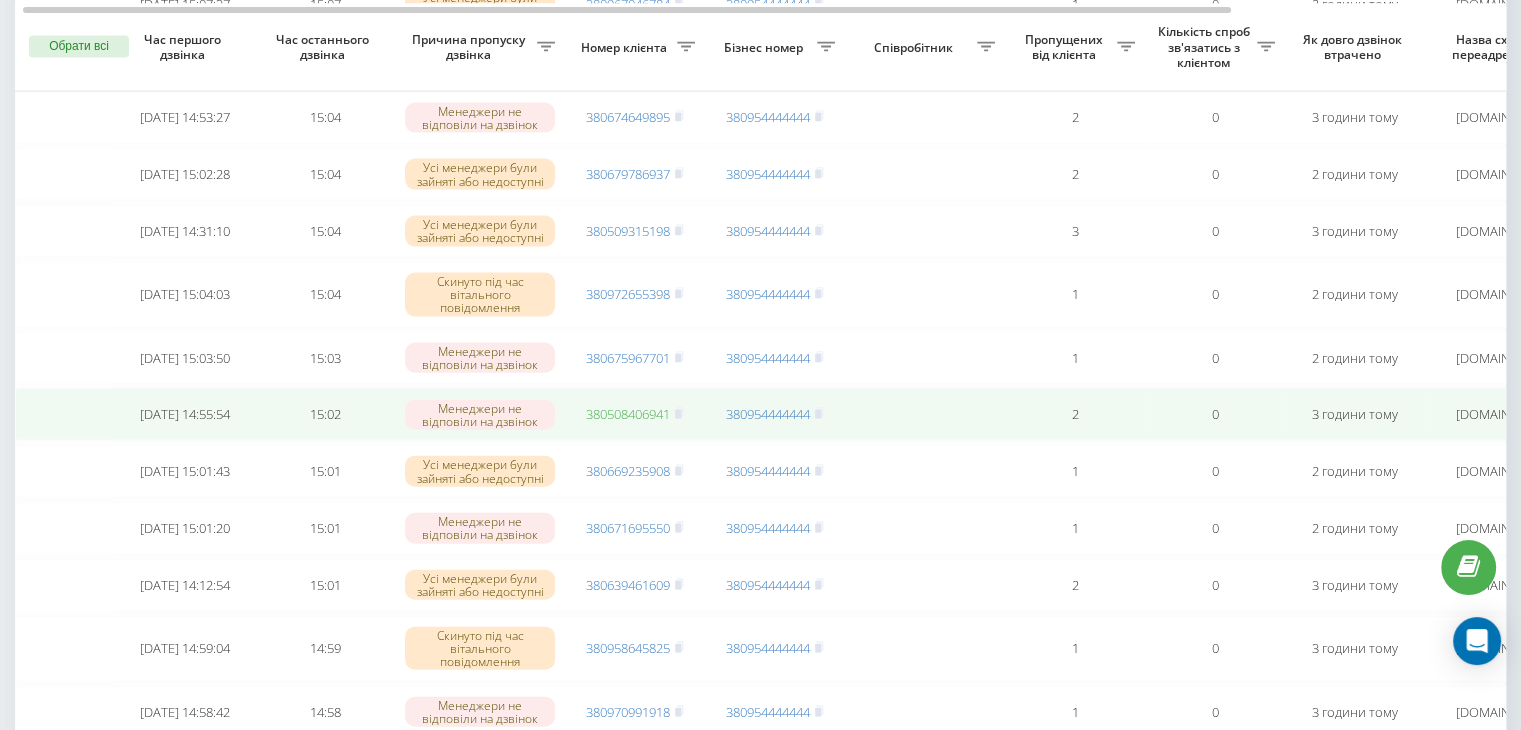 click on "380508406941" at bounding box center [628, 414] 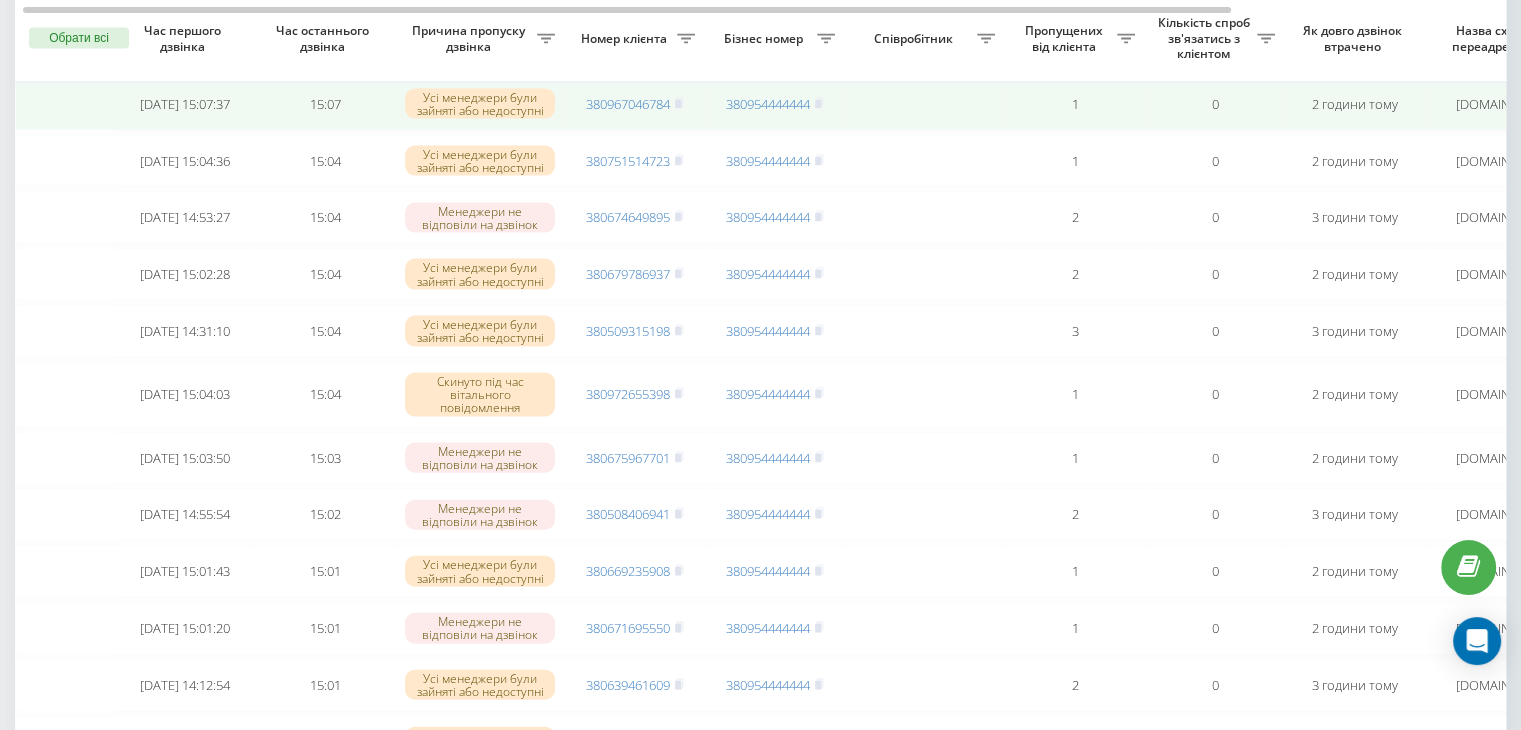 scroll, scrollTop: 4267, scrollLeft: 0, axis: vertical 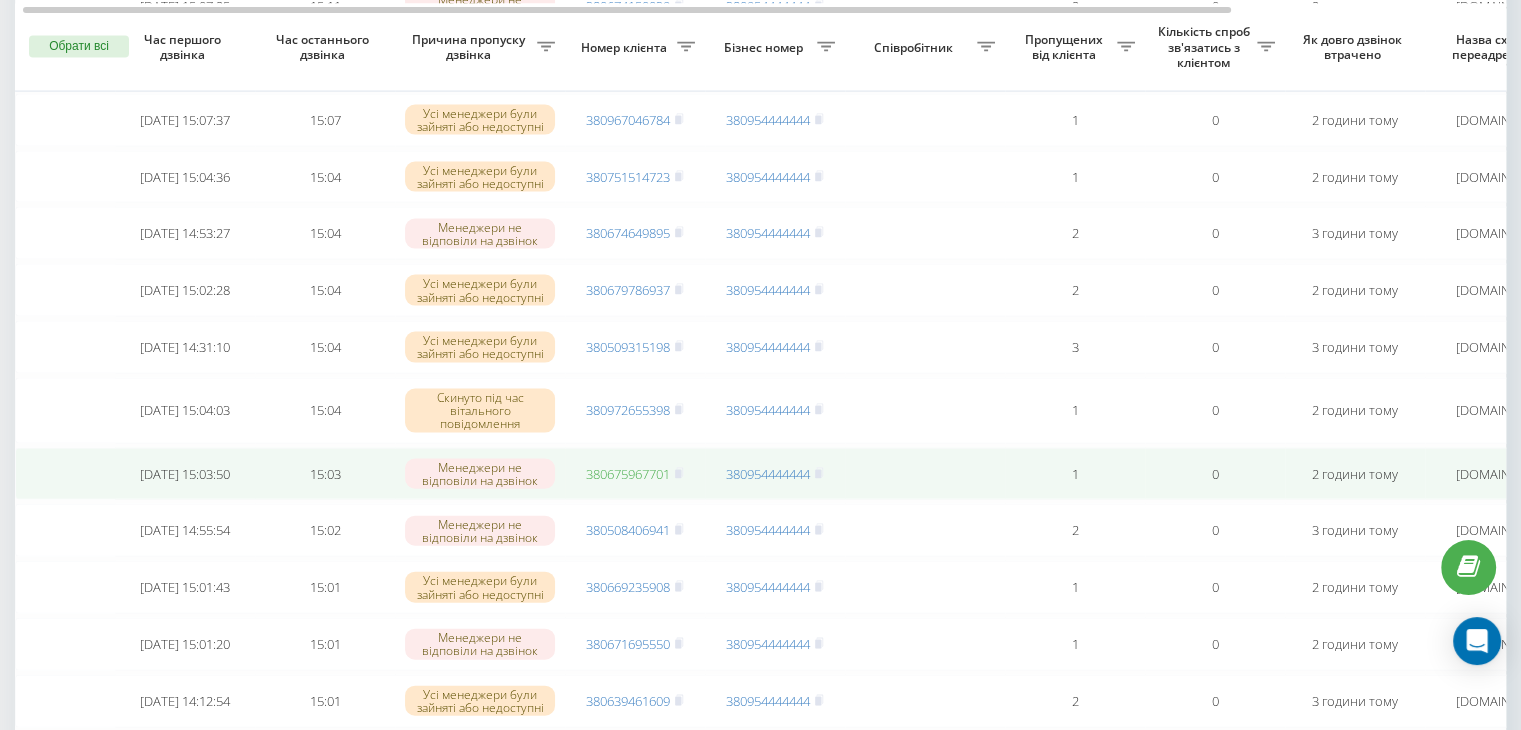 click on "380675967701" at bounding box center [628, 474] 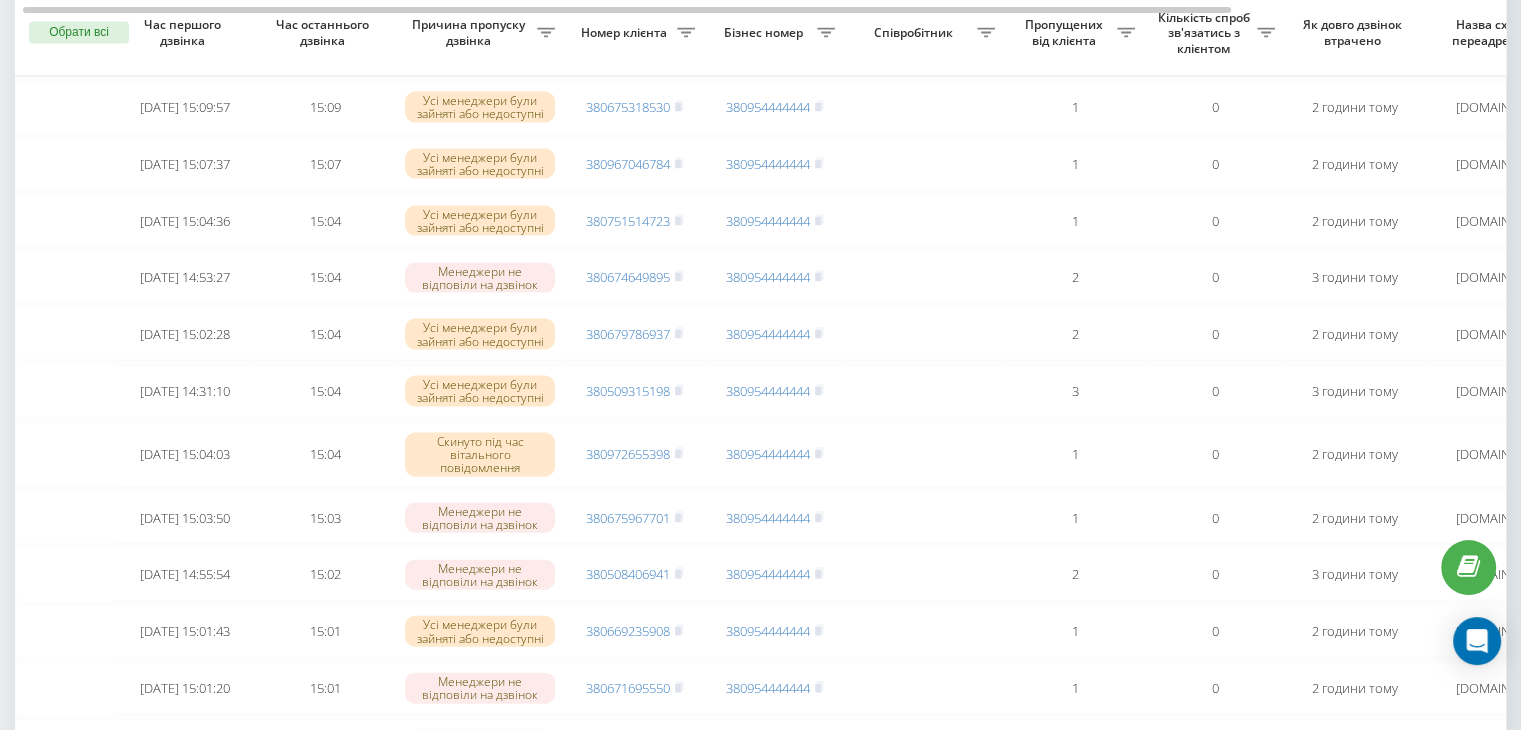 scroll, scrollTop: 4204, scrollLeft: 0, axis: vertical 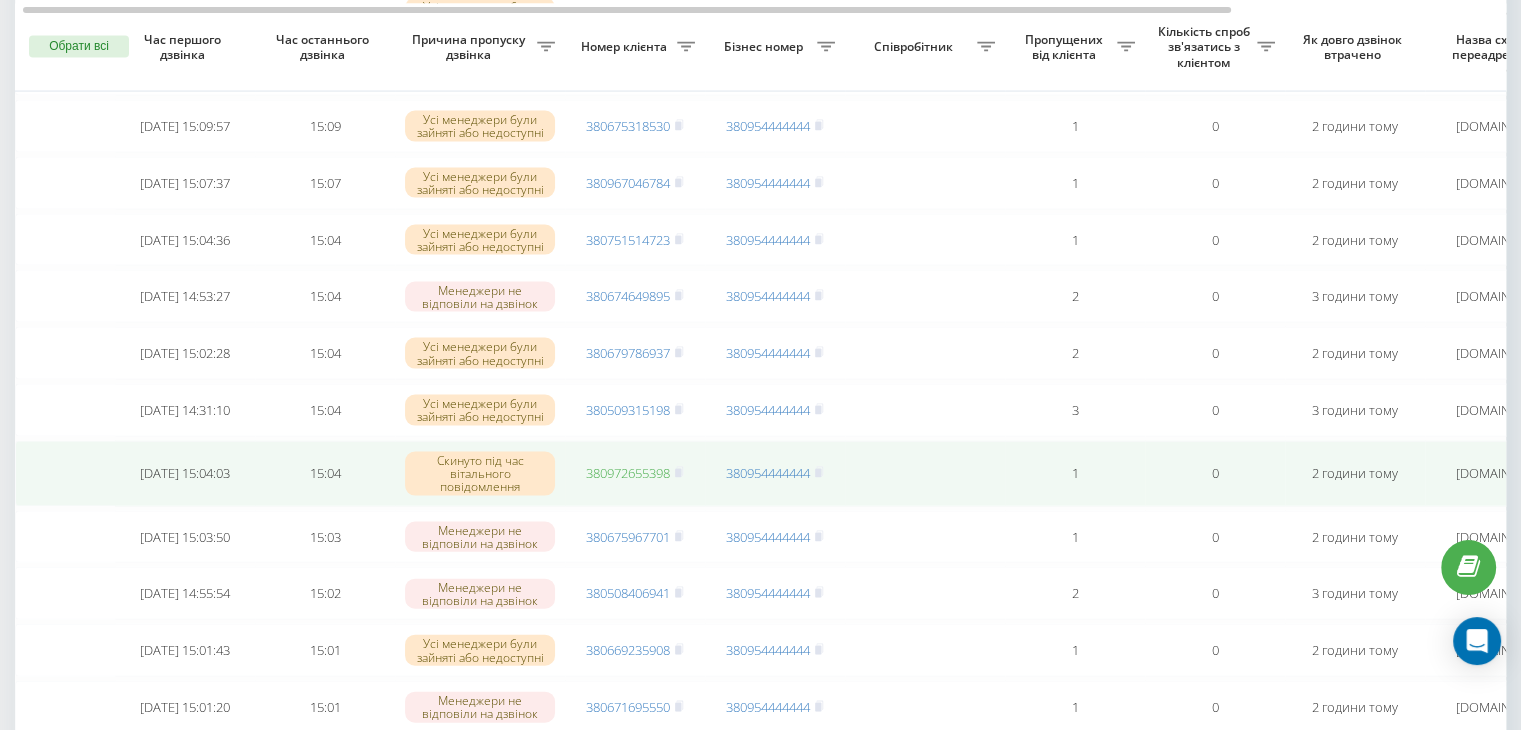 click on "380972655398" at bounding box center [628, 473] 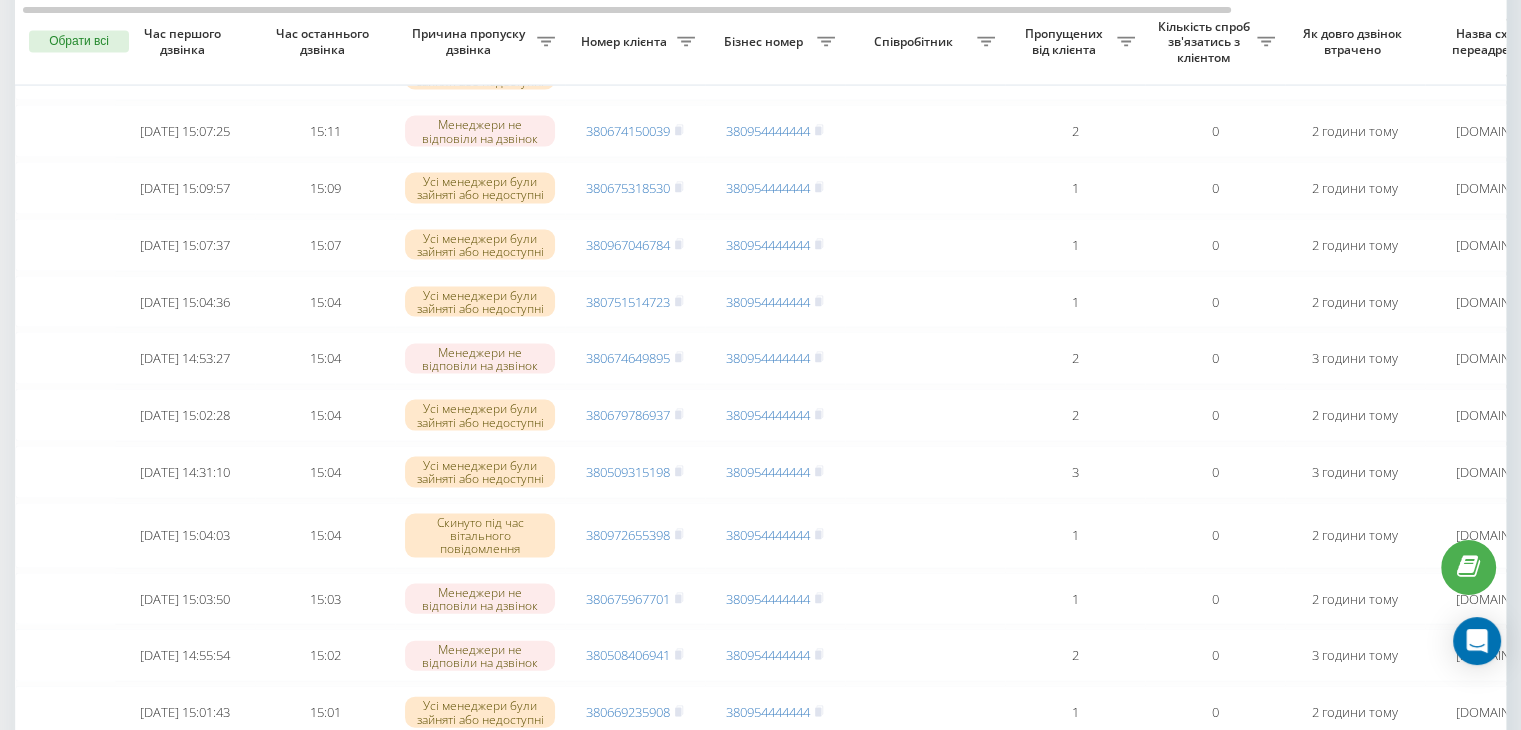 scroll, scrollTop: 4132, scrollLeft: 0, axis: vertical 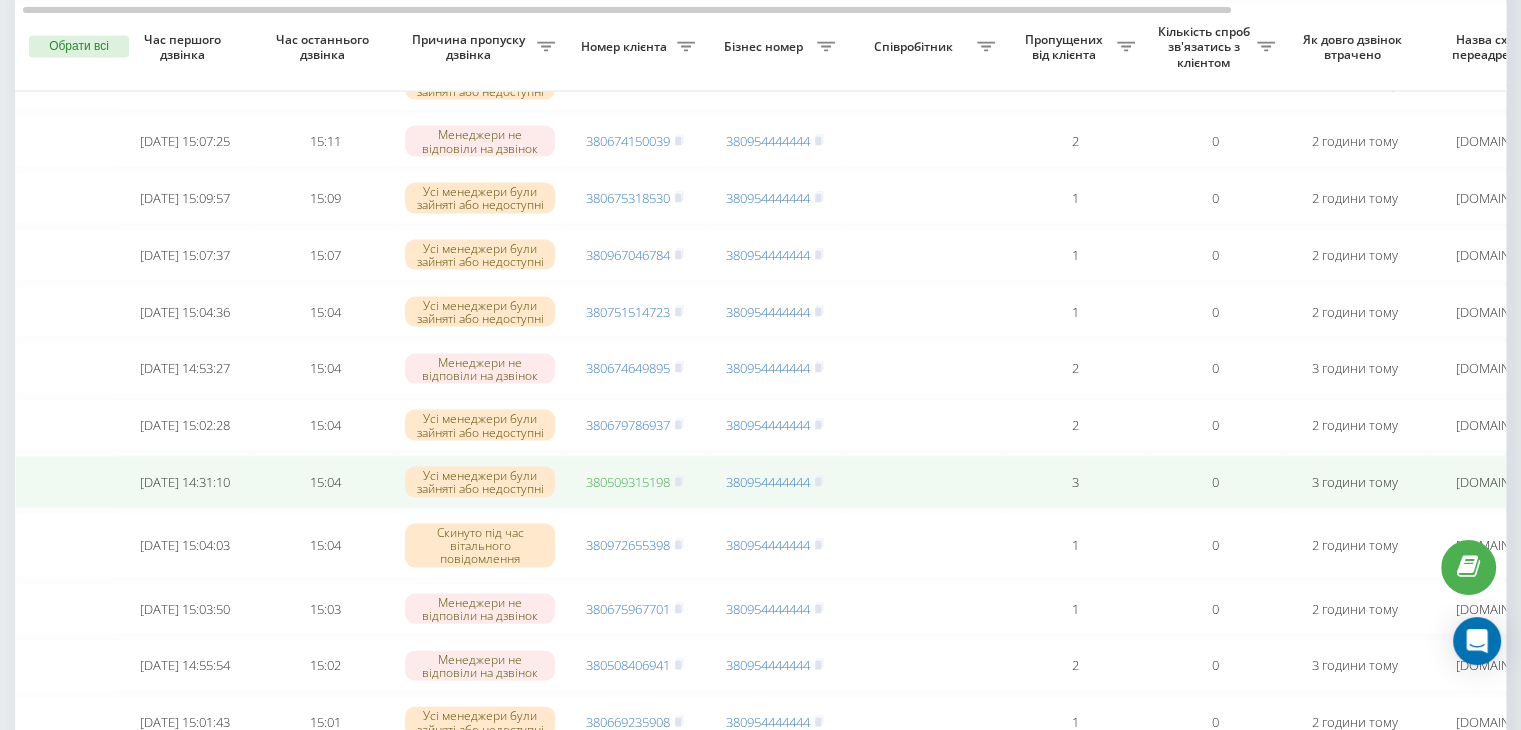 click on "380509315198" at bounding box center [628, 482] 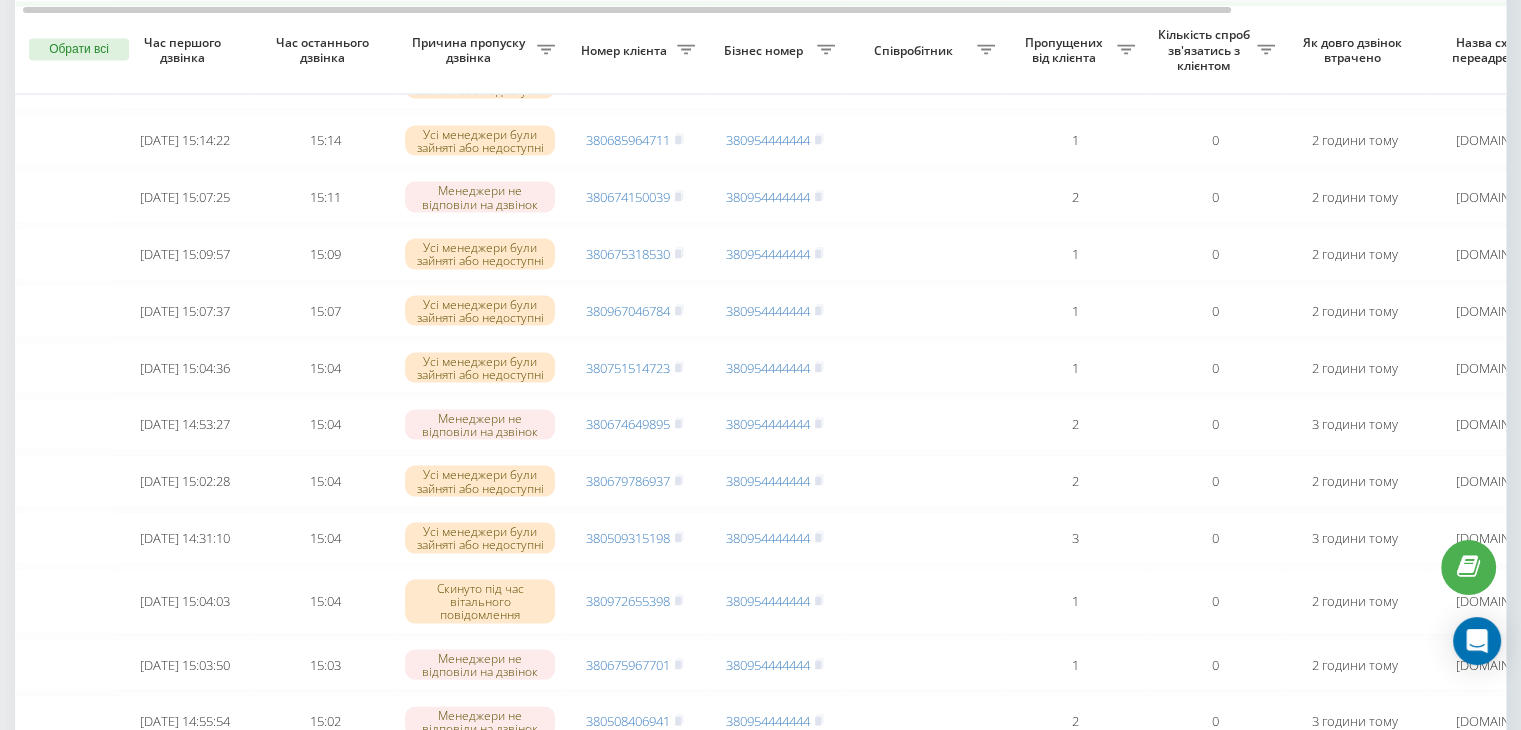 scroll, scrollTop: 4072, scrollLeft: 0, axis: vertical 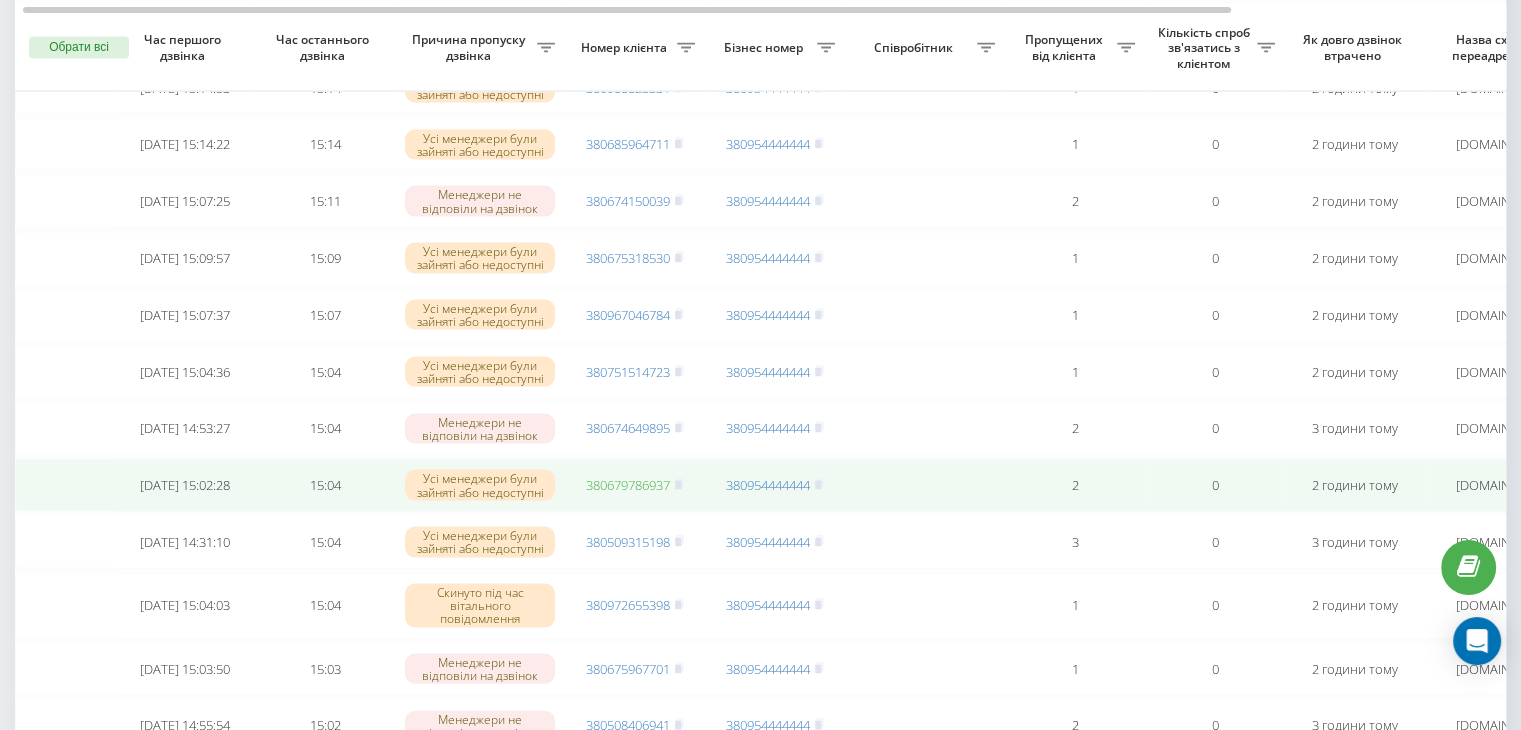 click on "380679786937" at bounding box center [628, 485] 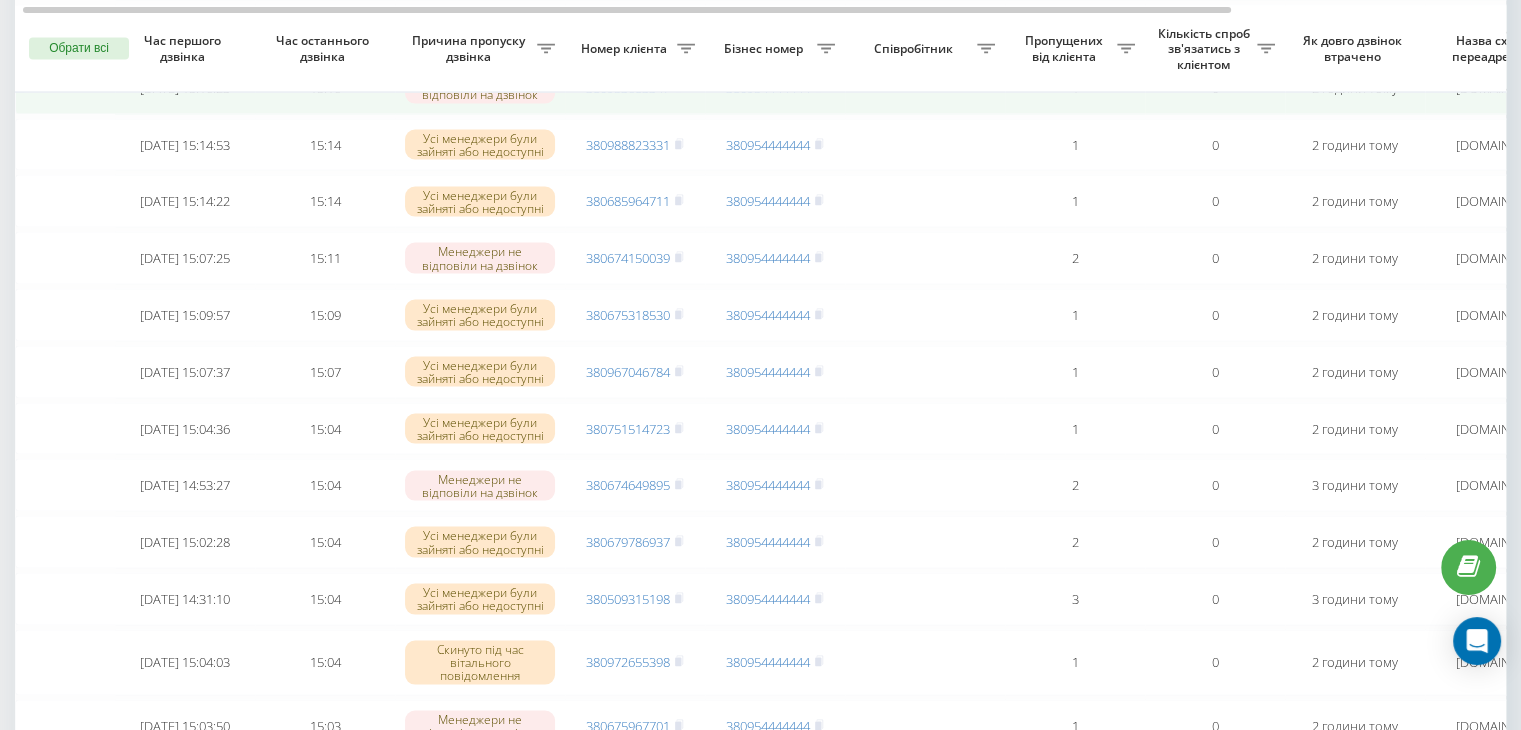 scroll, scrollTop: 4016, scrollLeft: 0, axis: vertical 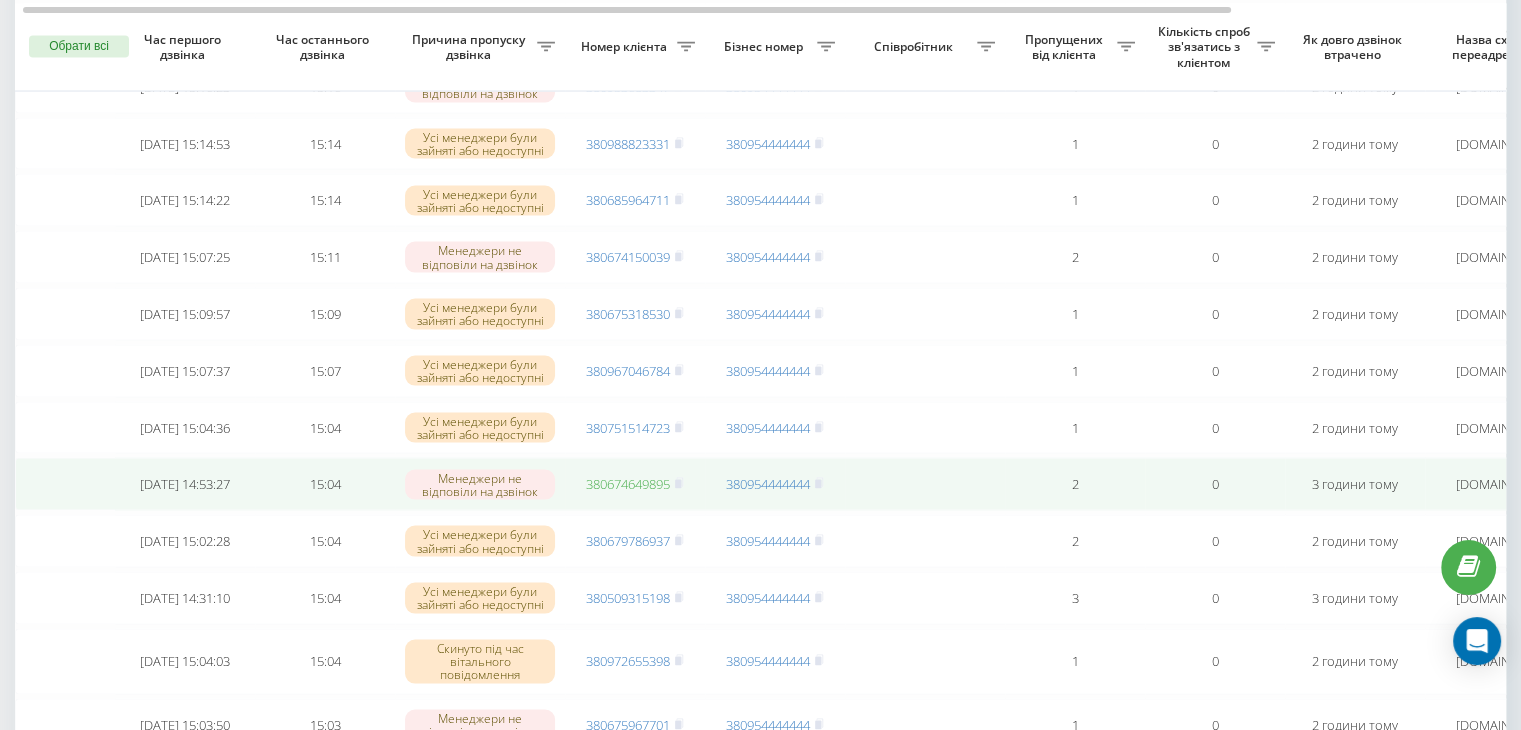 click on "380674649895" at bounding box center (628, 484) 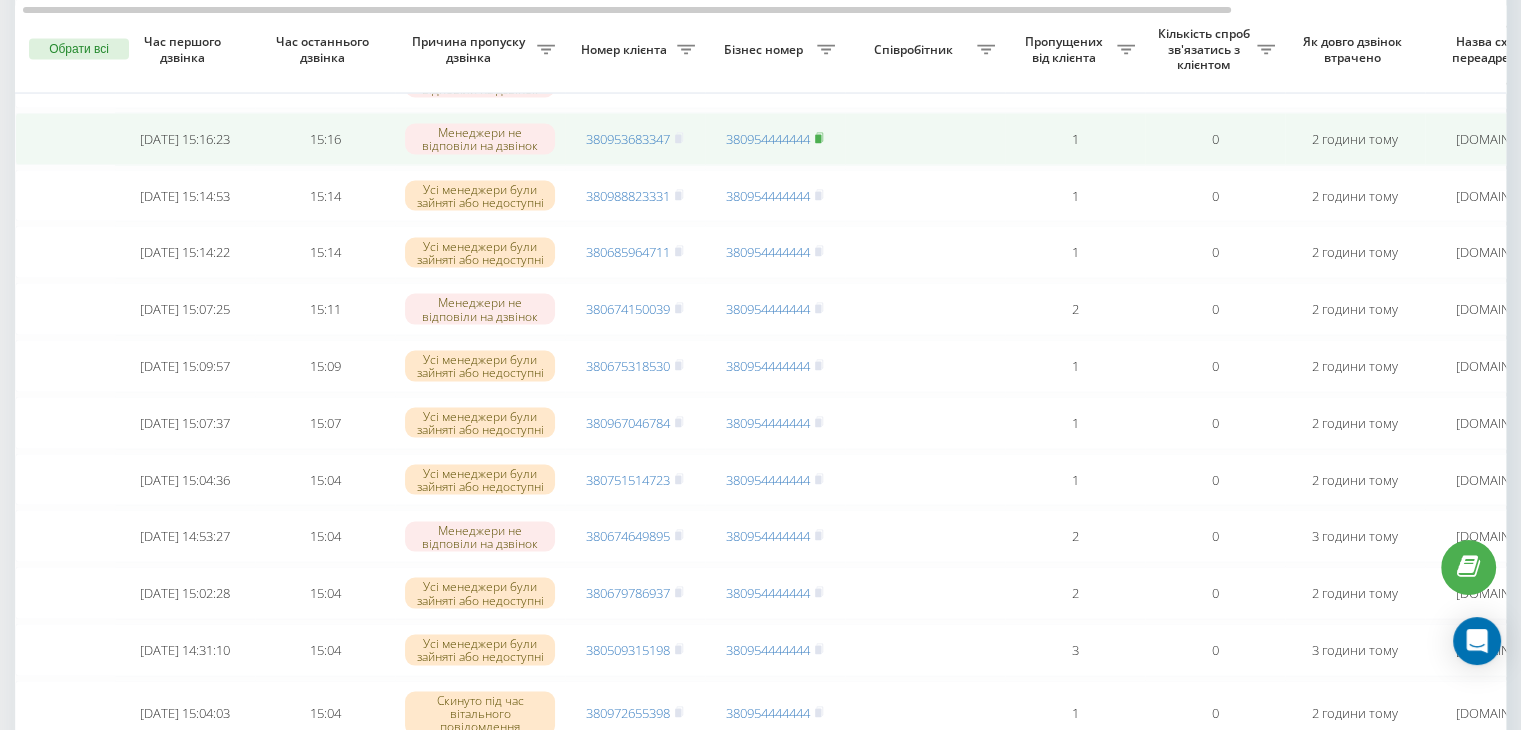 scroll, scrollTop: 3955, scrollLeft: 0, axis: vertical 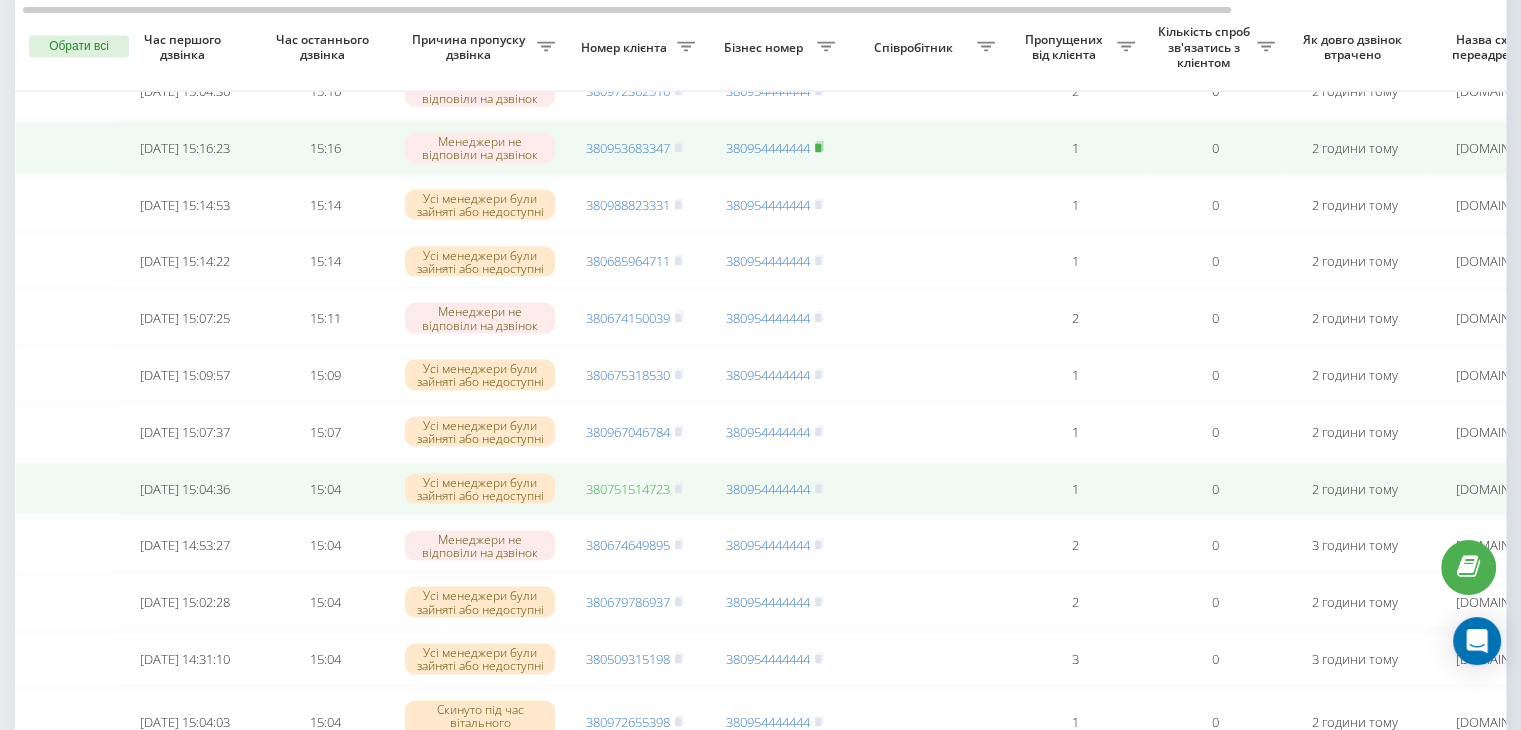 click on "380751514723" at bounding box center (628, 489) 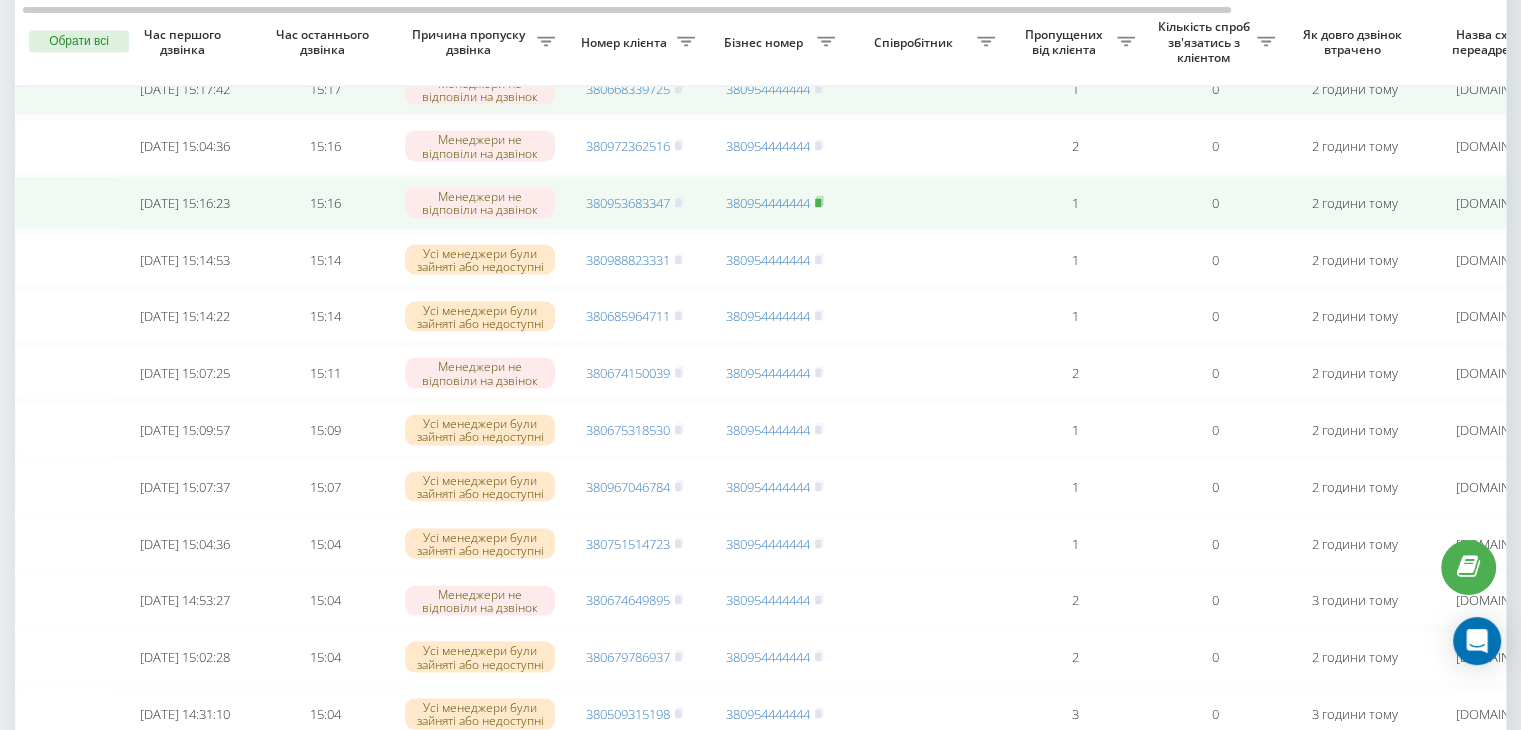scroll, scrollTop: 3894, scrollLeft: 0, axis: vertical 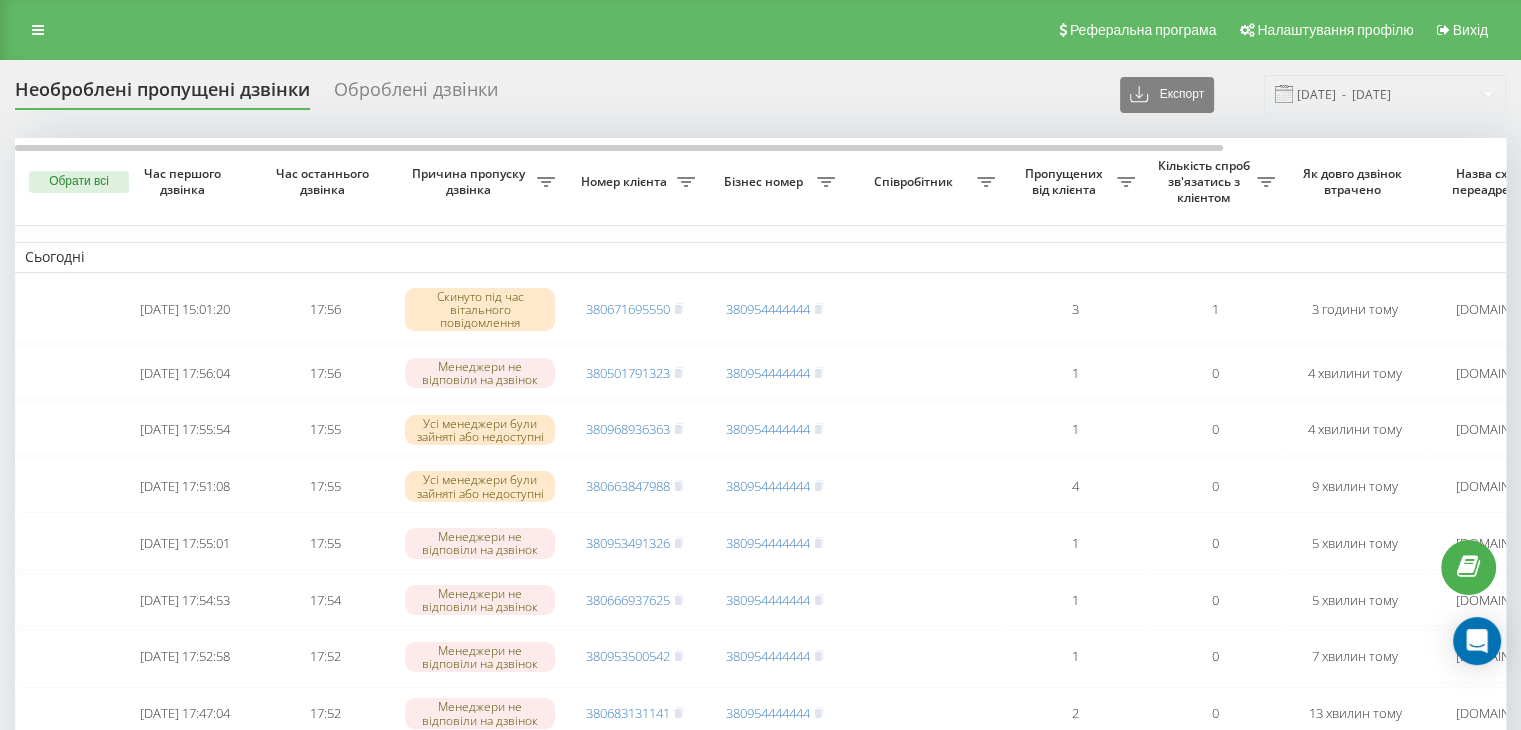 click on "Необроблені пропущені дзвінки Оброблені дзвінки Експорт .csv .xlsx [DATE]  -  [DATE]" at bounding box center [760, 94] 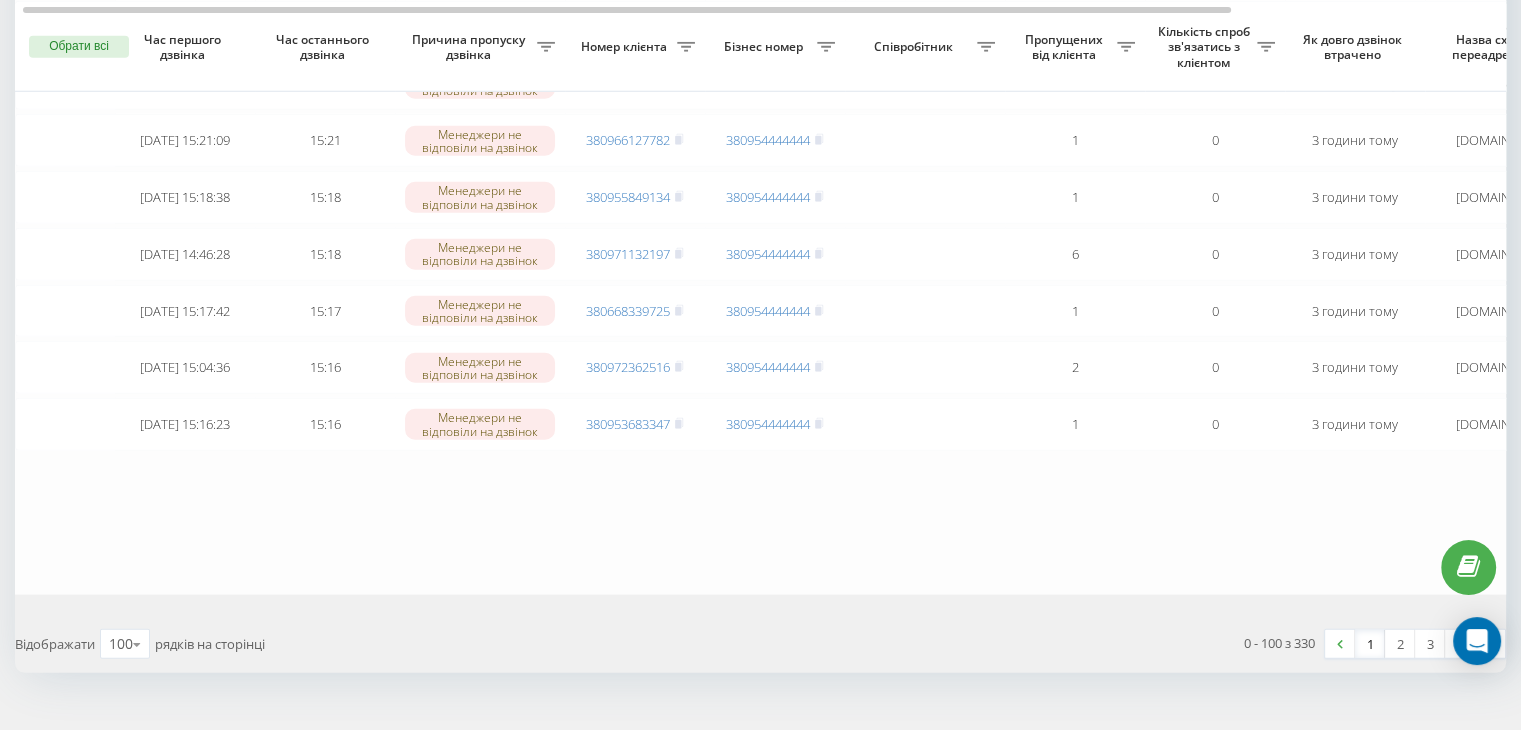scroll, scrollTop: 5909, scrollLeft: 0, axis: vertical 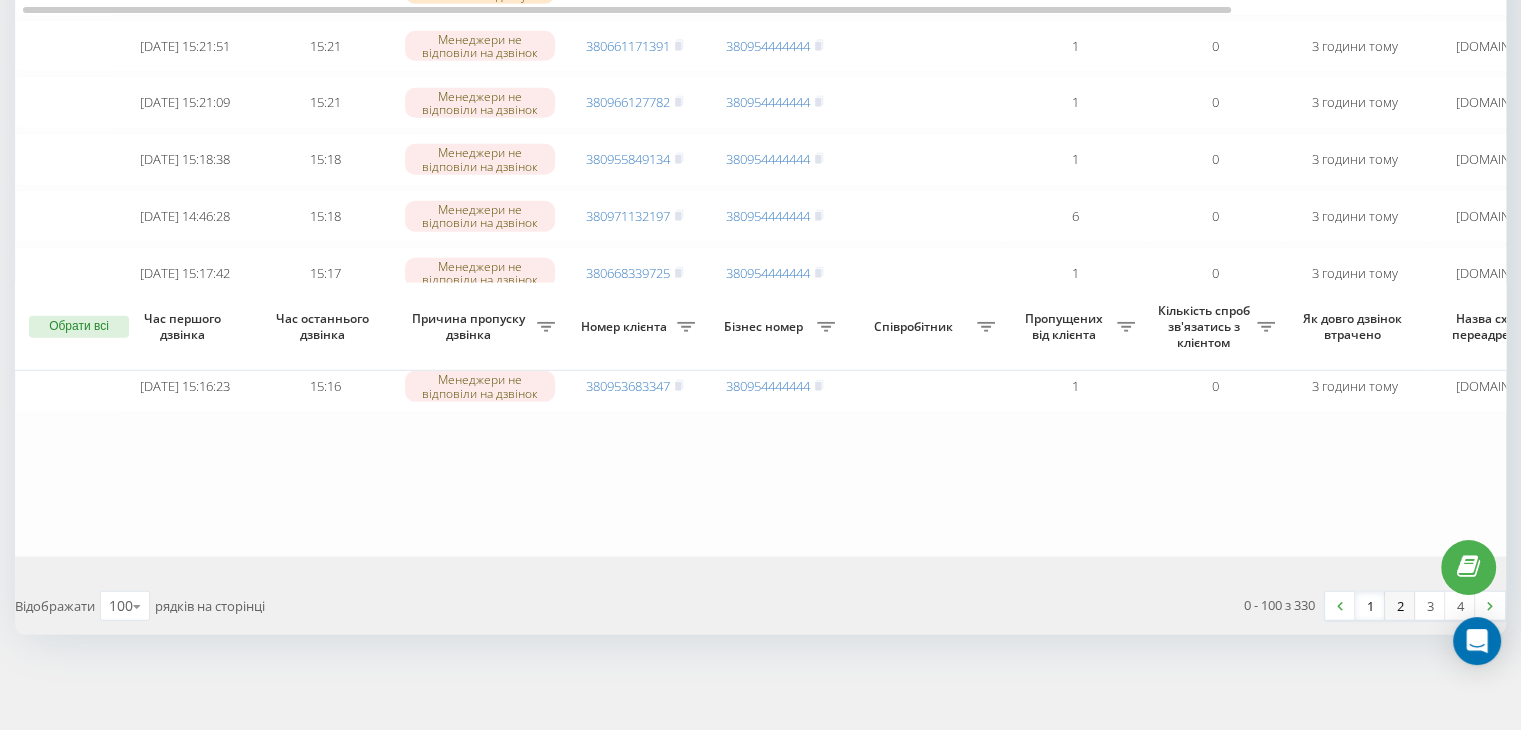 click on "2" at bounding box center (1400, 606) 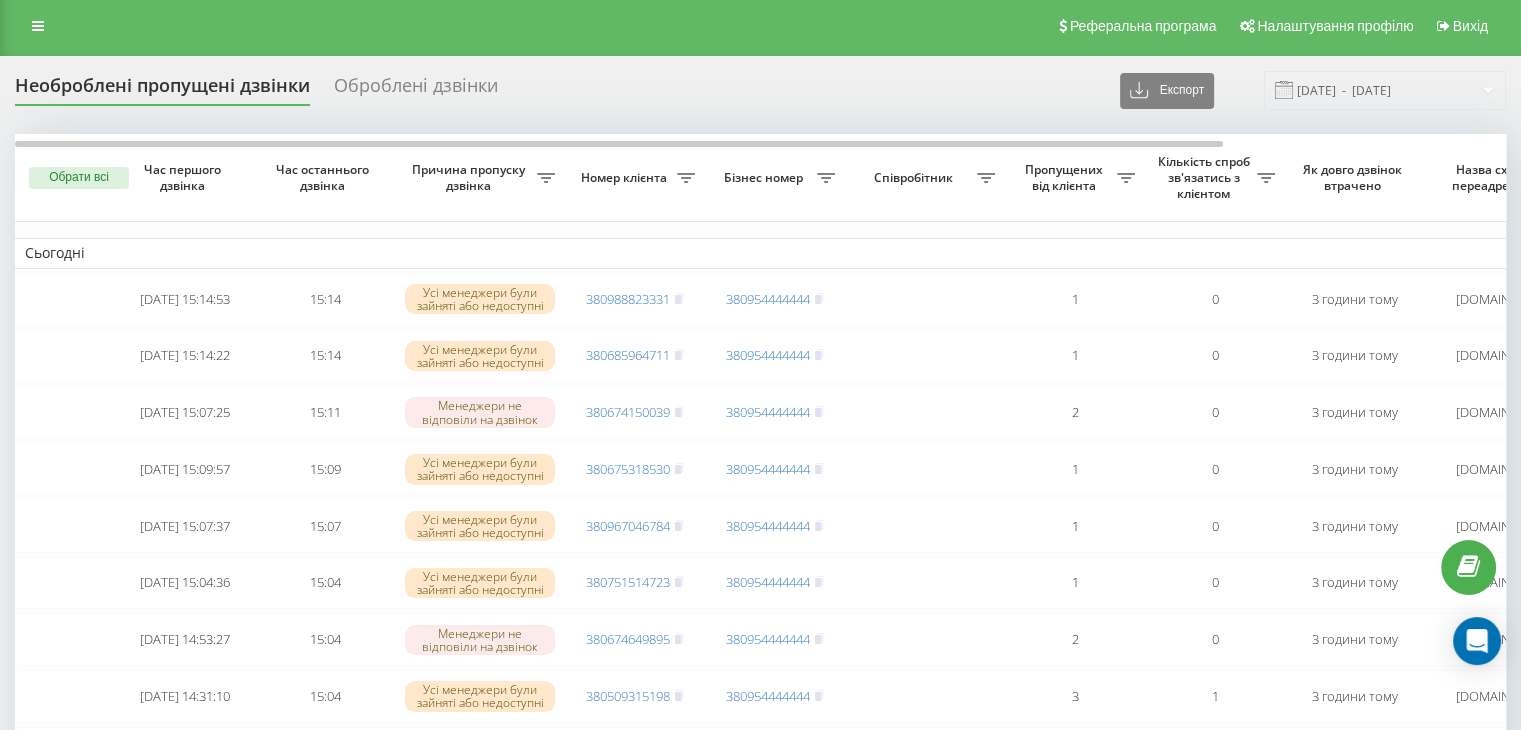 scroll, scrollTop: 0, scrollLeft: 0, axis: both 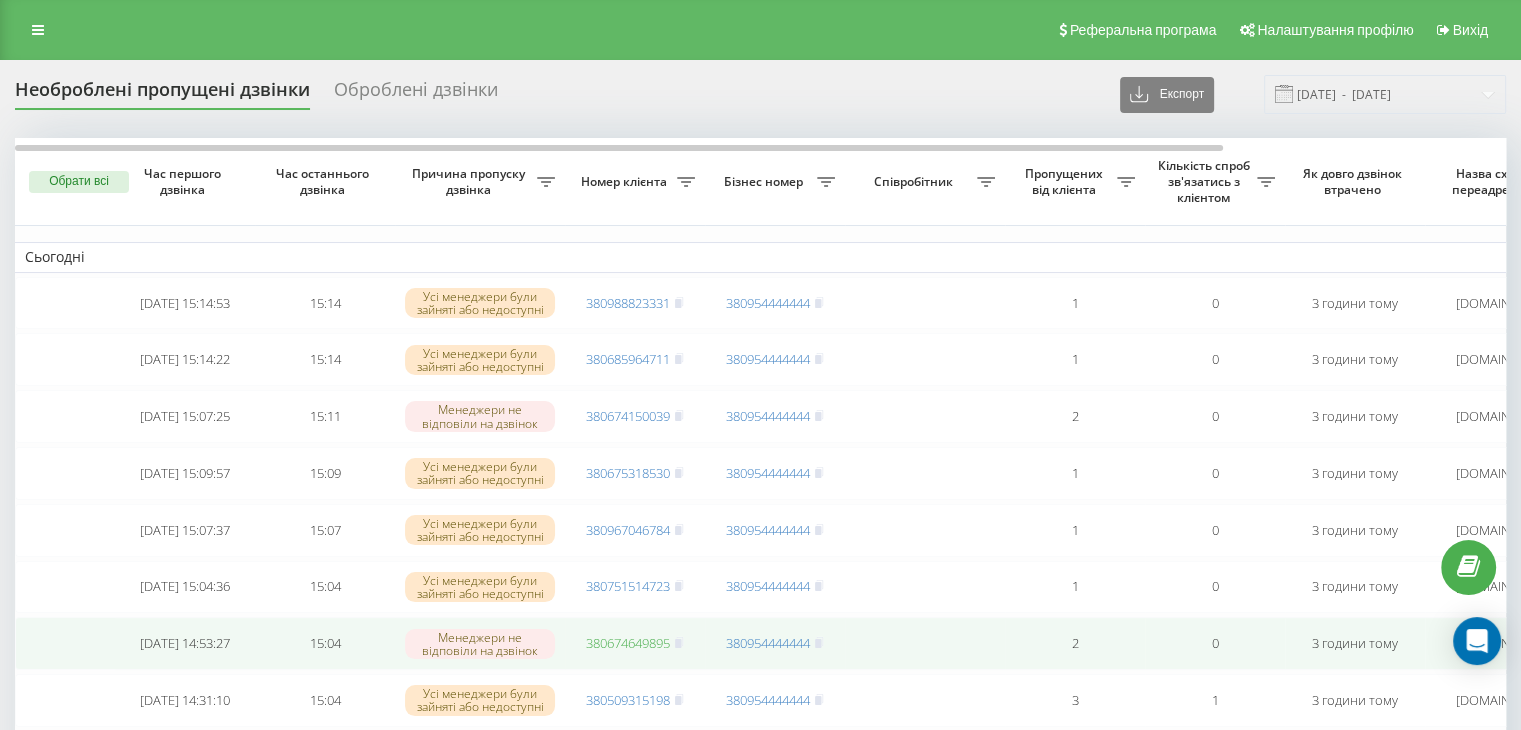 click on "380674649895" at bounding box center [628, 643] 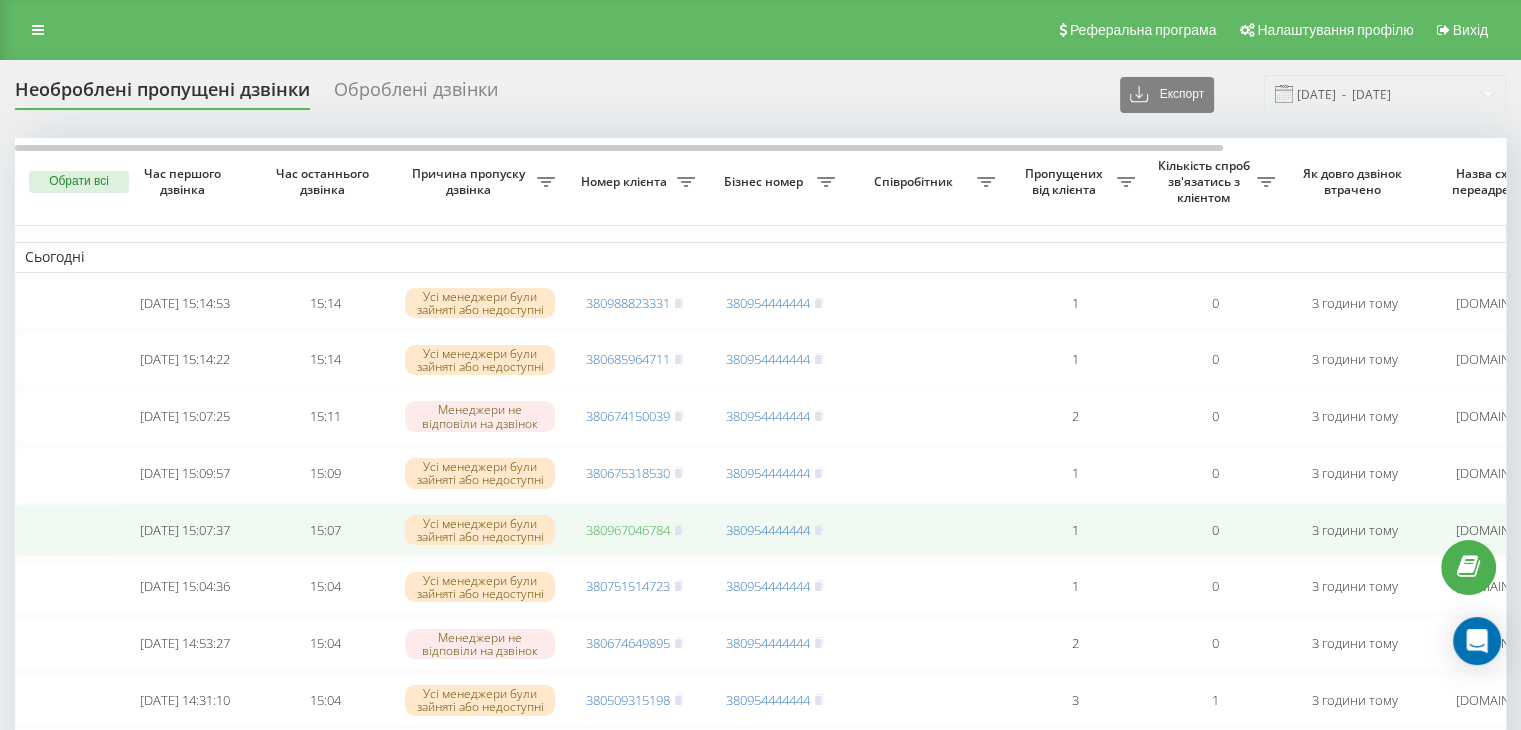 click on "380967046784" at bounding box center (628, 530) 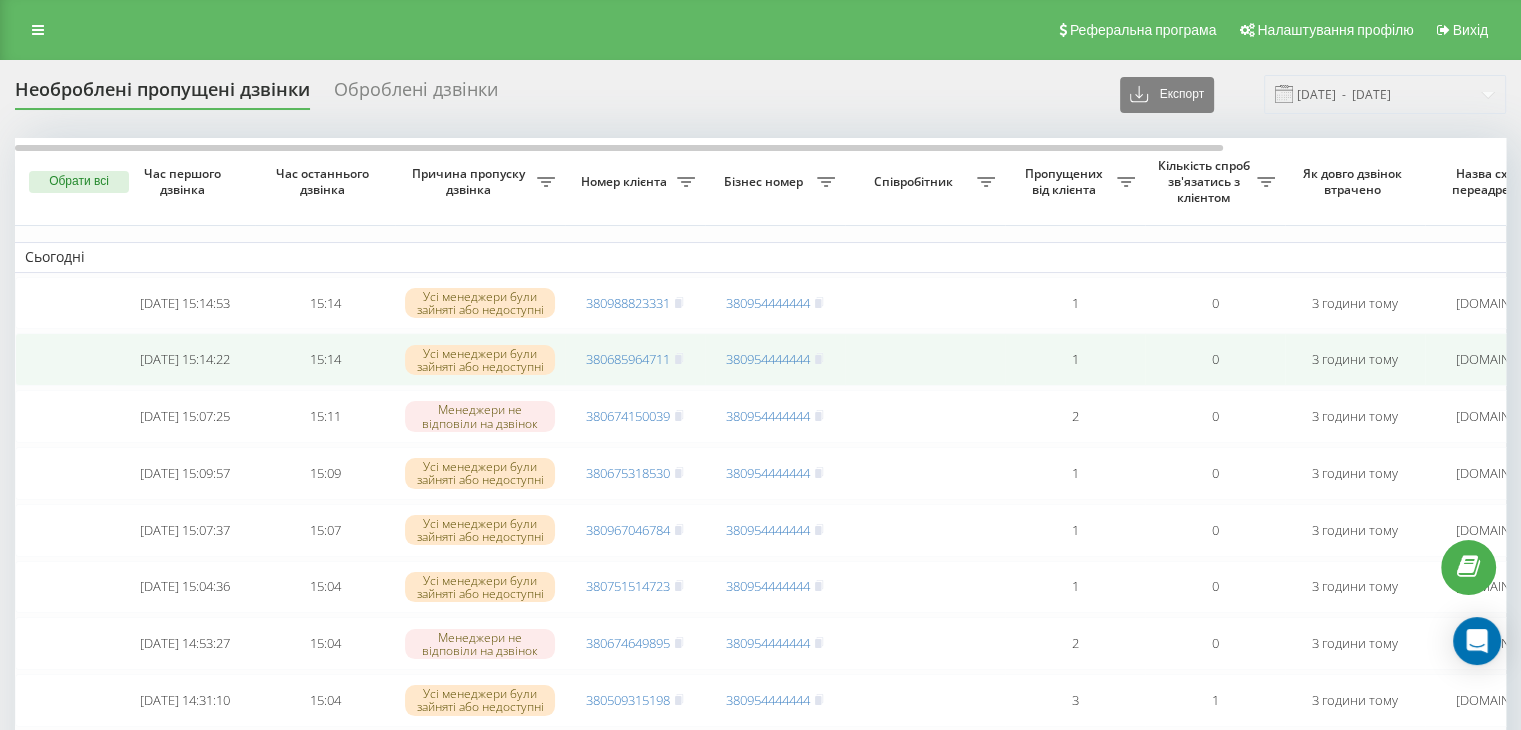 scroll, scrollTop: 0, scrollLeft: 0, axis: both 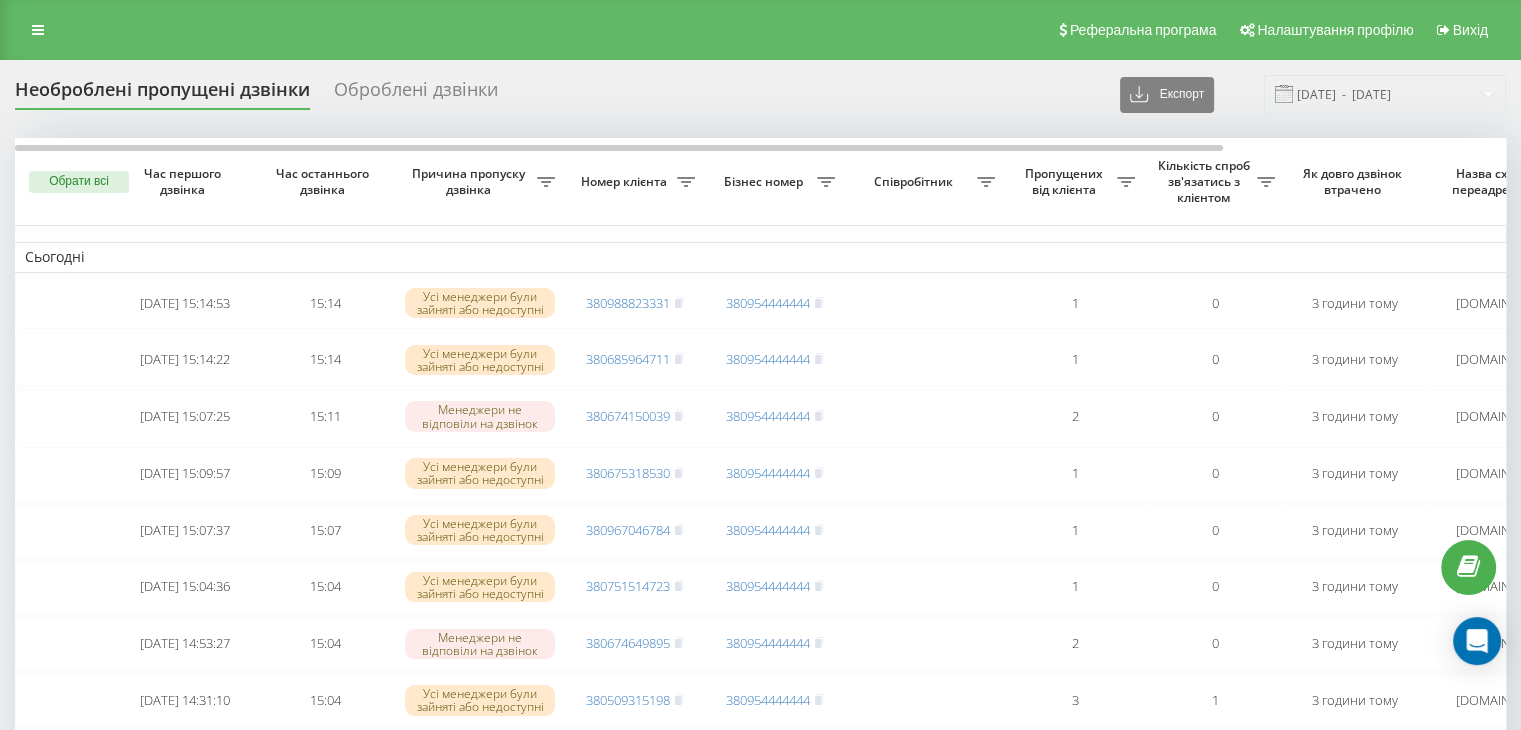 click on "Необроблені пропущені дзвінки Оброблені дзвінки Експорт .csv .xlsx 11.07.2025  -  11.07.2025" at bounding box center (760, 94) 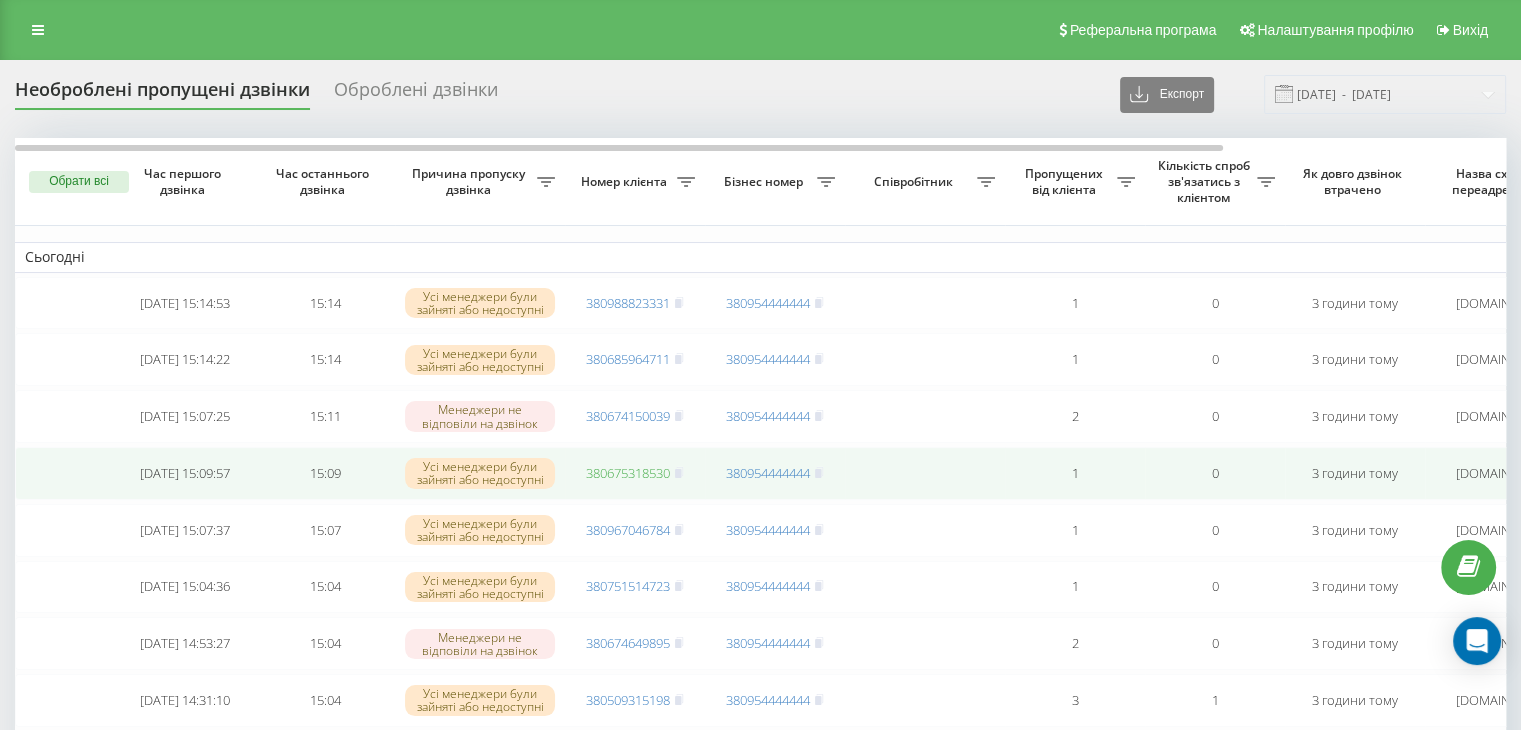 click on "380675318530" at bounding box center [628, 473] 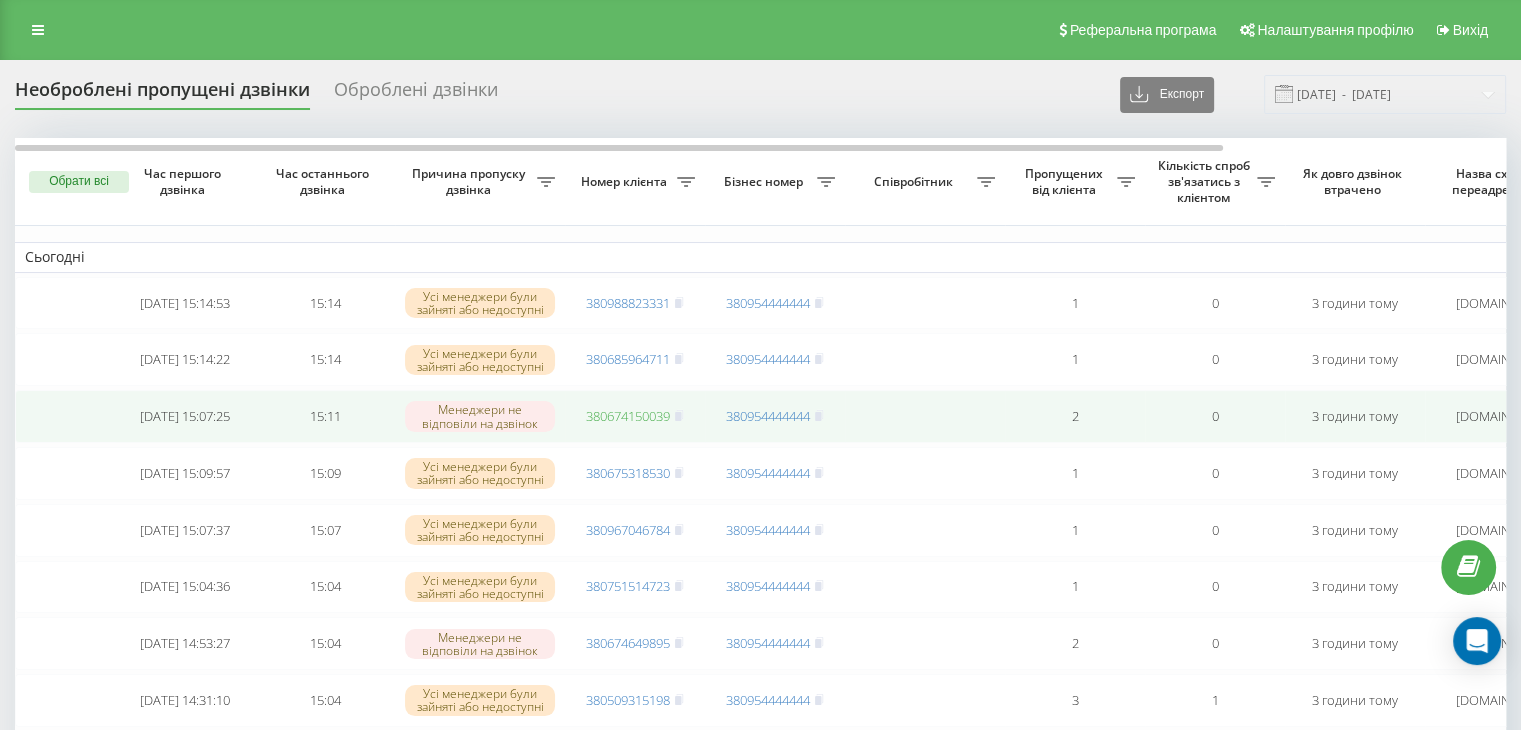 click on "380674150039" at bounding box center (628, 416) 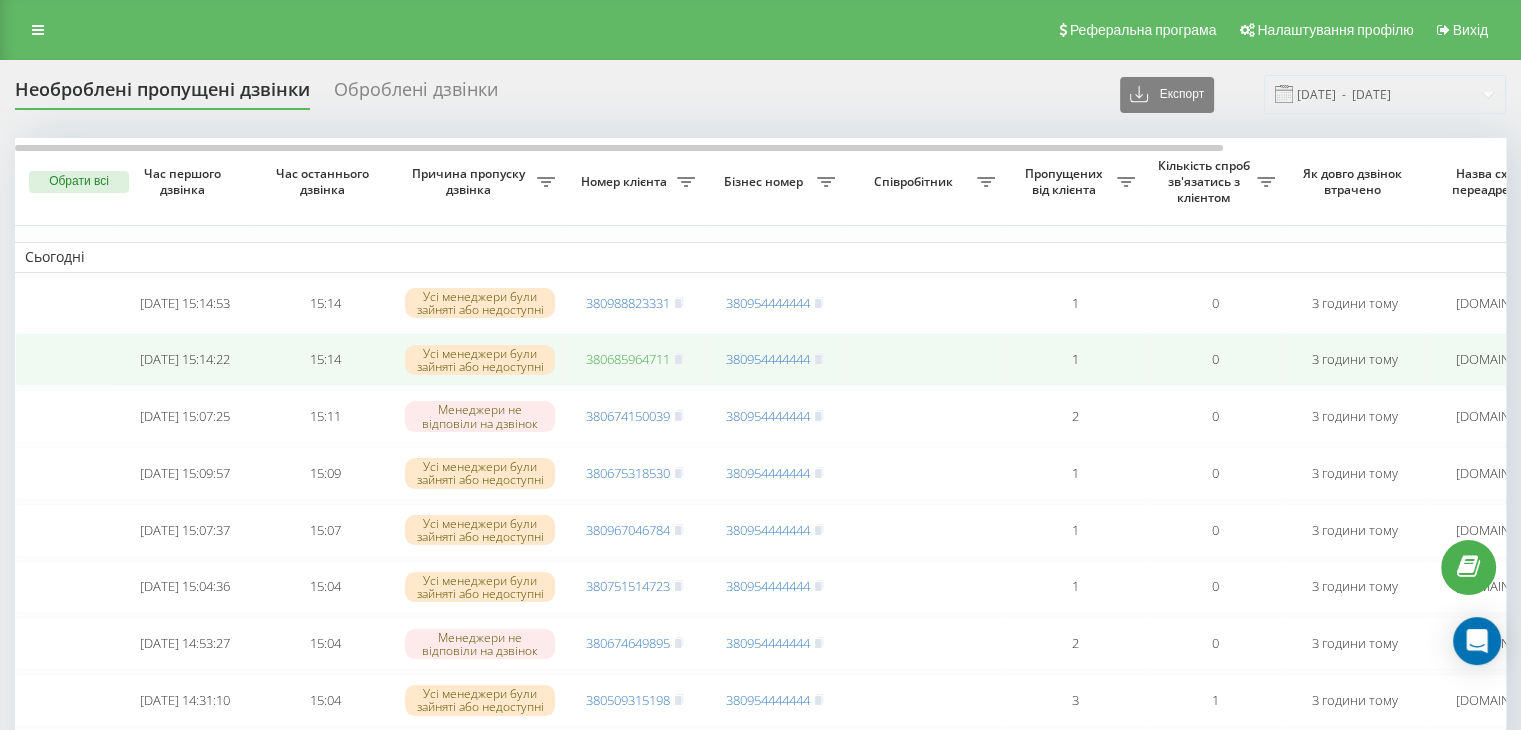 click on "380685964711" at bounding box center (628, 359) 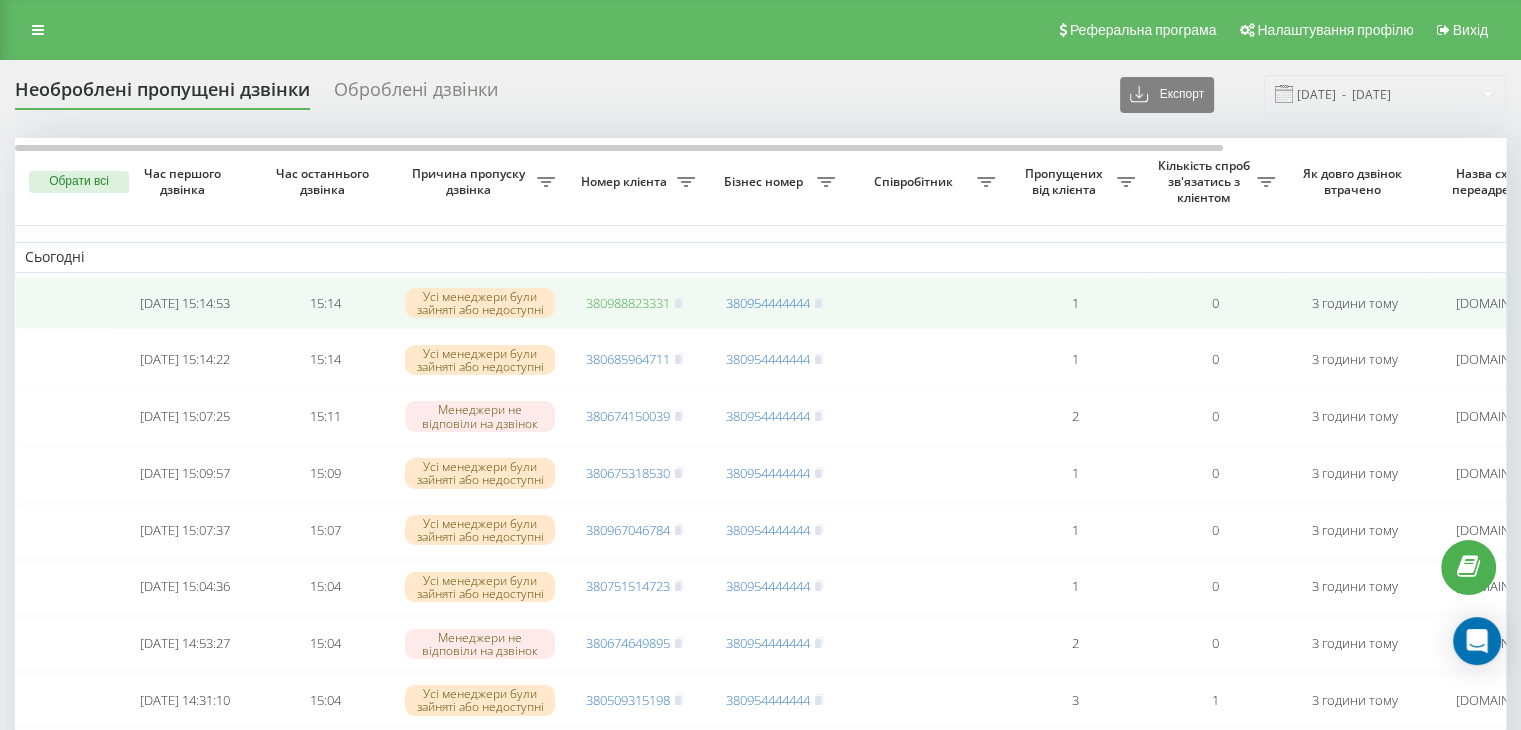 click on "380988823331" at bounding box center [628, 303] 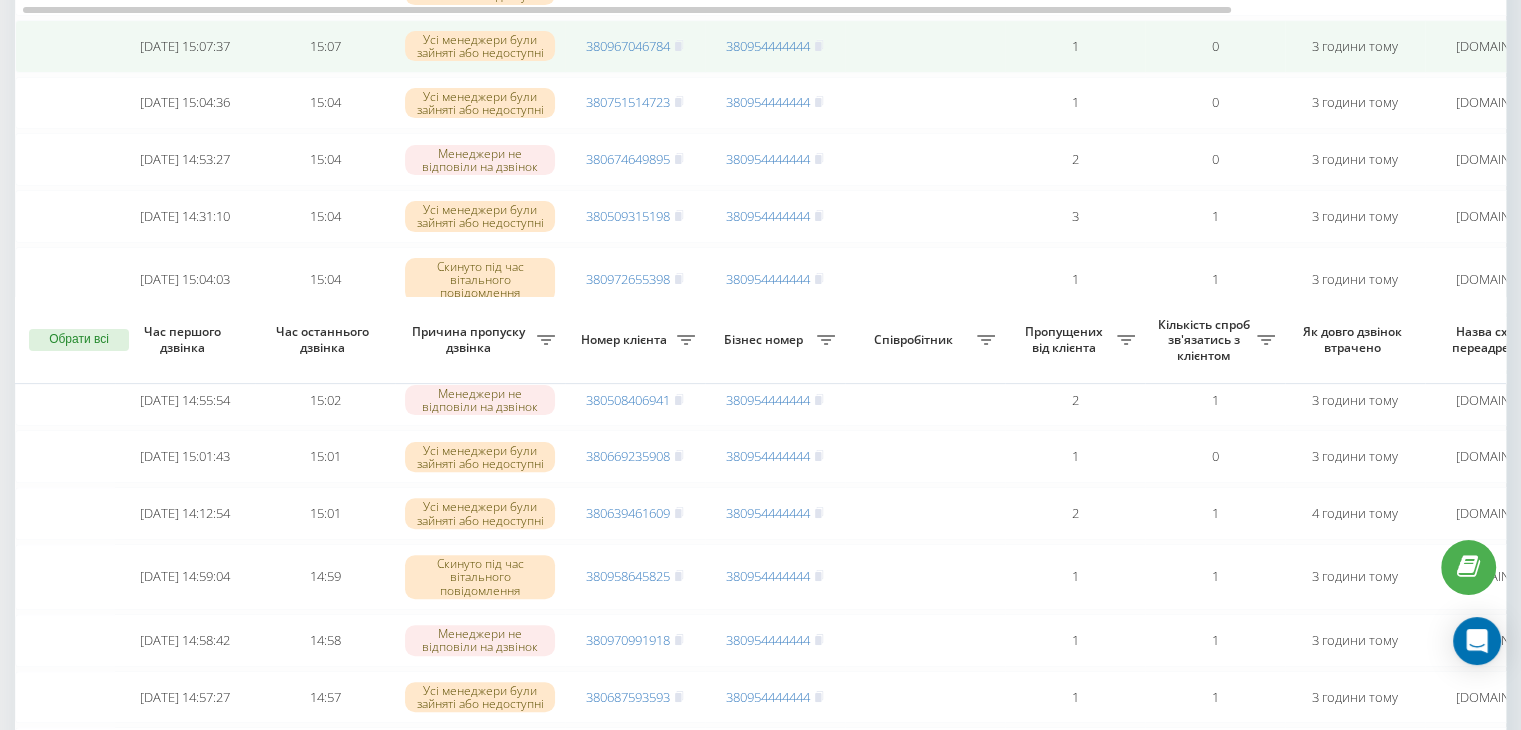 scroll, scrollTop: 0, scrollLeft: 0, axis: both 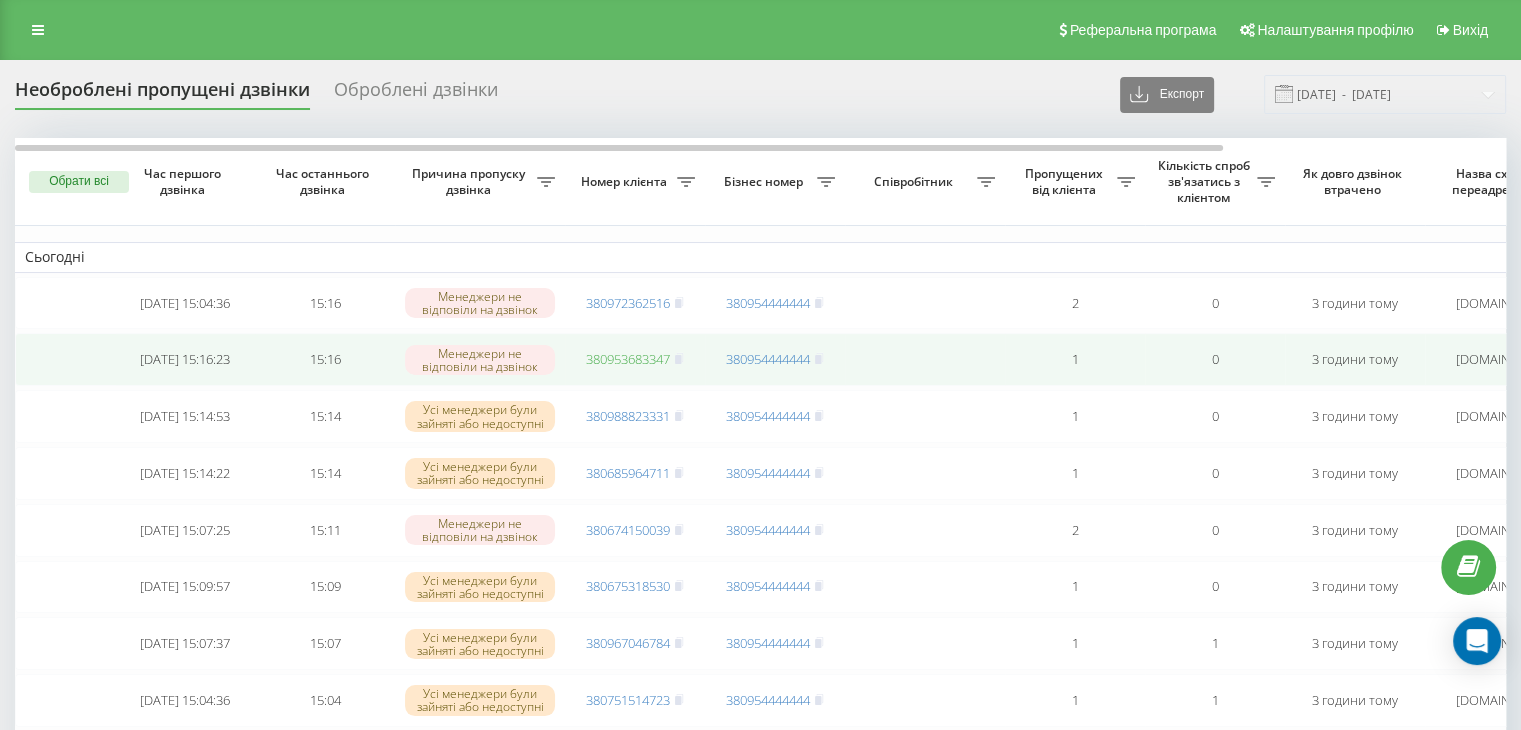 click on "380953683347" at bounding box center (628, 359) 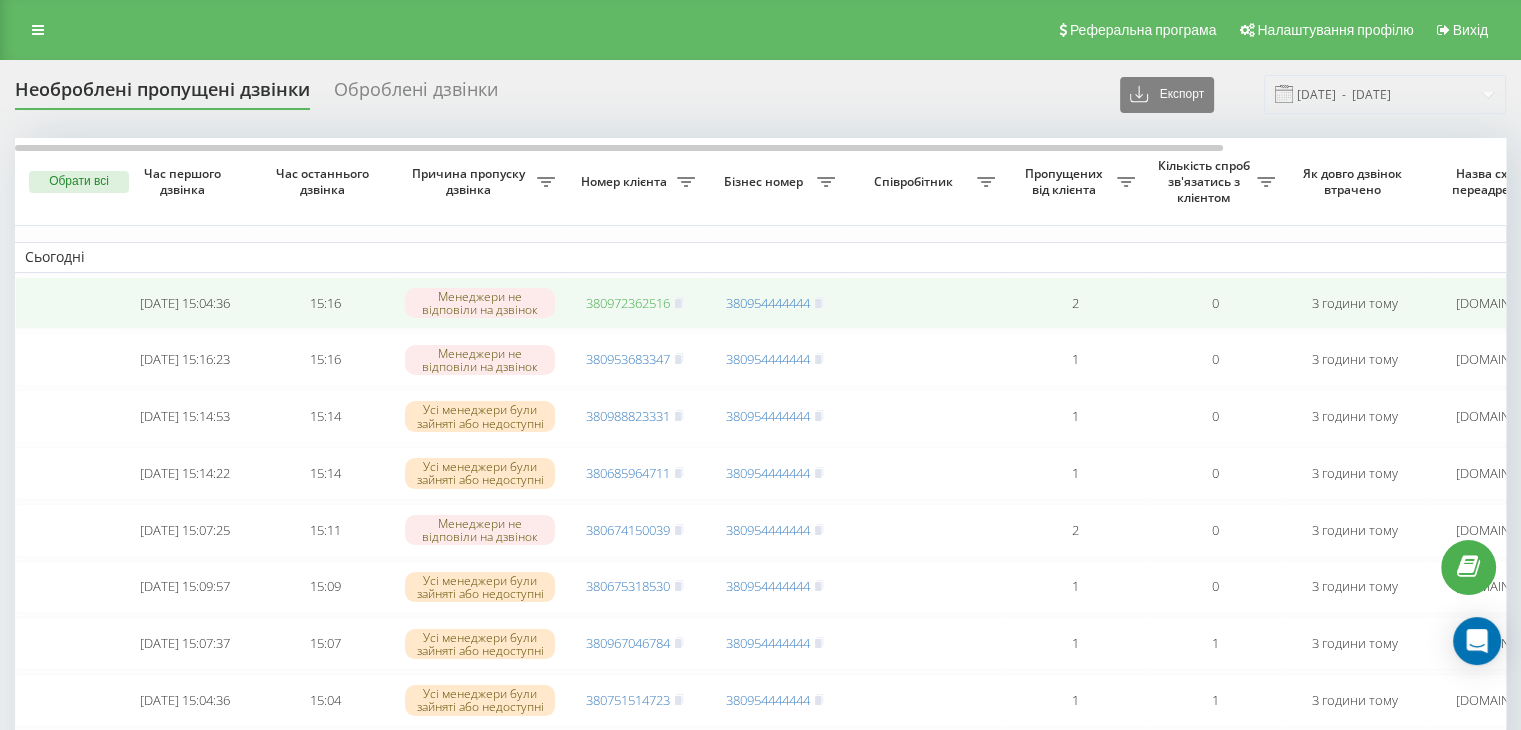 click on "380972362516" at bounding box center [628, 303] 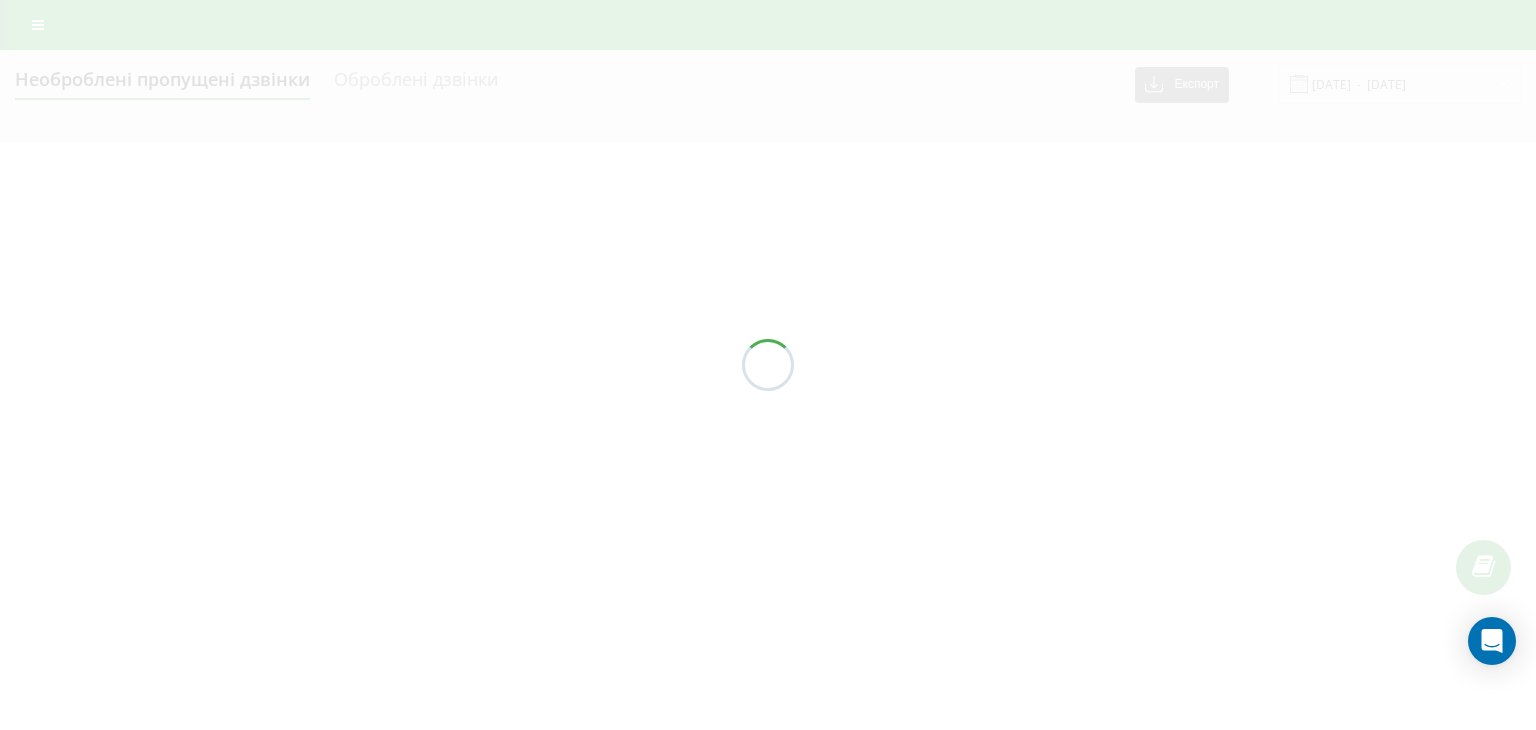 scroll, scrollTop: 0, scrollLeft: 0, axis: both 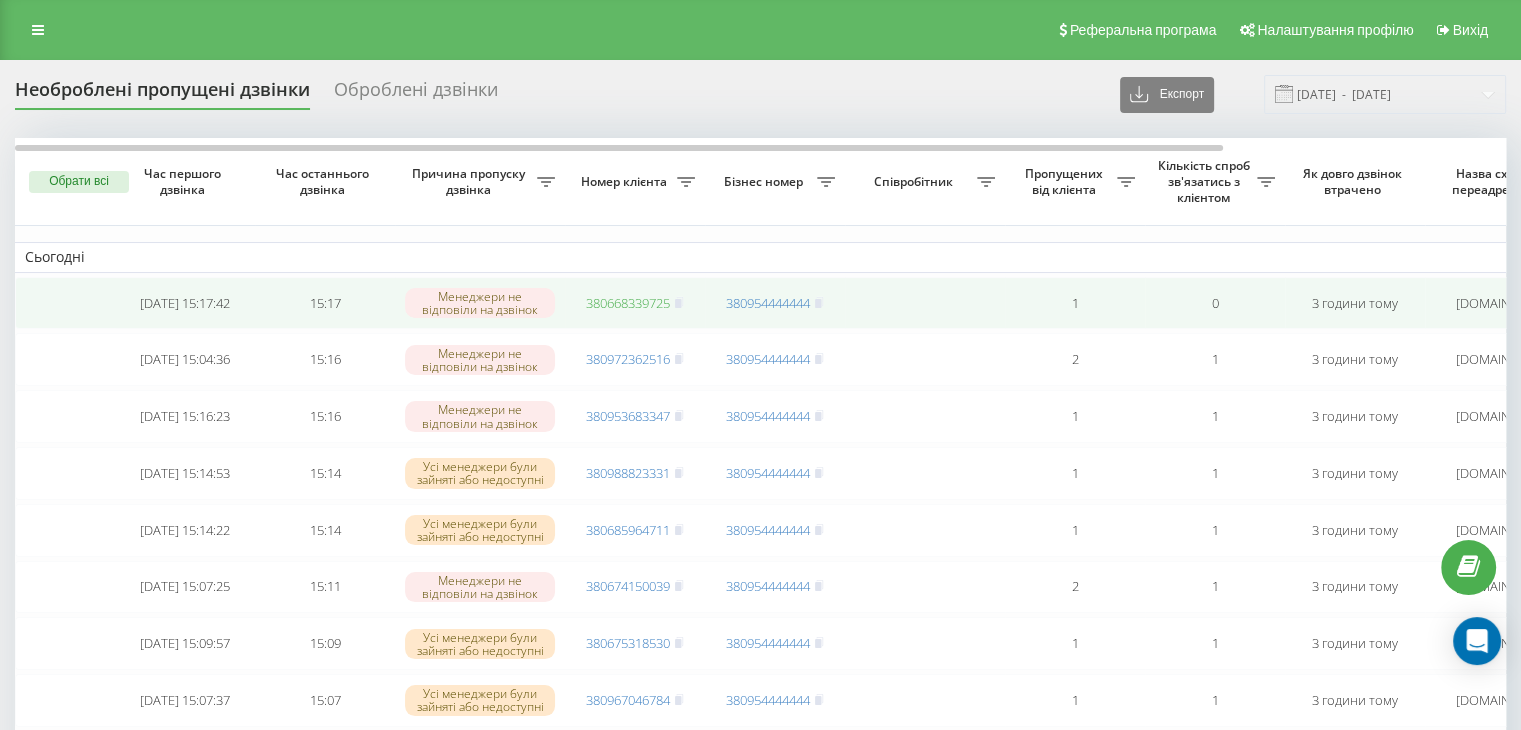 click on "380668339725" at bounding box center [628, 303] 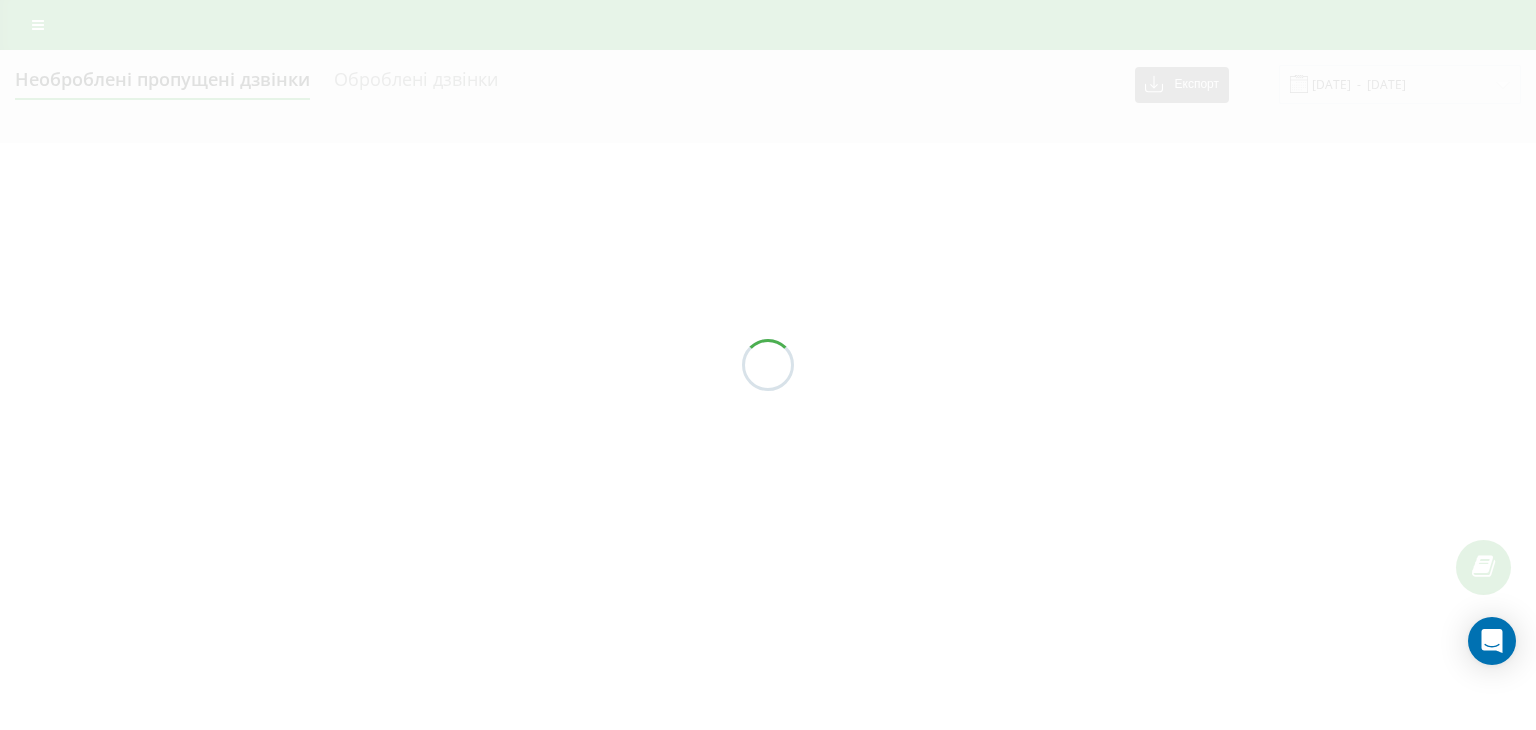 scroll, scrollTop: 0, scrollLeft: 0, axis: both 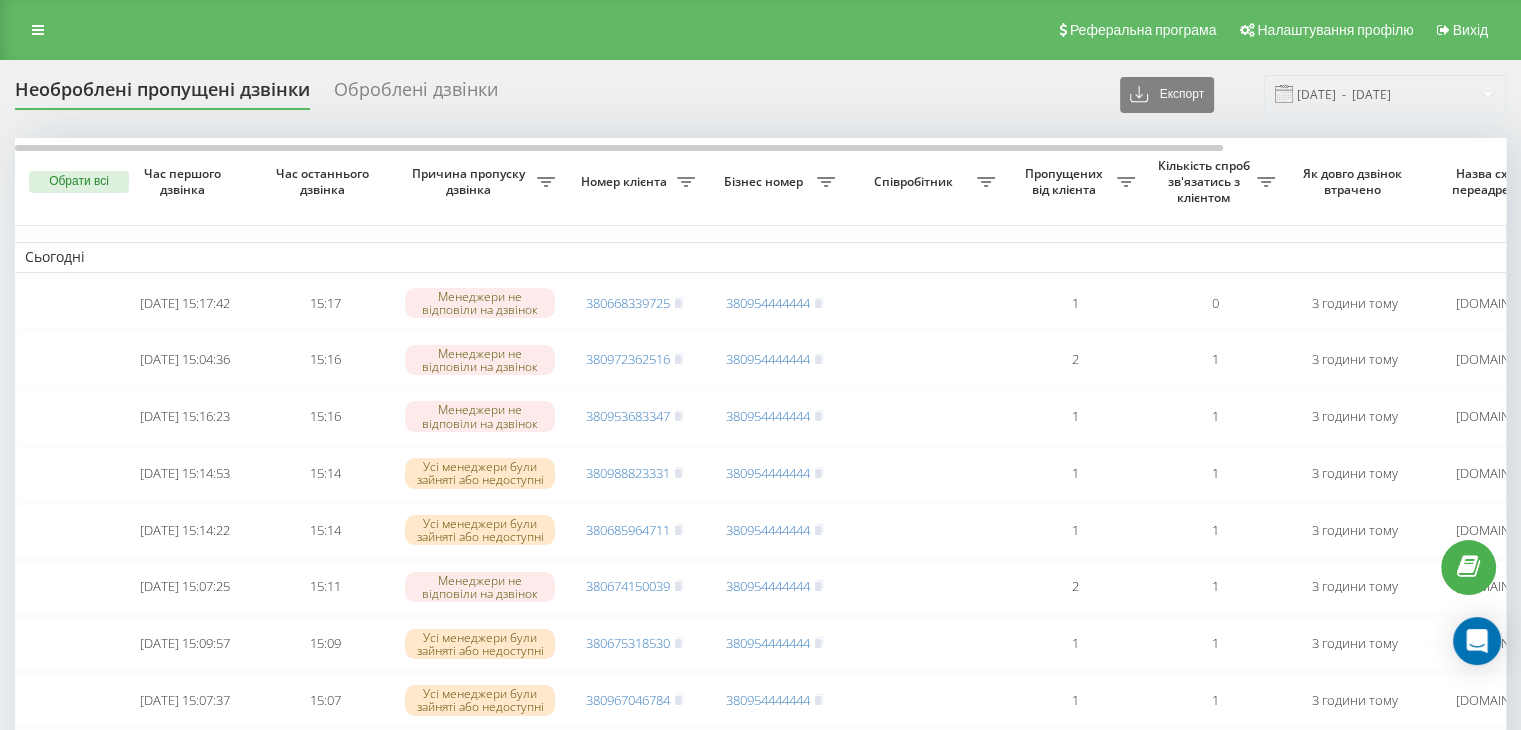 click on "Необроблені пропущені дзвінки Оброблені дзвінки Експорт .csv .xlsx [DATE]  -  [DATE] Обрати всі Час першого дзвінка Час останнього дзвінка Причина пропуску дзвінка Номер клієнта Бізнес номер Співробітник Пропущених від клієнта Кількість спроб зв'язатись з клієнтом Як довго дзвінок втрачено Назва схеми переадресації Коментар до дзвінка Сьогодні [DATE] 15:17:42 15:17 Менеджери не відповіли на дзвінок 380668339725 380954444444 1 0 3 години тому [DOMAIN_NAME] Обробити Не вдалося зв'язатися Зв'язався з клієнтом за допомогою іншого каналу Клієнт передзвонив сам з іншого номера [DATE] 15:04:36 2" at bounding box center [760, 3210] 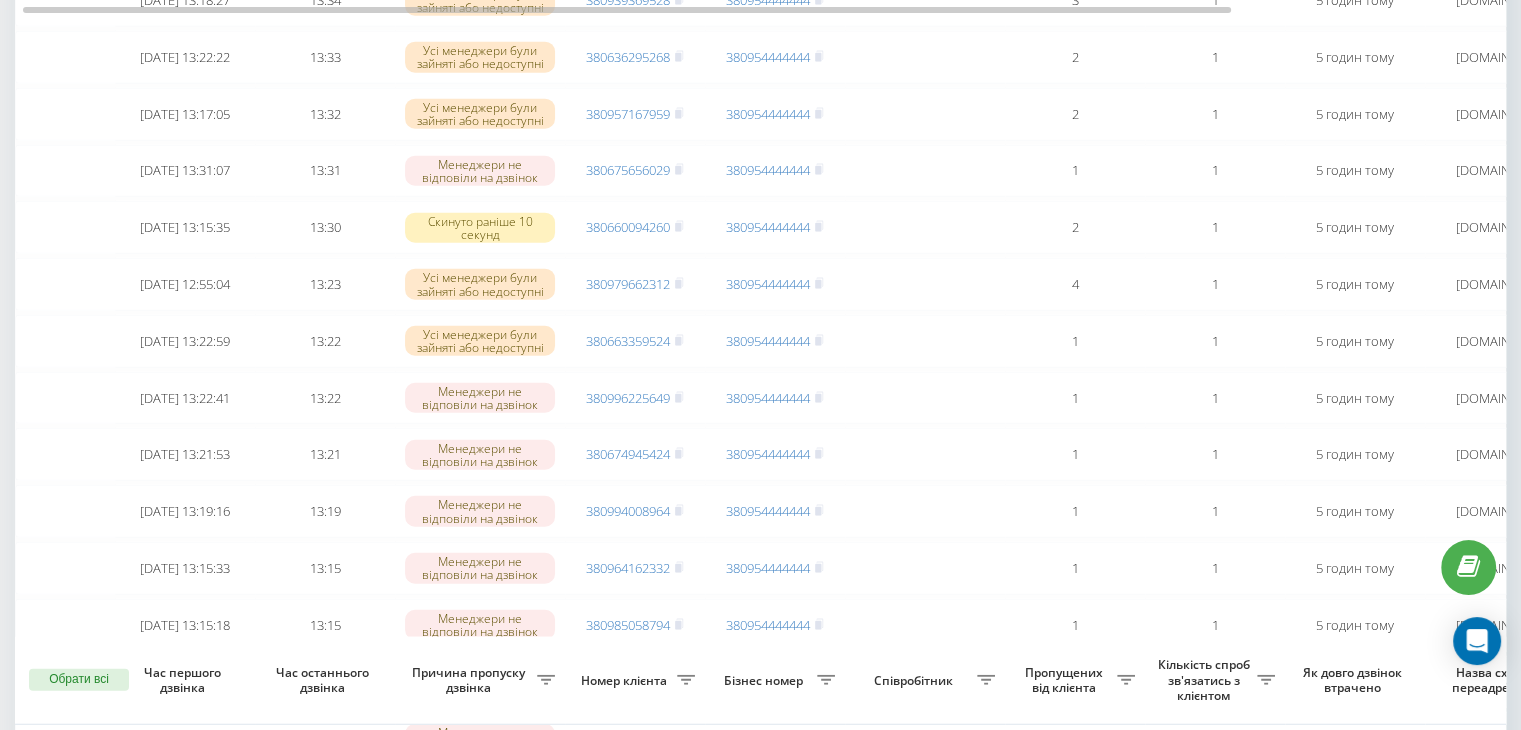 scroll, scrollTop: 5909, scrollLeft: 0, axis: vertical 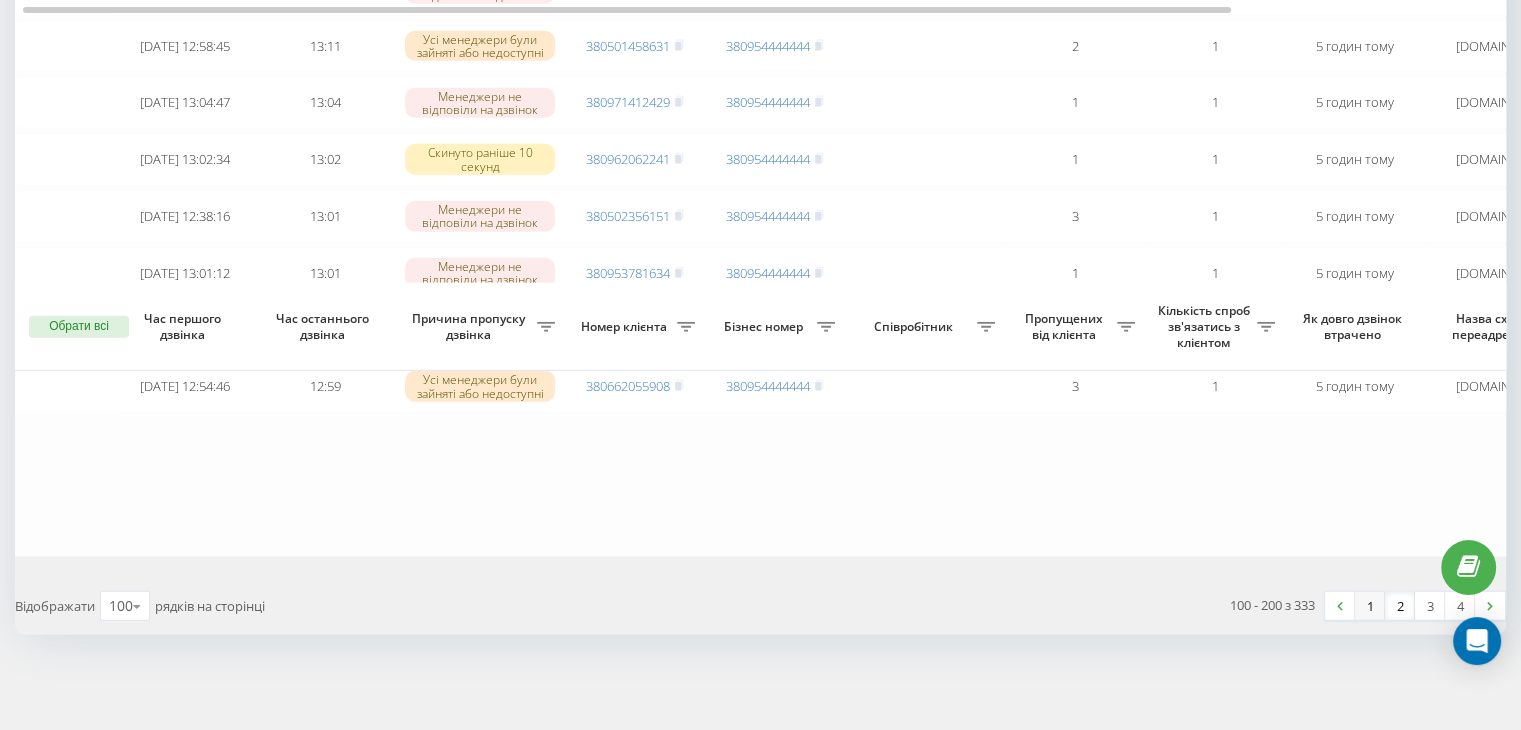 click on "1" at bounding box center (1370, 606) 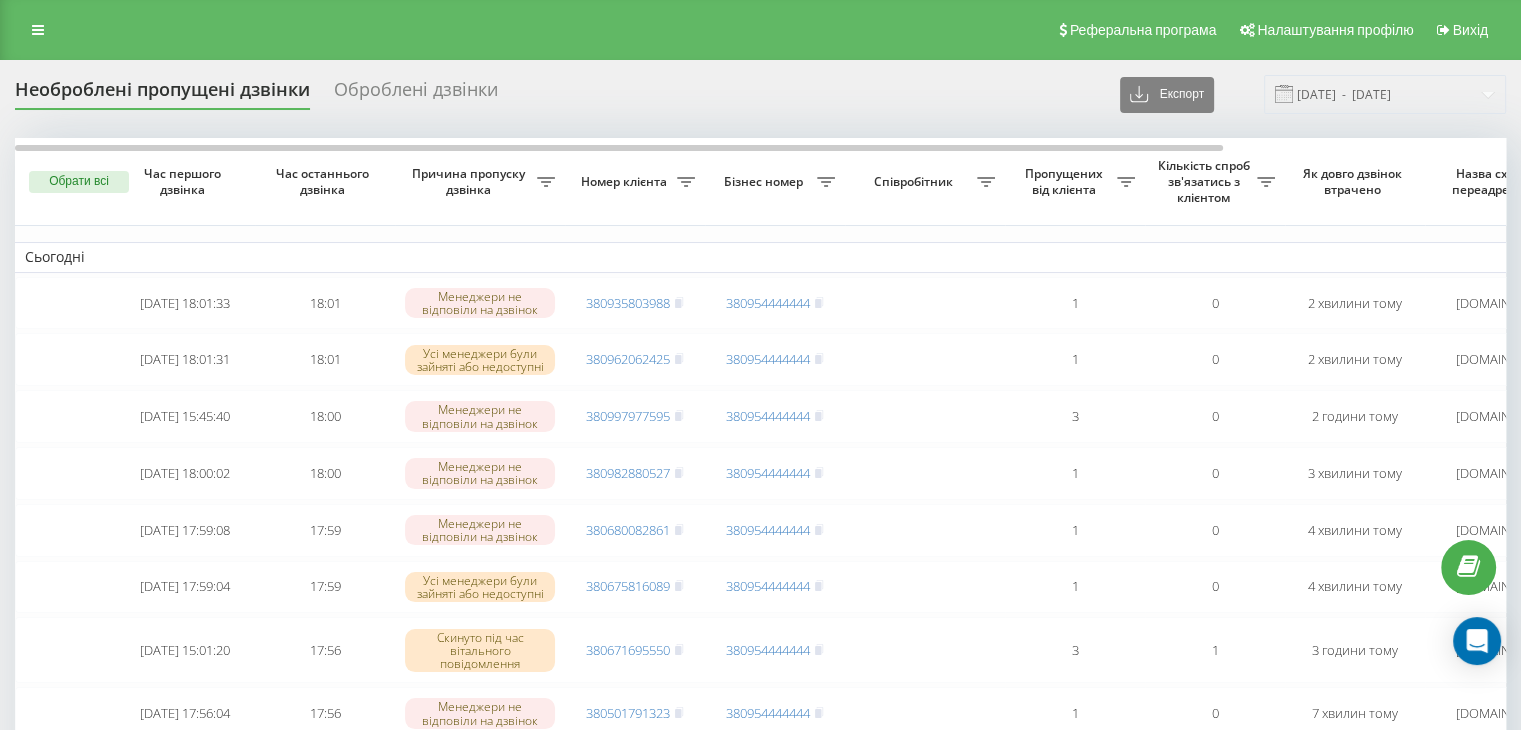 click on "Необроблені пропущені дзвінки Оброблені дзвінки Експорт .csv .xlsx 11.07.2025  -  11.07.2025" at bounding box center [760, 94] 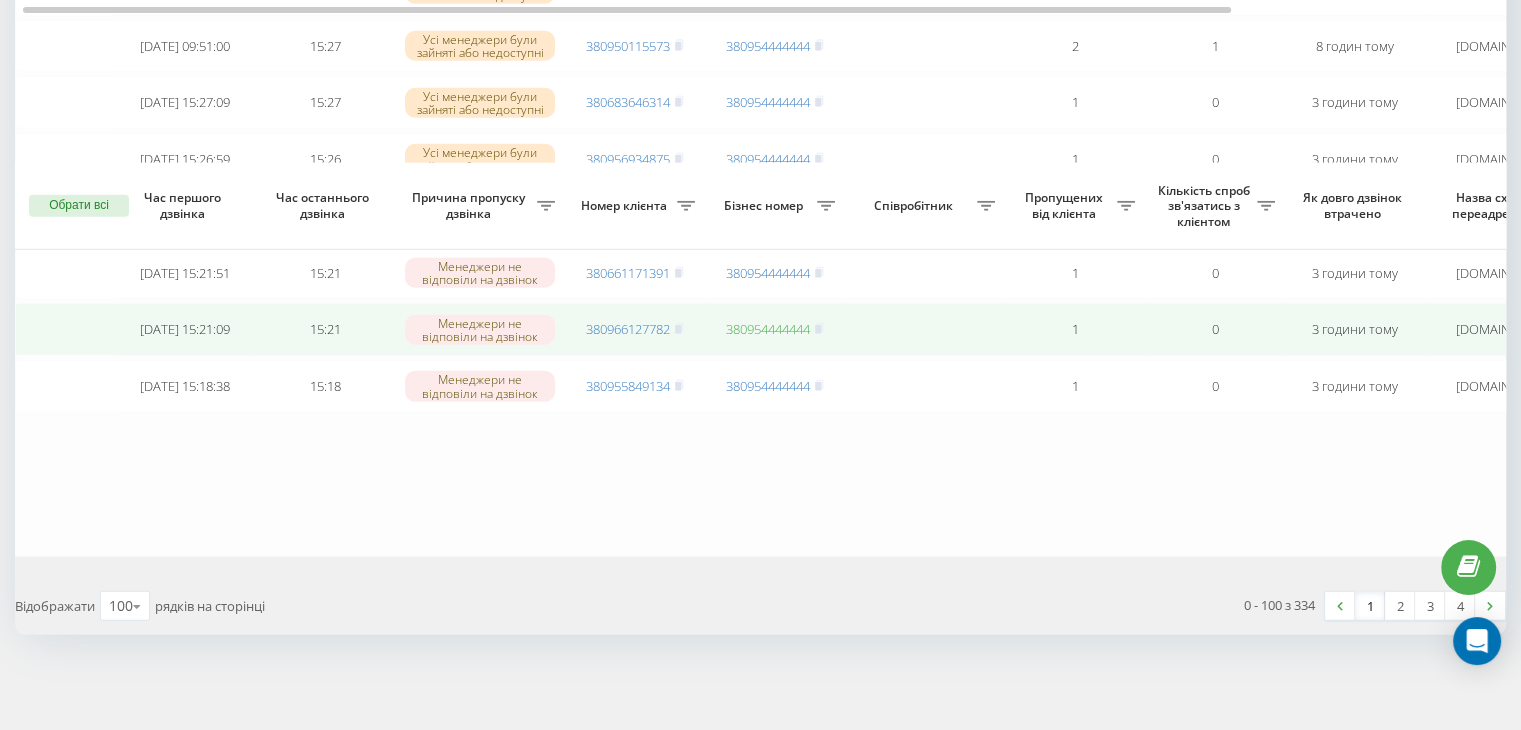 scroll, scrollTop: 5760, scrollLeft: 0, axis: vertical 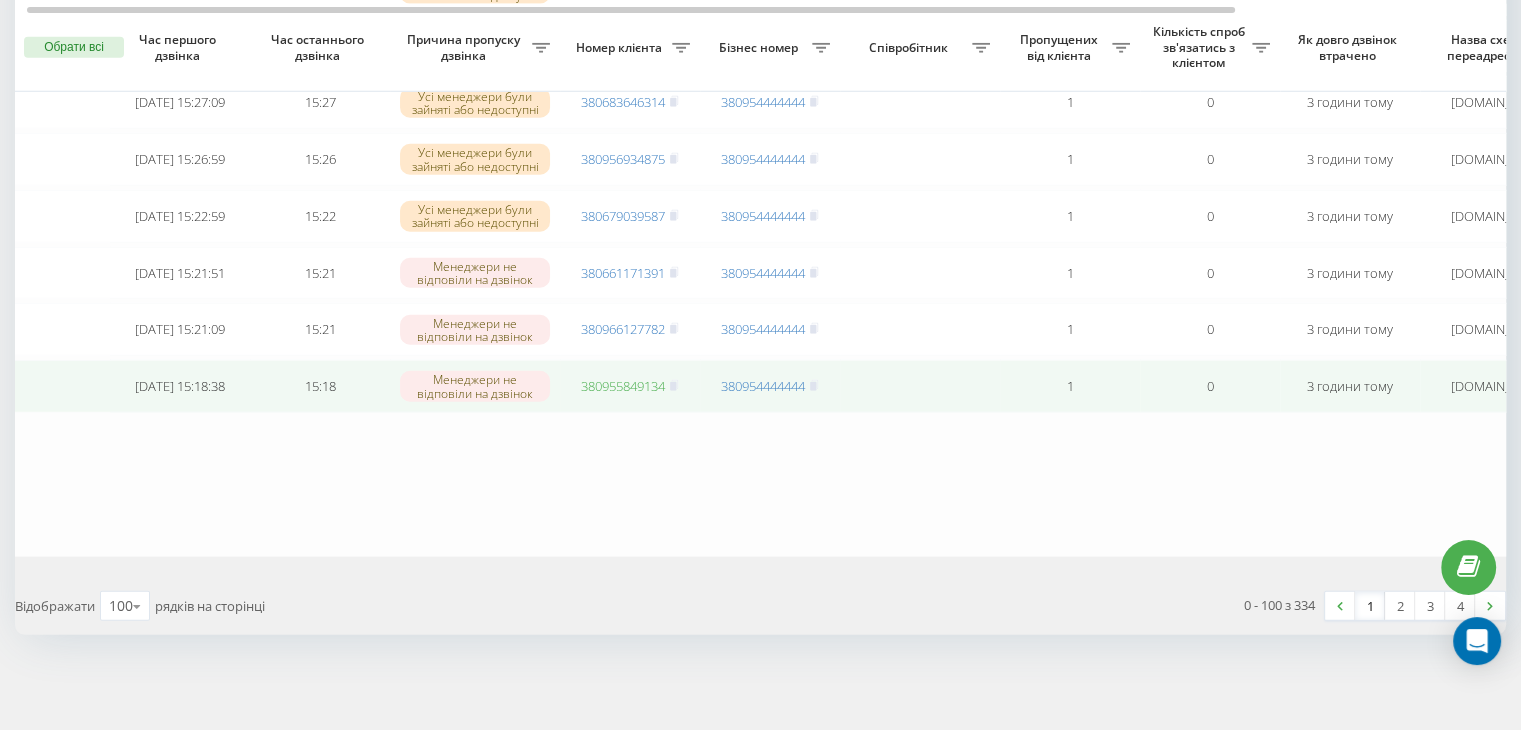 click on "380955849134" at bounding box center [623, 386] 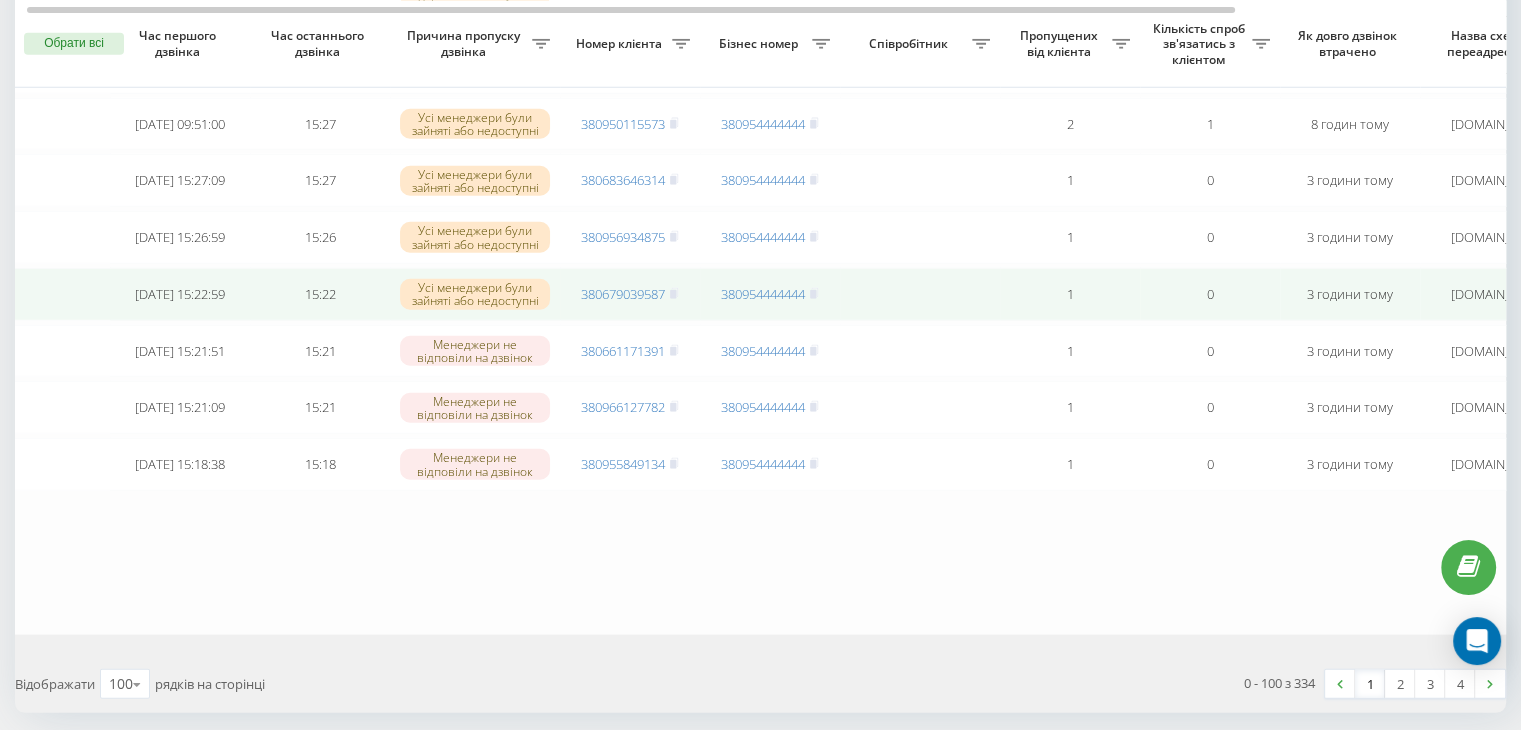scroll, scrollTop: 5544, scrollLeft: 0, axis: vertical 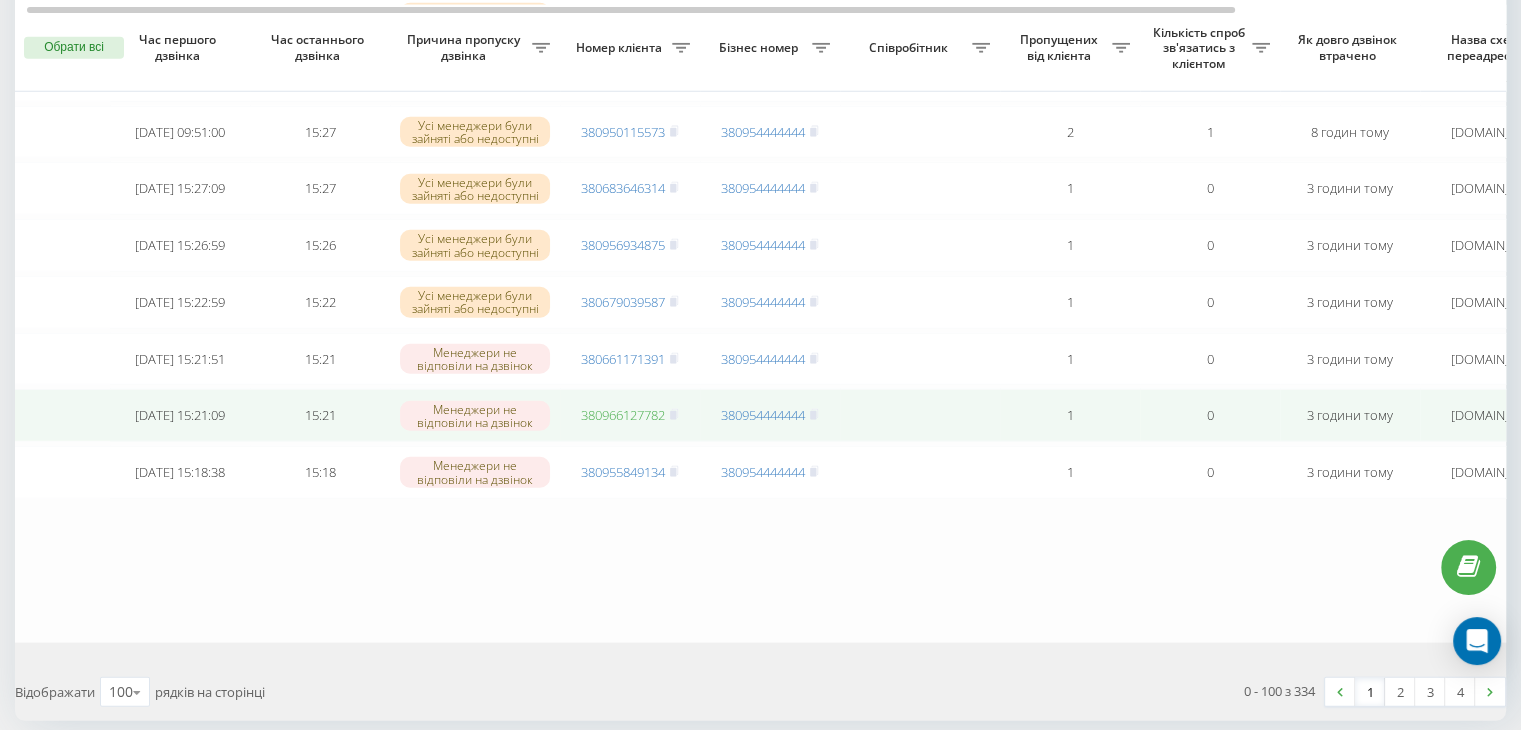 click on "380966127782" at bounding box center [623, 415] 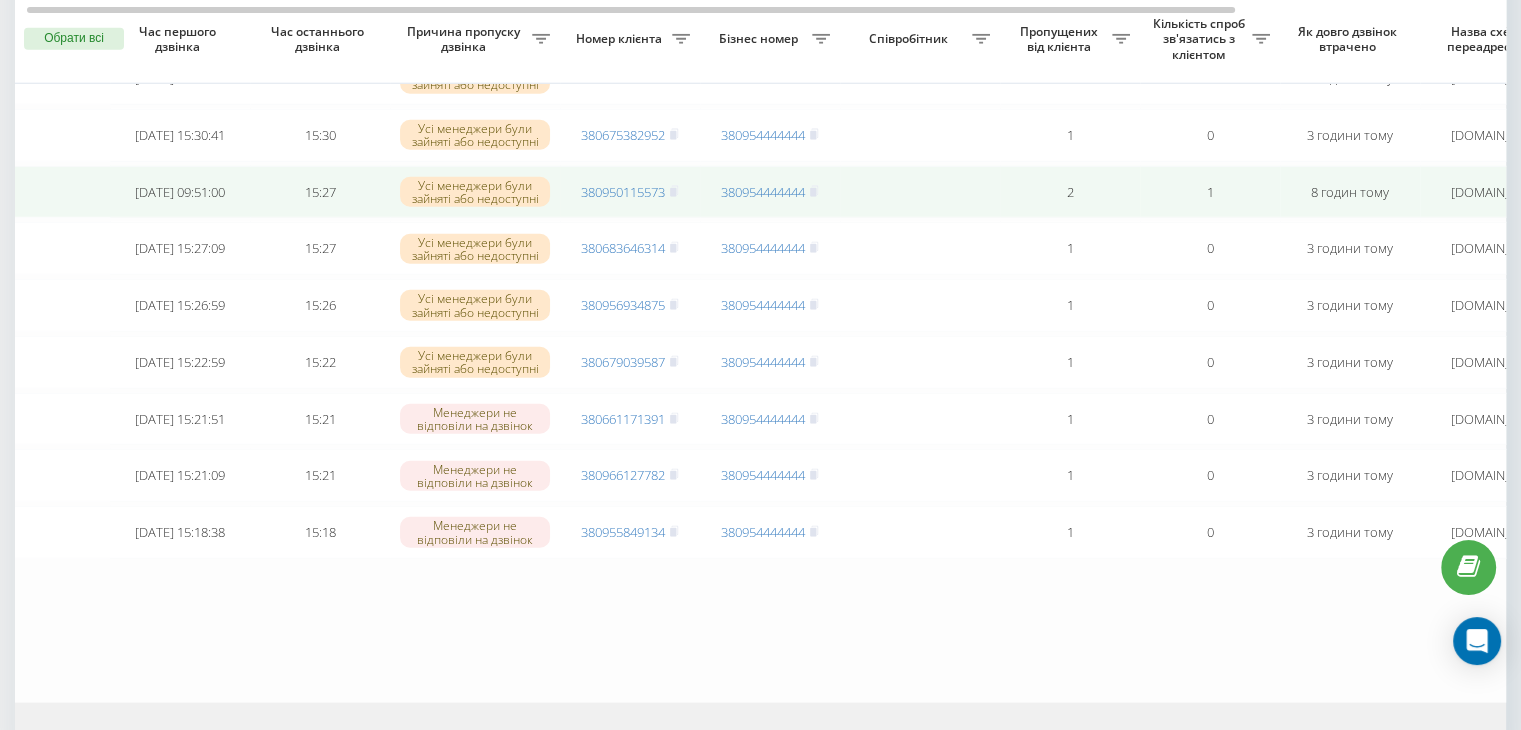 scroll, scrollTop: 5476, scrollLeft: 0, axis: vertical 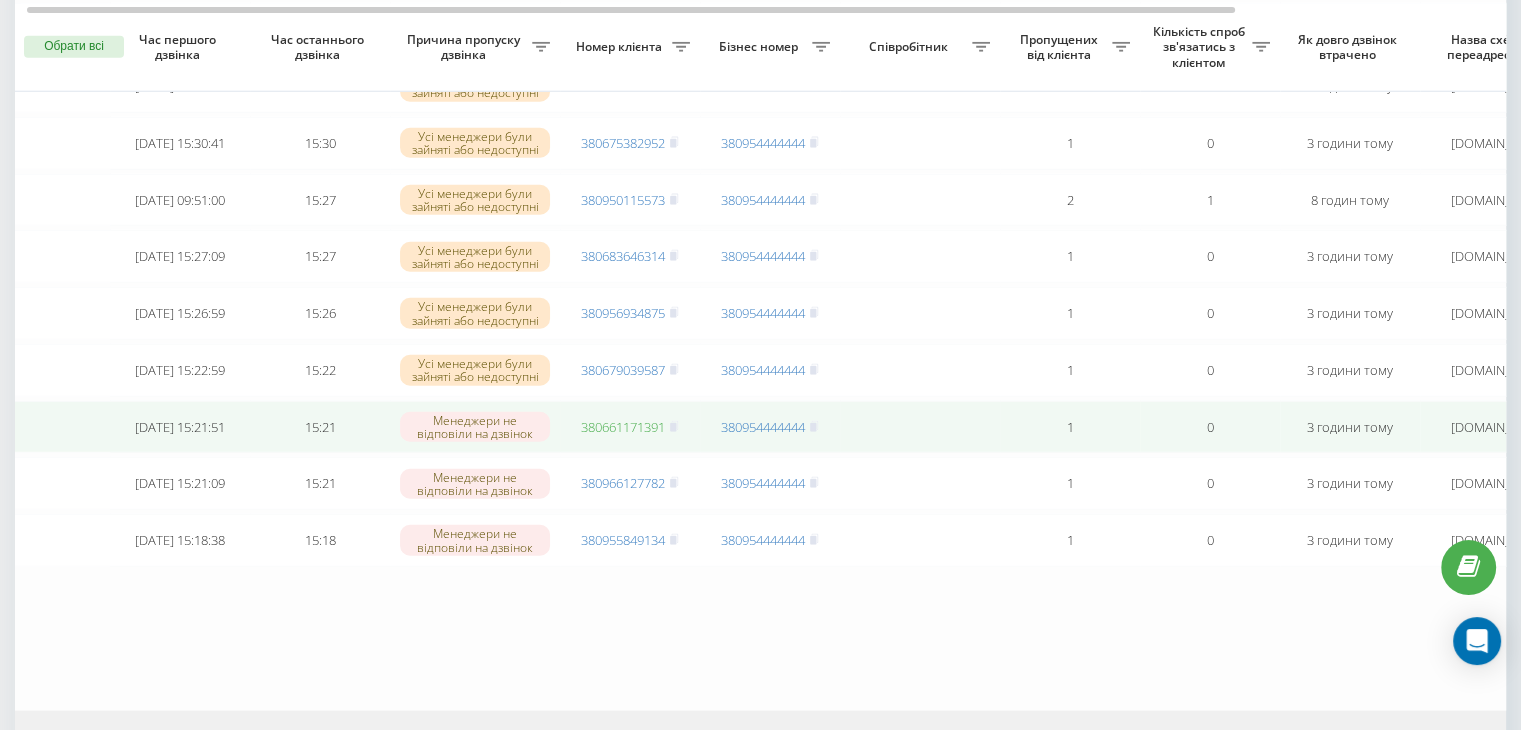 click on "380661171391" at bounding box center (623, 427) 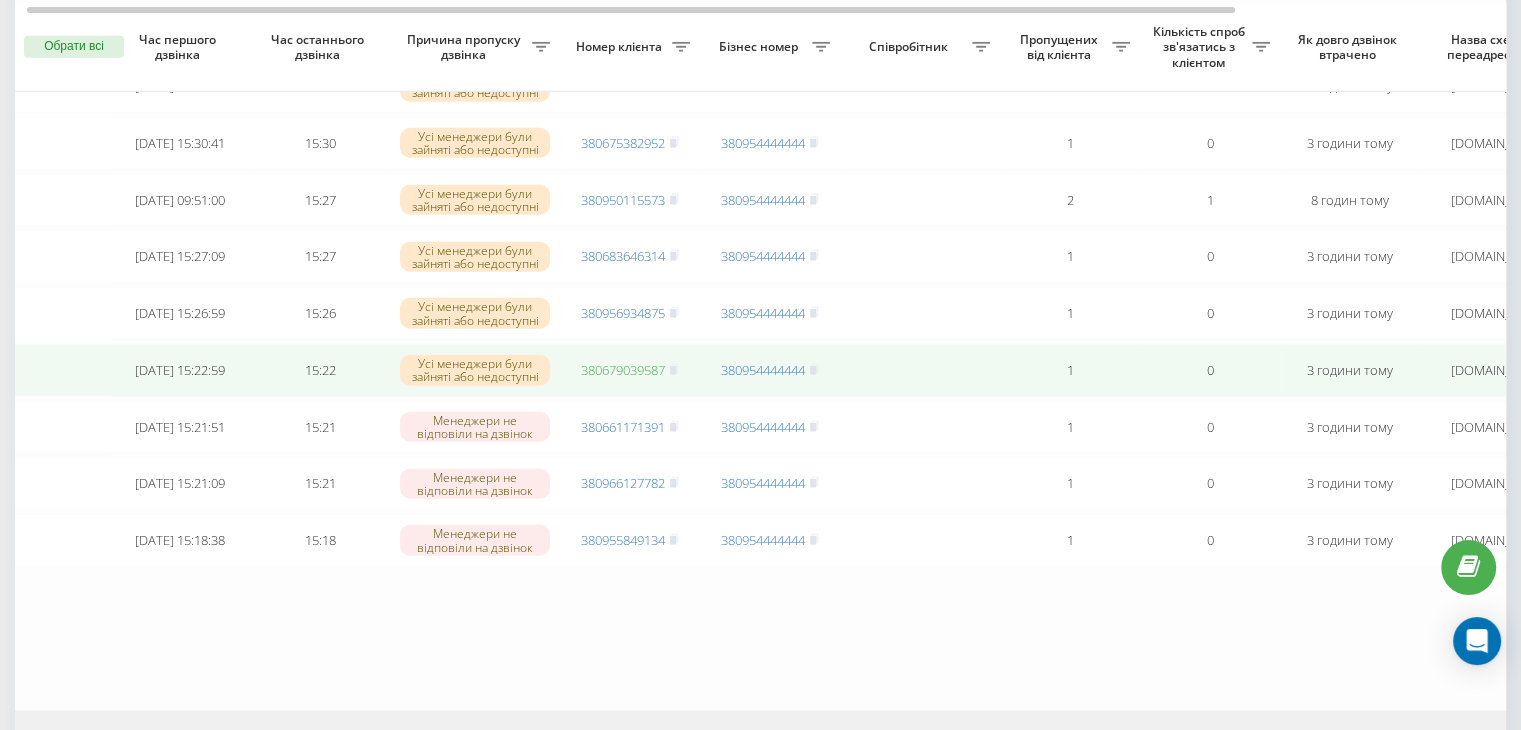 click on "380679039587" at bounding box center [623, 370] 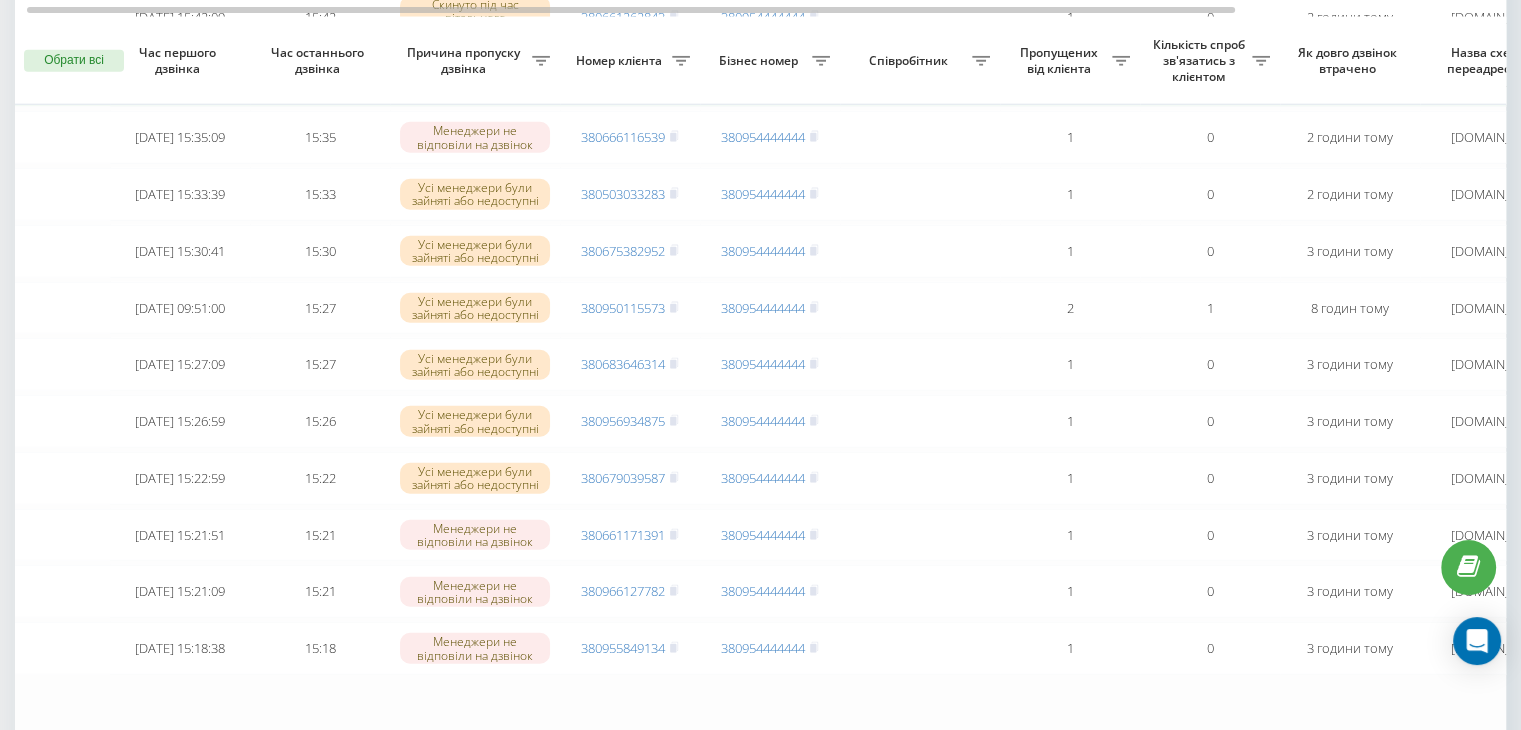 scroll, scrollTop: 5360, scrollLeft: 0, axis: vertical 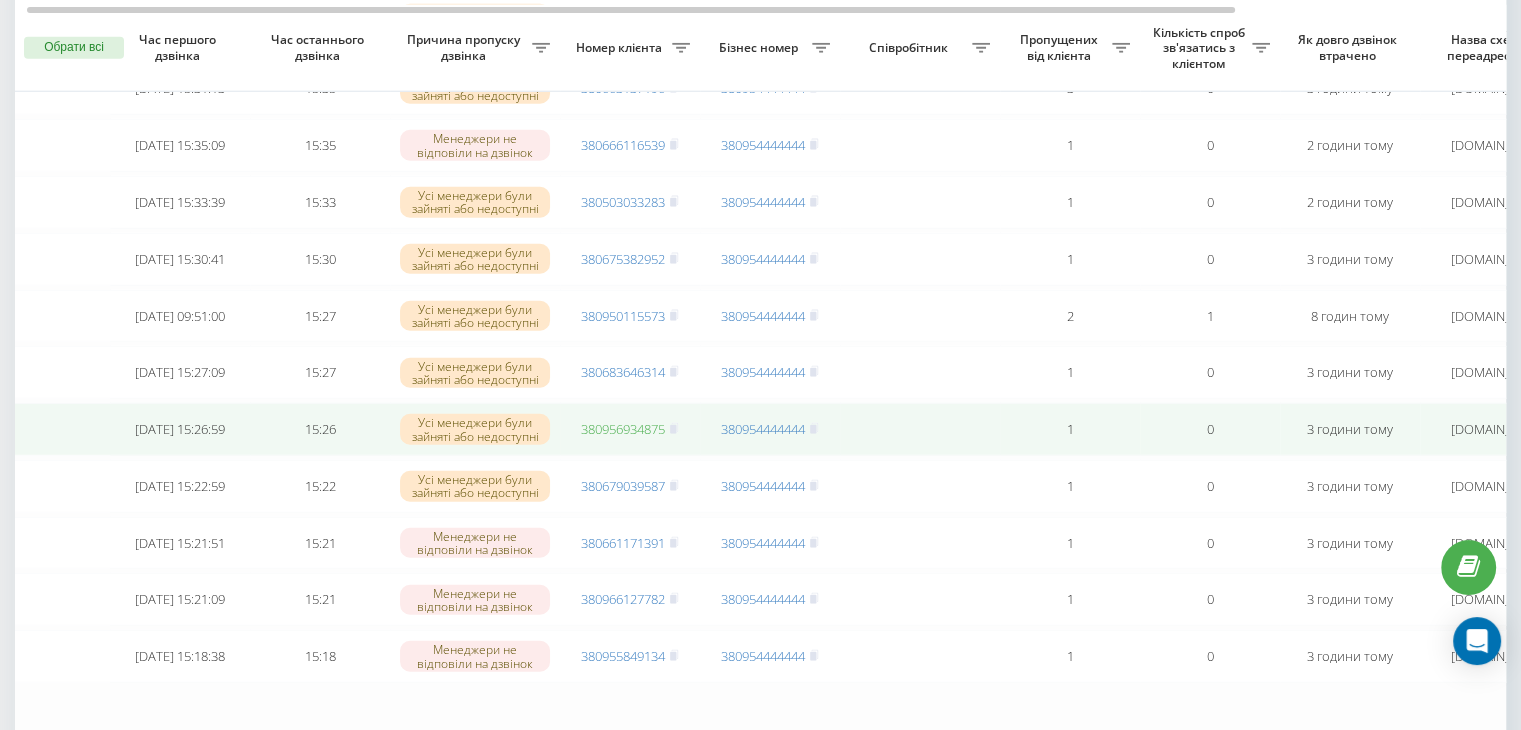 click on "380956934875" at bounding box center (623, 429) 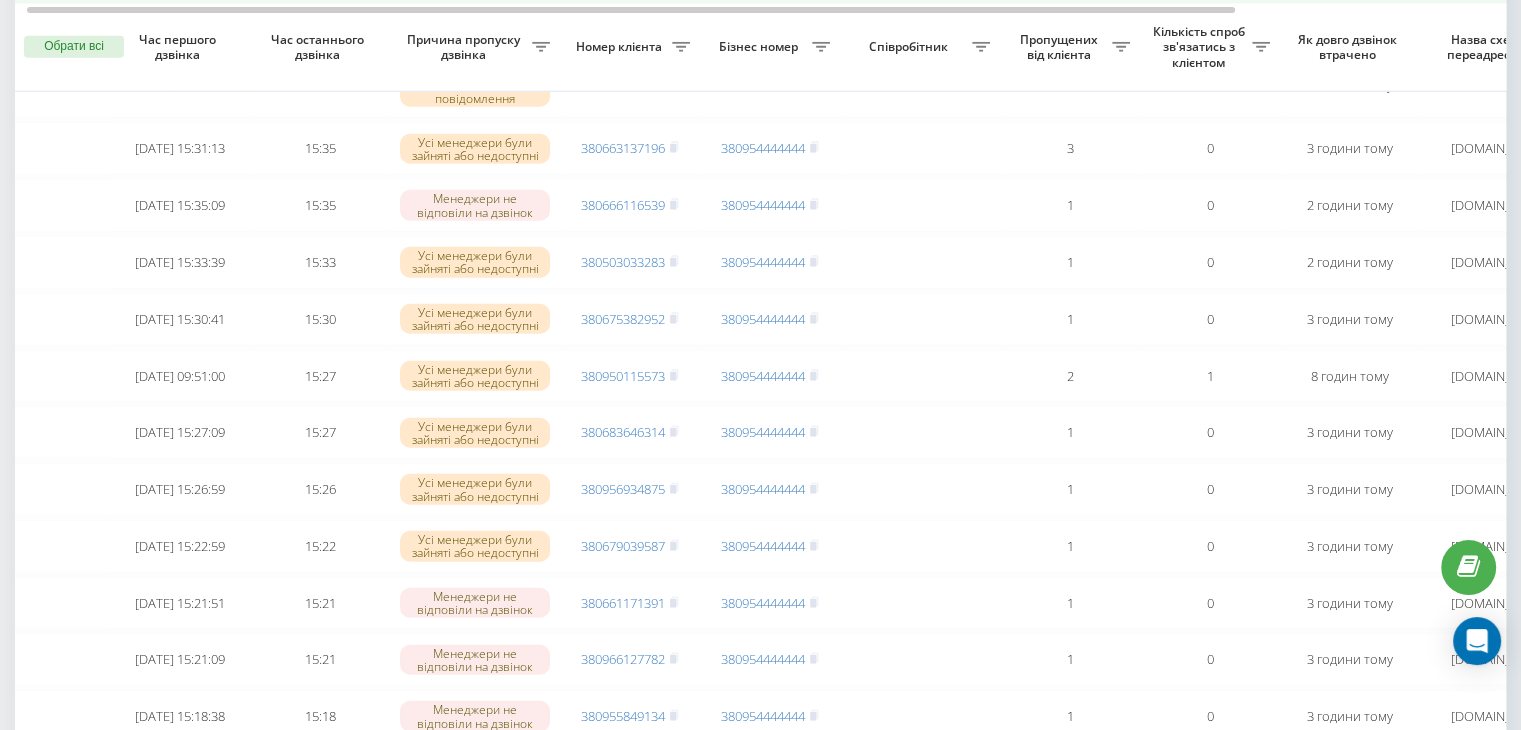 scroll, scrollTop: 5300, scrollLeft: 0, axis: vertical 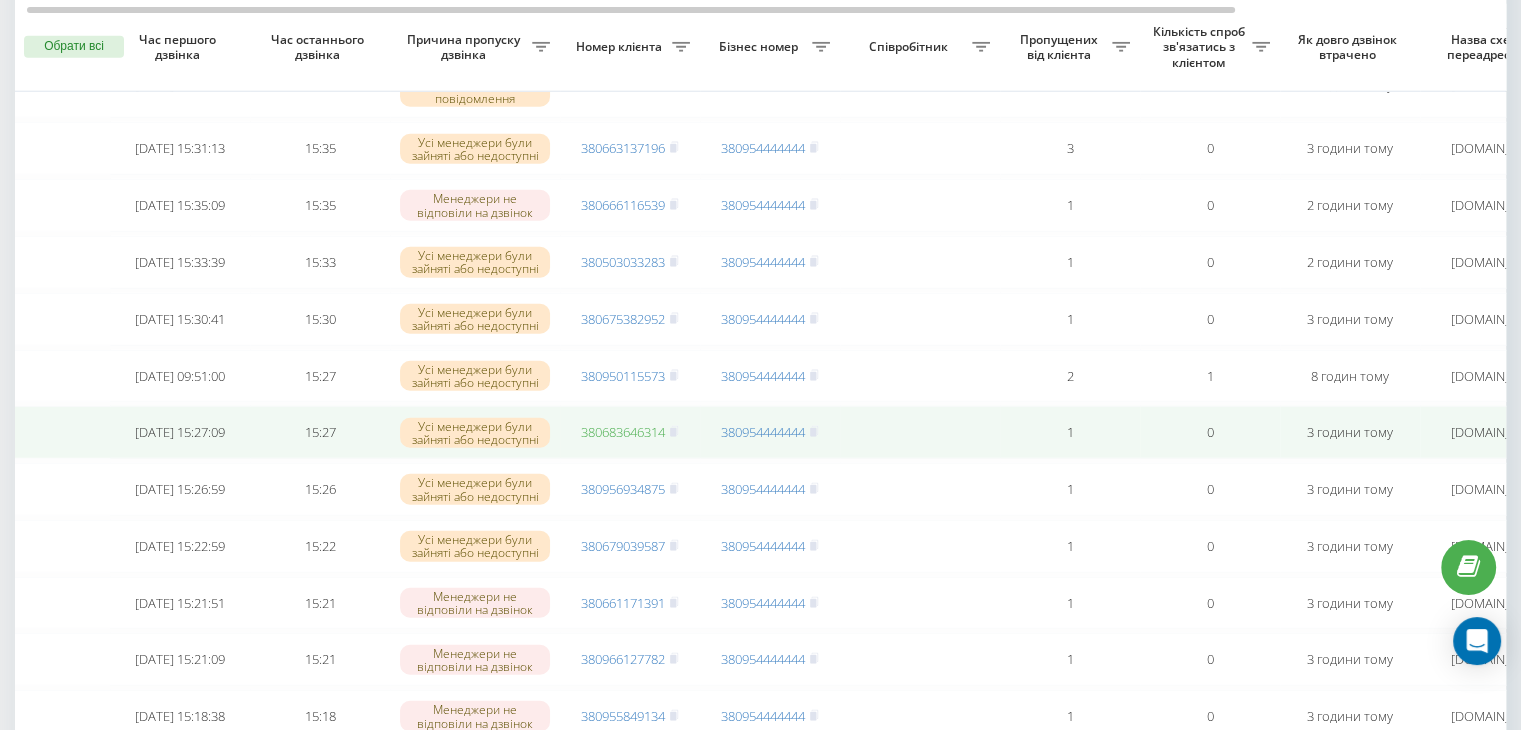 click on "380683646314" at bounding box center [623, 432] 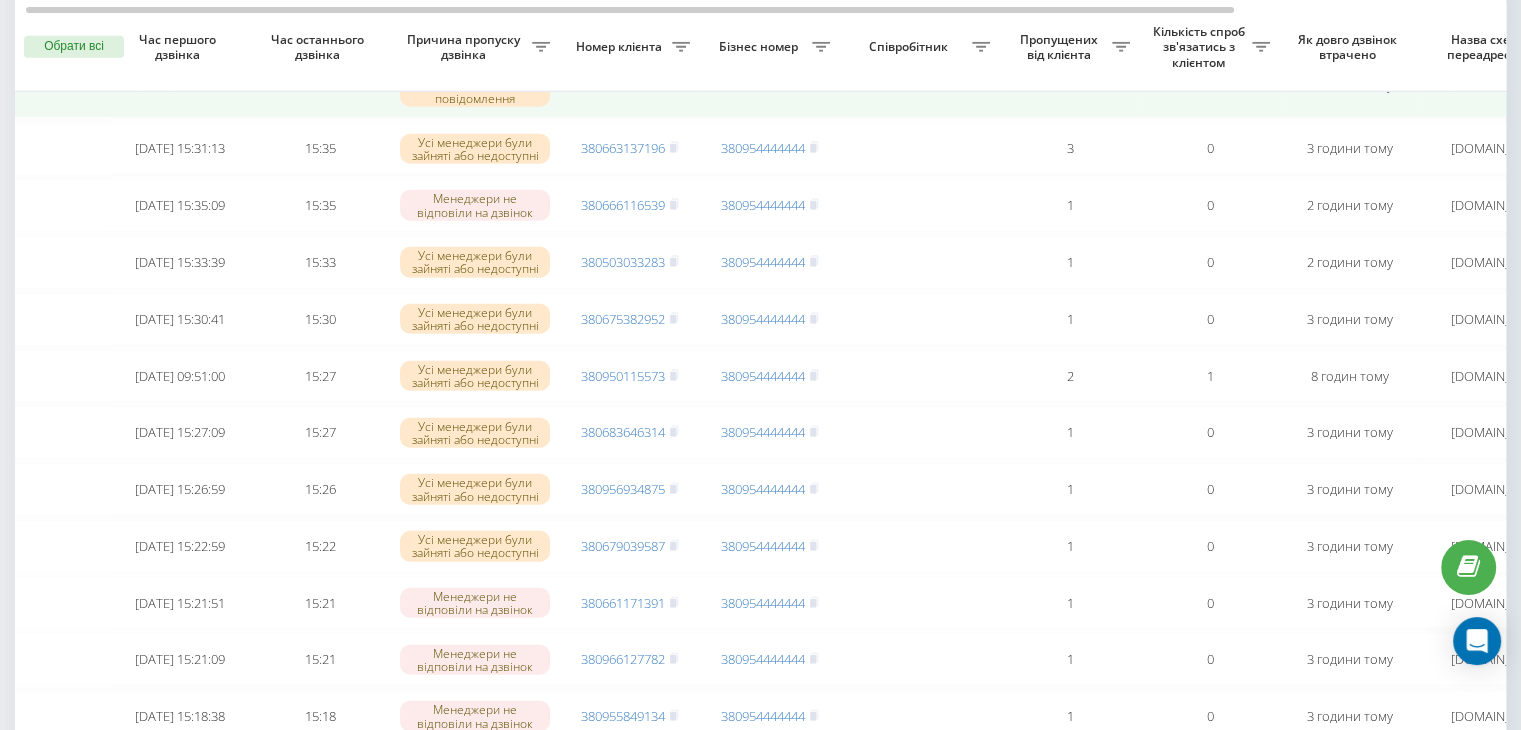 scroll, scrollTop: 5256, scrollLeft: 0, axis: vertical 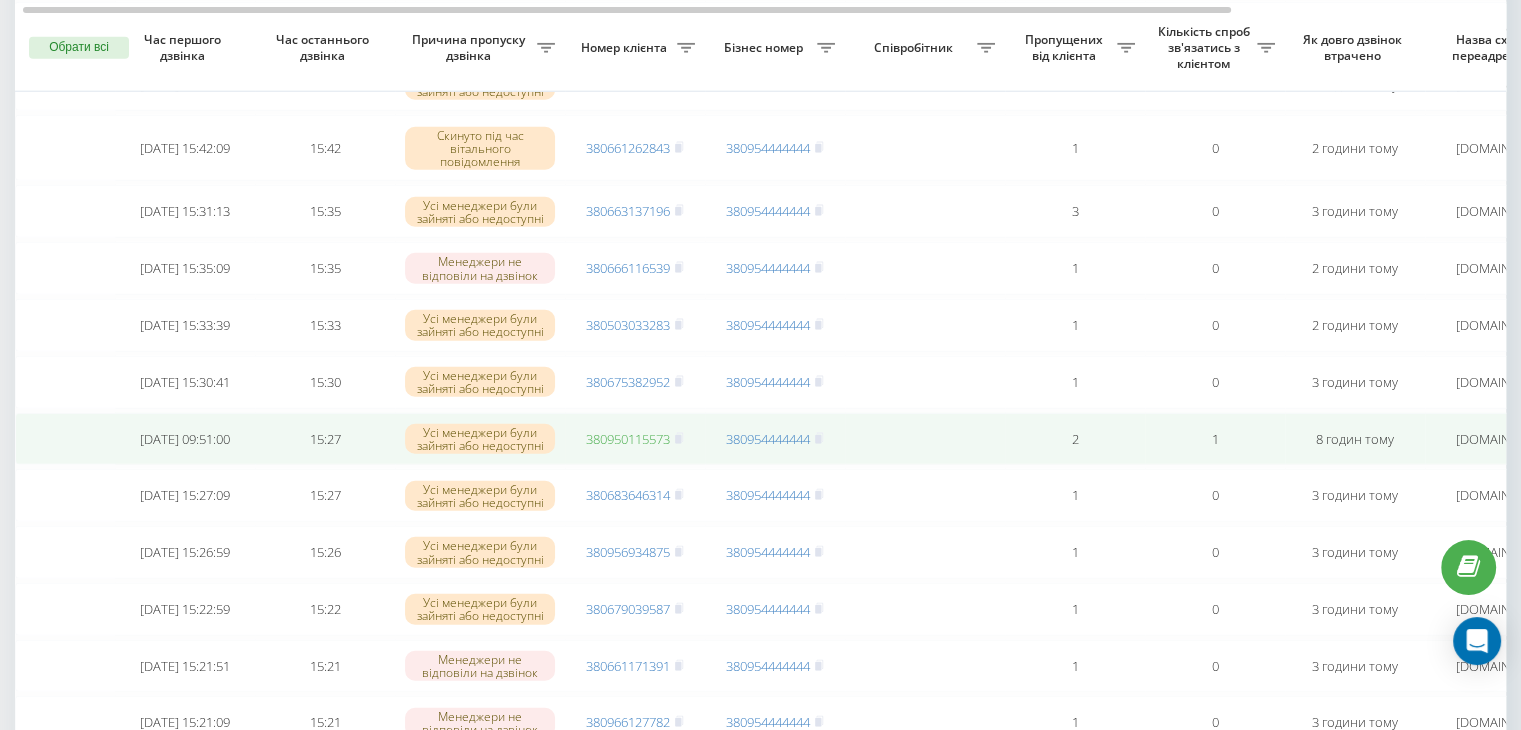 click on "380950115573" at bounding box center [628, 439] 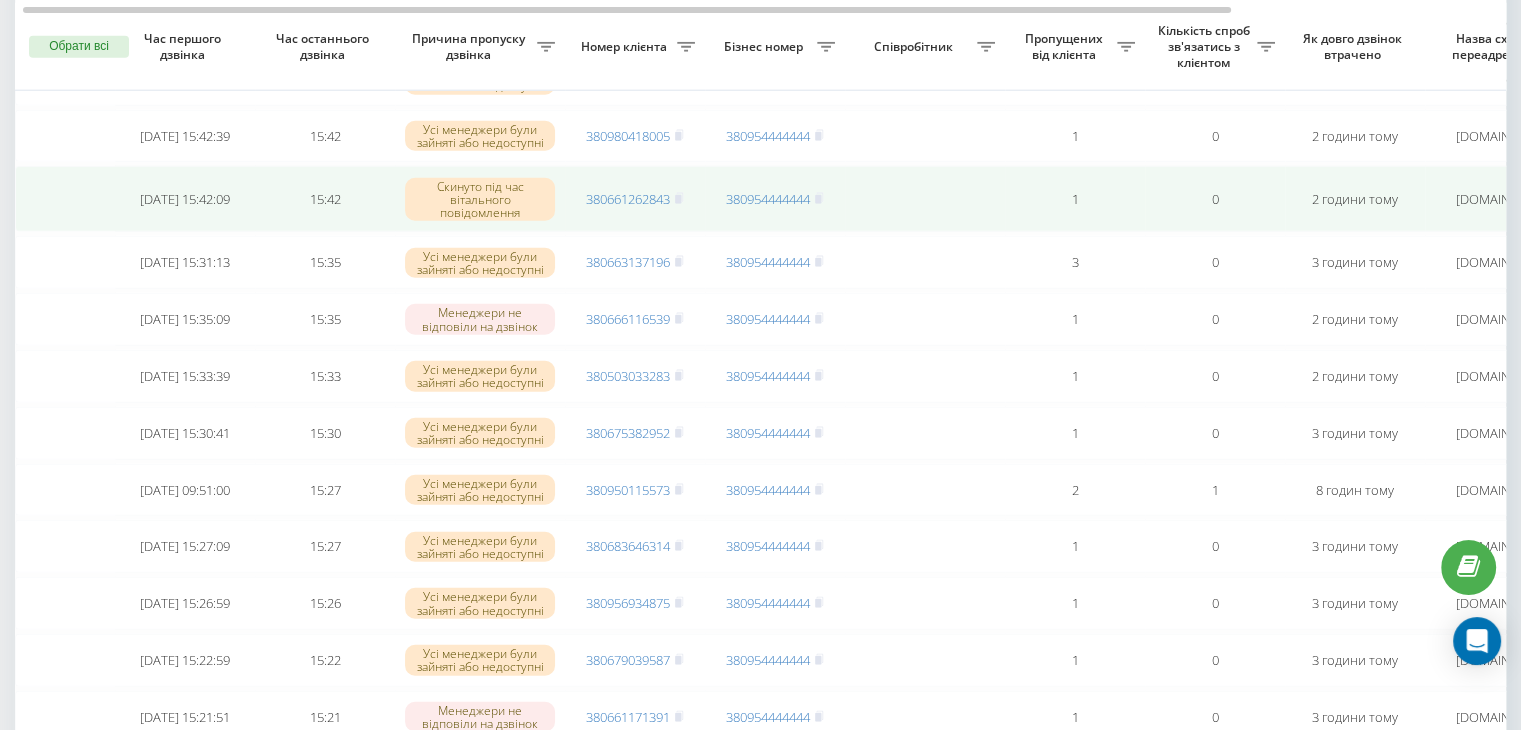 scroll, scrollTop: 5185, scrollLeft: 0, axis: vertical 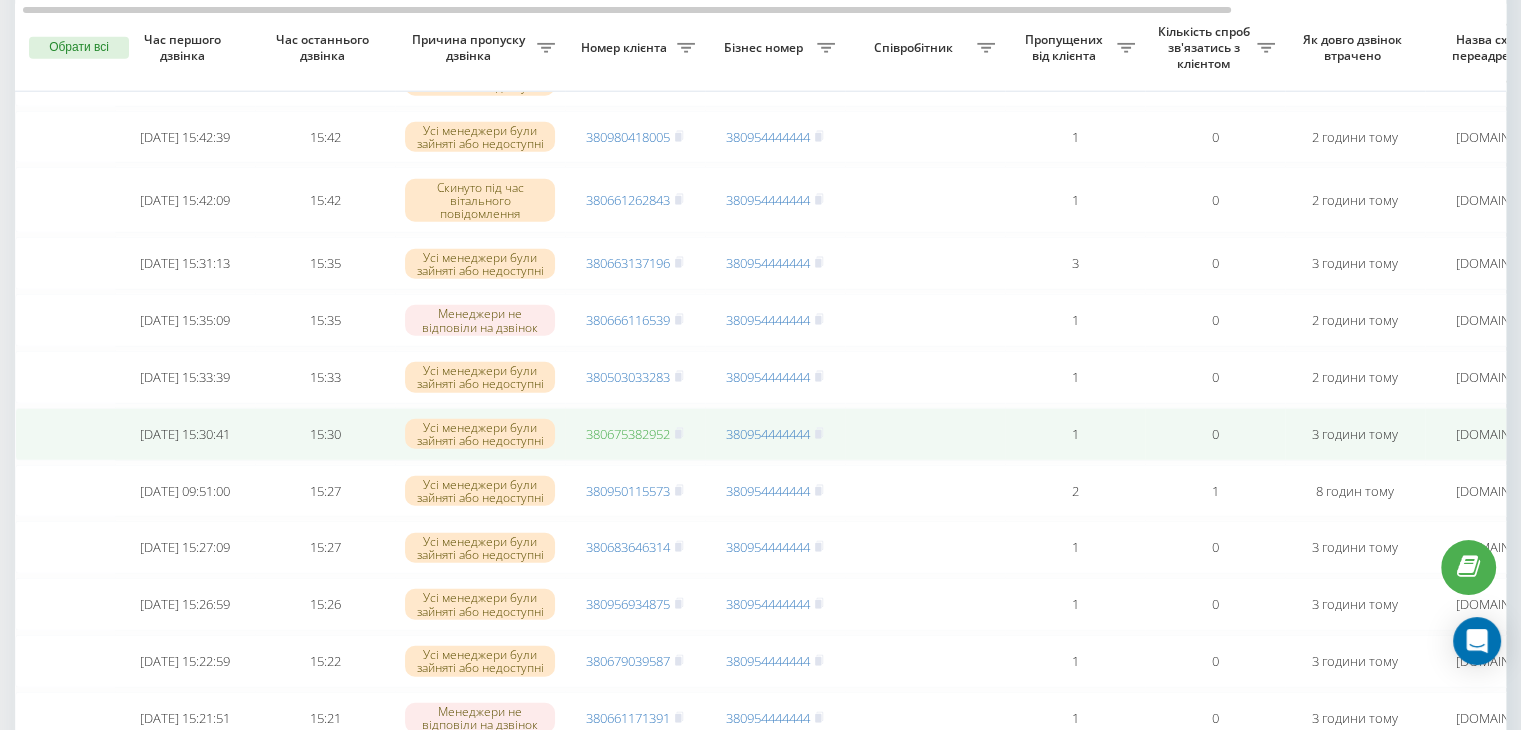 click on "380675382952" at bounding box center (628, 434) 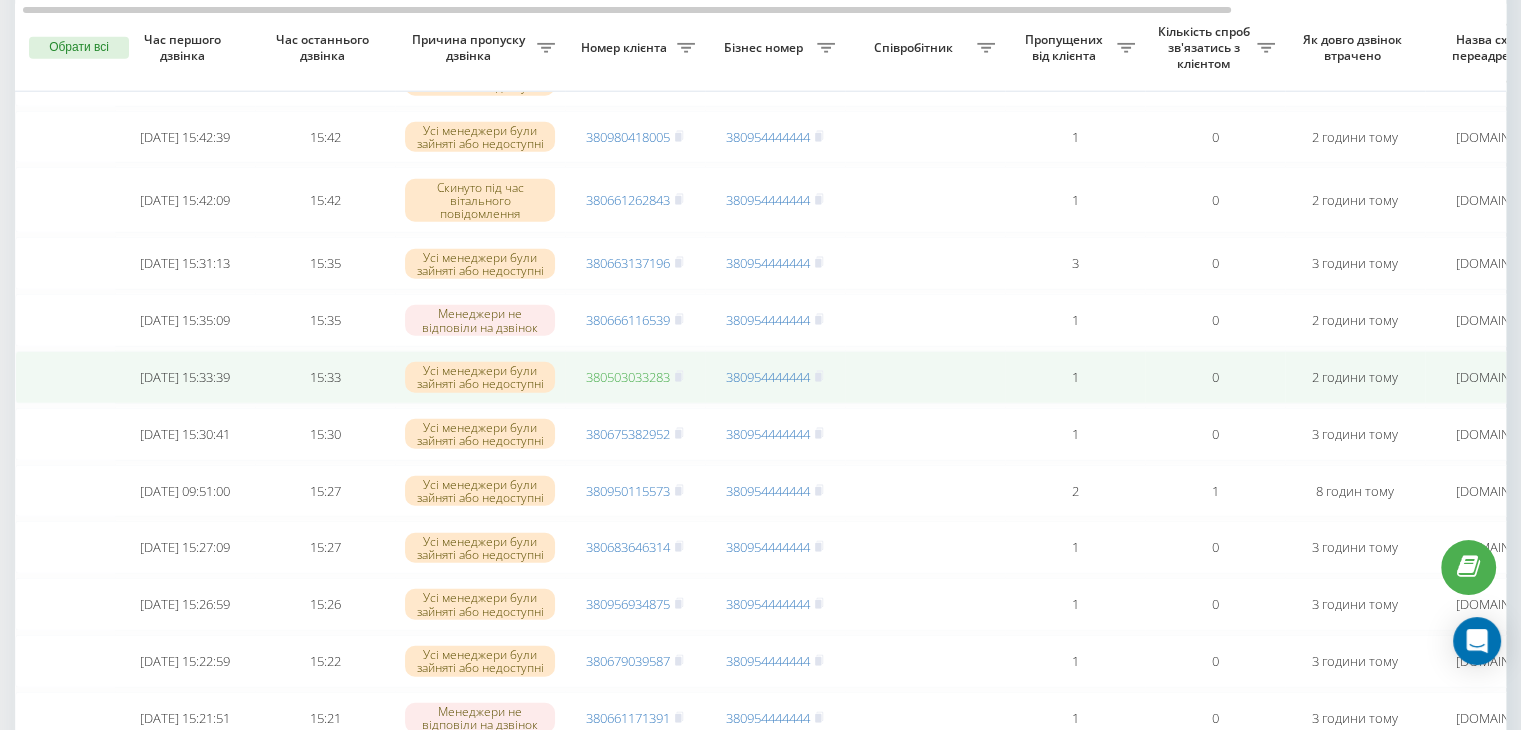 click on "380503033283" at bounding box center (628, 377) 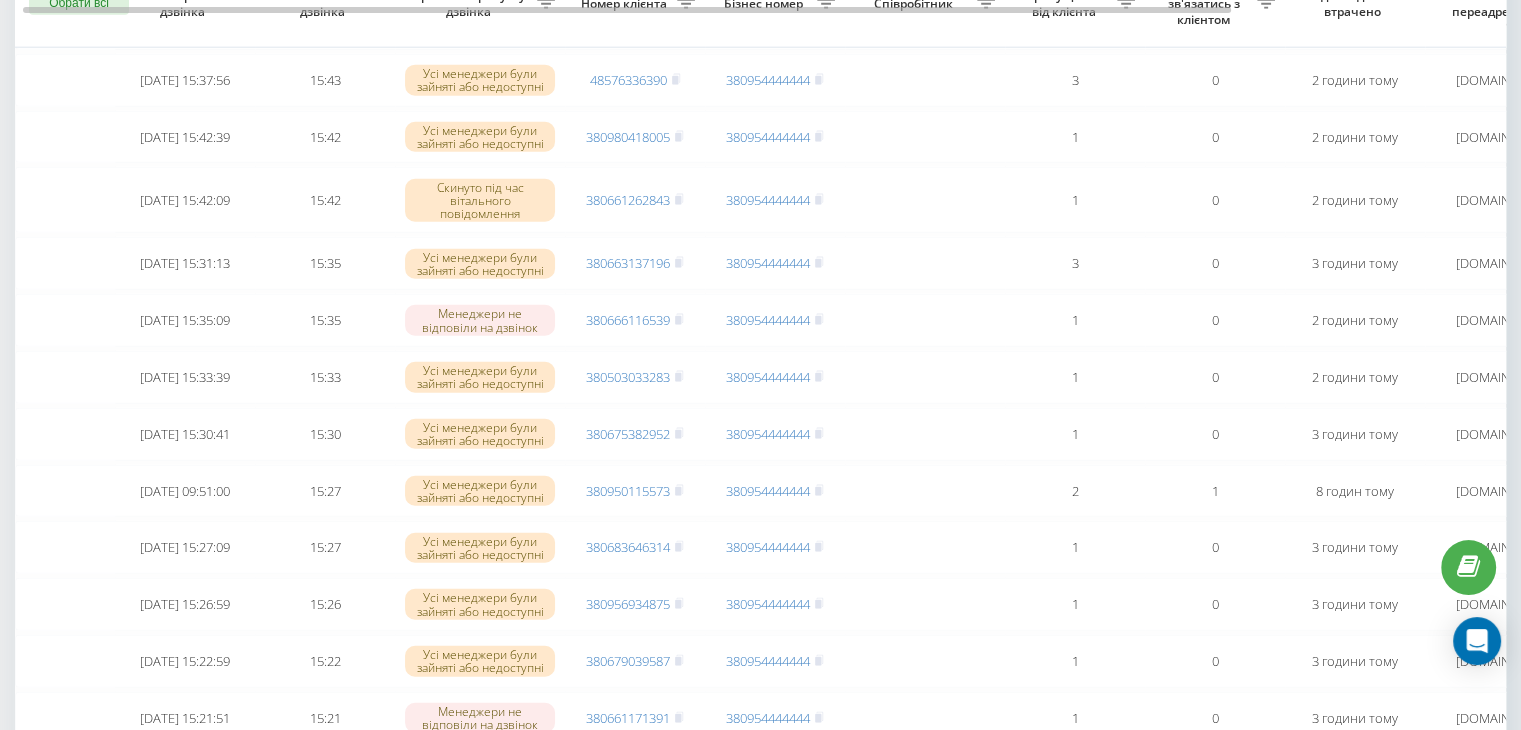 scroll, scrollTop: 5129, scrollLeft: 0, axis: vertical 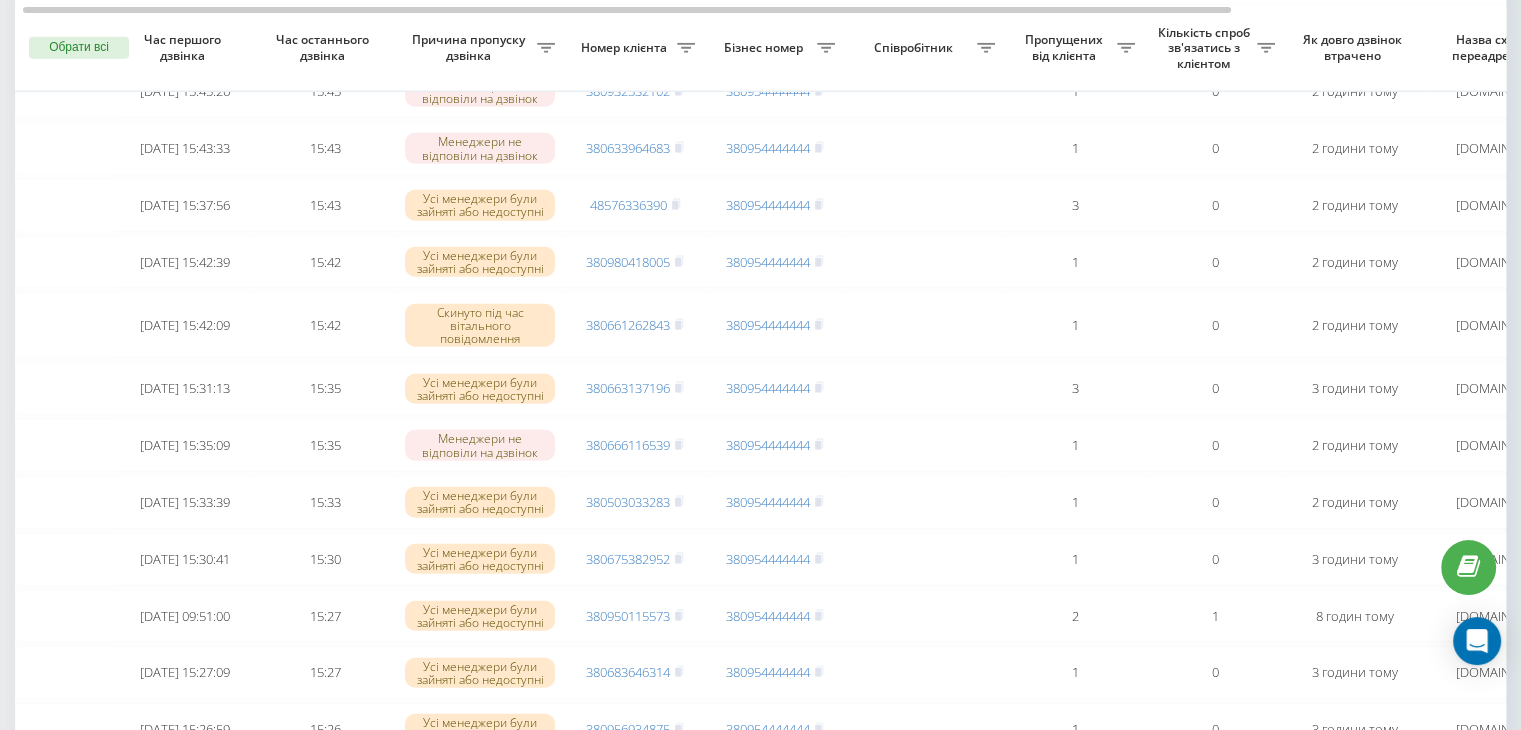 click on "Як довго дзвінок втрачено" at bounding box center [1355, 49] 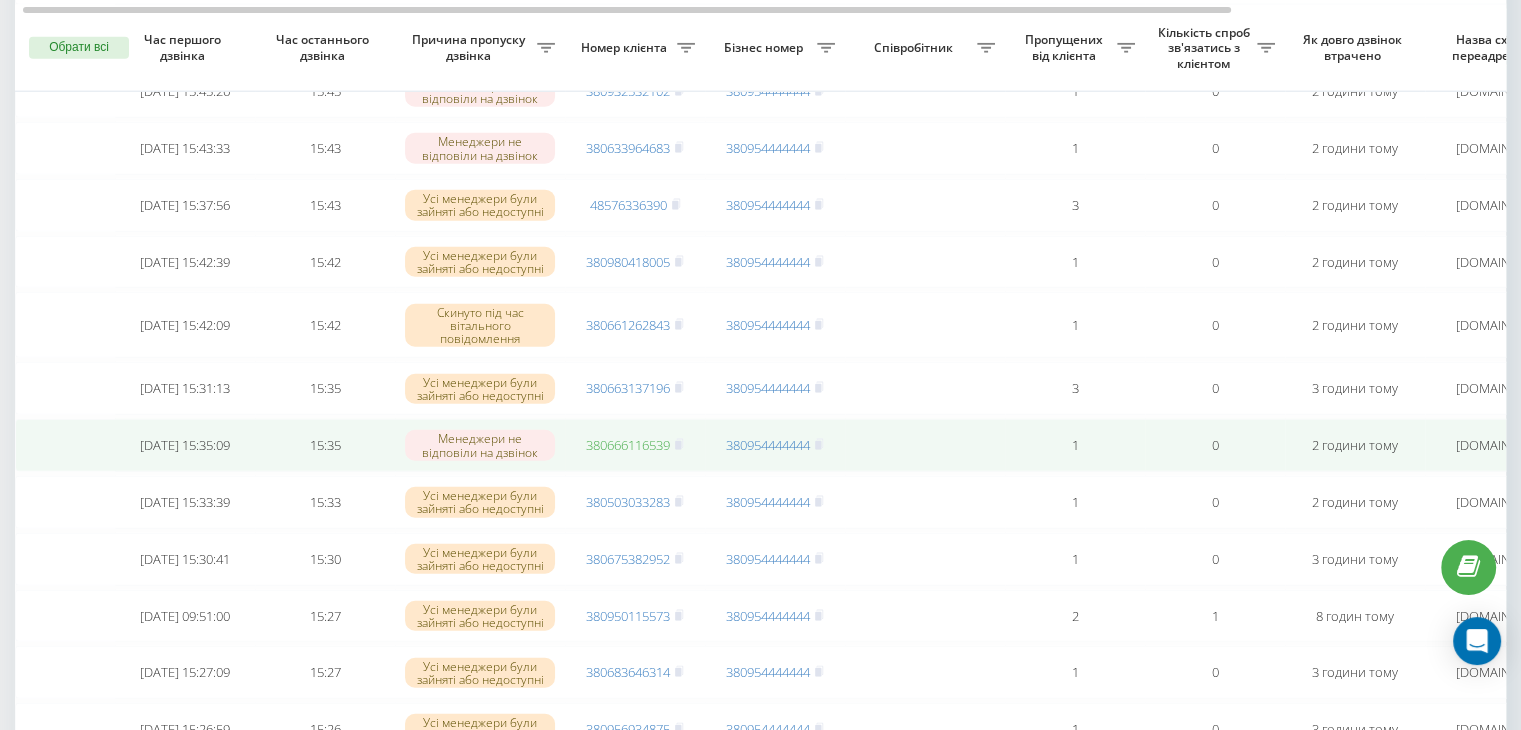 click on "380666116539" at bounding box center [628, 445] 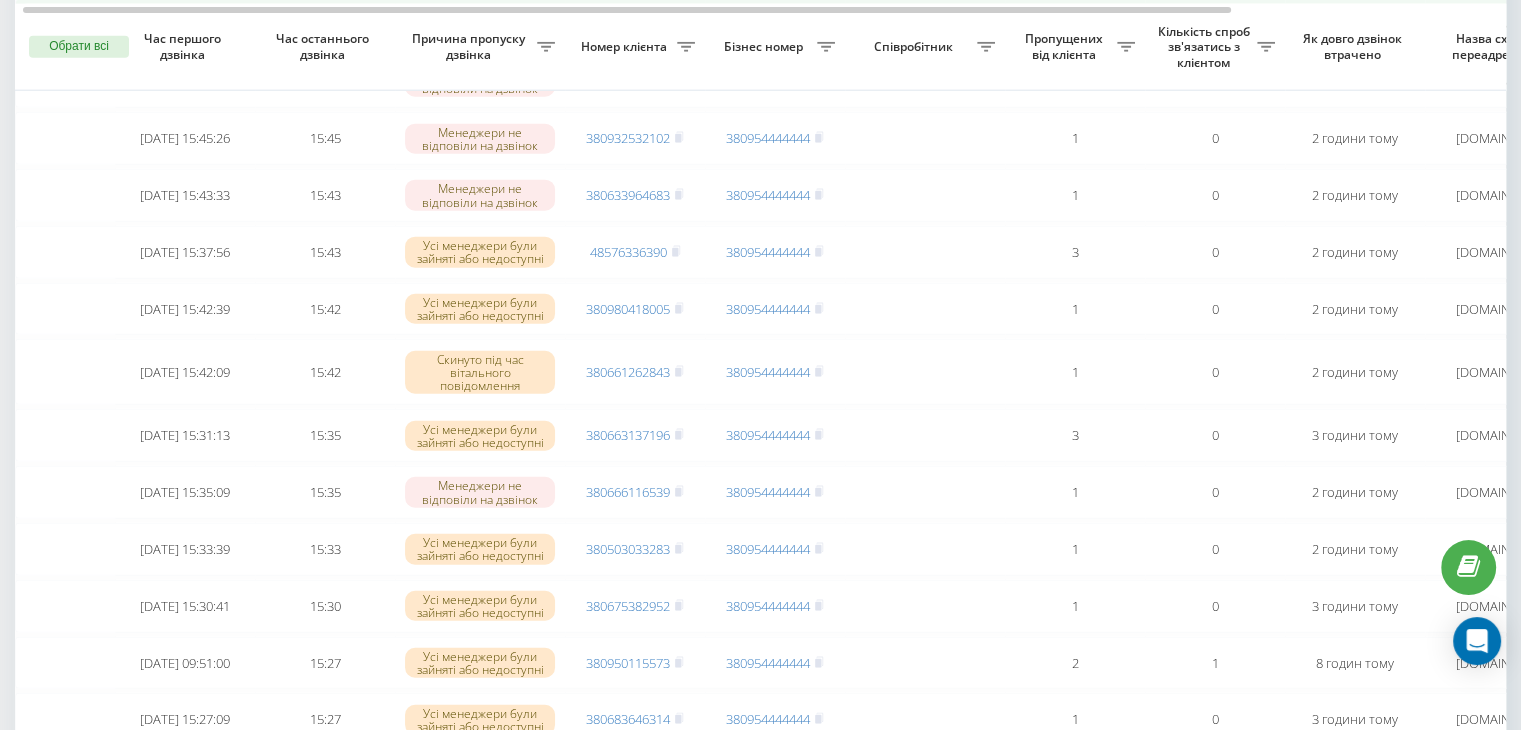scroll, scrollTop: 5012, scrollLeft: 0, axis: vertical 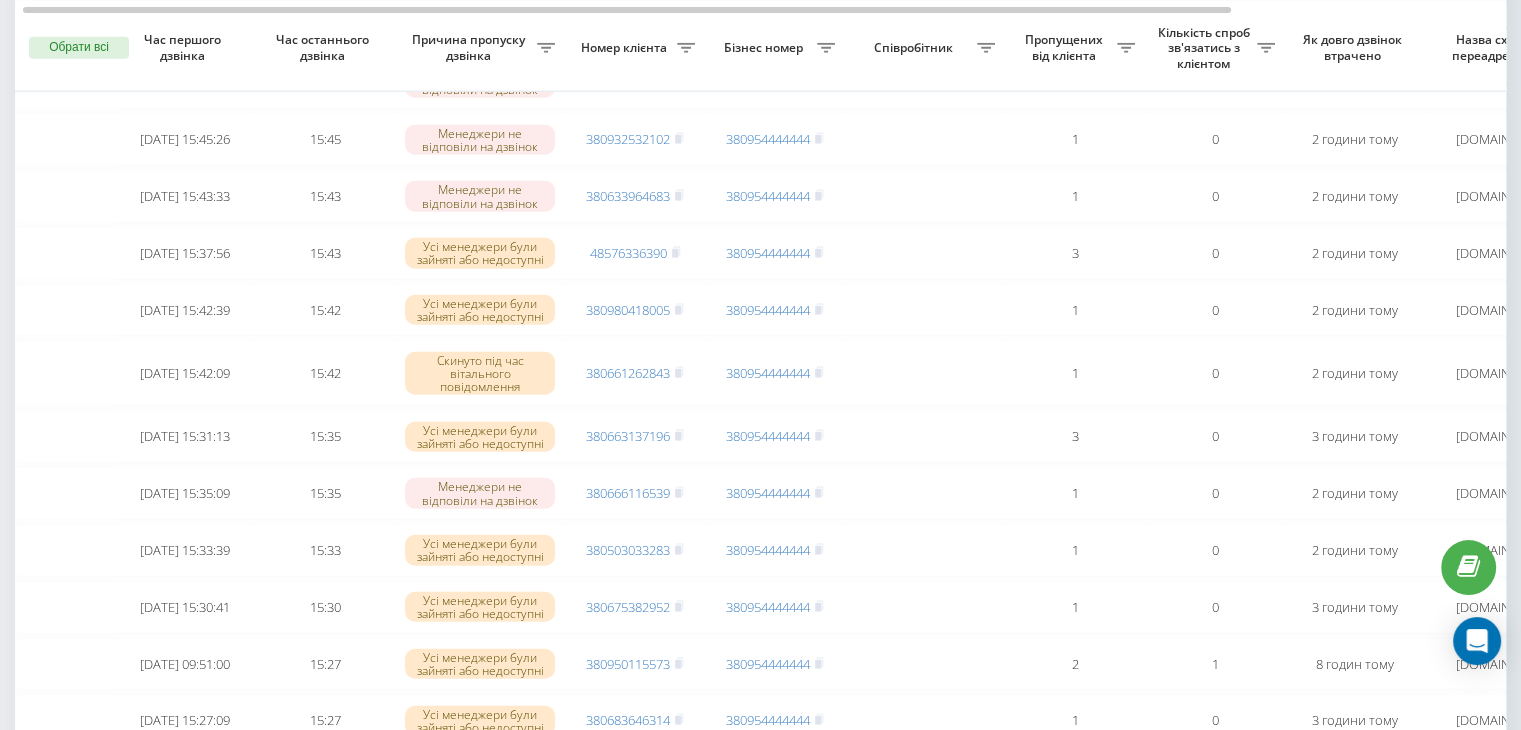 click on "Номер клієнта" at bounding box center (635, 49) 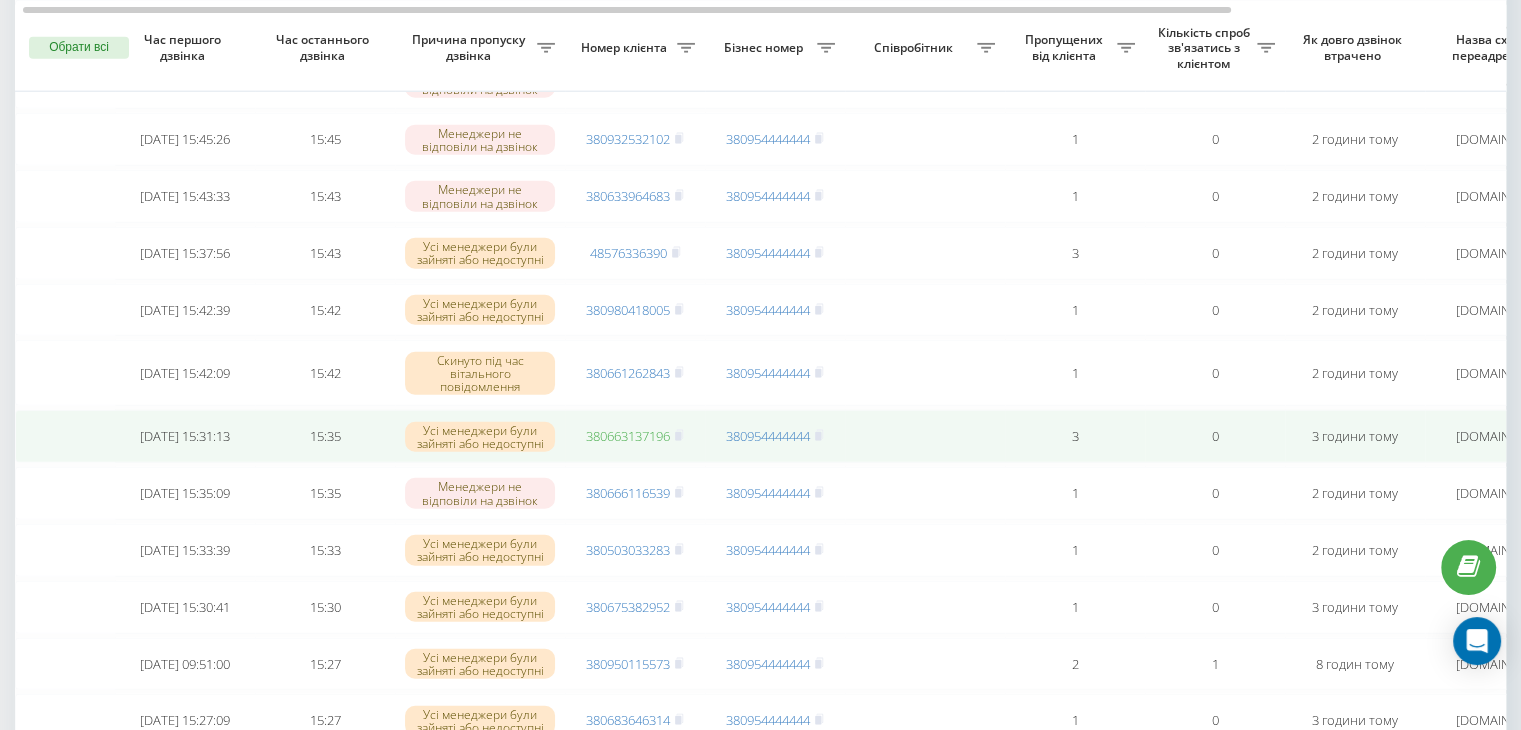 click on "380663137196" at bounding box center (628, 436) 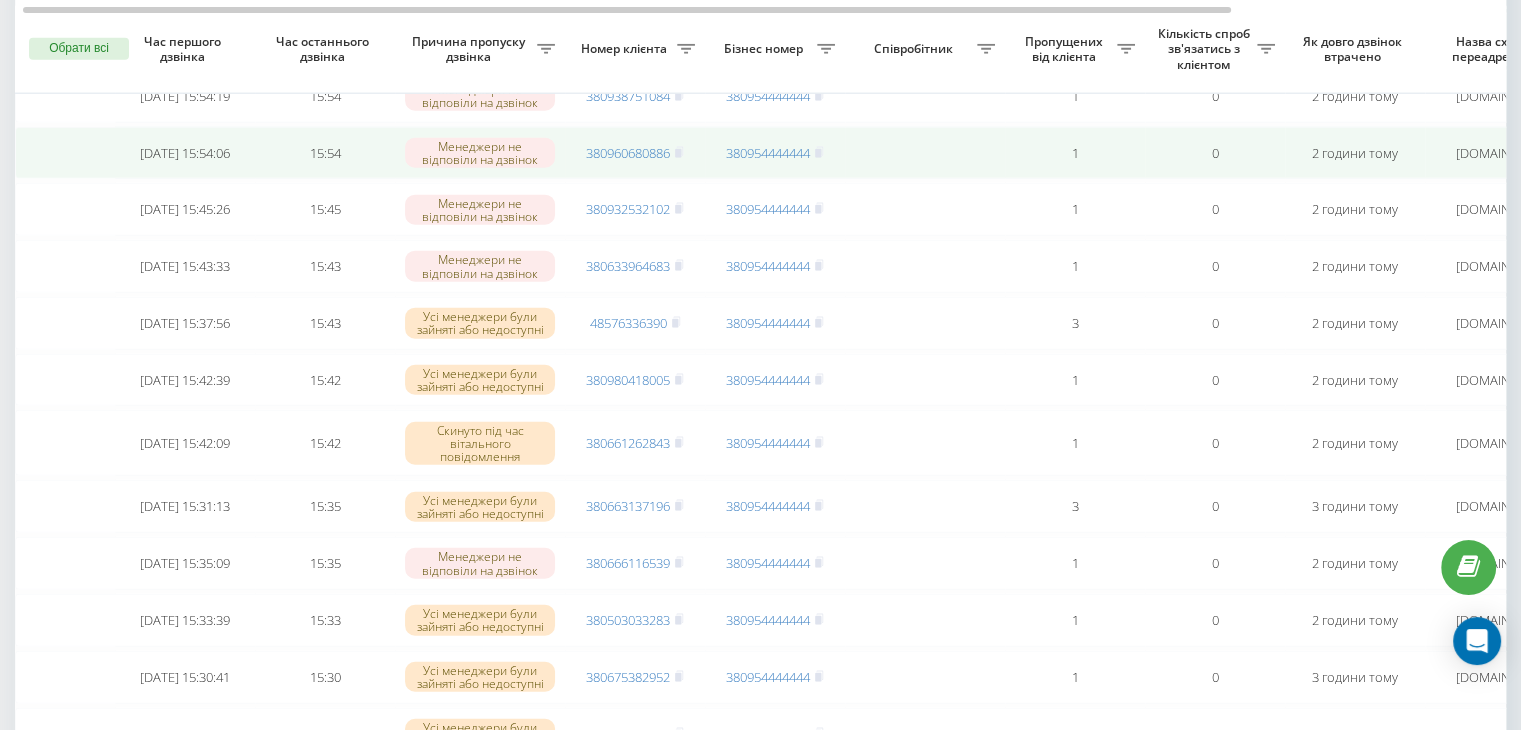 scroll, scrollTop: 4944, scrollLeft: 0, axis: vertical 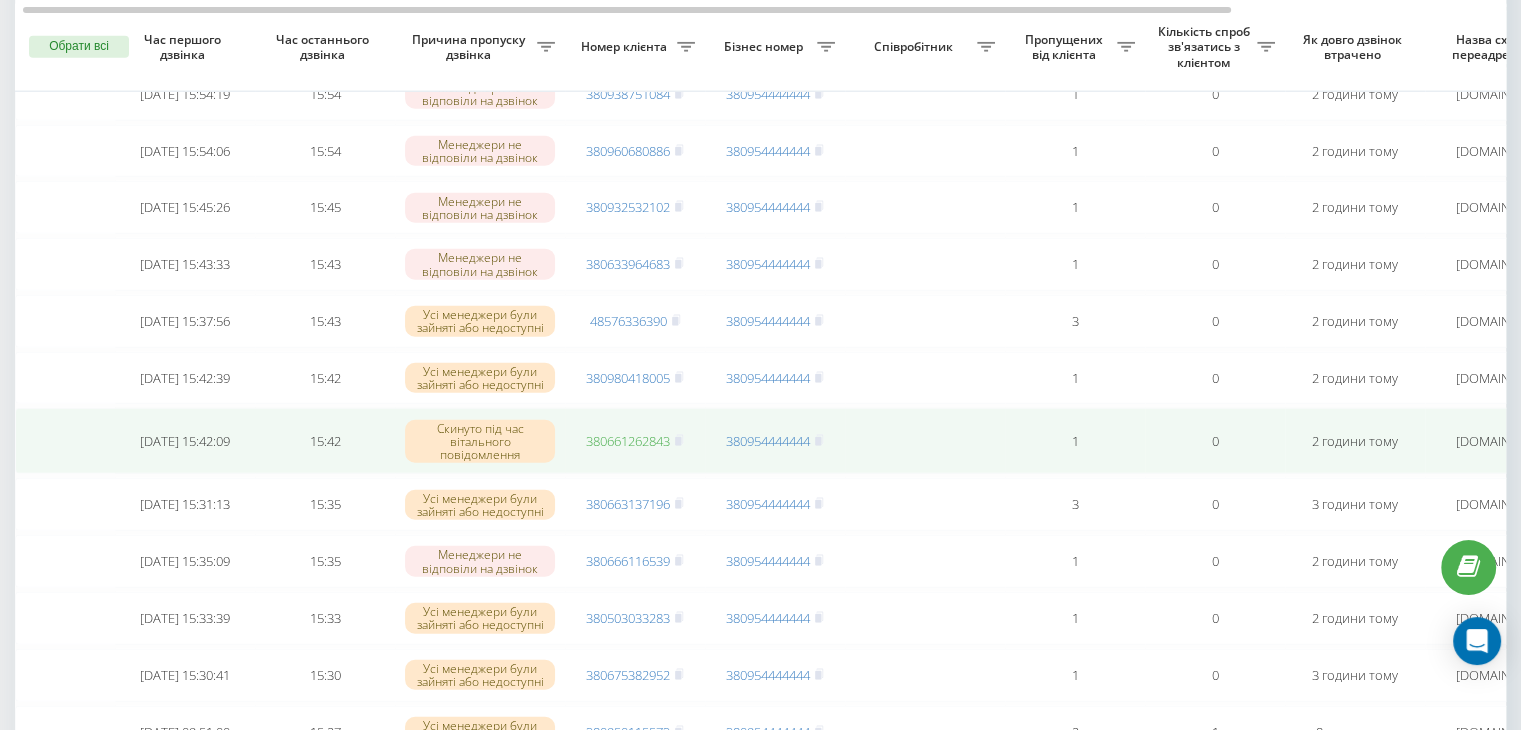 click on "380661262843" at bounding box center (628, 441) 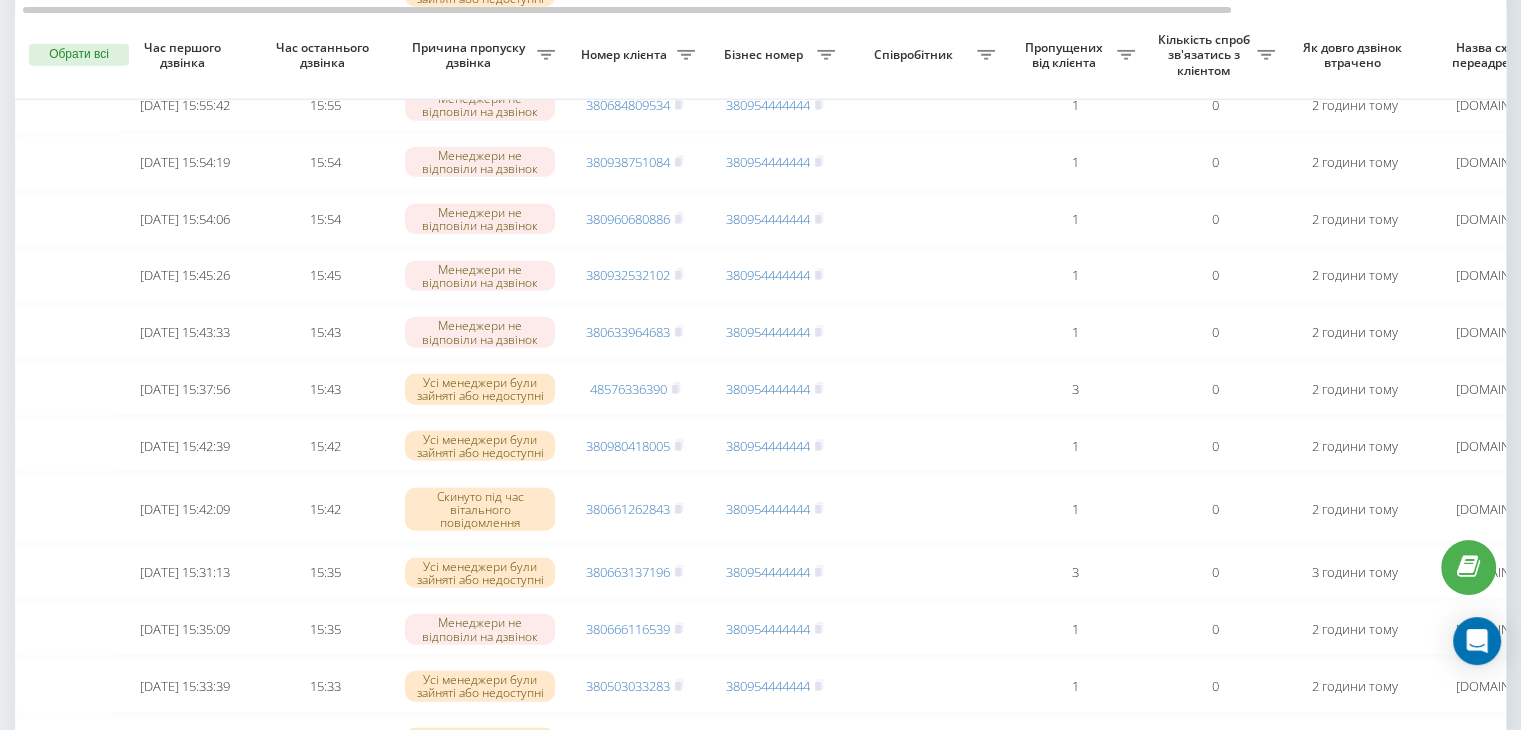 scroll, scrollTop: 4873, scrollLeft: 0, axis: vertical 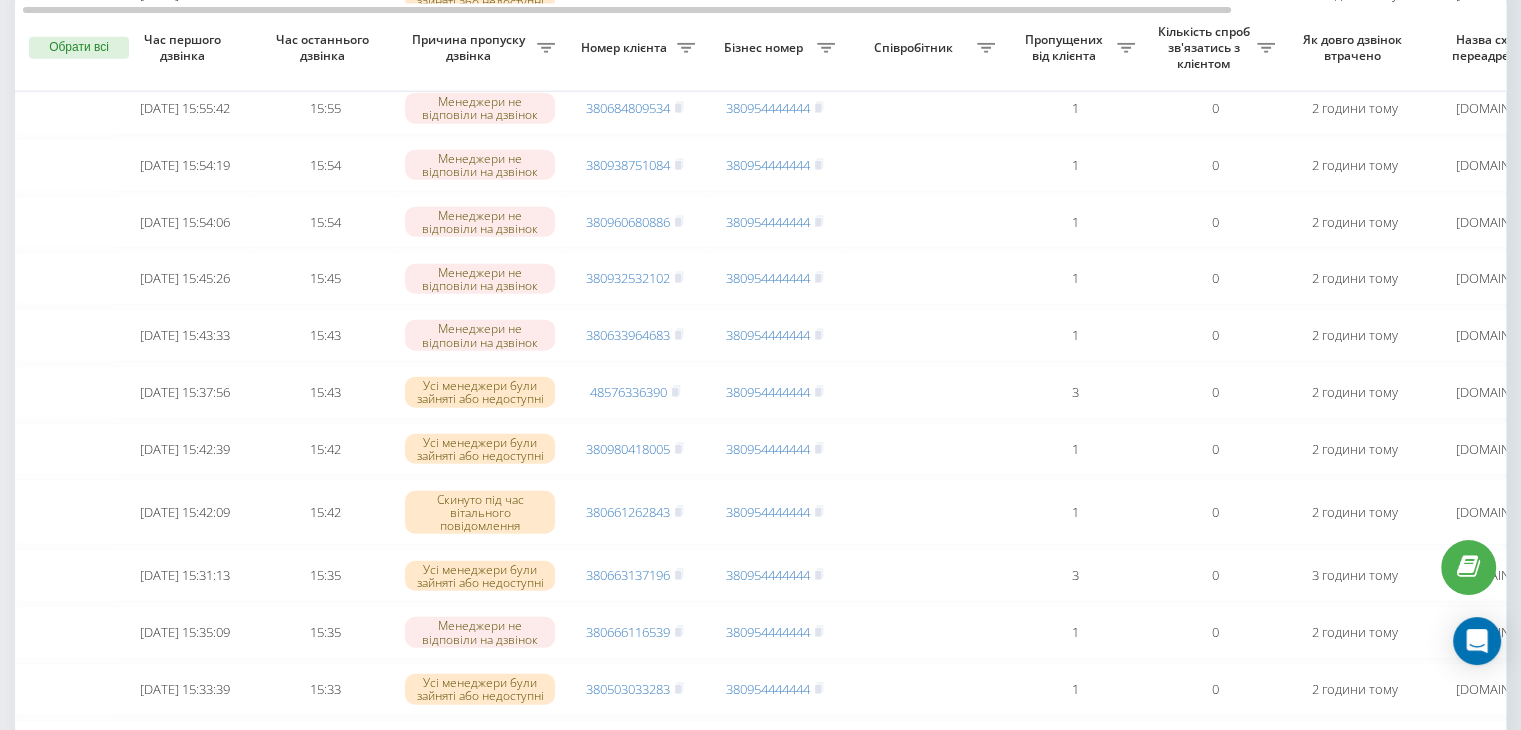 click on "Бізнес номер" at bounding box center [766, 48] 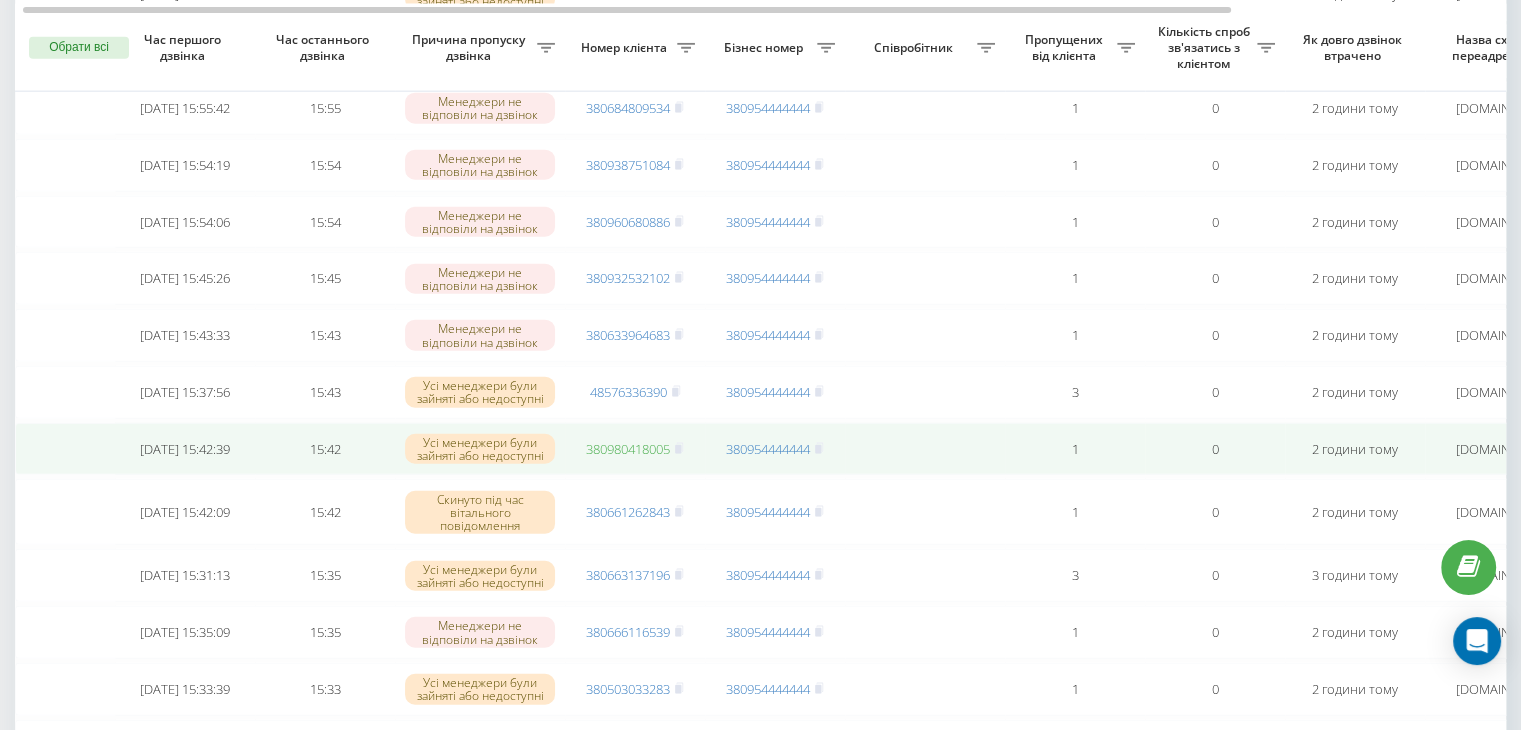 click on "380980418005" at bounding box center (628, 449) 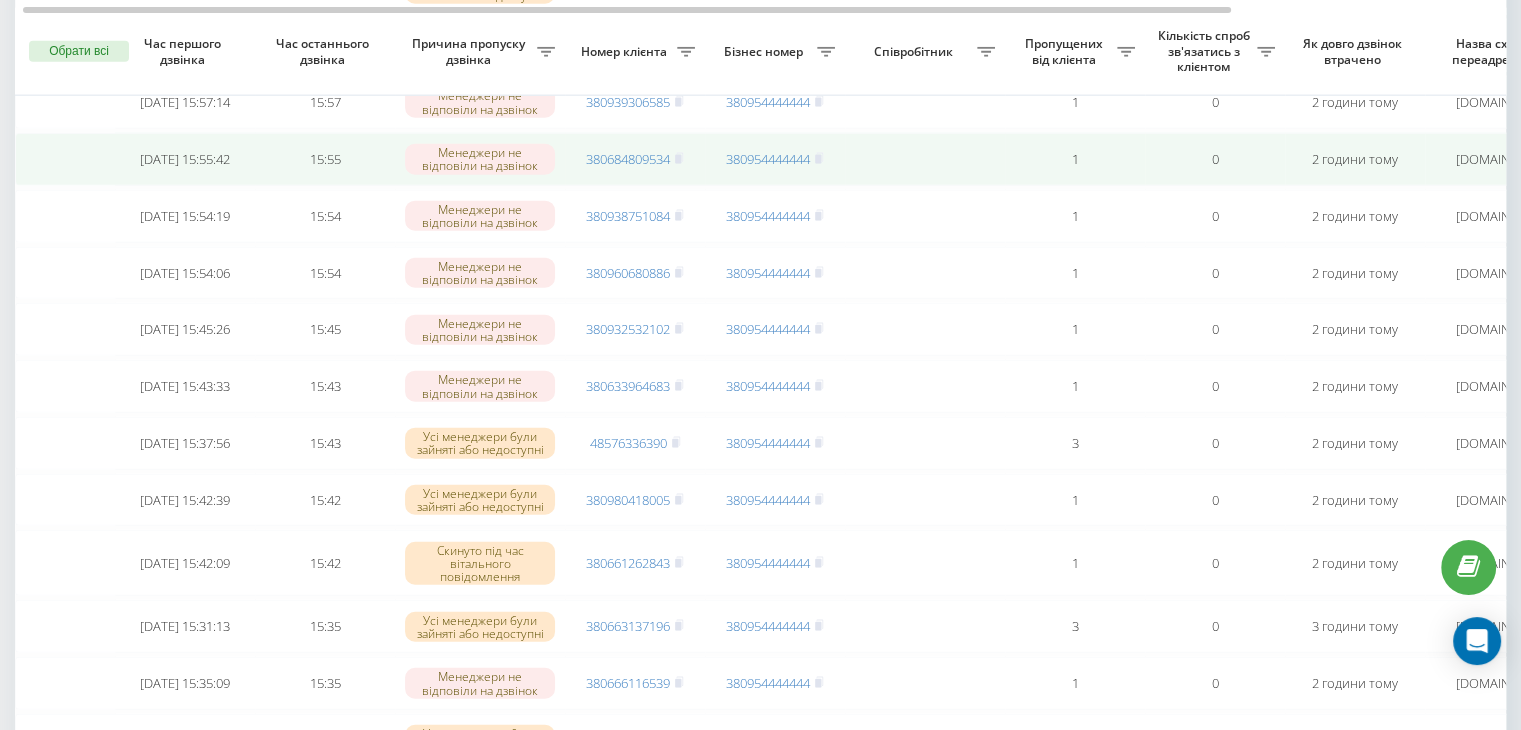 scroll, scrollTop: 4820, scrollLeft: 0, axis: vertical 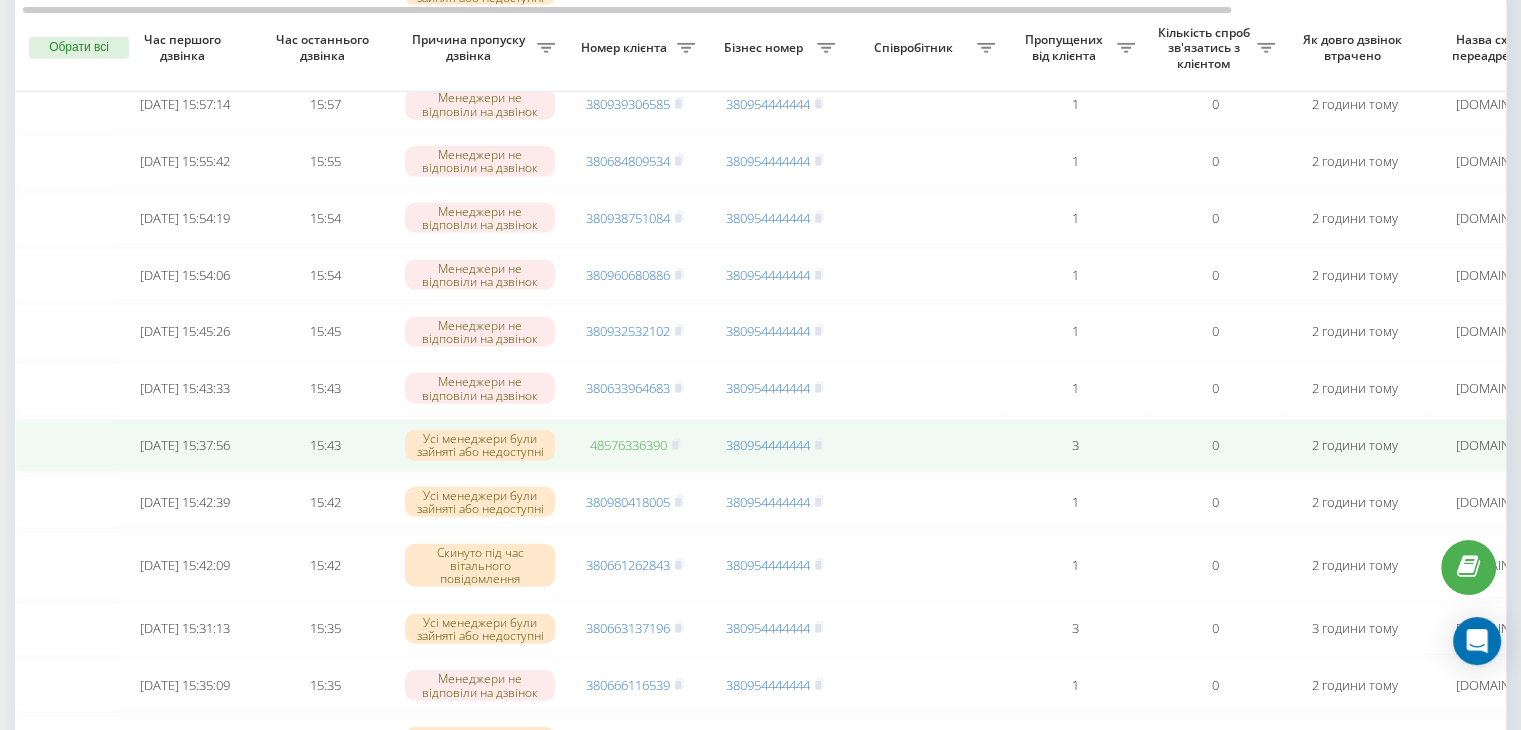click on "48576336390" at bounding box center [628, 445] 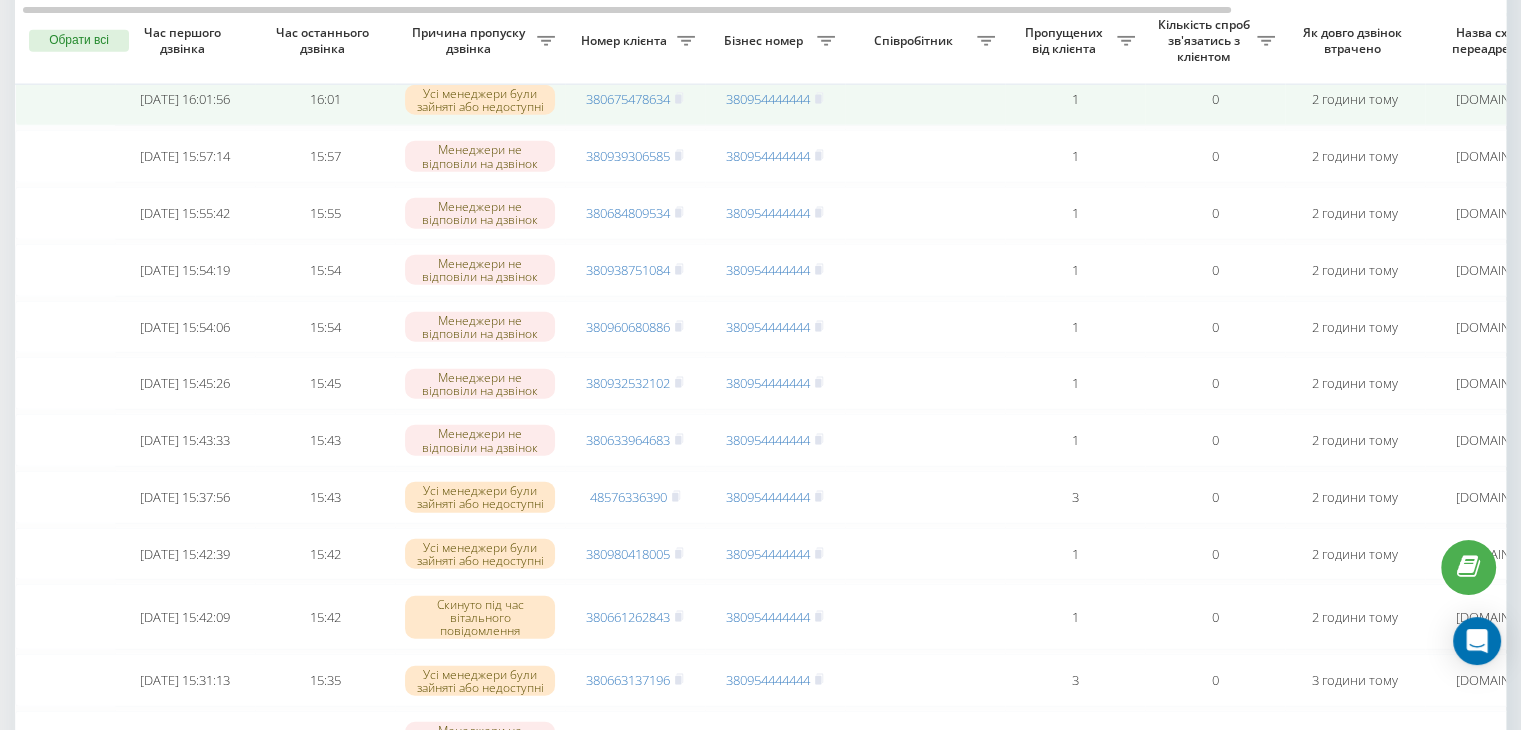 scroll, scrollTop: 4760, scrollLeft: 0, axis: vertical 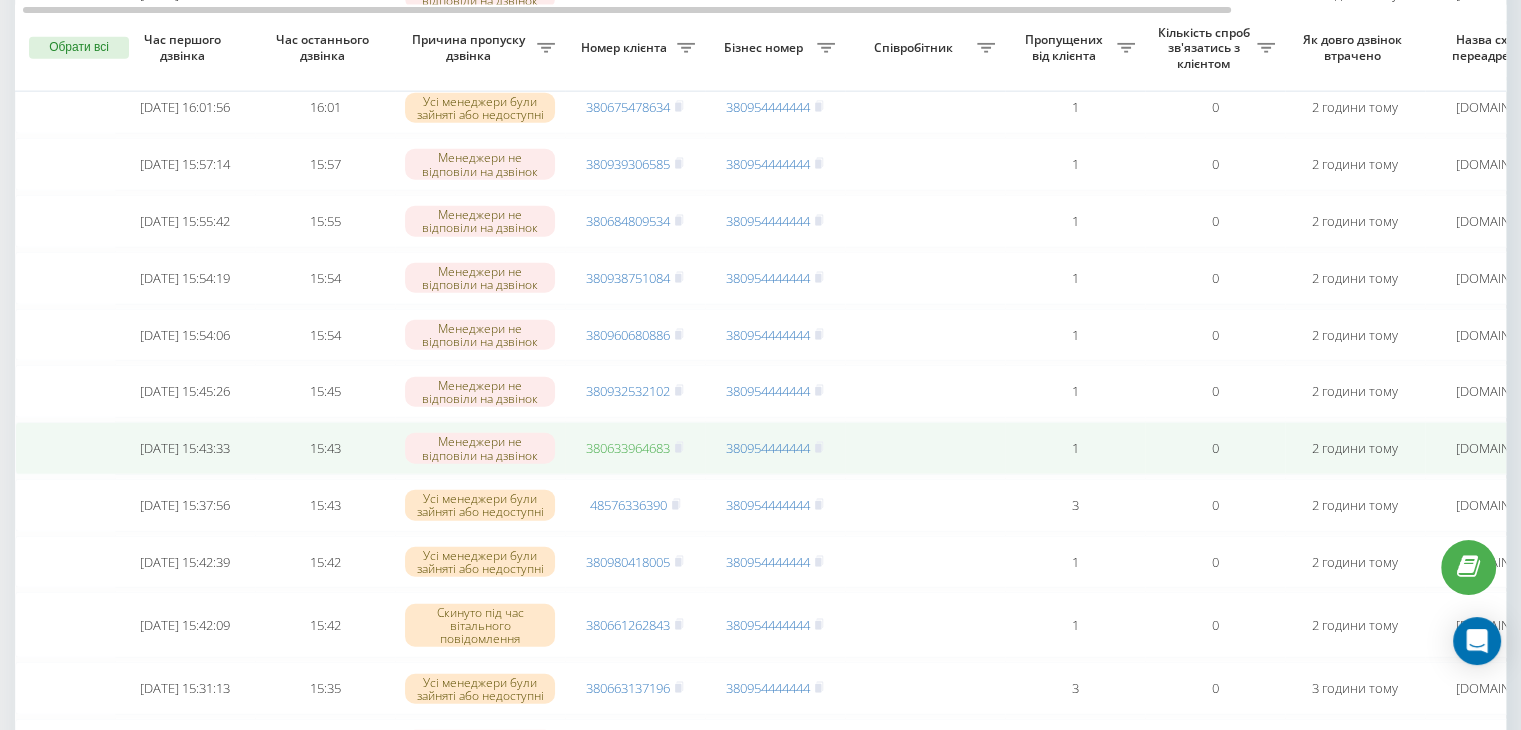 click on "380633964683" at bounding box center (628, 448) 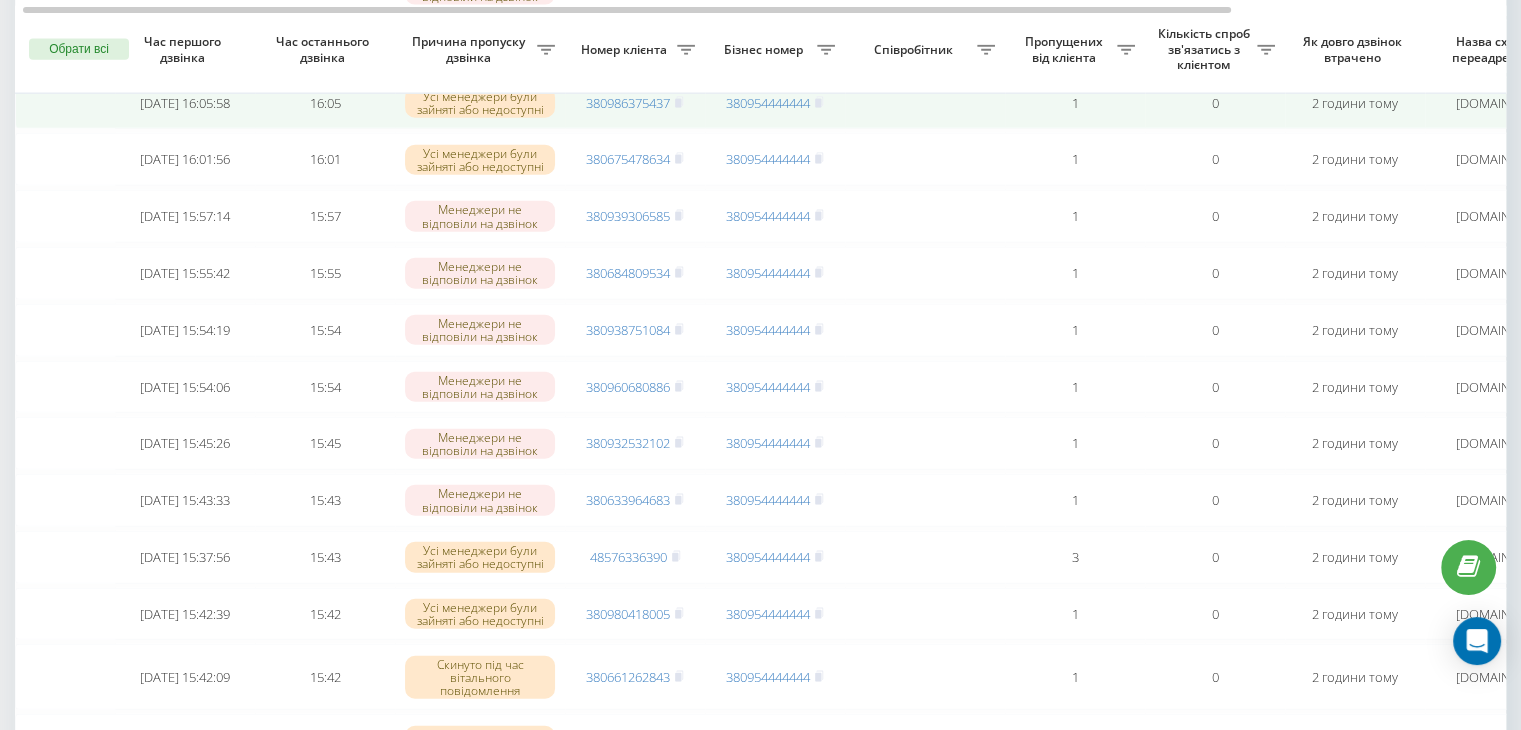 scroll, scrollTop: 4696, scrollLeft: 0, axis: vertical 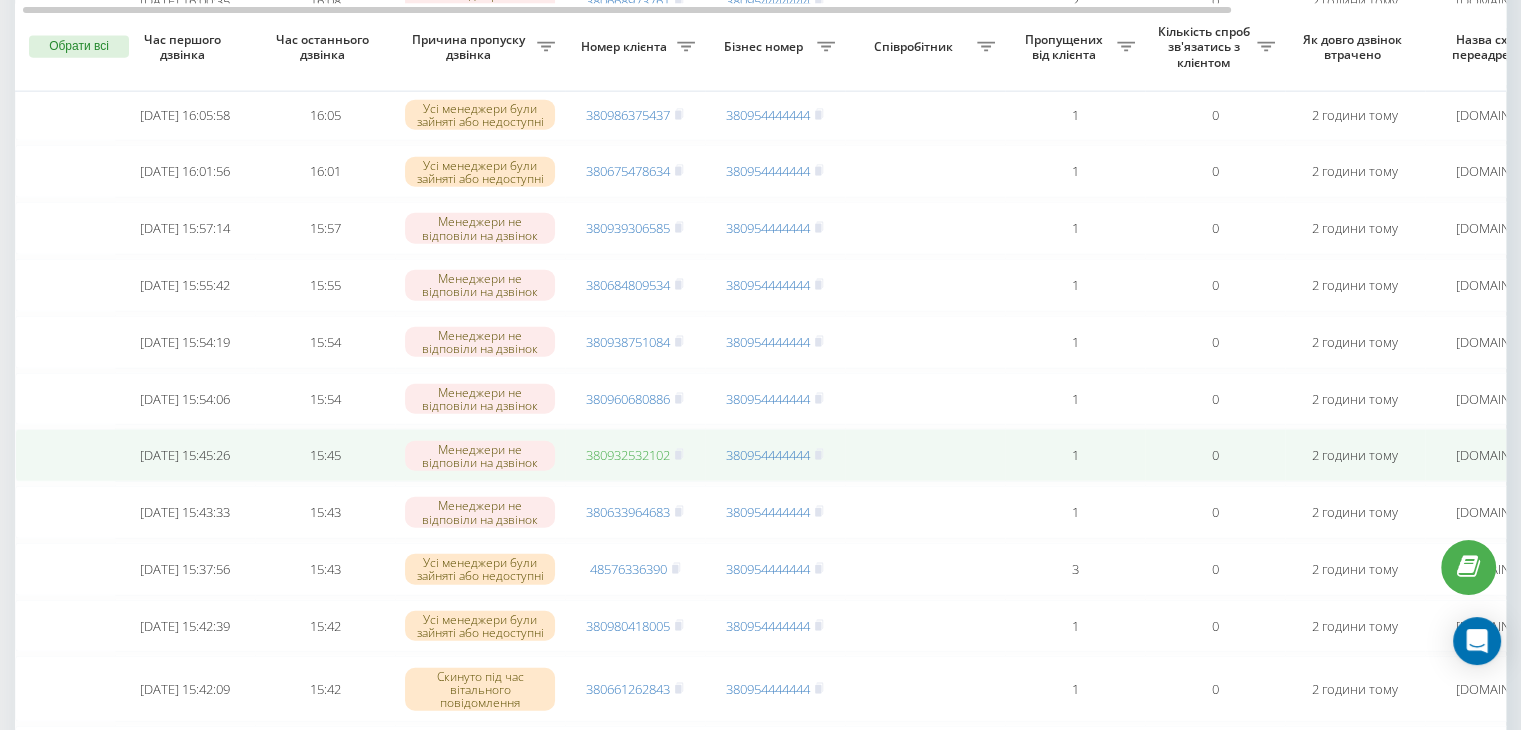 click on "380932532102" at bounding box center [628, 455] 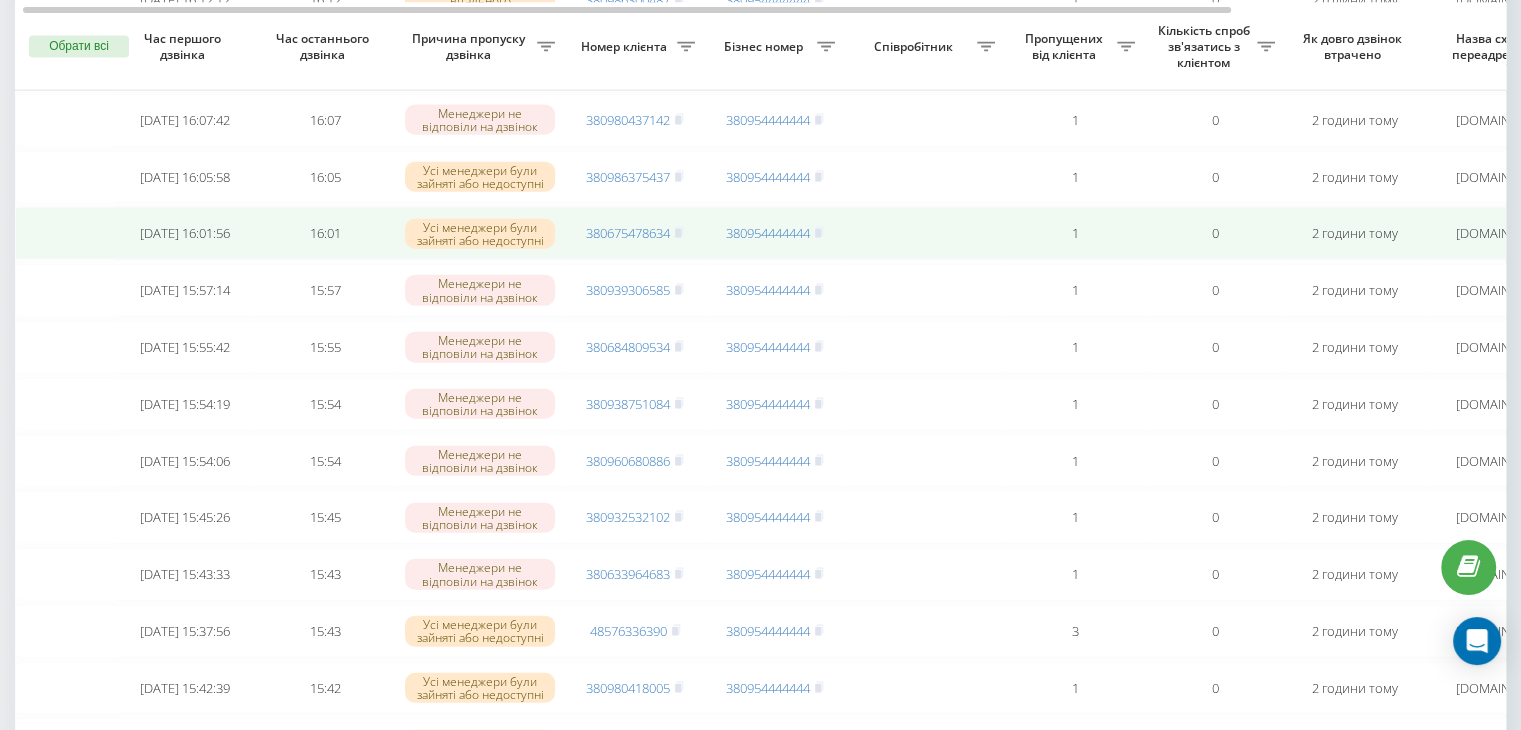 scroll, scrollTop: 4633, scrollLeft: 0, axis: vertical 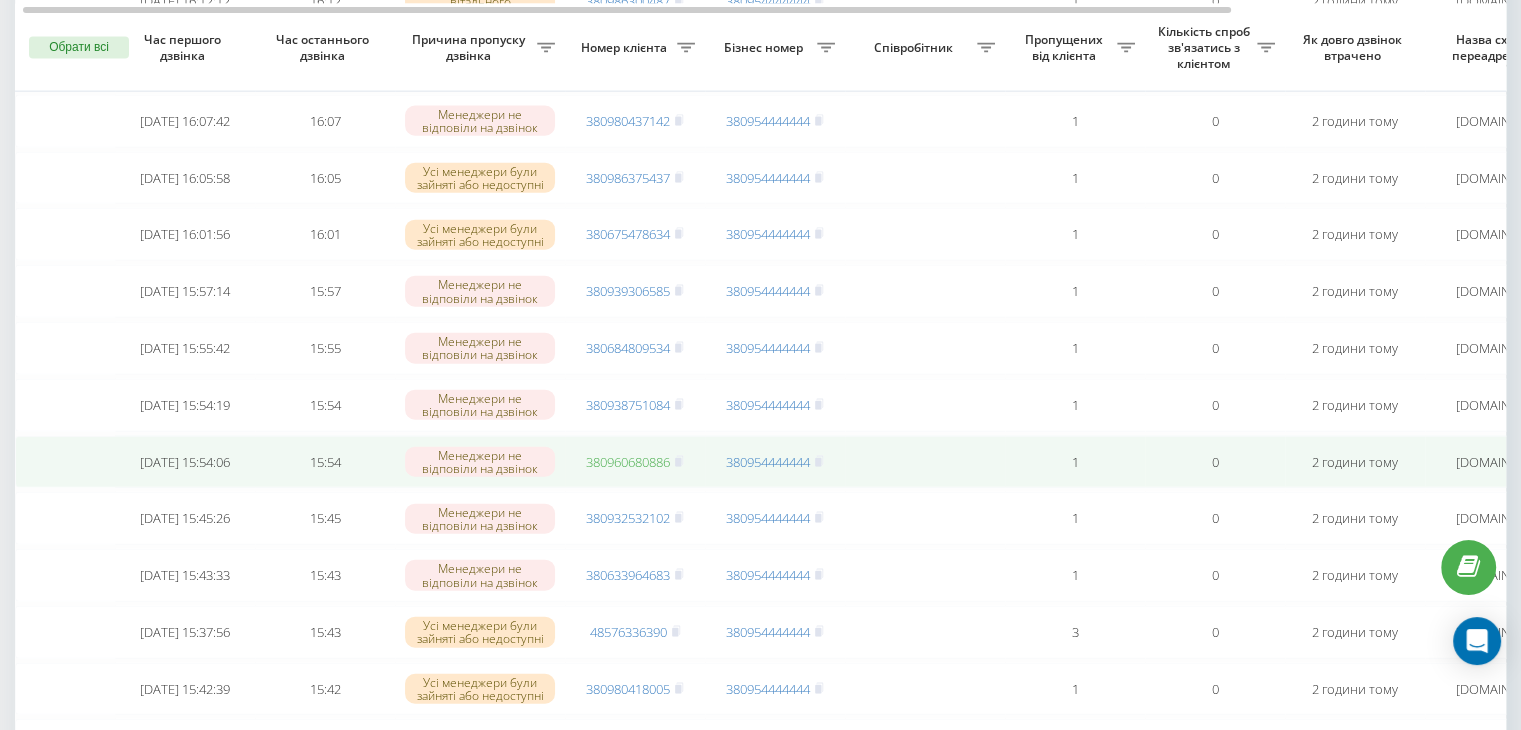 click on "380960680886" at bounding box center (628, 462) 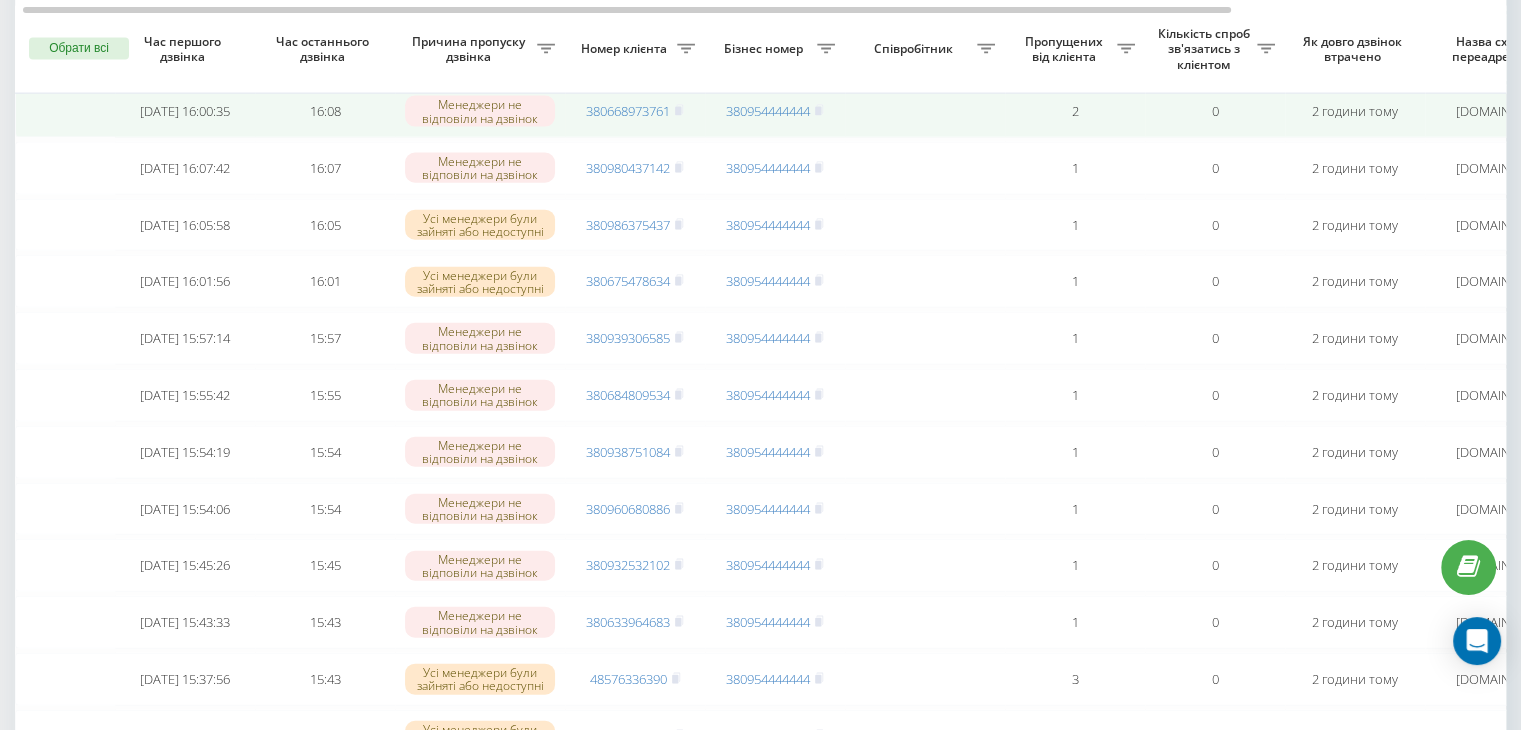 scroll, scrollTop: 4573, scrollLeft: 0, axis: vertical 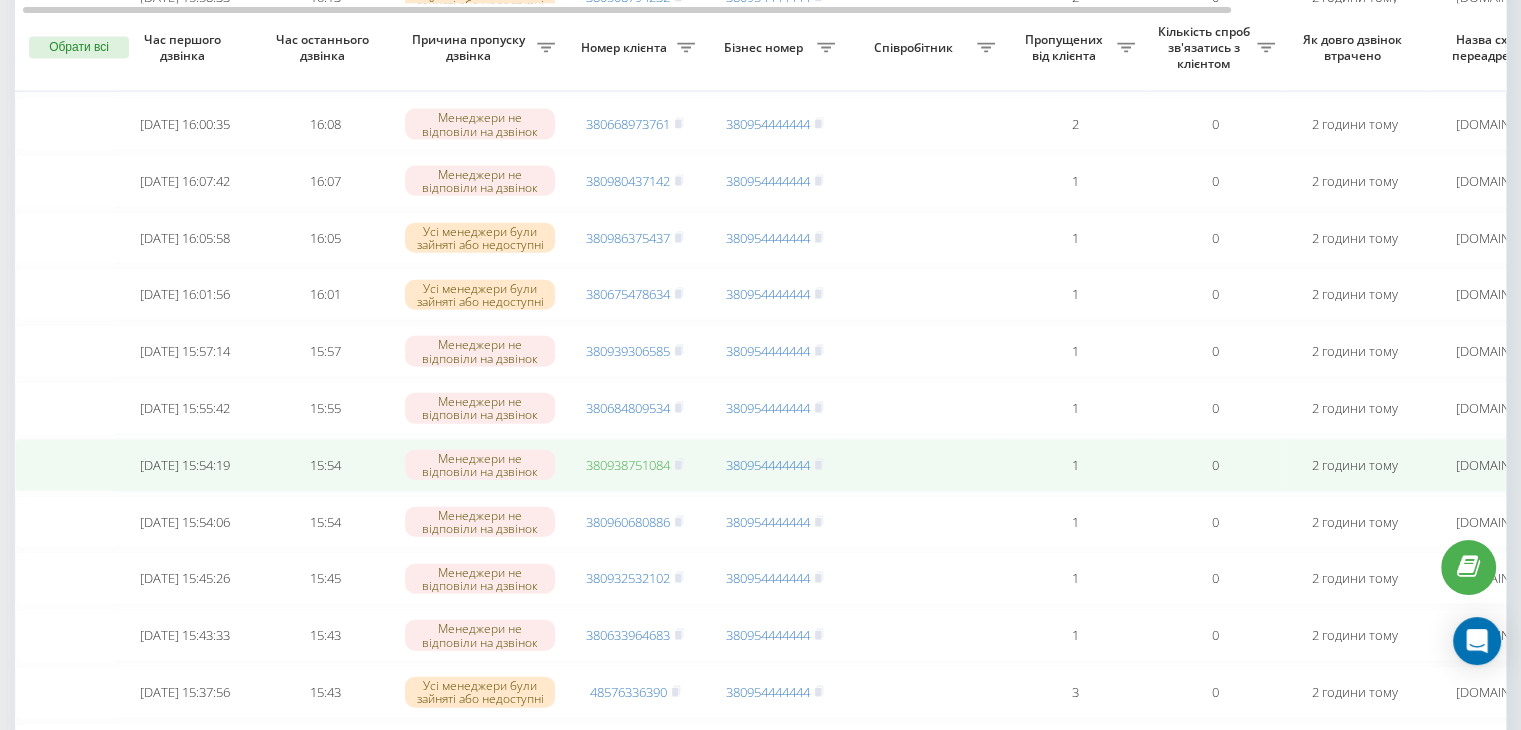 click on "380938751084" at bounding box center [628, 465] 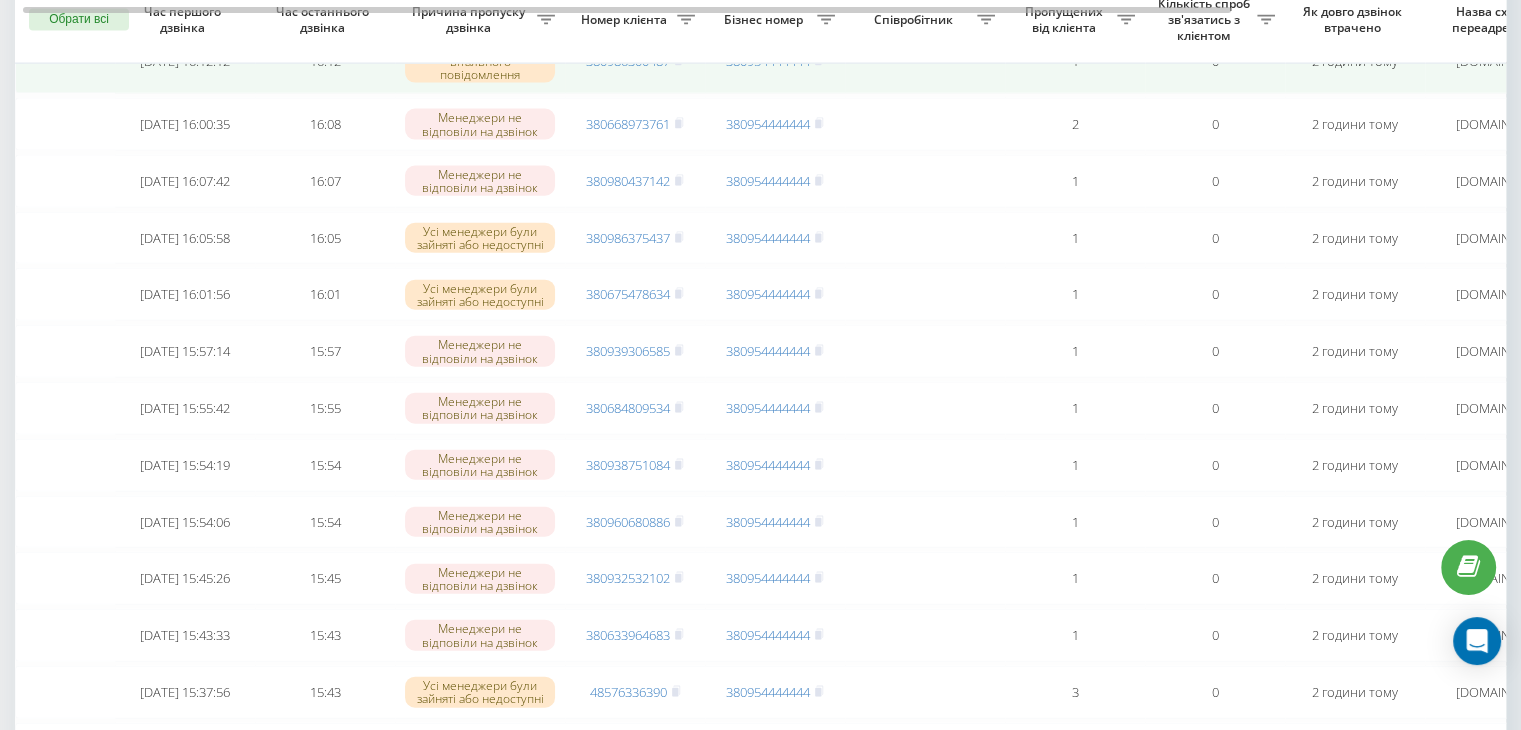 scroll, scrollTop: 4540, scrollLeft: 0, axis: vertical 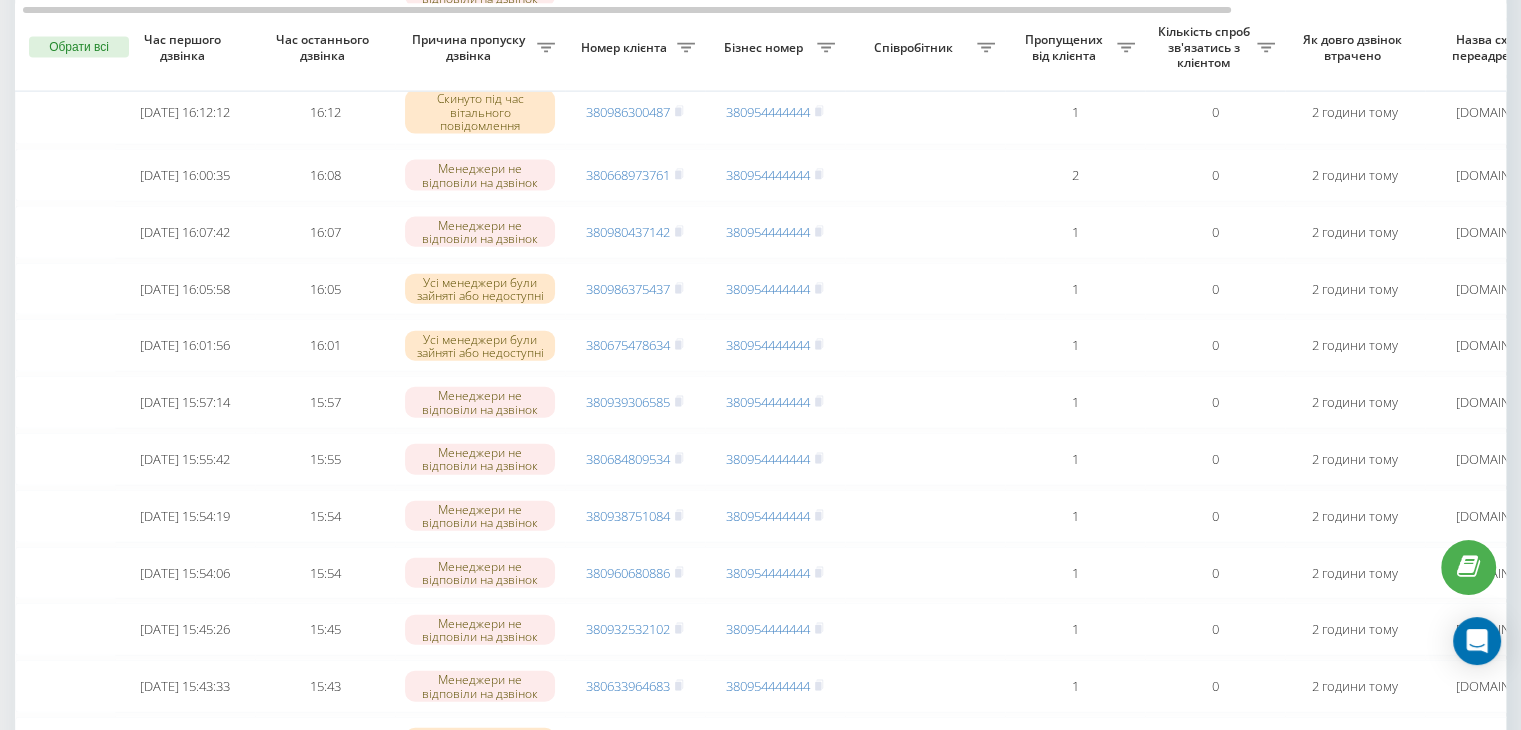 click on "Бізнес номер" at bounding box center [766, 48] 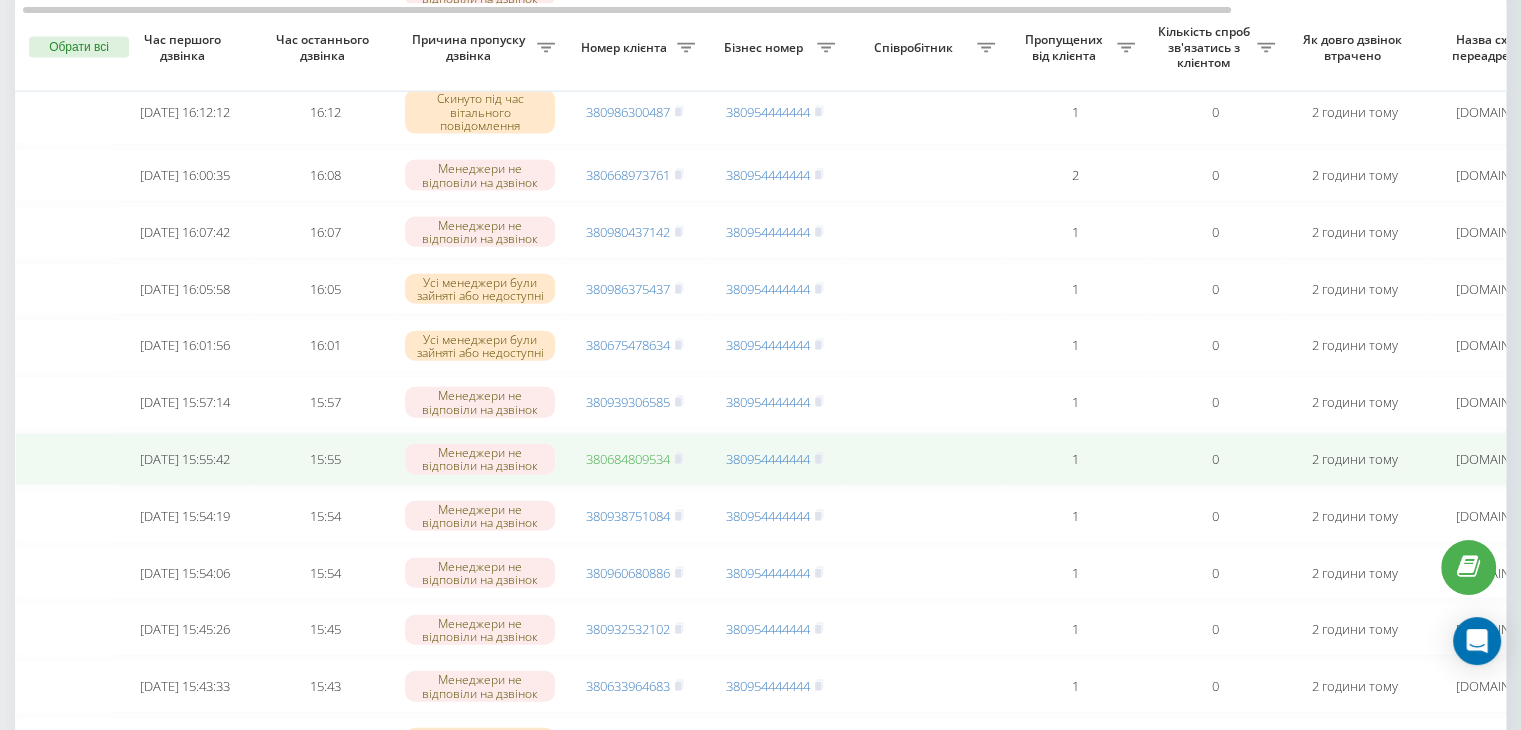 click on "380684809534" at bounding box center (628, 459) 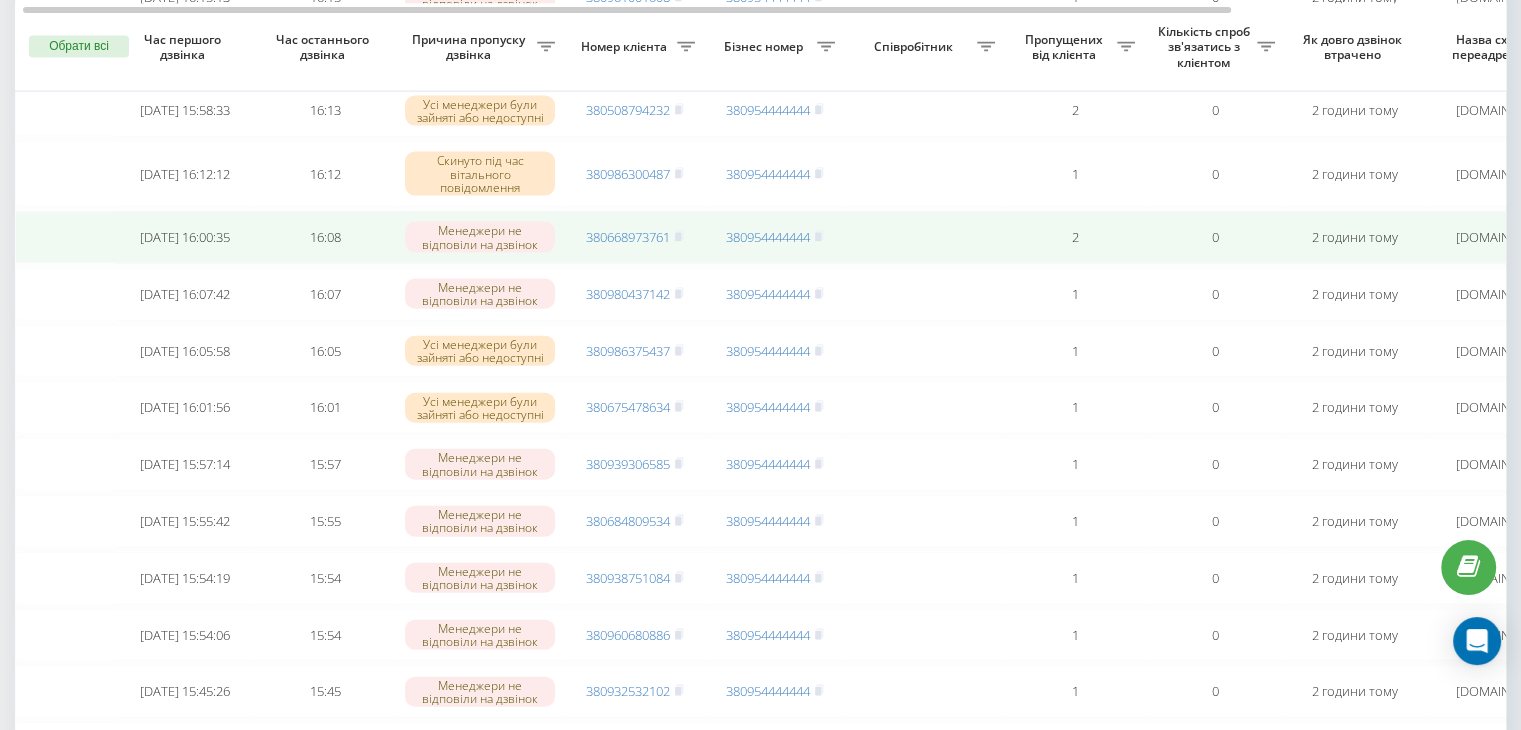 scroll, scrollTop: 4458, scrollLeft: 0, axis: vertical 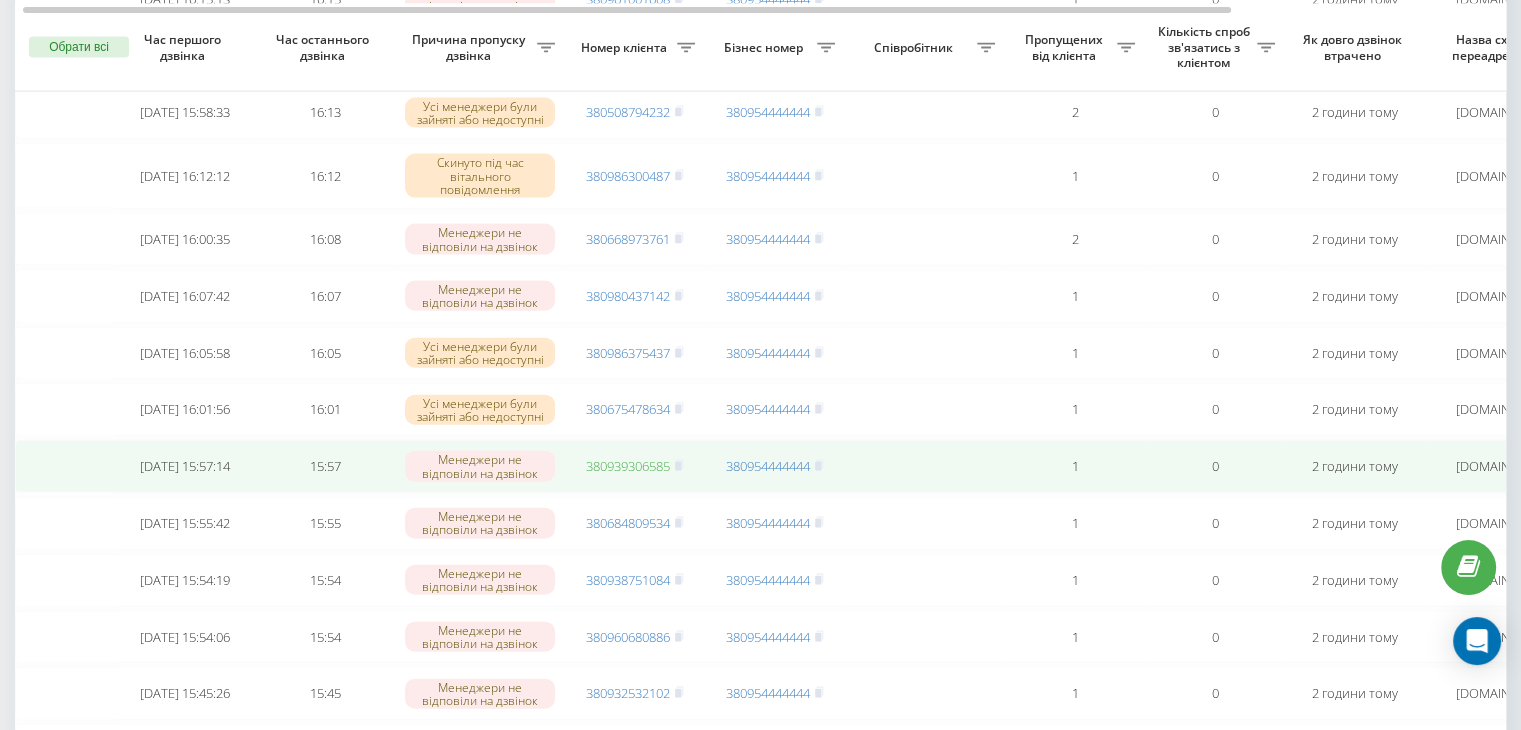 click on "380939306585" at bounding box center (628, 466) 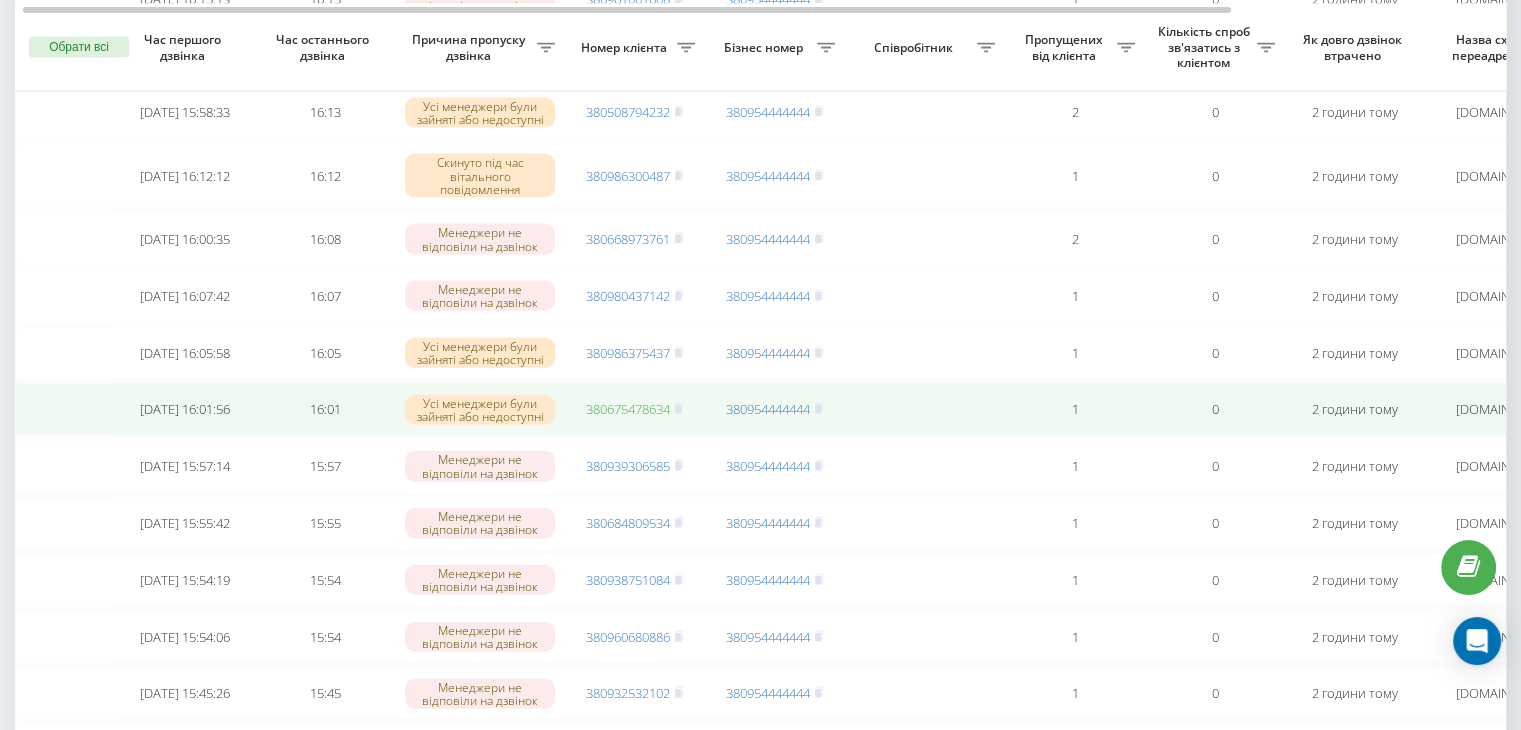 click on "380675478634" at bounding box center [628, 409] 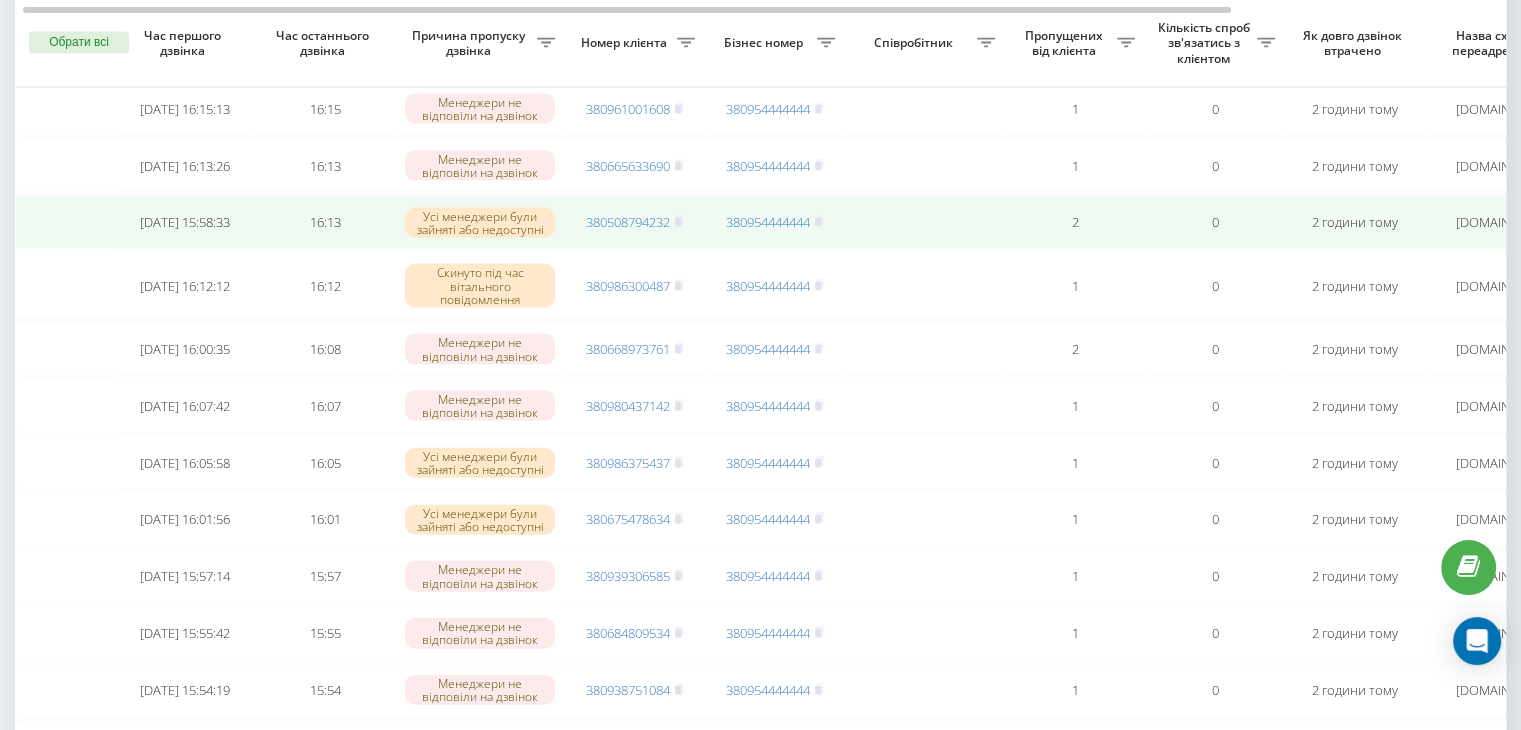 scroll, scrollTop: 4342, scrollLeft: 0, axis: vertical 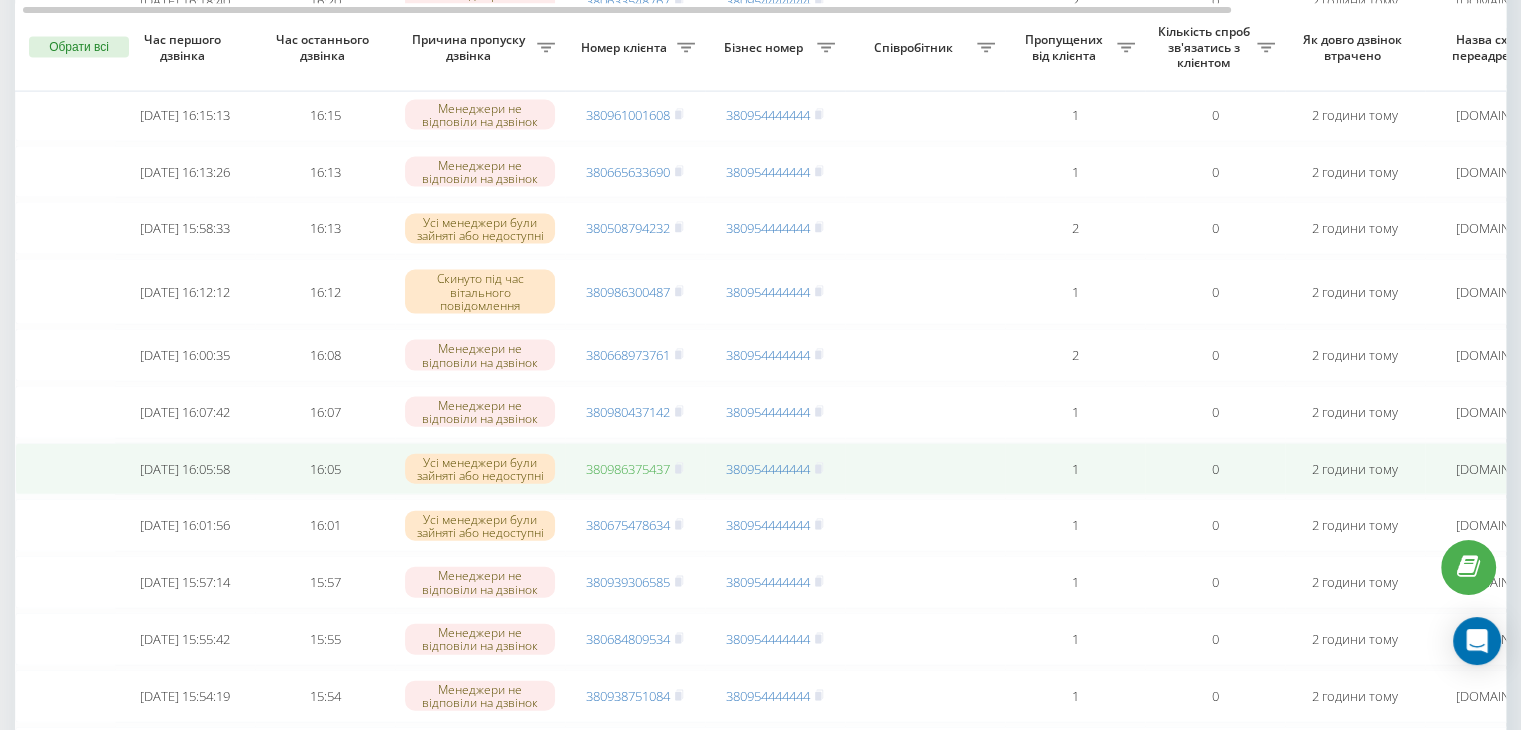 click on "380986375437" at bounding box center [628, 469] 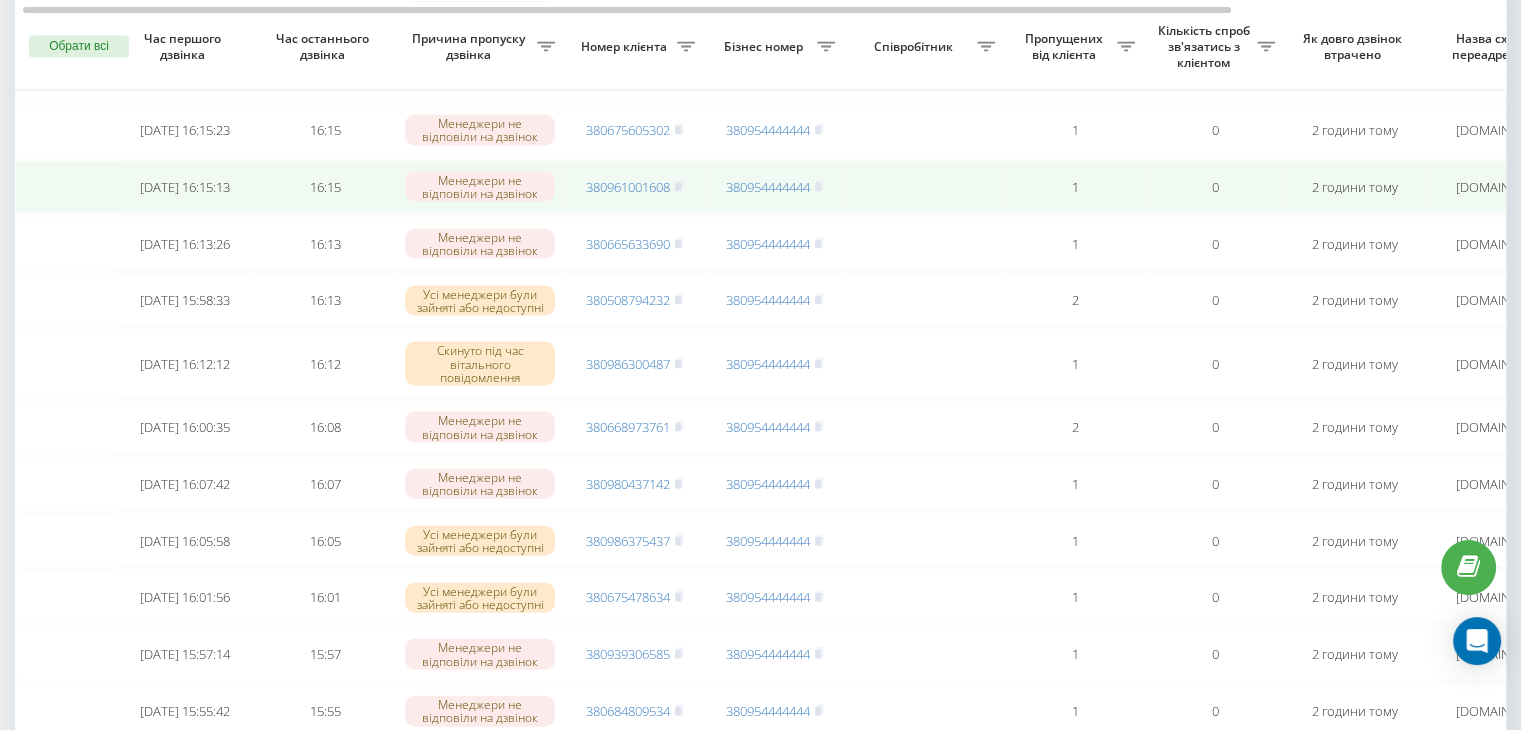 scroll, scrollTop: 4269, scrollLeft: 0, axis: vertical 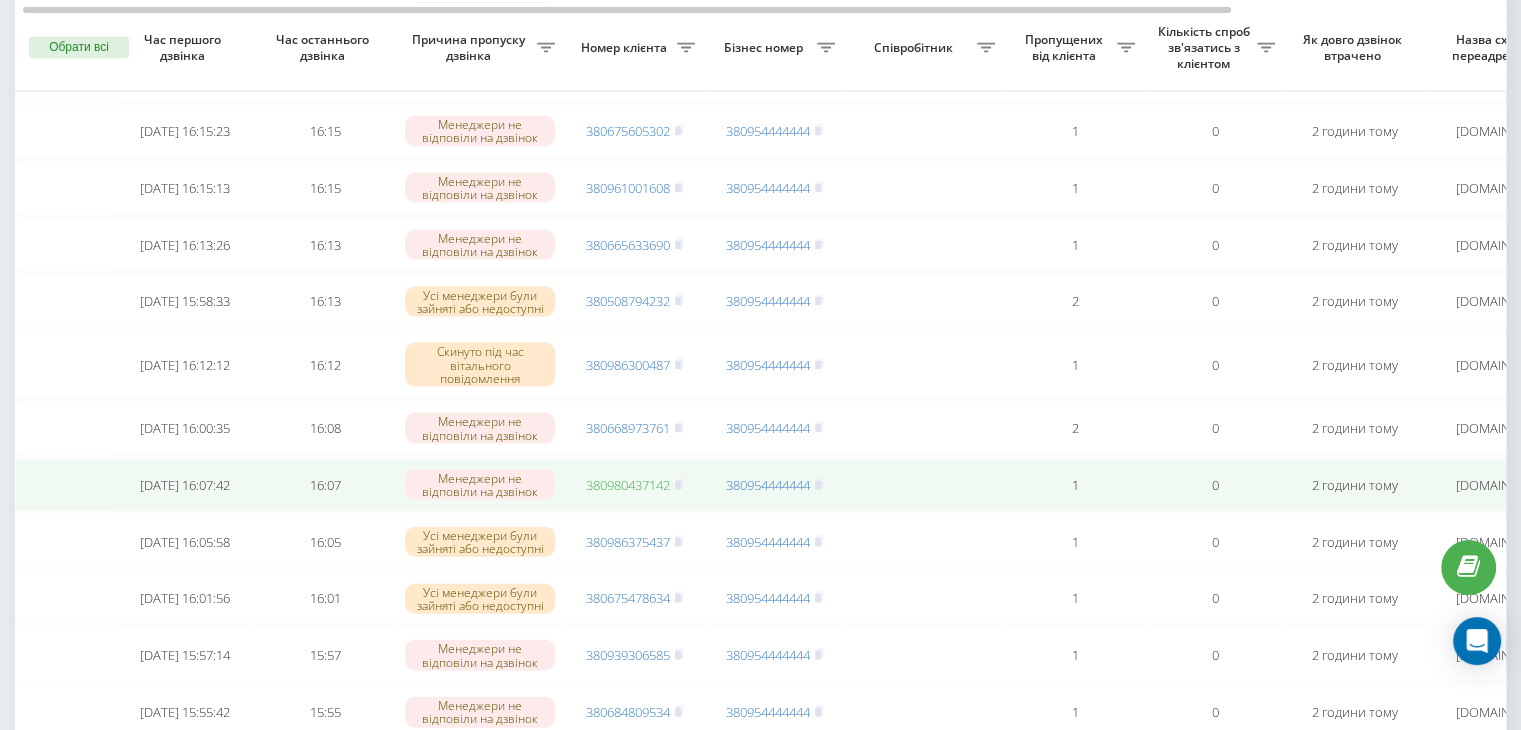 click on "380980437142" at bounding box center [628, 485] 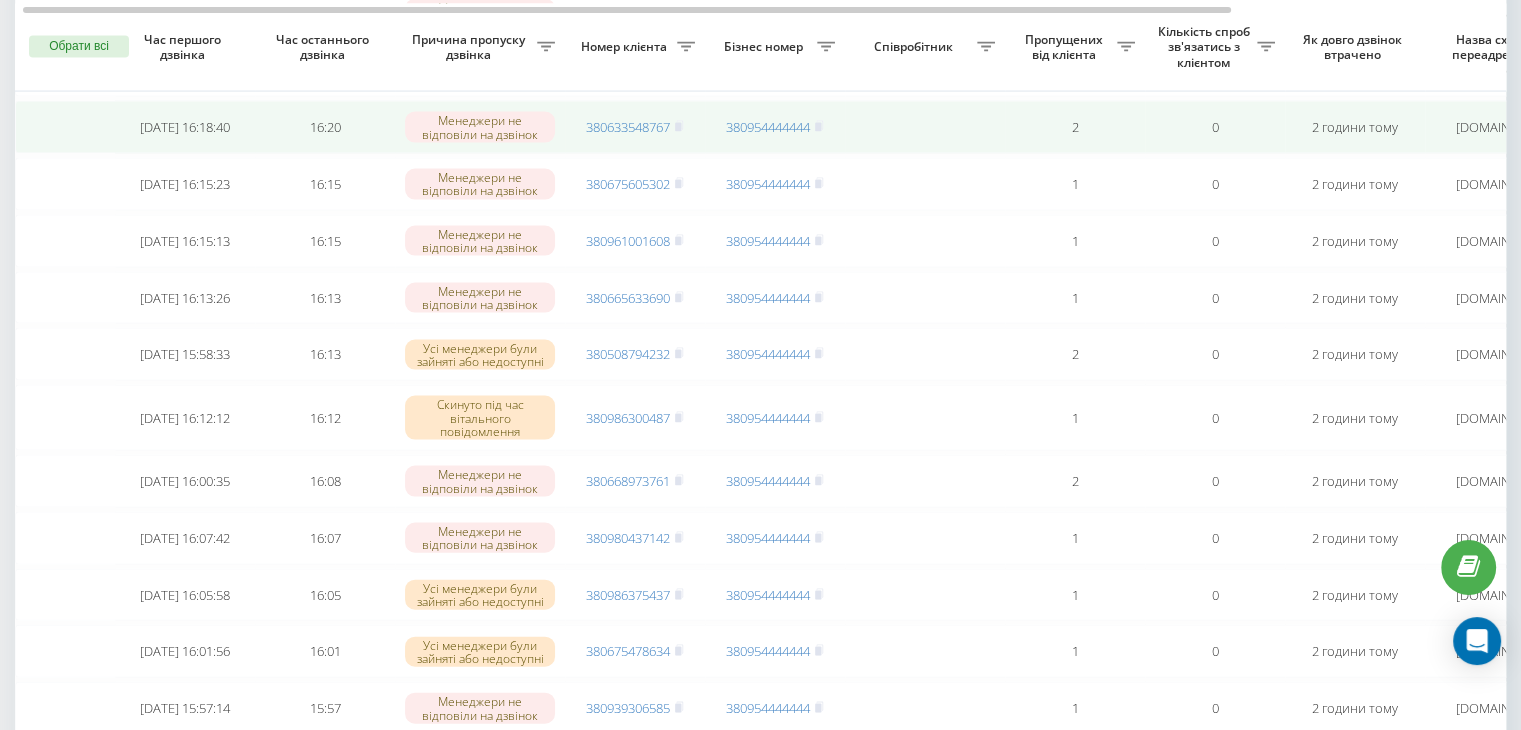 scroll, scrollTop: 4216, scrollLeft: 0, axis: vertical 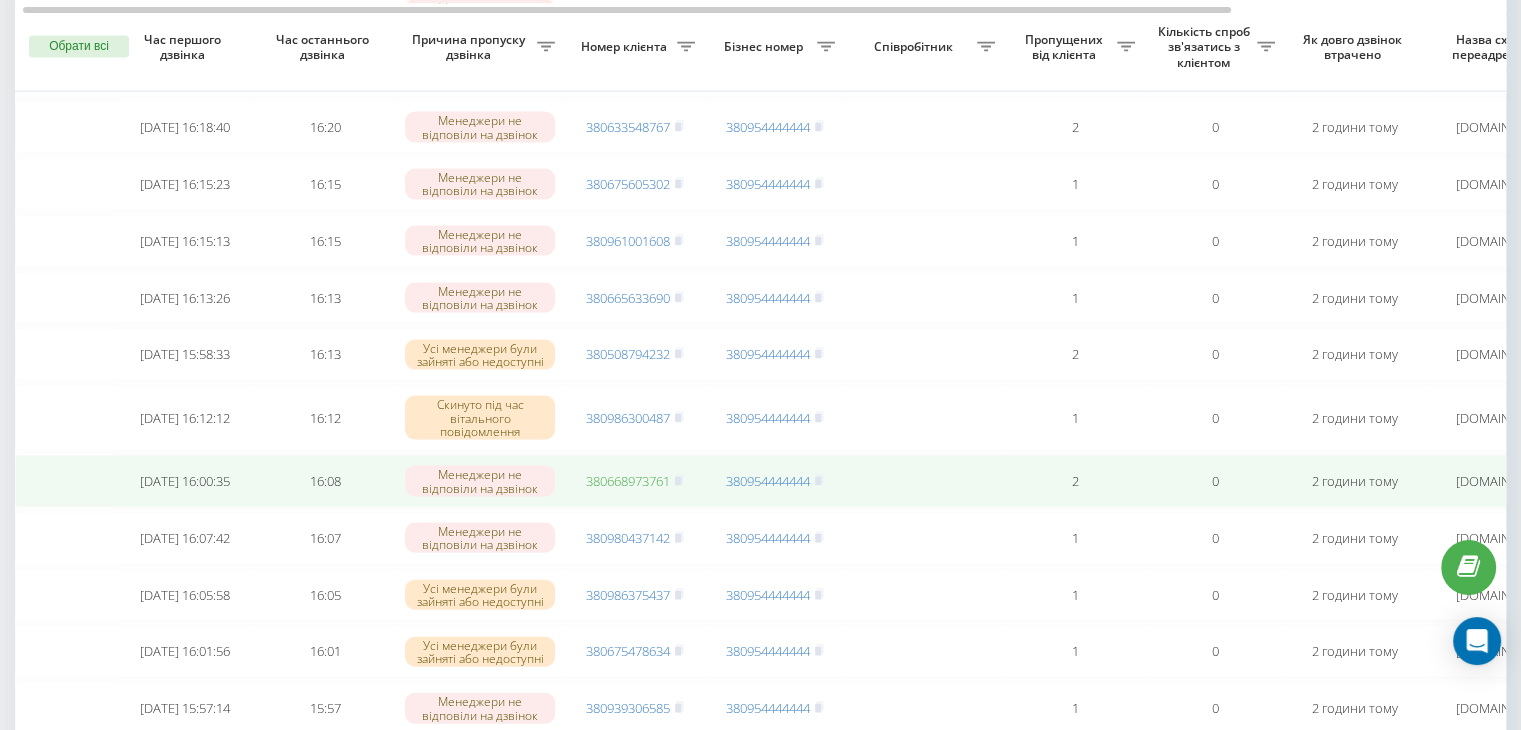 click on "380668973761" at bounding box center (628, 481) 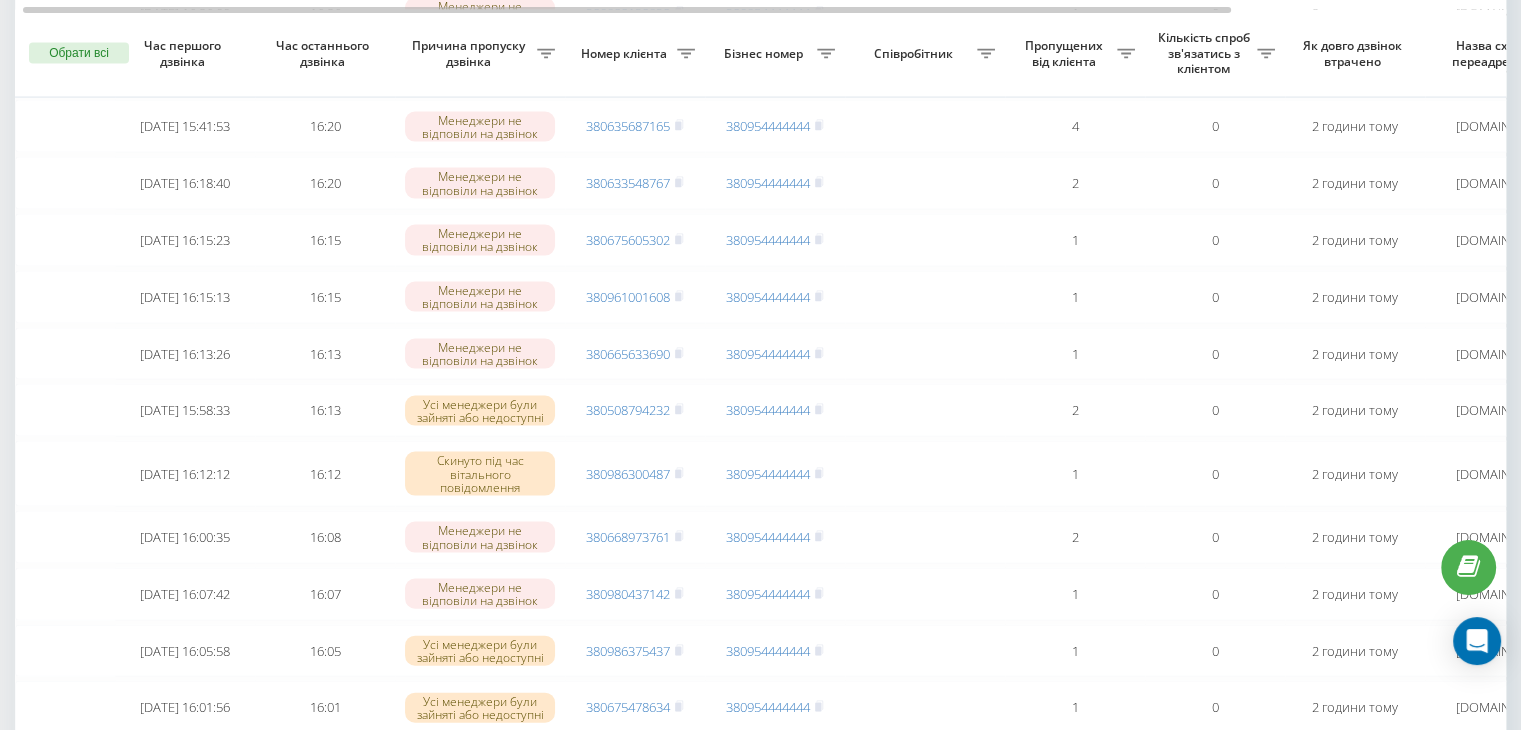 scroll, scrollTop: 4156, scrollLeft: 0, axis: vertical 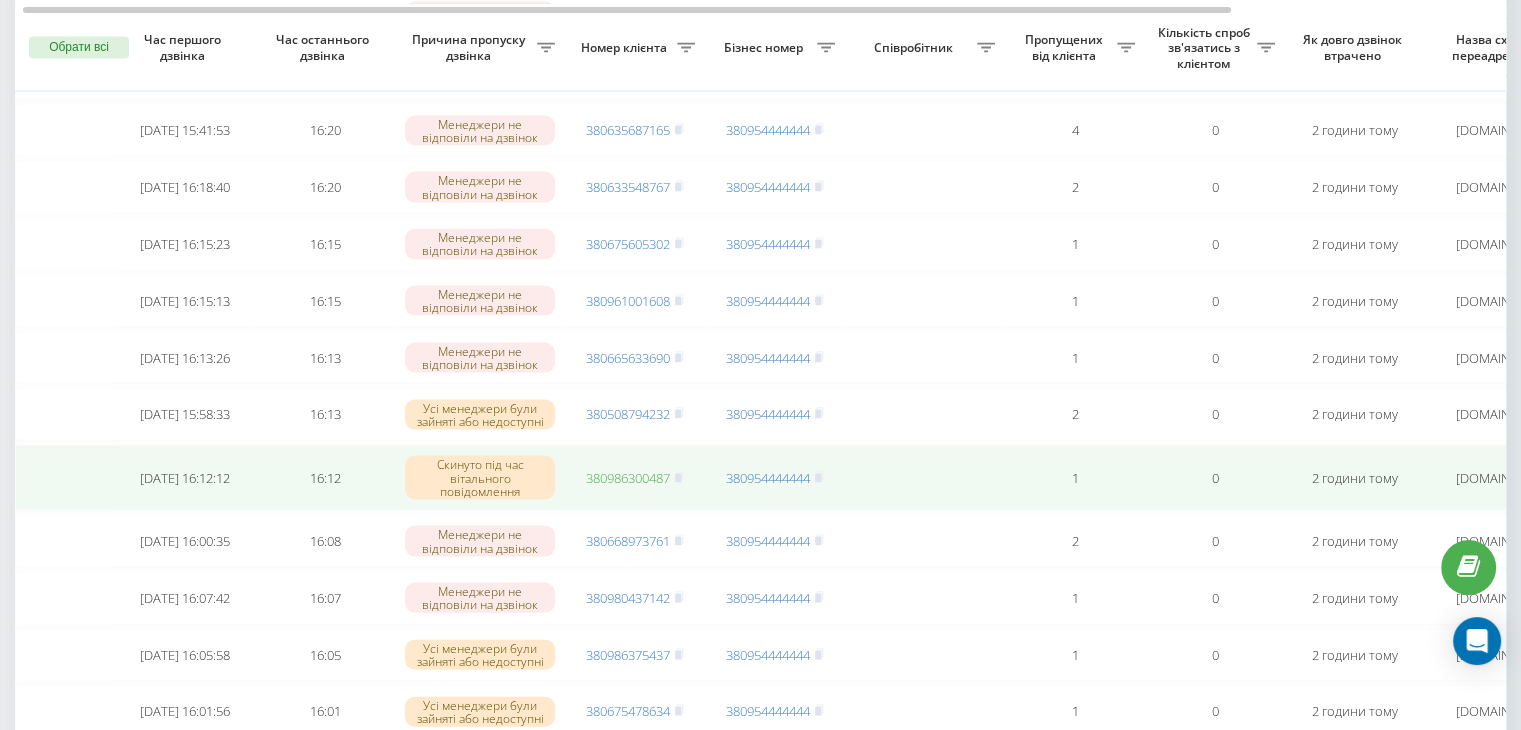click on "380986300487" at bounding box center (628, 478) 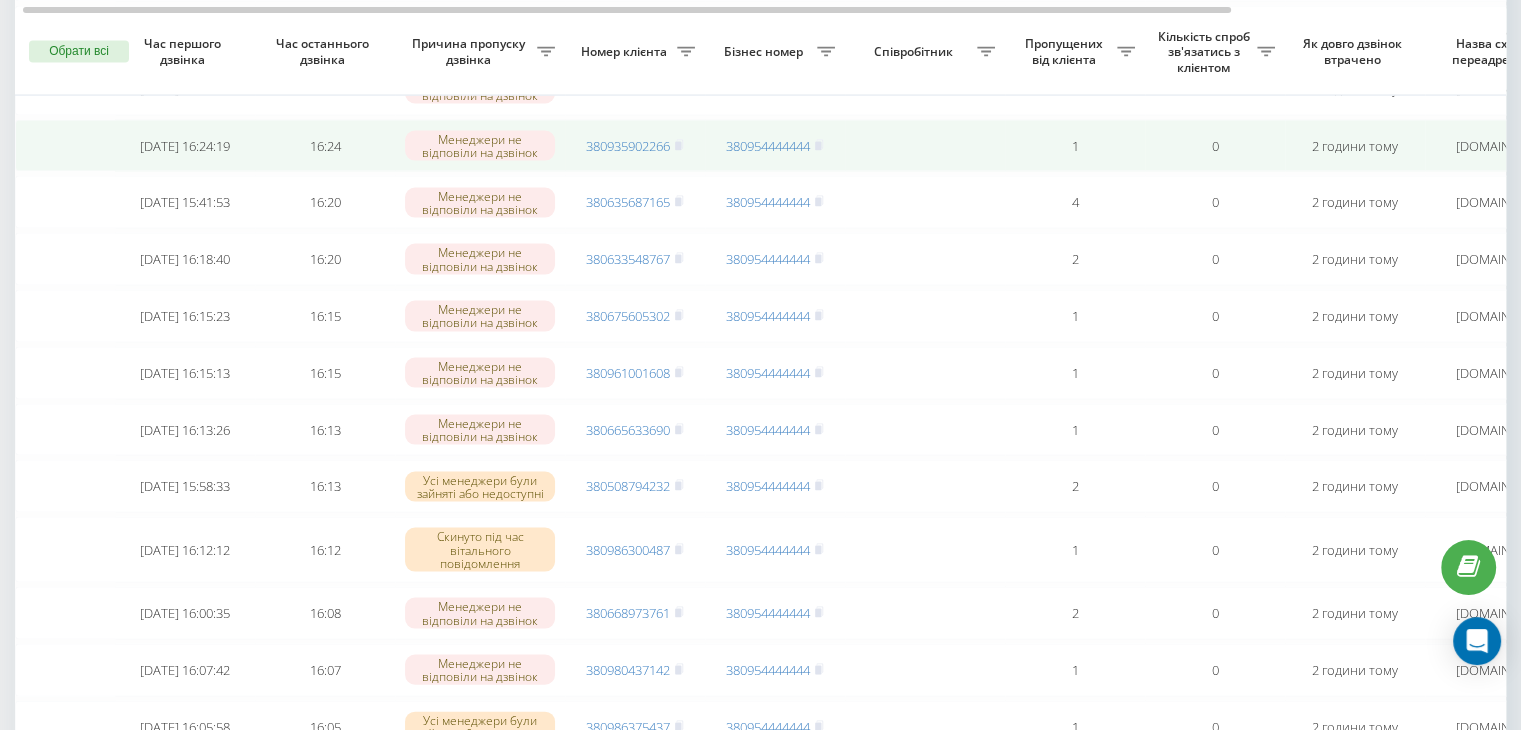 scroll, scrollTop: 4081, scrollLeft: 0, axis: vertical 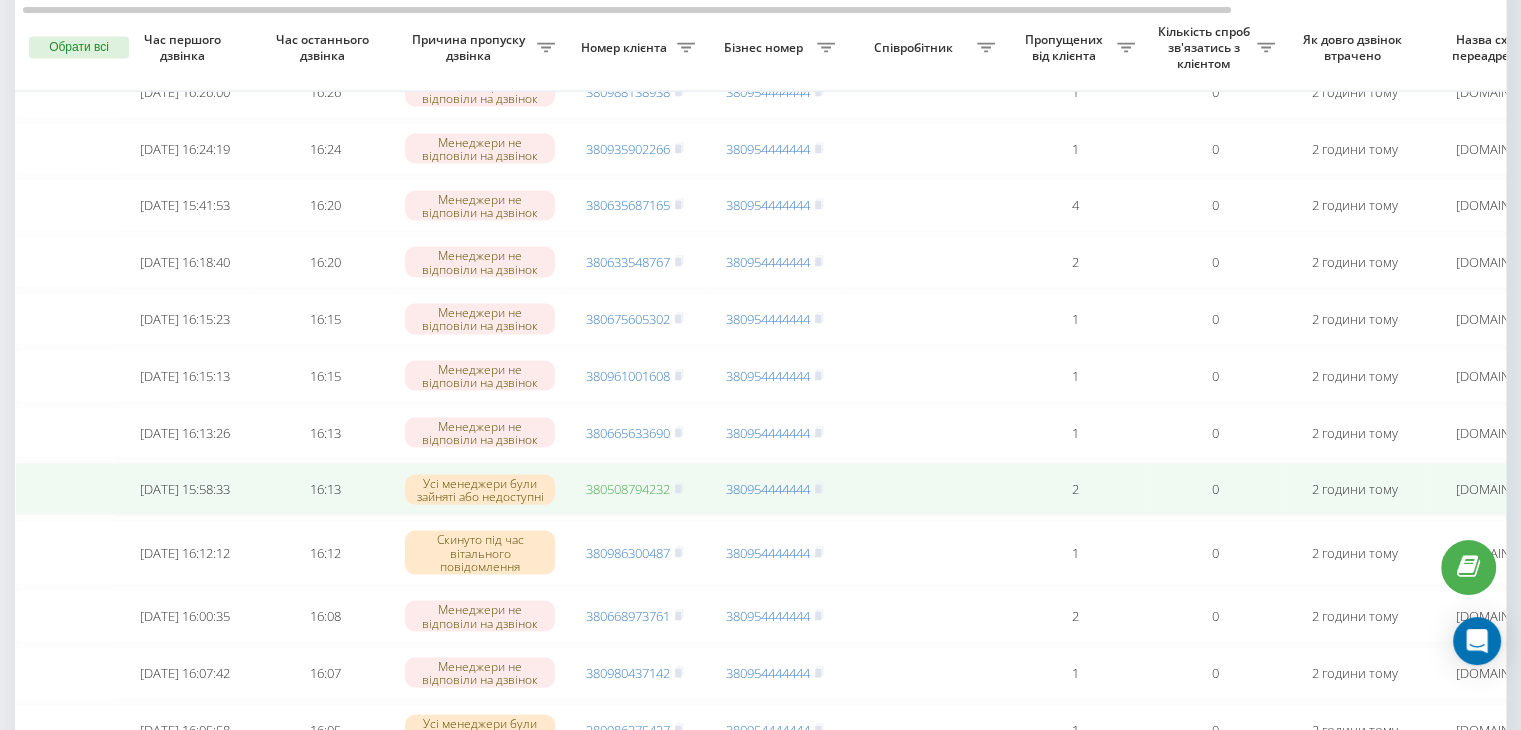 click on "380508794232" at bounding box center (628, 489) 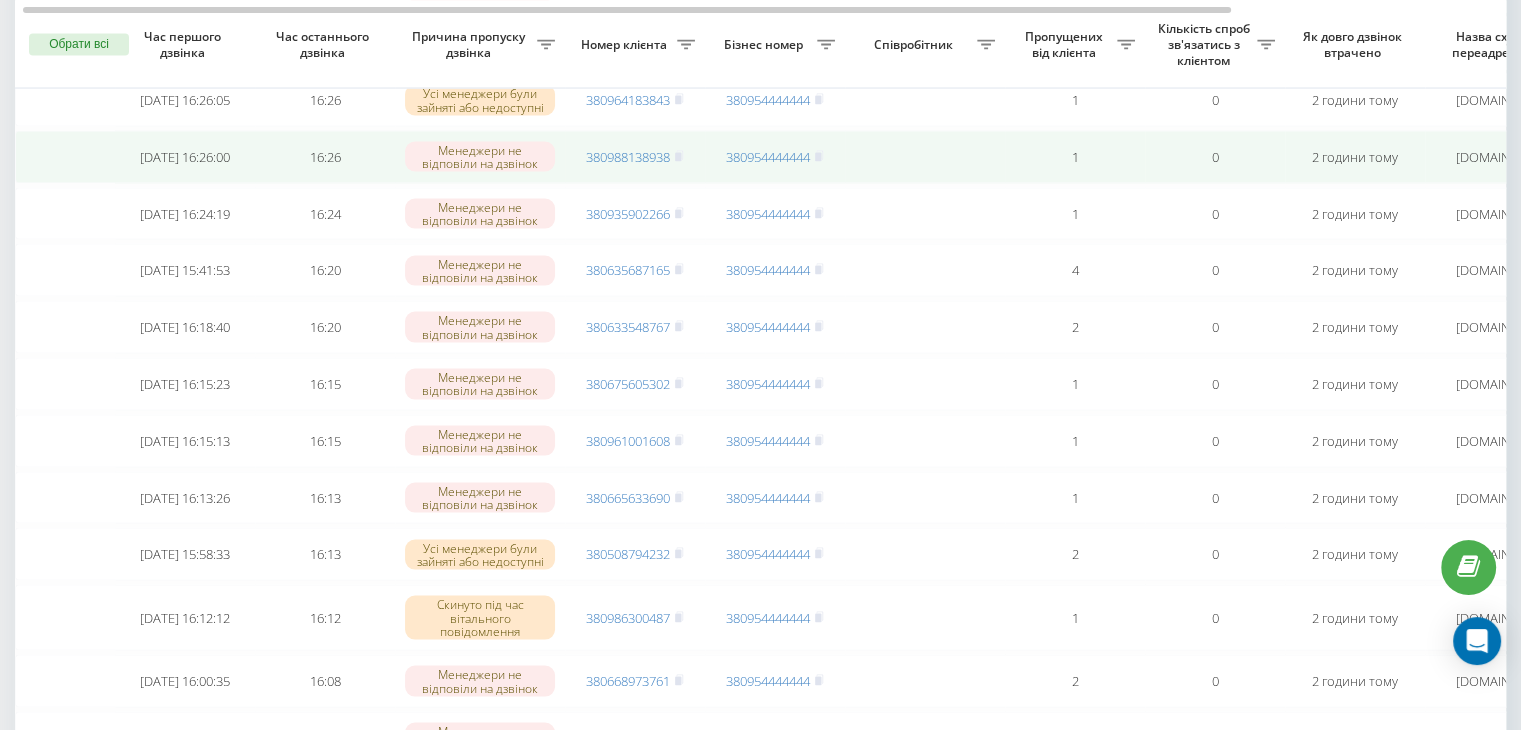 scroll, scrollTop: 4014, scrollLeft: 0, axis: vertical 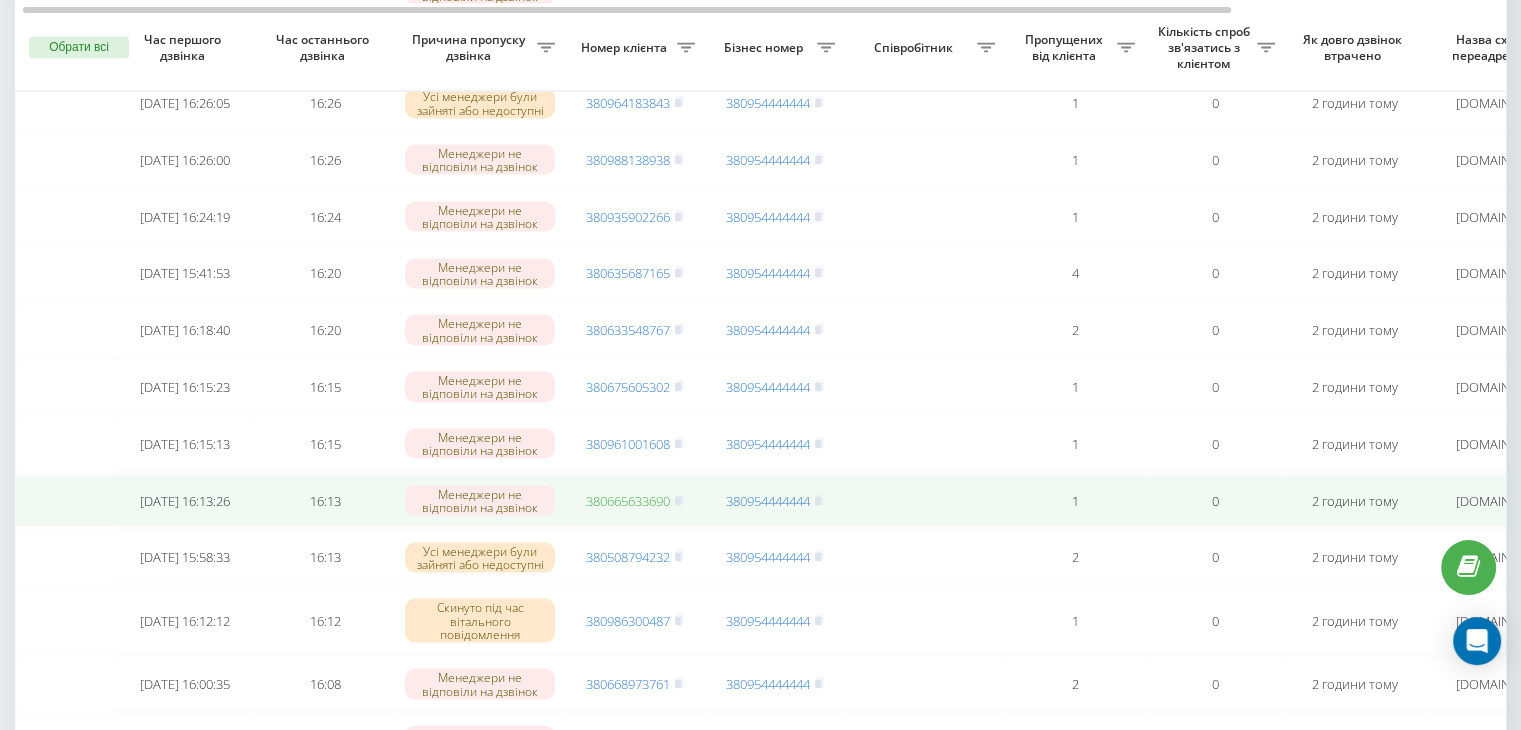 click on "380665633690" at bounding box center [628, 501] 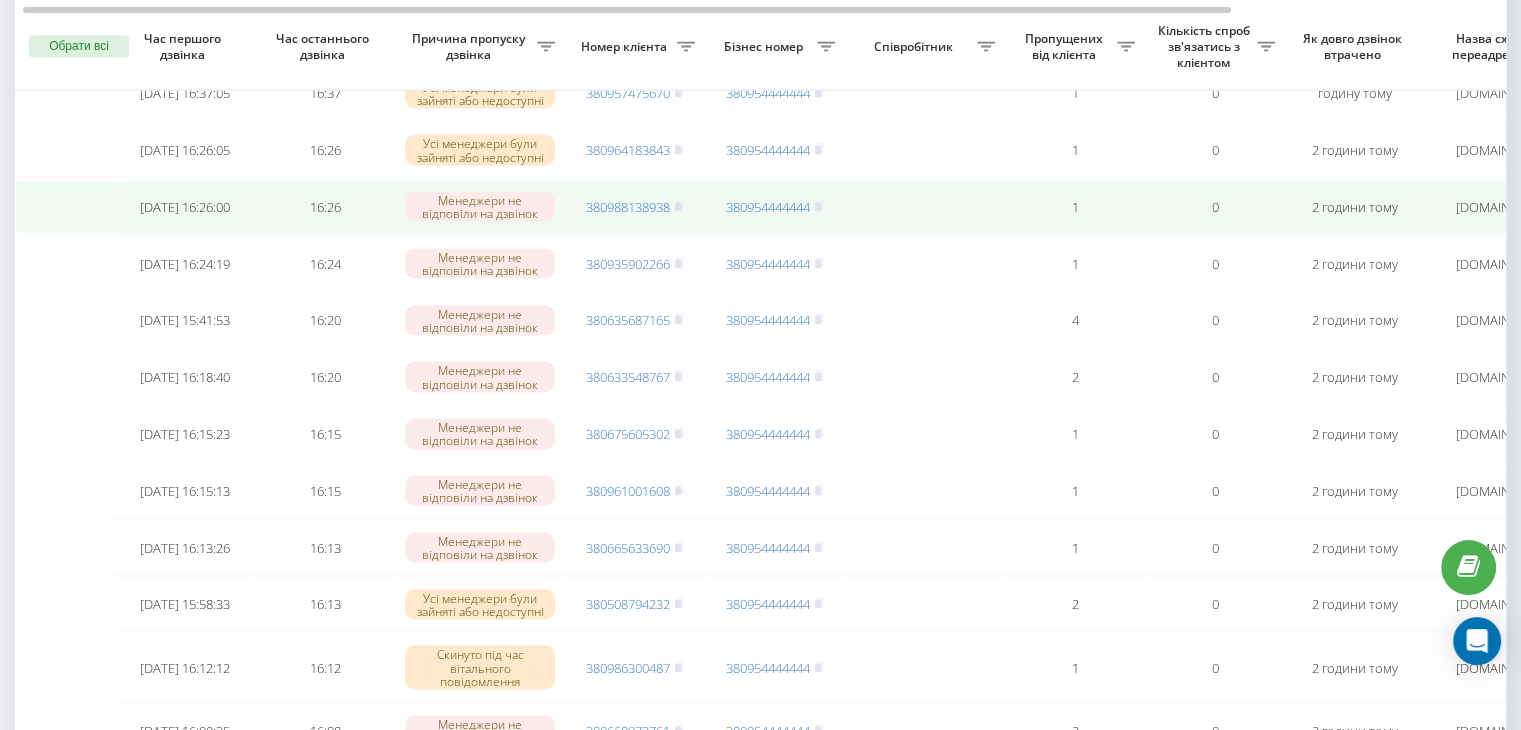 scroll, scrollTop: 3965, scrollLeft: 0, axis: vertical 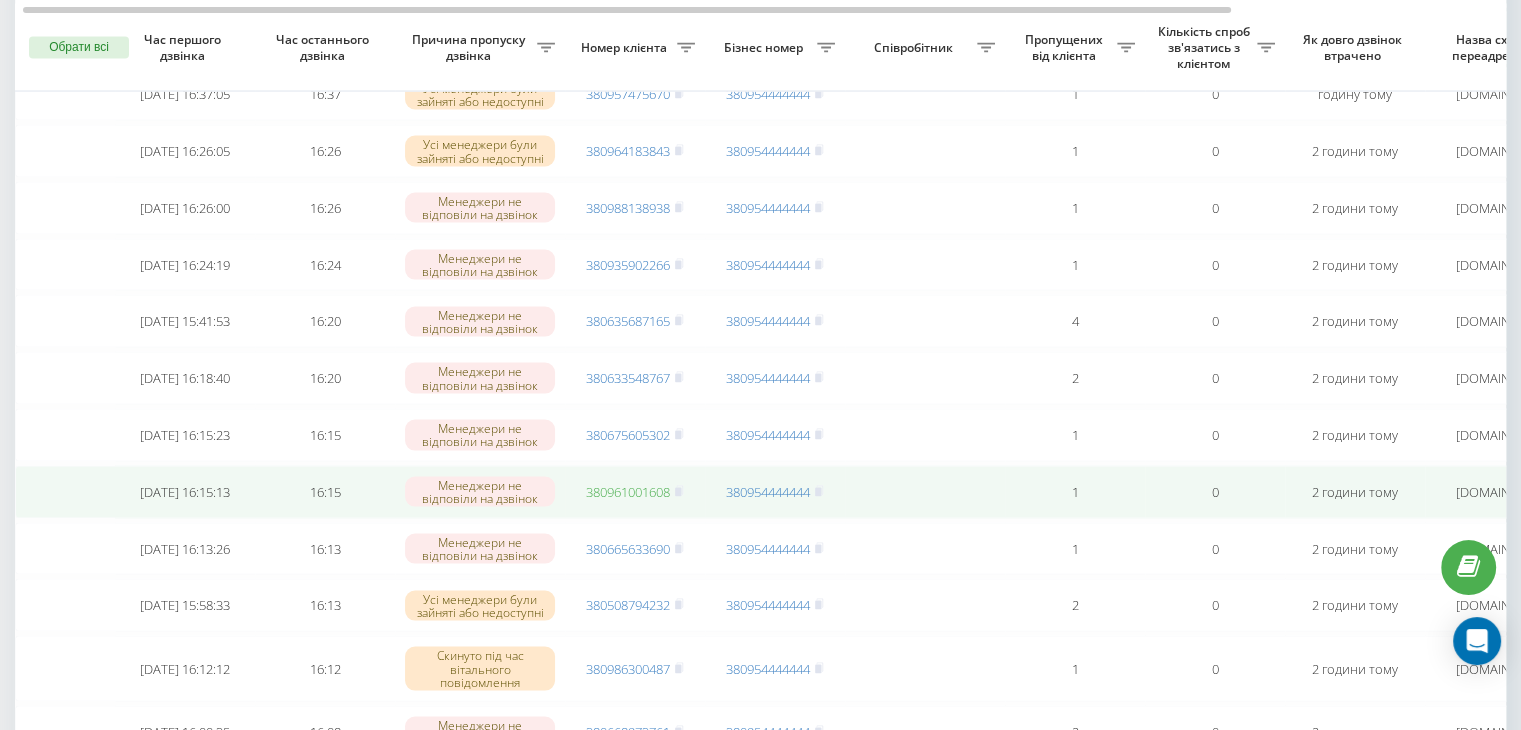 click on "380961001608" at bounding box center [628, 492] 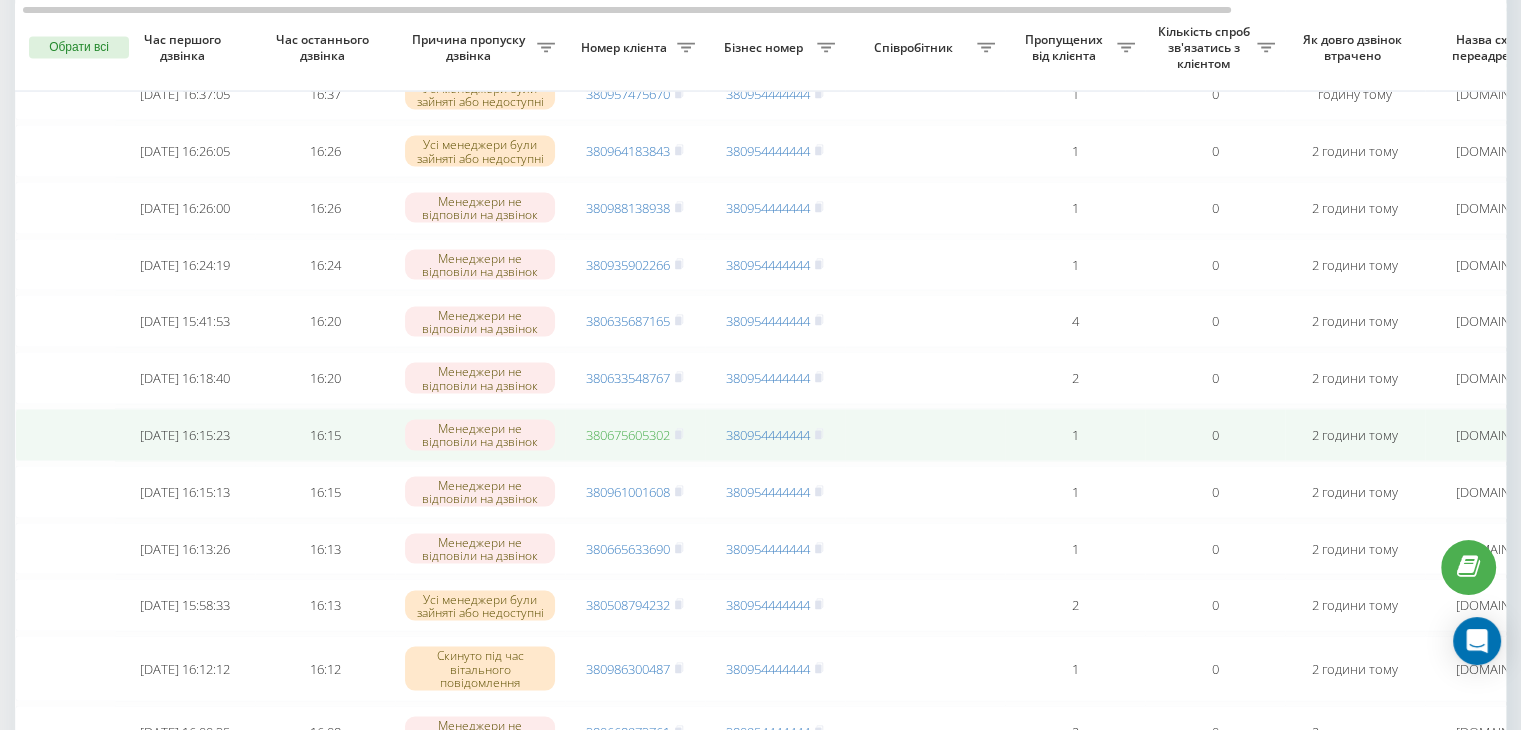 click on "380675605302" at bounding box center [628, 435] 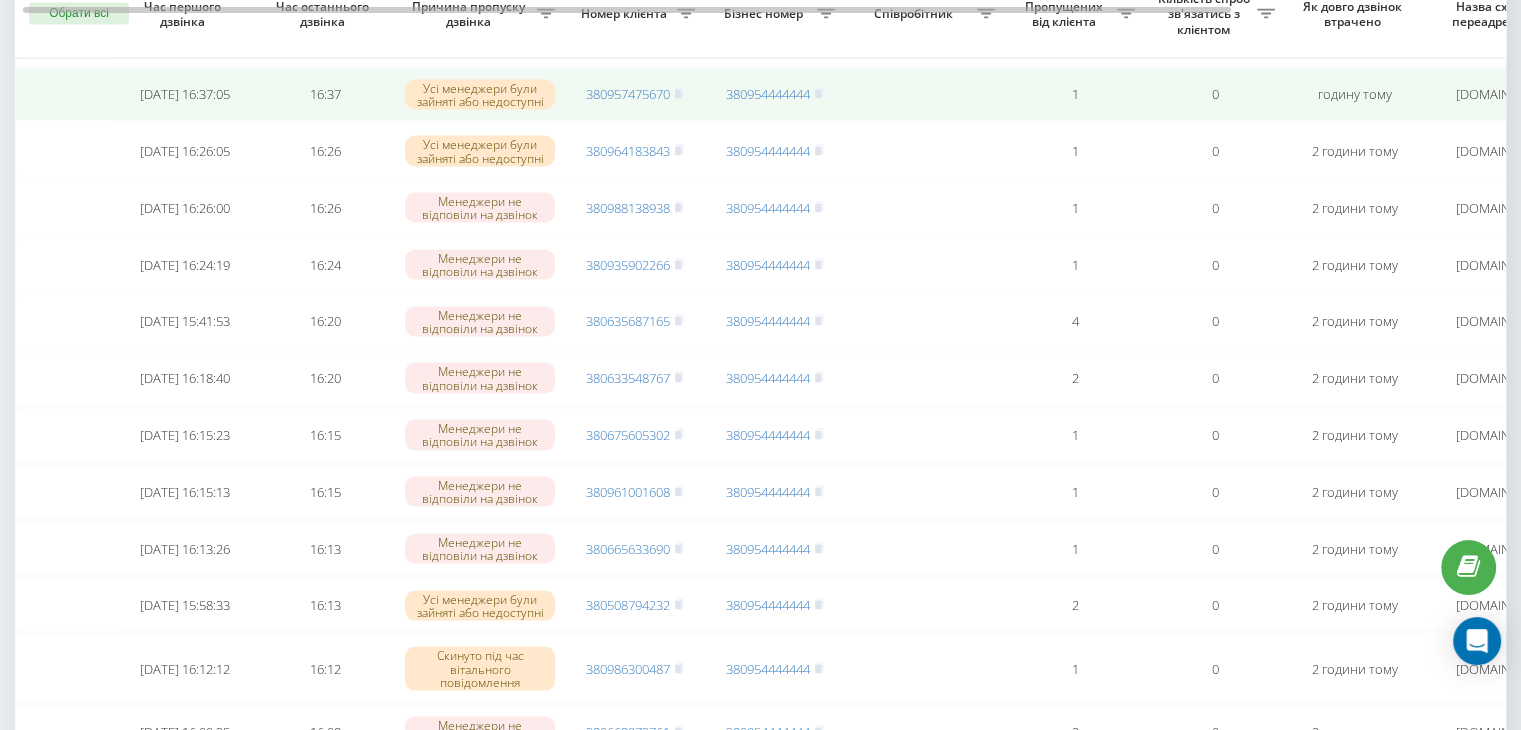scroll, scrollTop: 0, scrollLeft: 0, axis: both 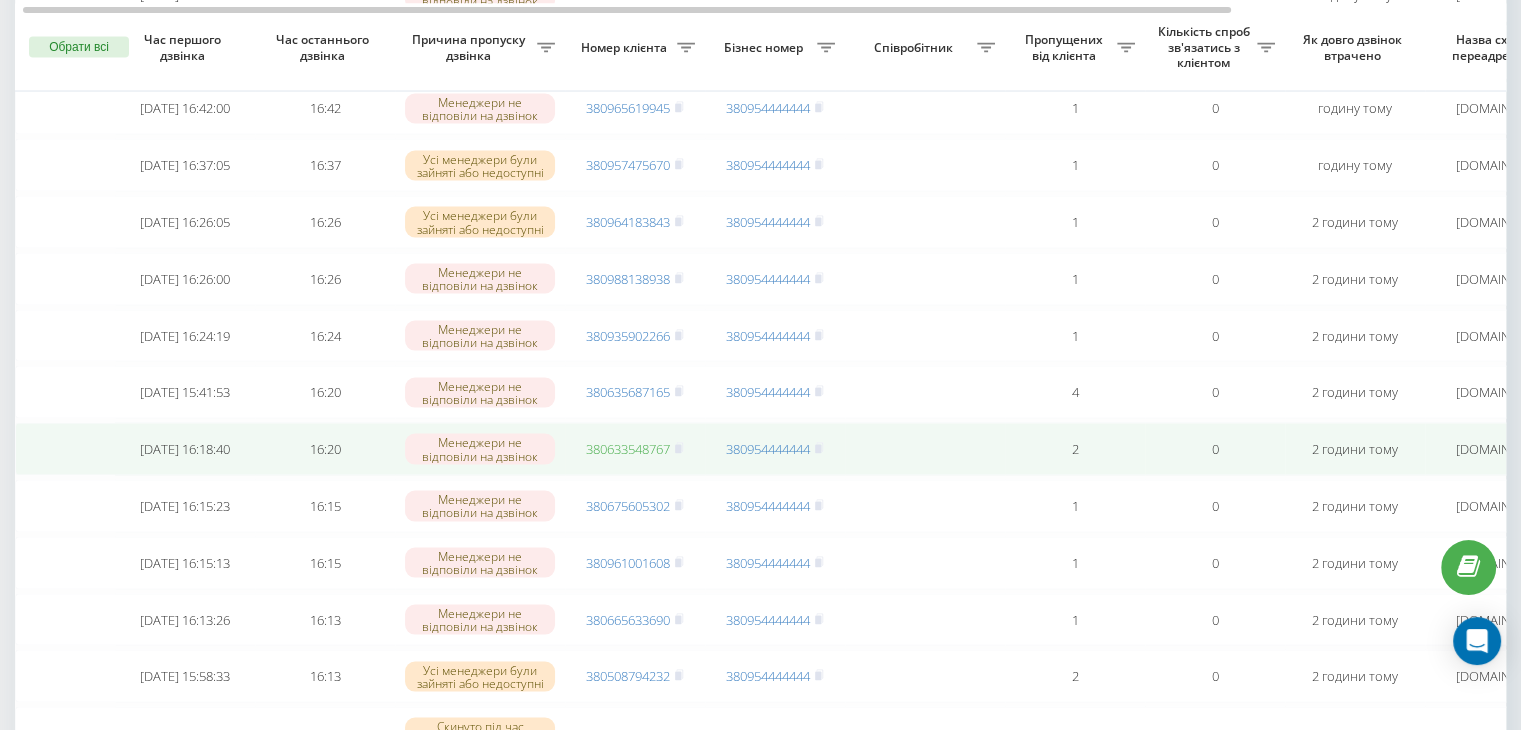 click on "380633548767" at bounding box center [628, 449] 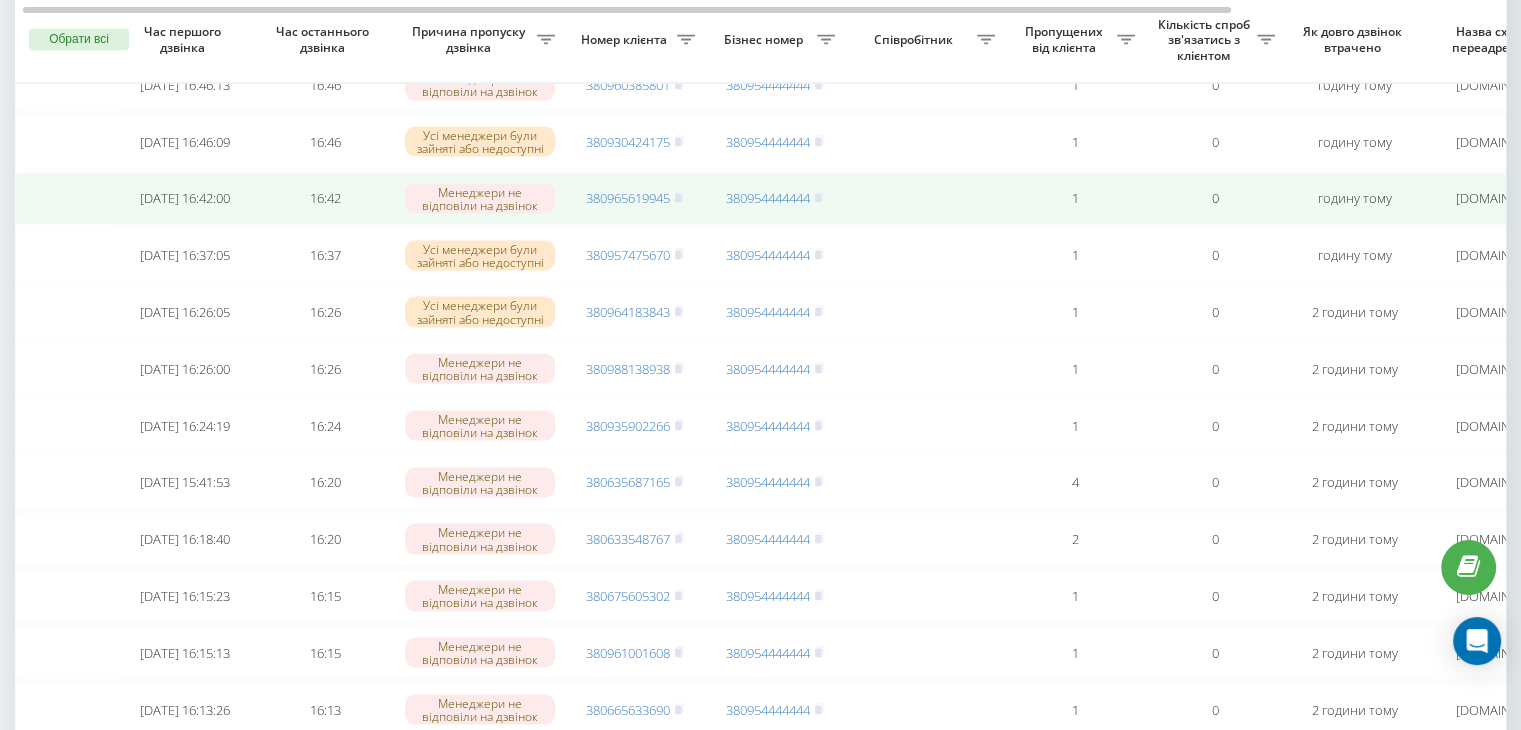 scroll, scrollTop: 3792, scrollLeft: 0, axis: vertical 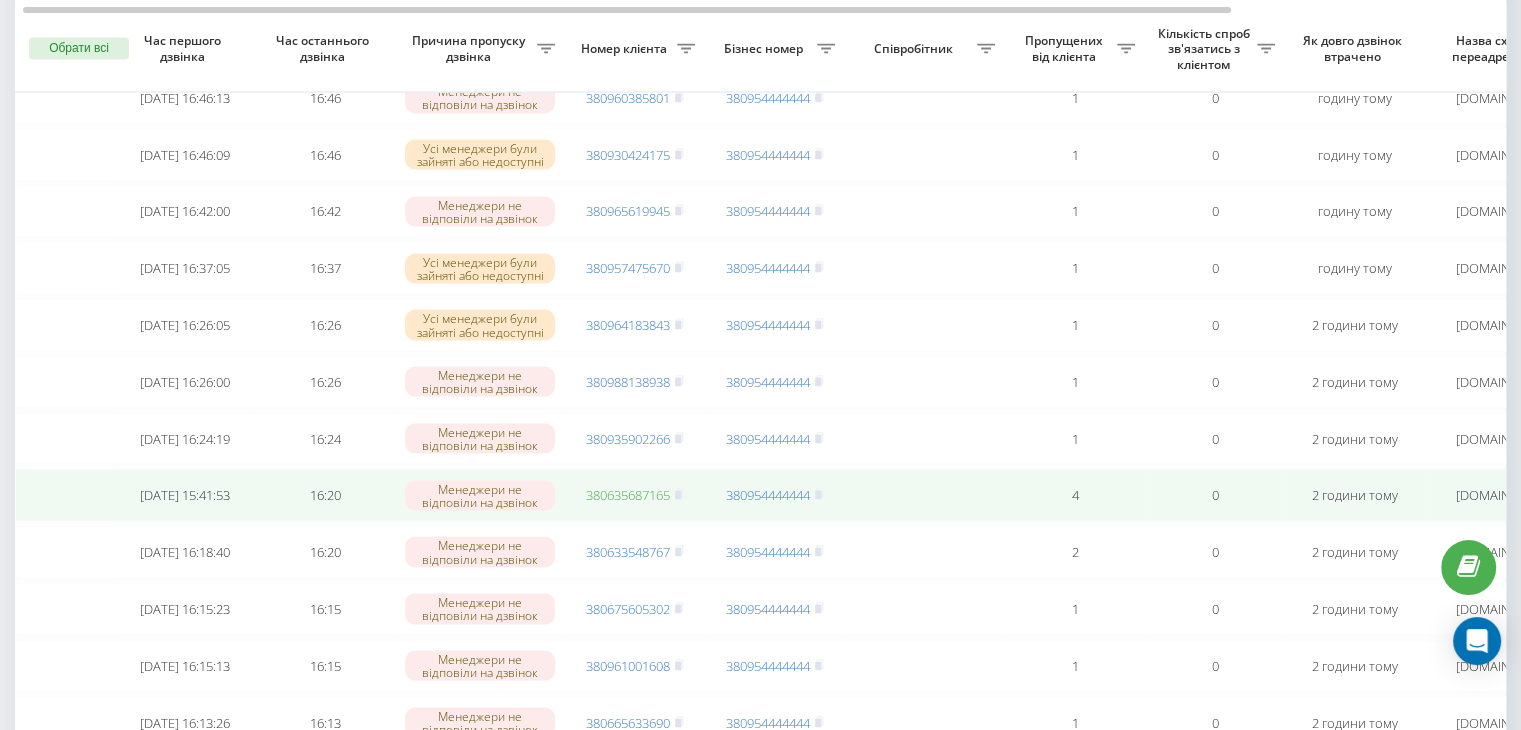 click on "380635687165" at bounding box center [628, 494] 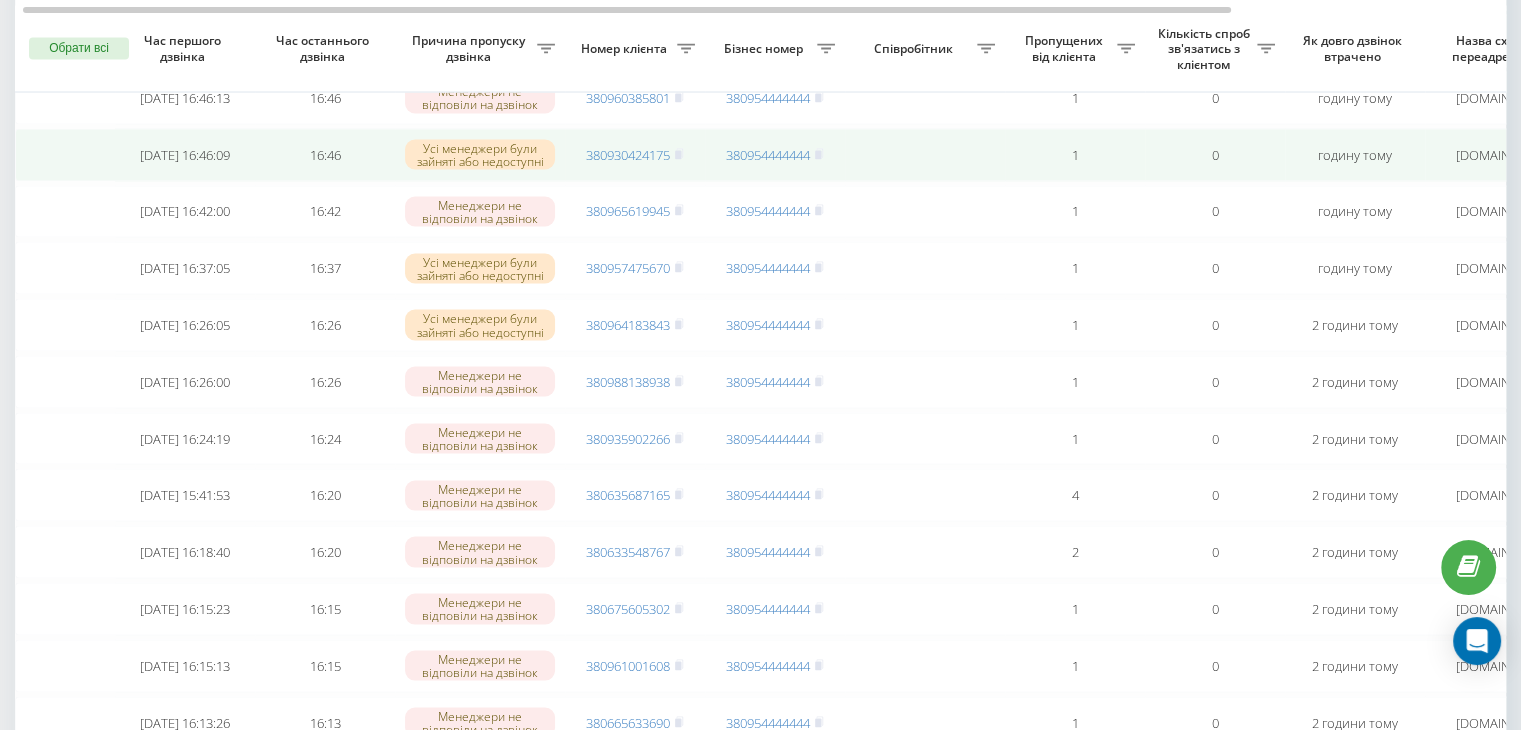 scroll, scrollTop: 0, scrollLeft: 0, axis: both 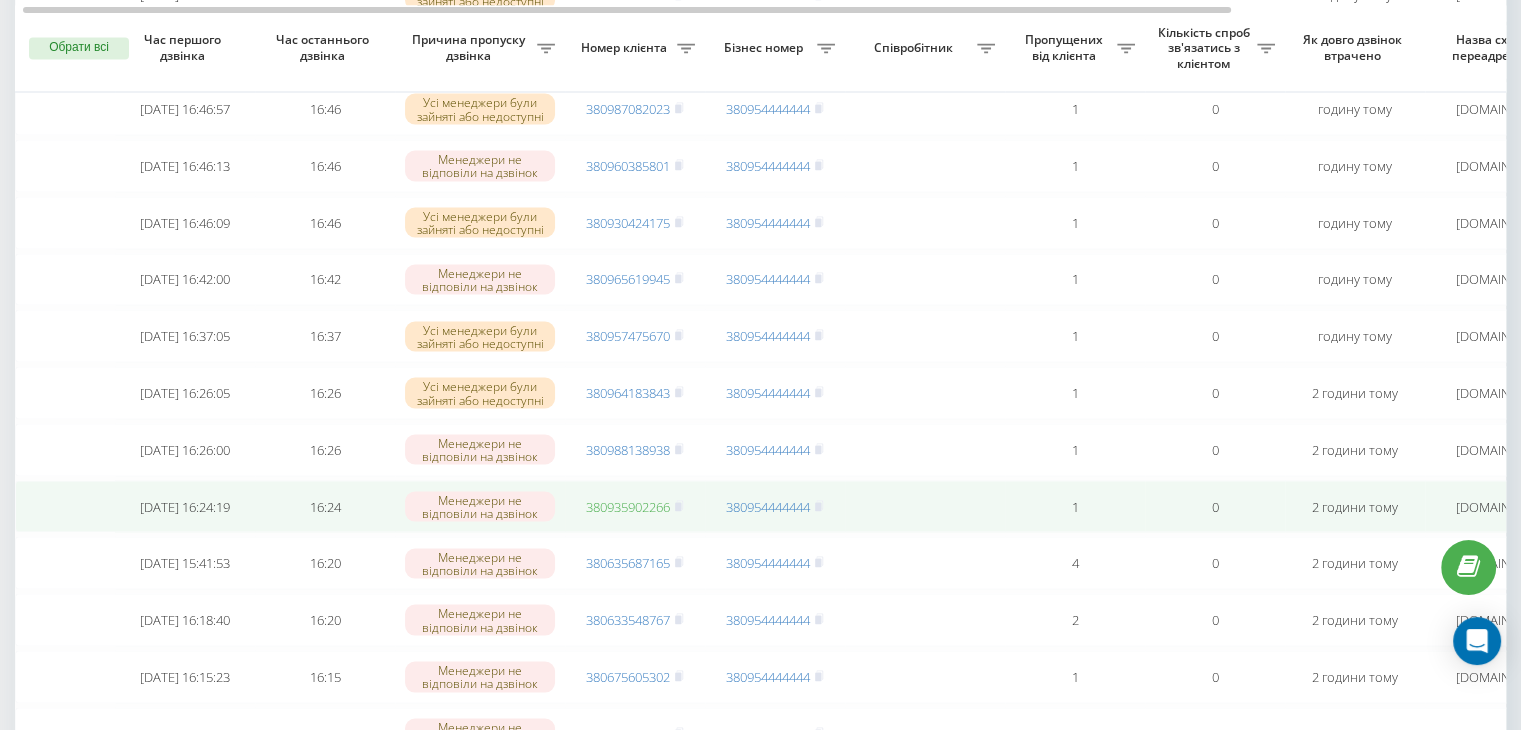 click on "380935902266" at bounding box center [628, 506] 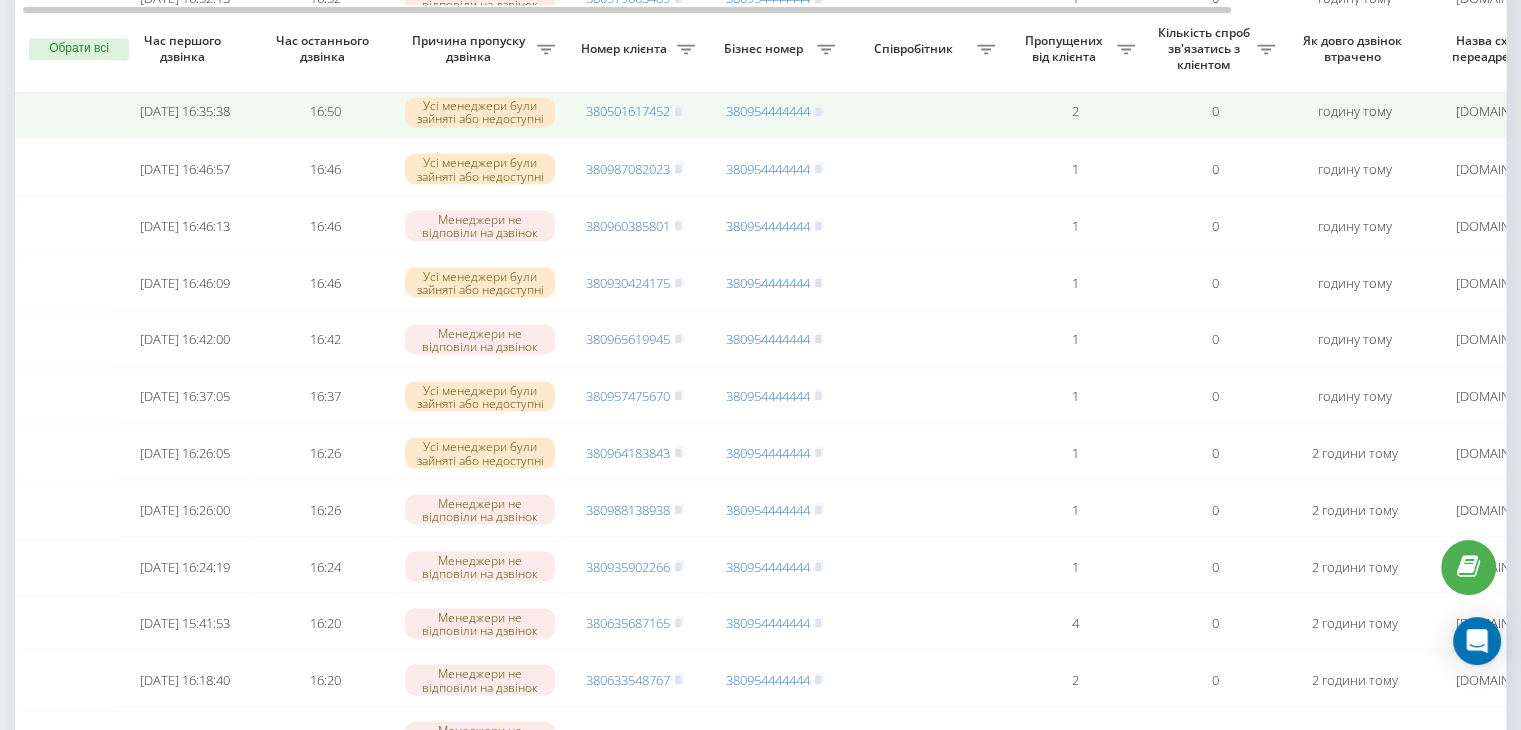 scroll, scrollTop: 3664, scrollLeft: 0, axis: vertical 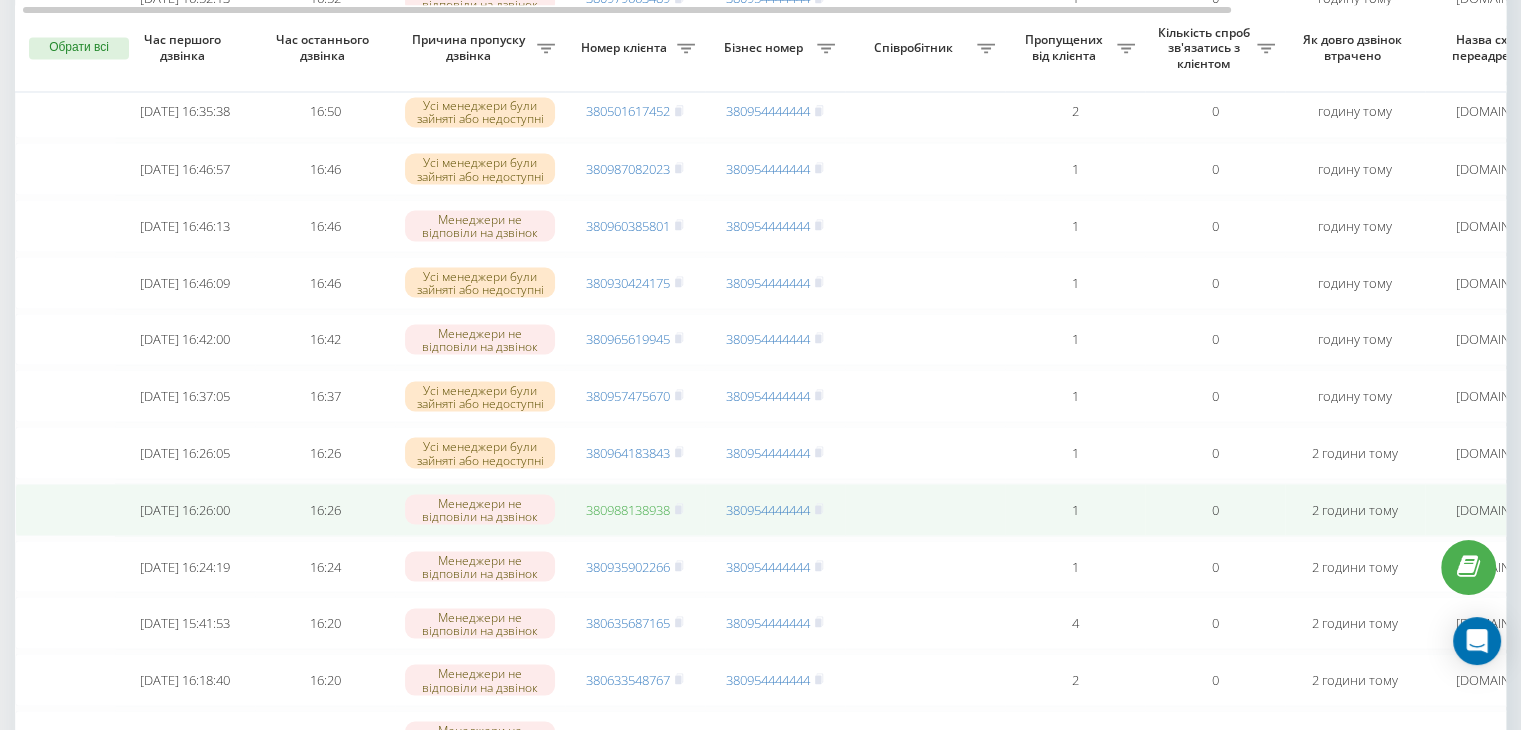 click on "380988138938" at bounding box center (628, 509) 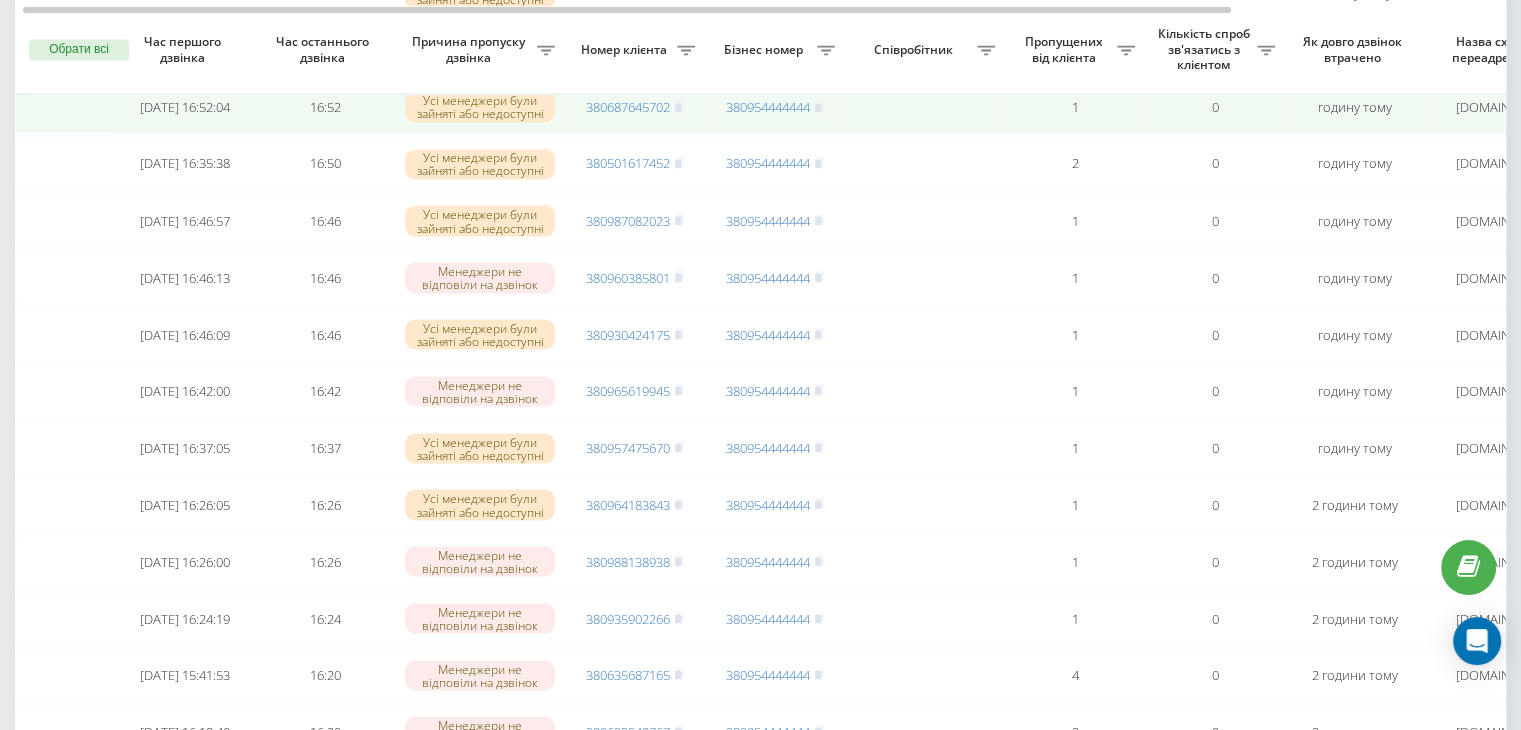 scroll, scrollTop: 3609, scrollLeft: 0, axis: vertical 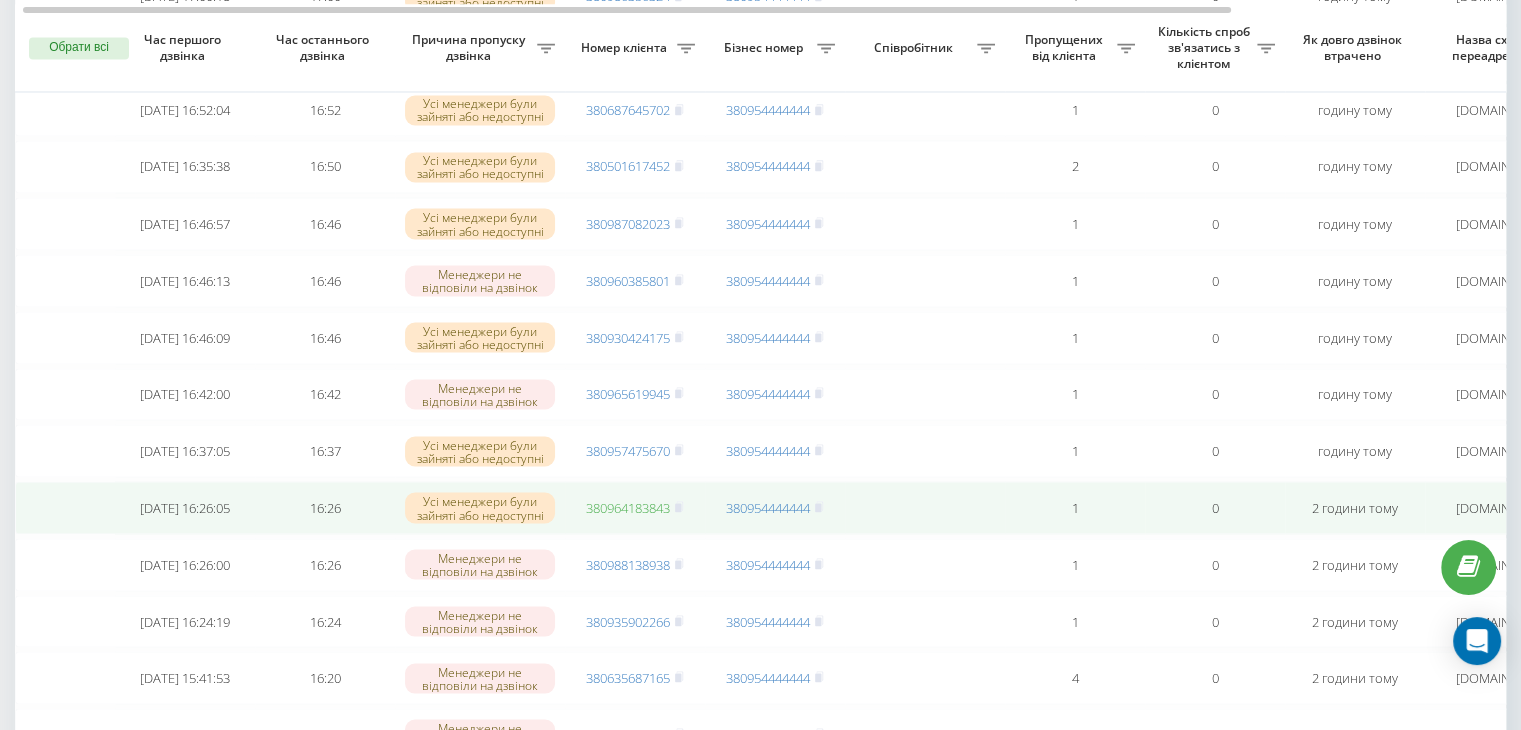 click on "380964183843" at bounding box center [628, 507] 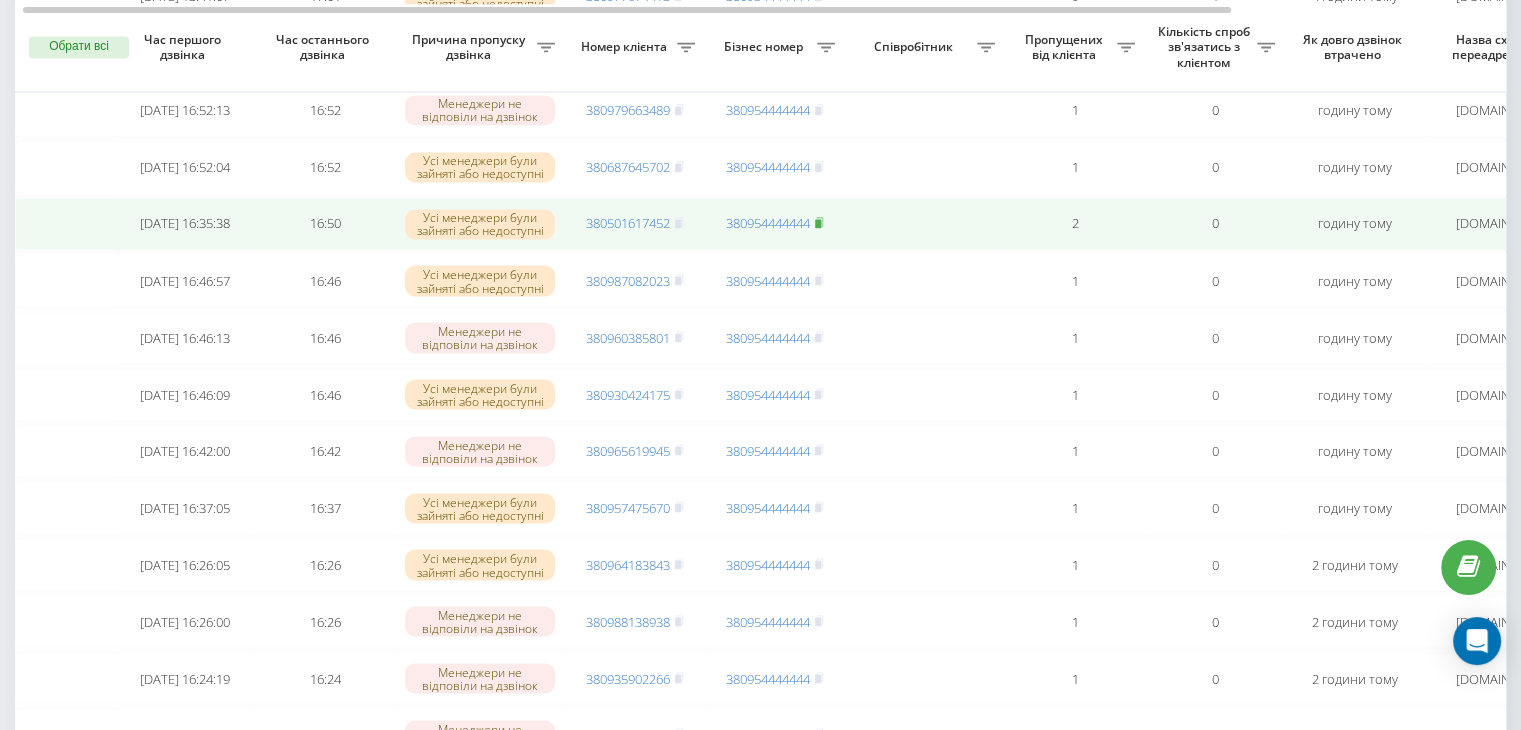 scroll, scrollTop: 3552, scrollLeft: 0, axis: vertical 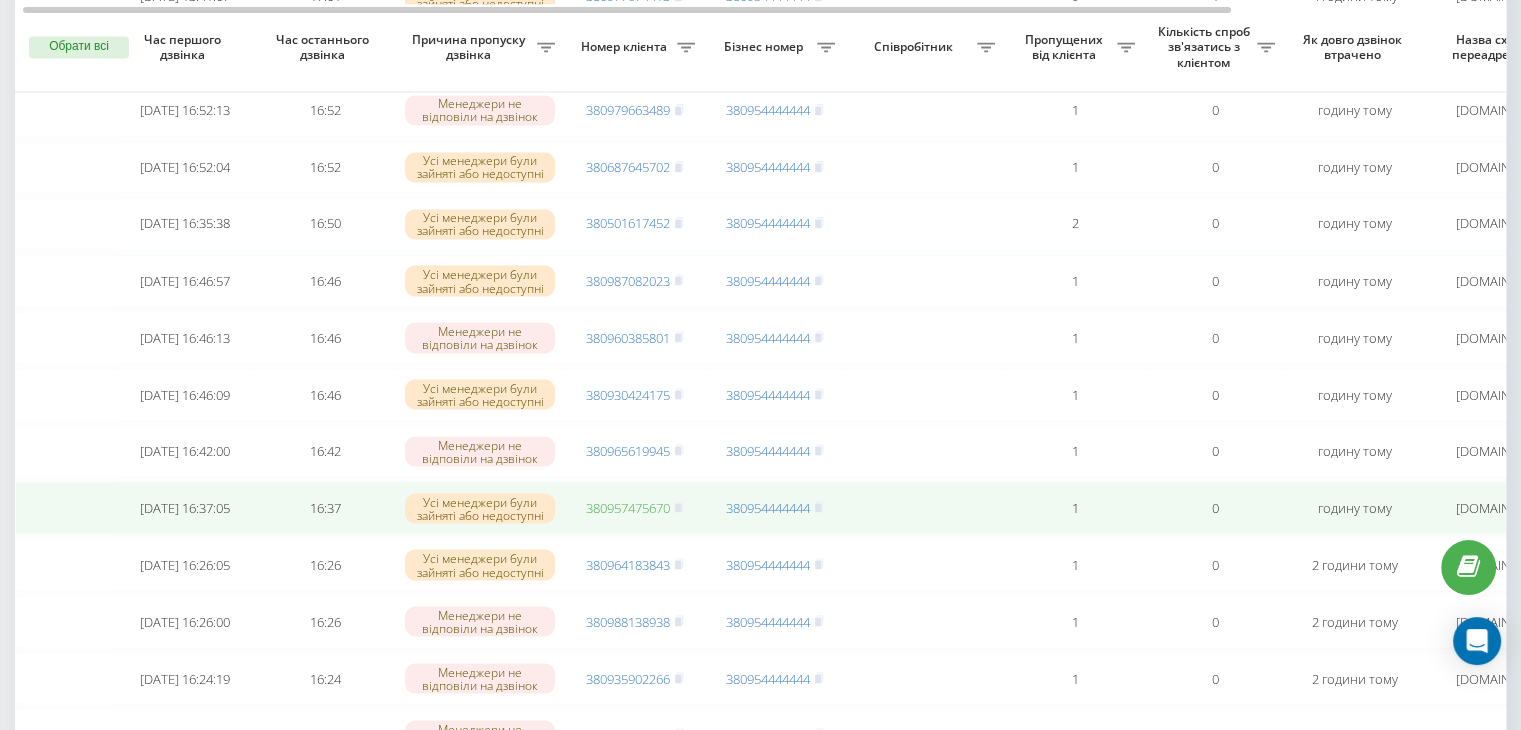 click on "380957475670" at bounding box center (628, 507) 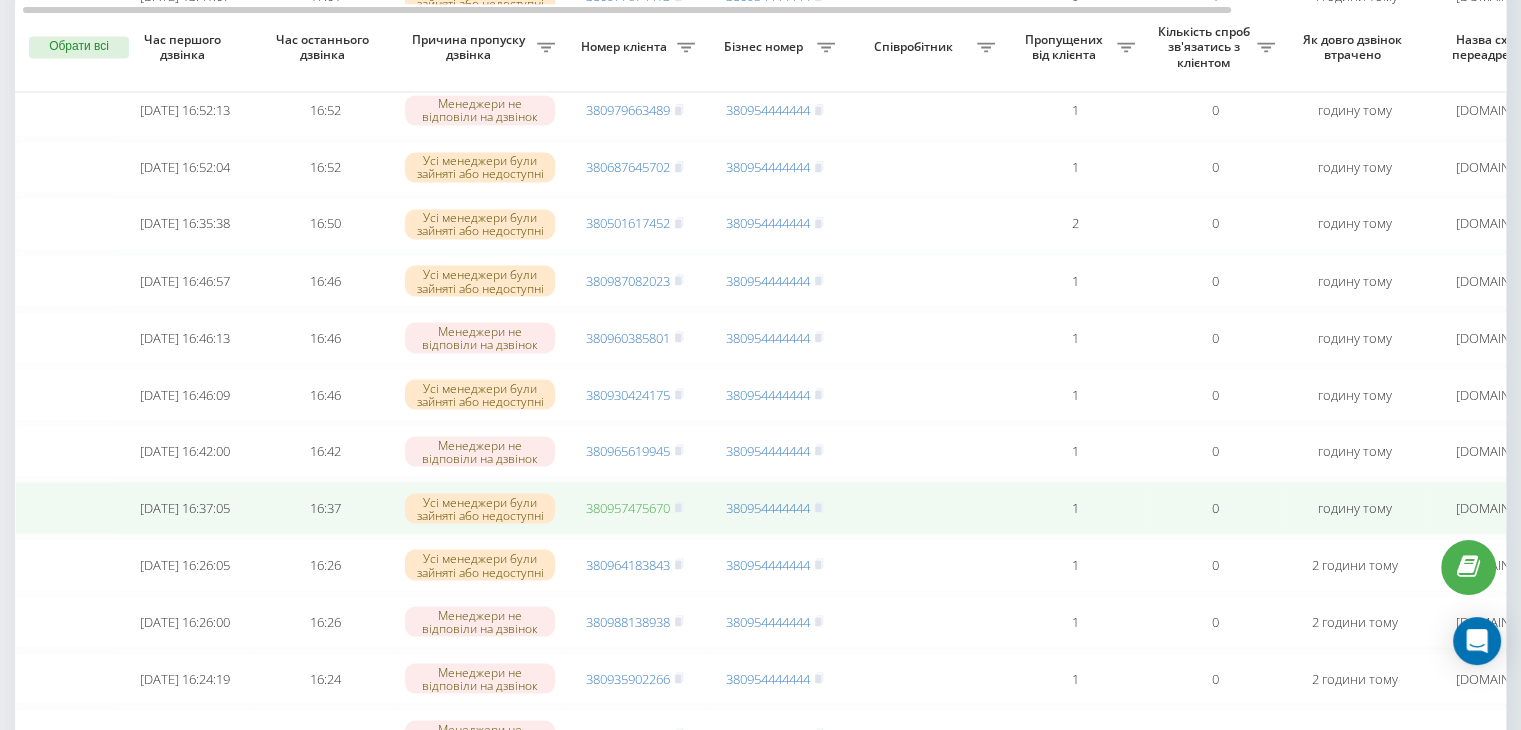 click on "380957475670" at bounding box center [628, 507] 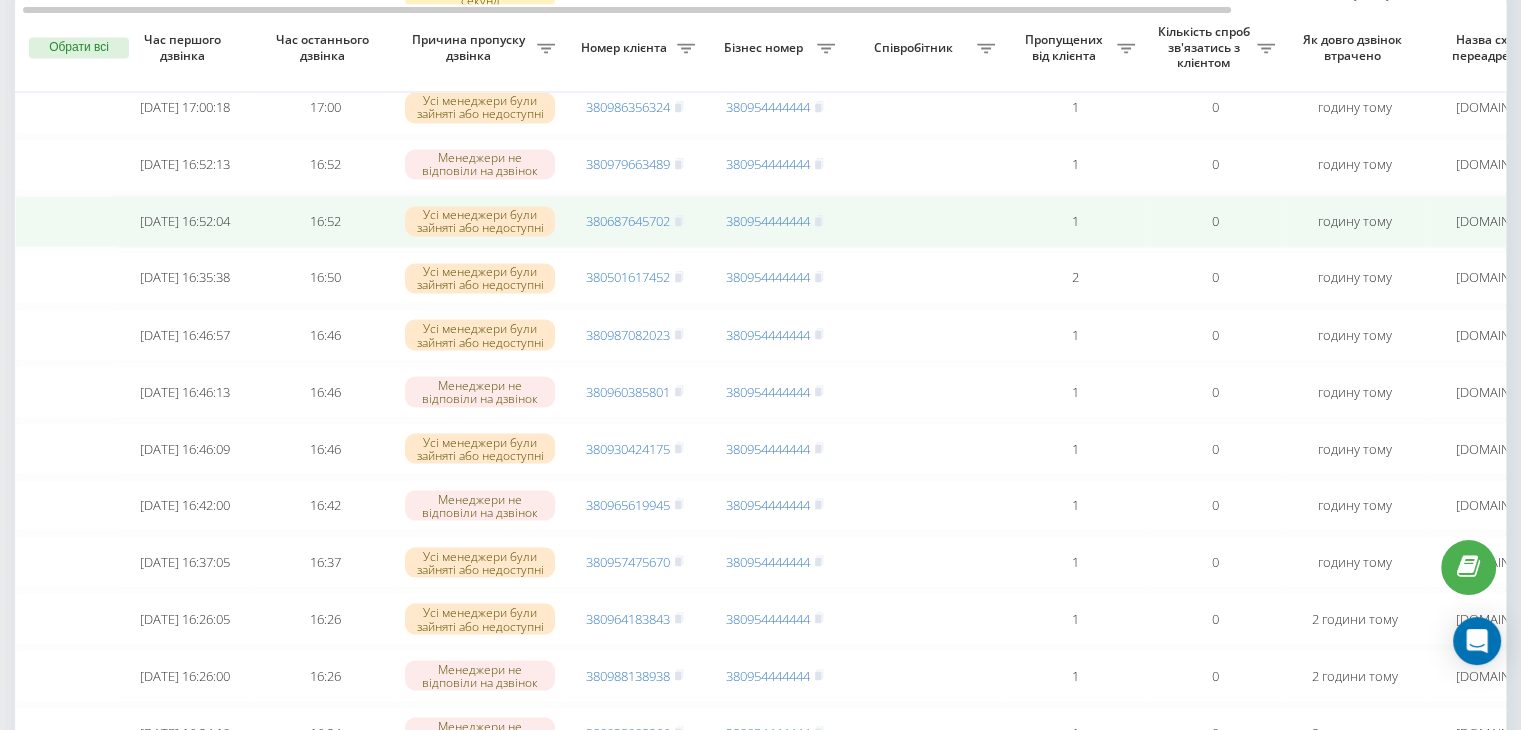 scroll, scrollTop: 3500, scrollLeft: 0, axis: vertical 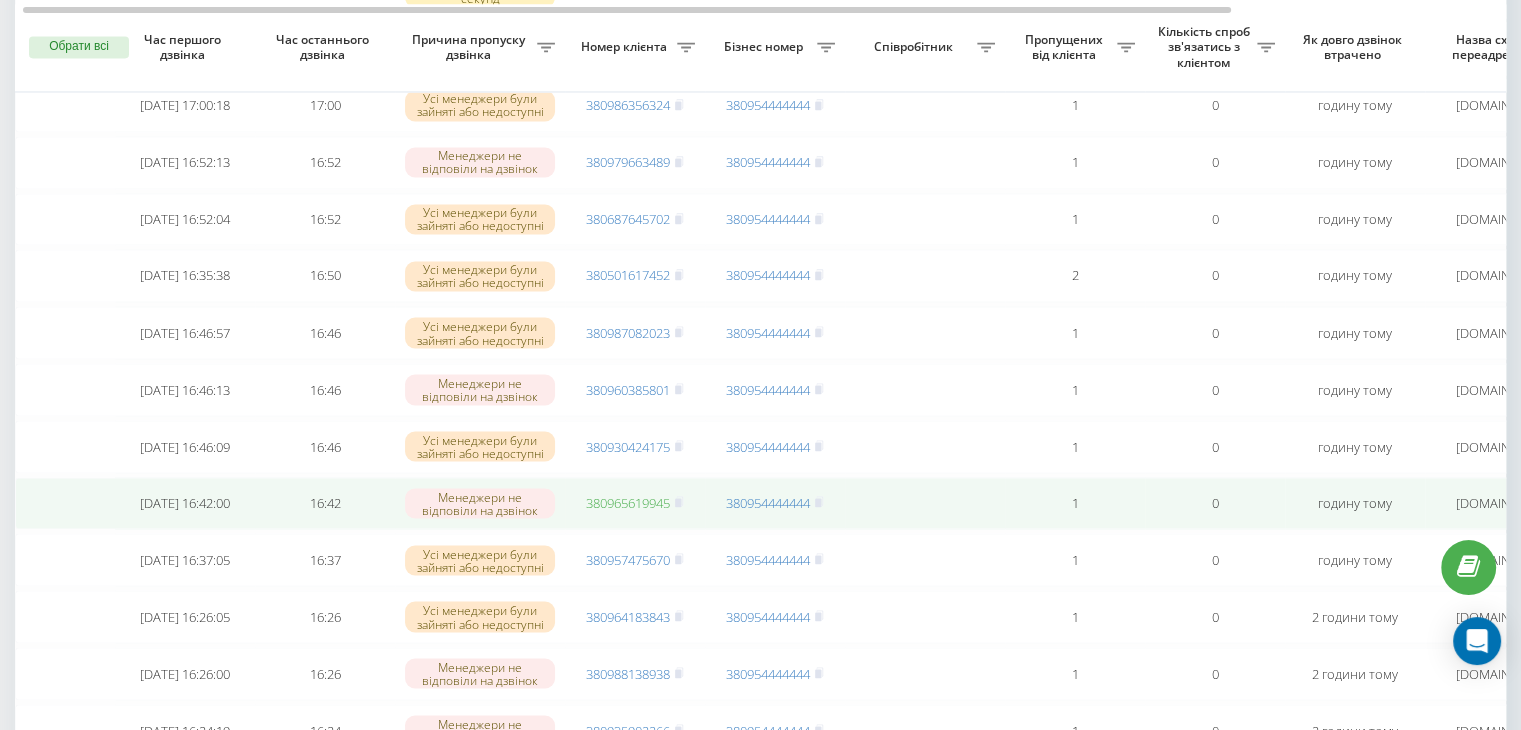 click on "380965619945" at bounding box center (628, 502) 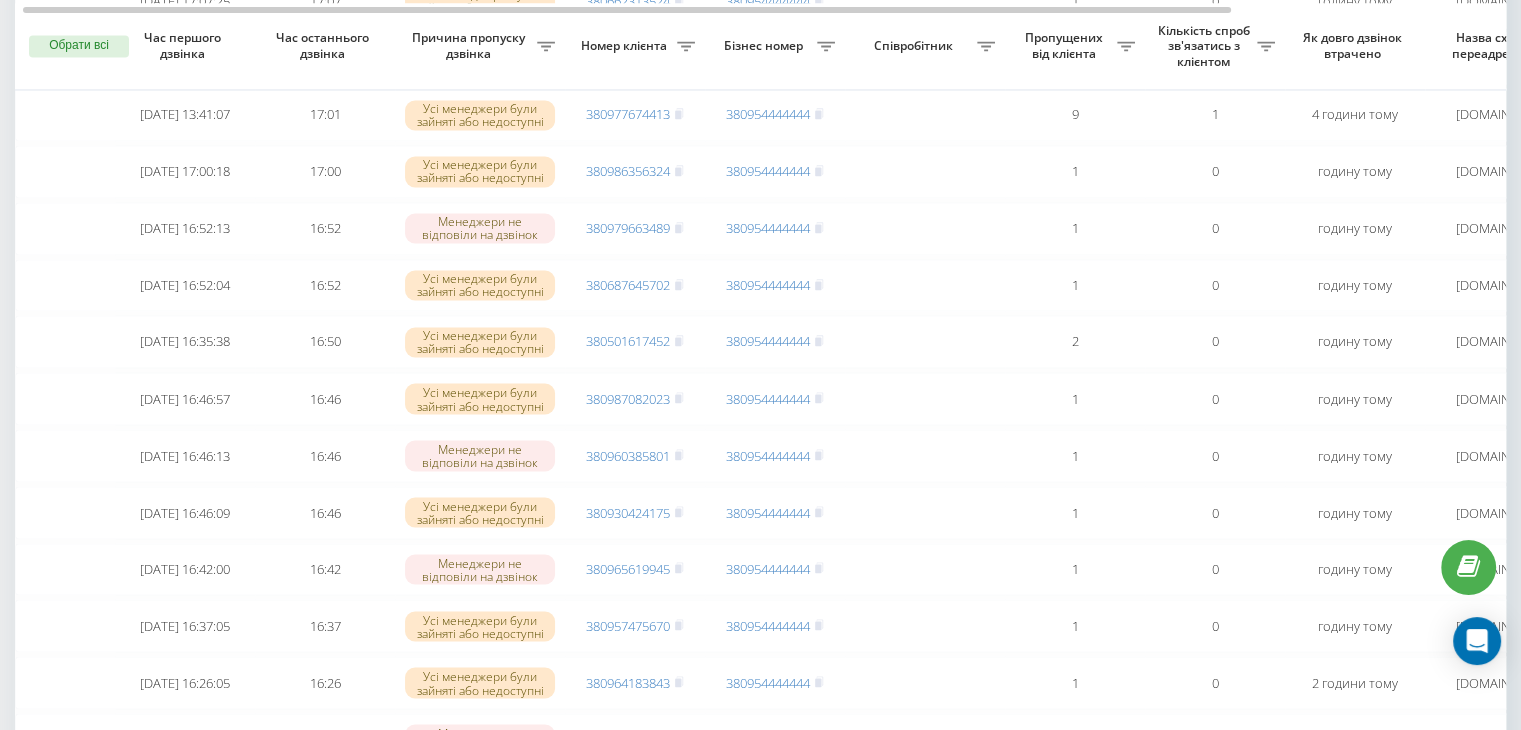 scroll, scrollTop: 3432, scrollLeft: 0, axis: vertical 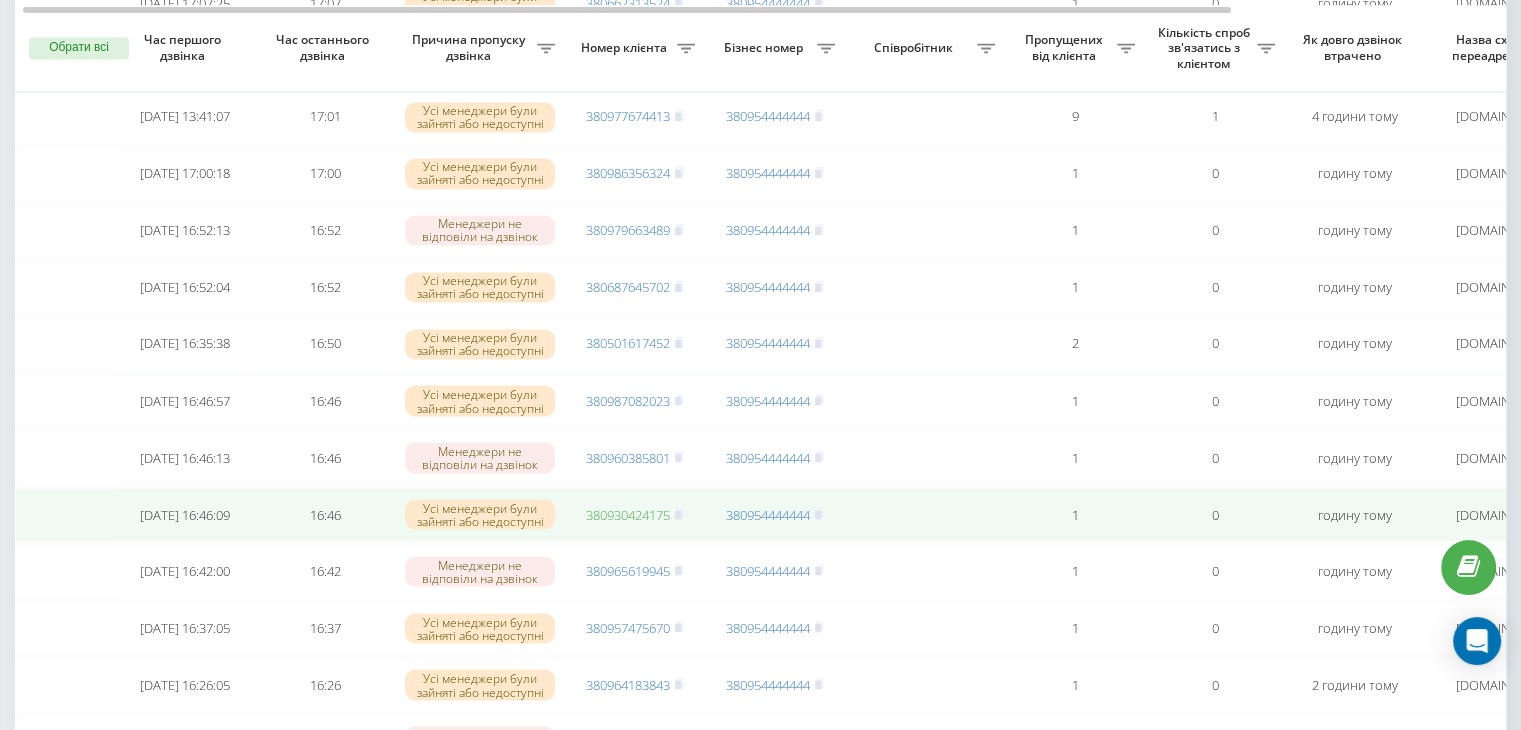click on "380930424175" at bounding box center (628, 514) 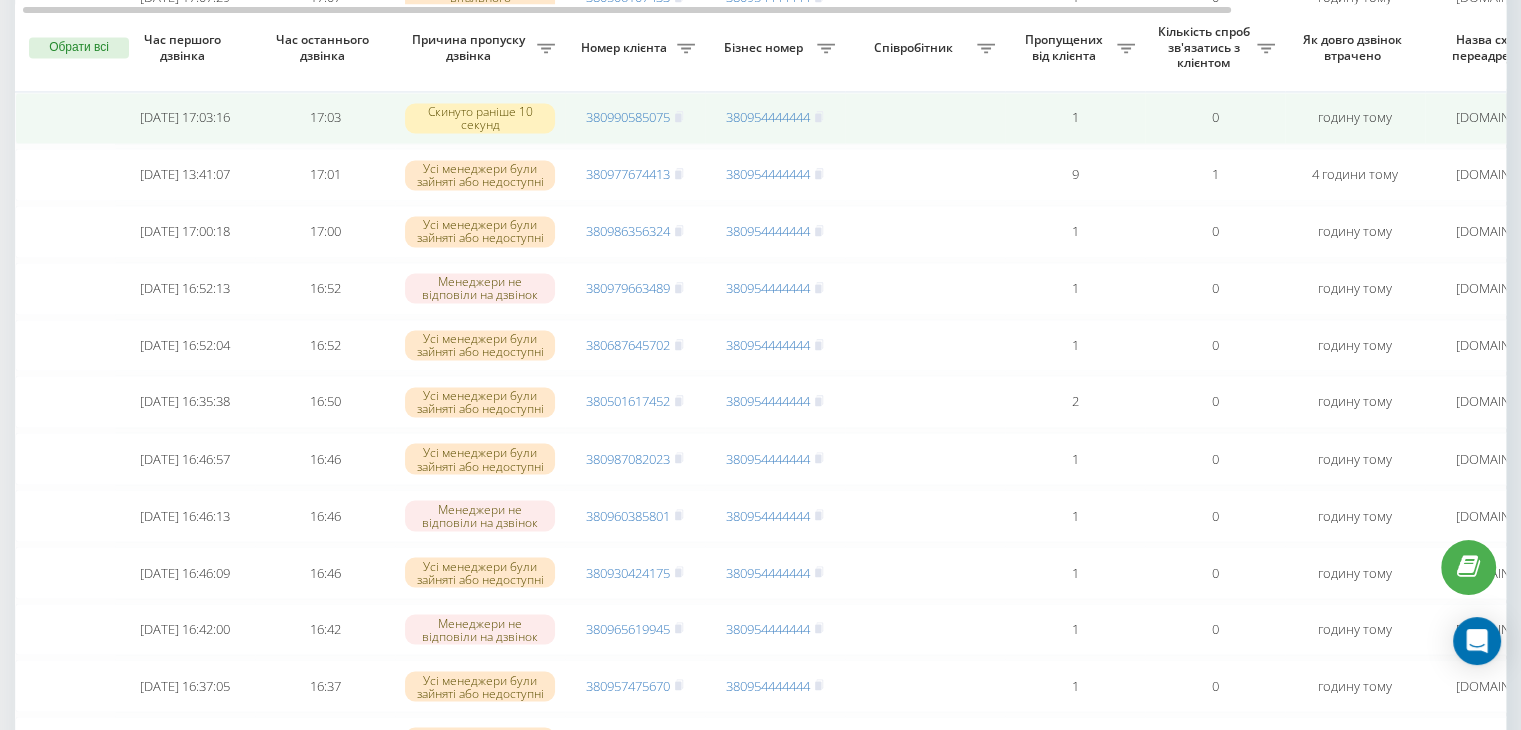 scroll, scrollTop: 3373, scrollLeft: 0, axis: vertical 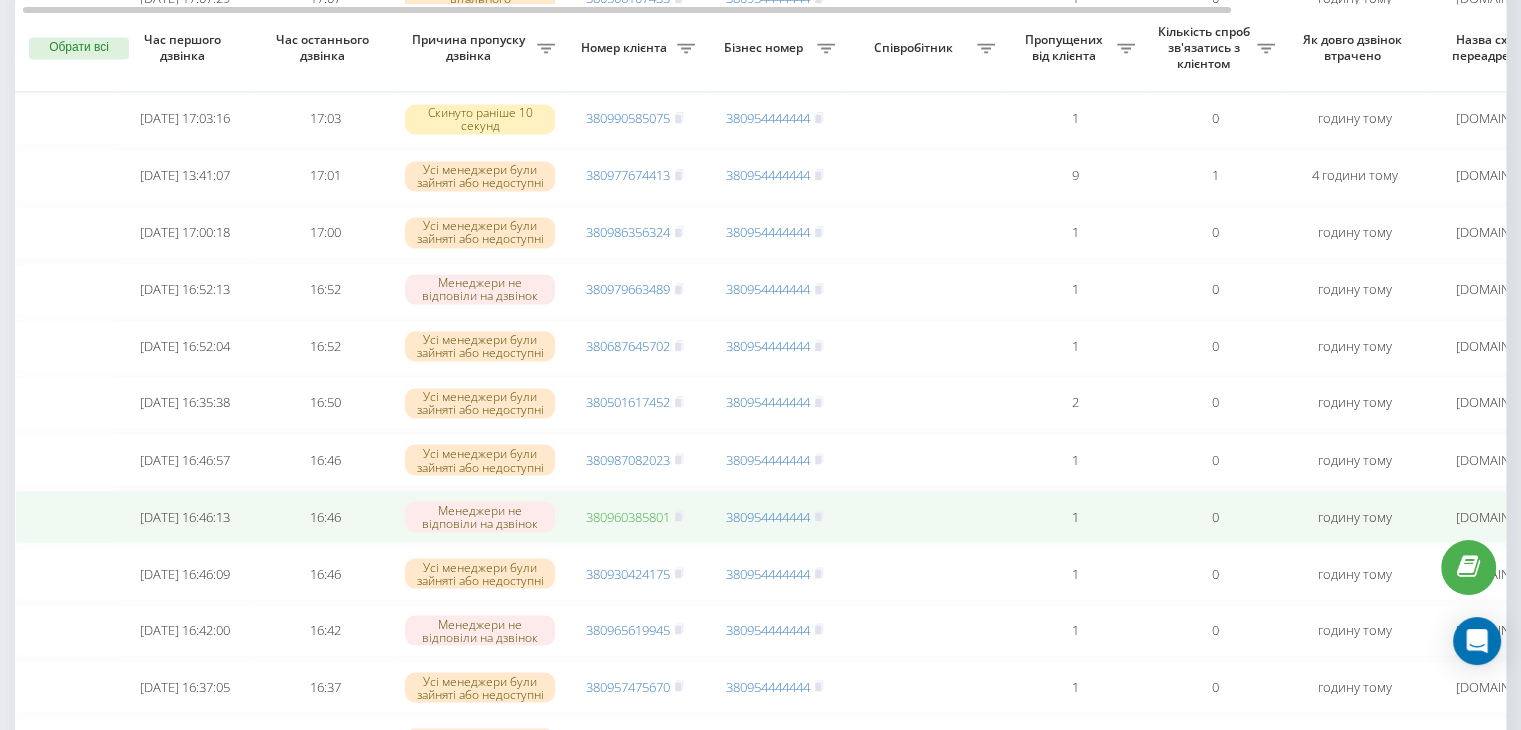 click on "380960385801" at bounding box center [628, 516] 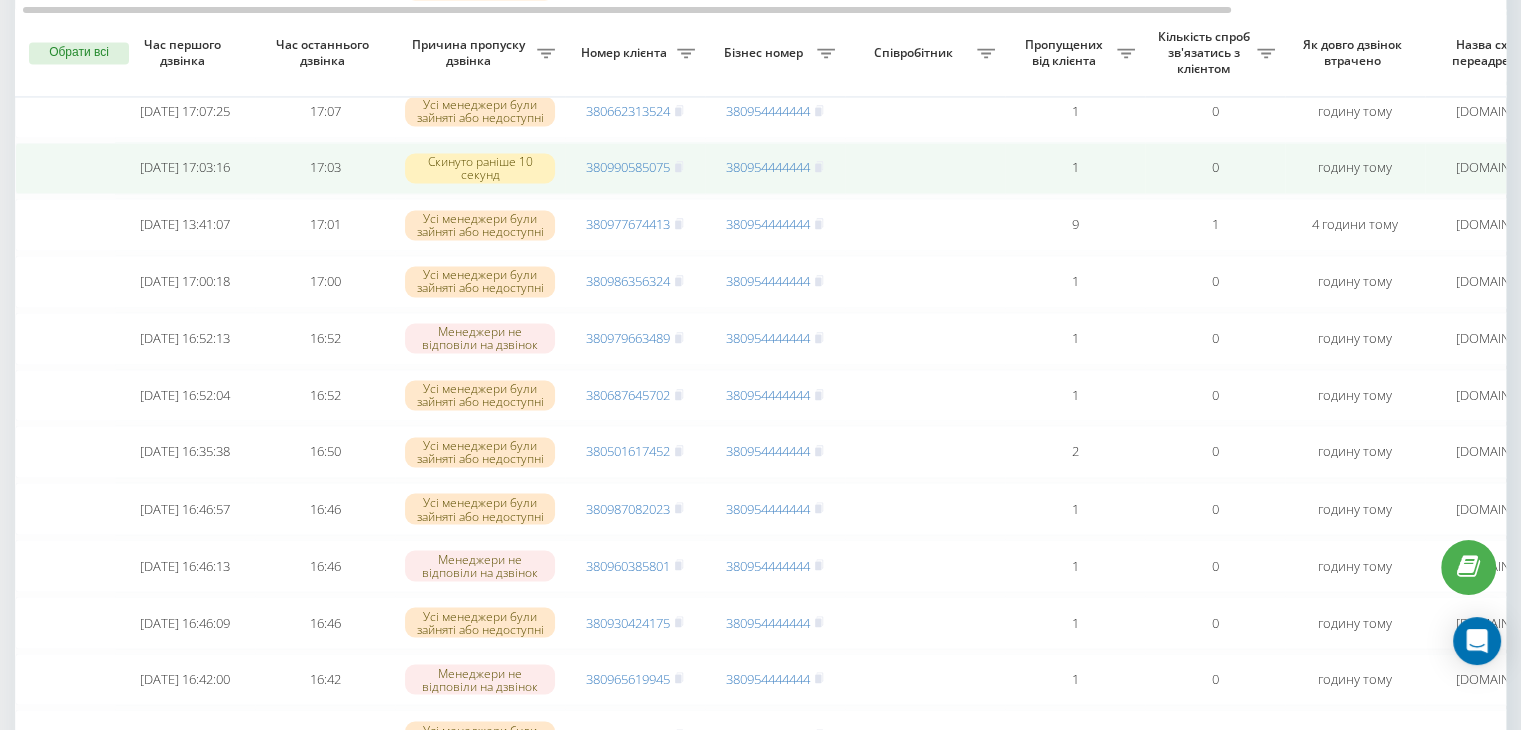 scroll, scrollTop: 3313, scrollLeft: 0, axis: vertical 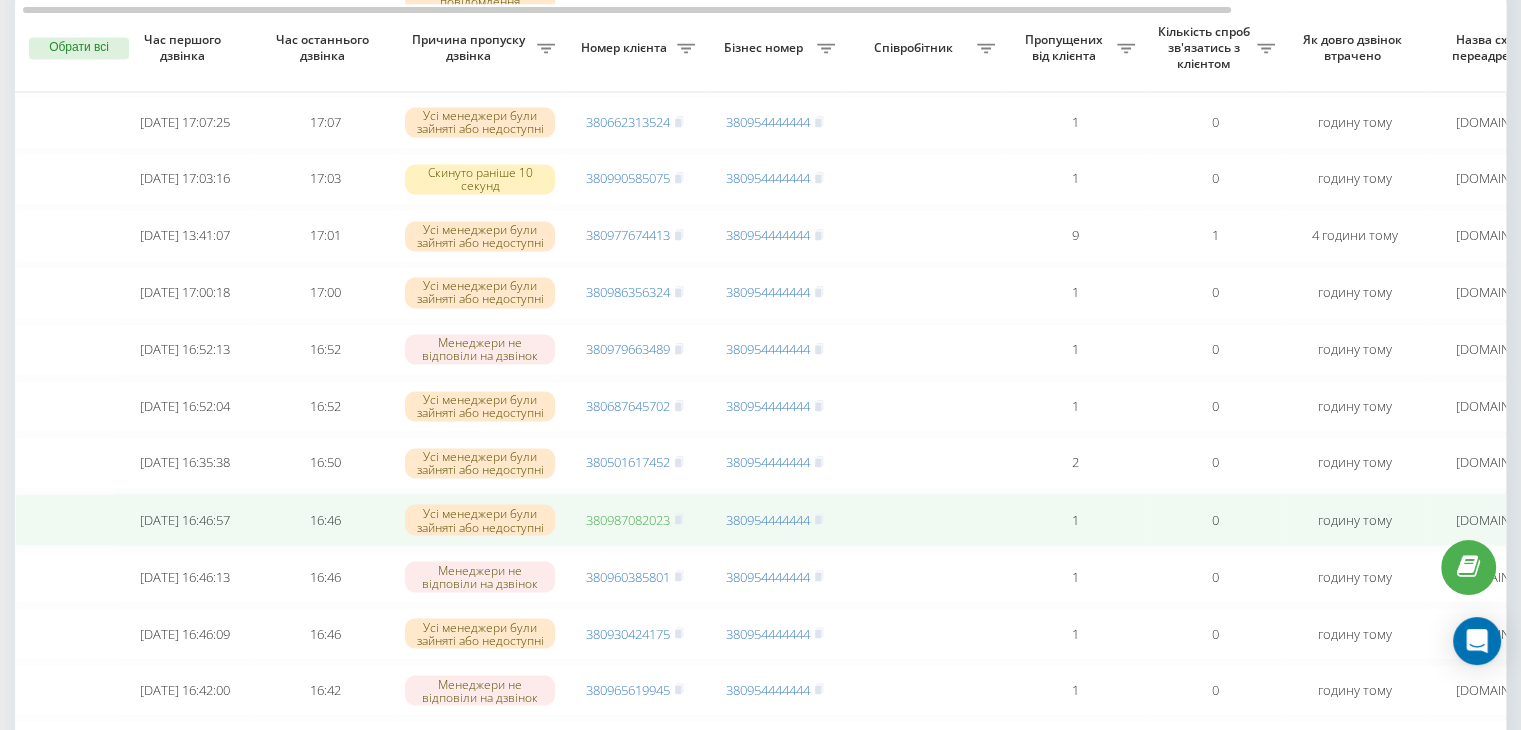 click on "380987082023" at bounding box center [628, 519] 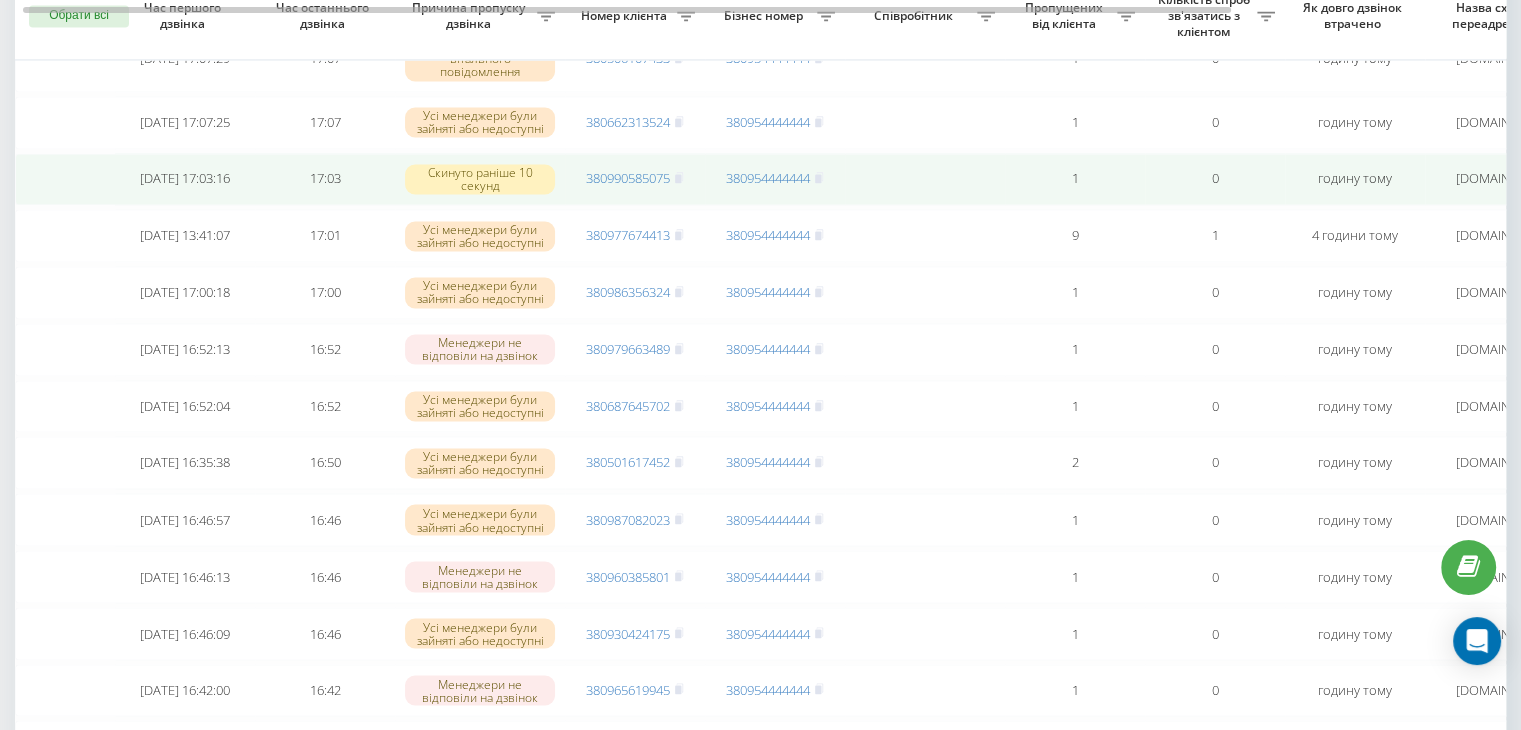 scroll, scrollTop: 3272, scrollLeft: 0, axis: vertical 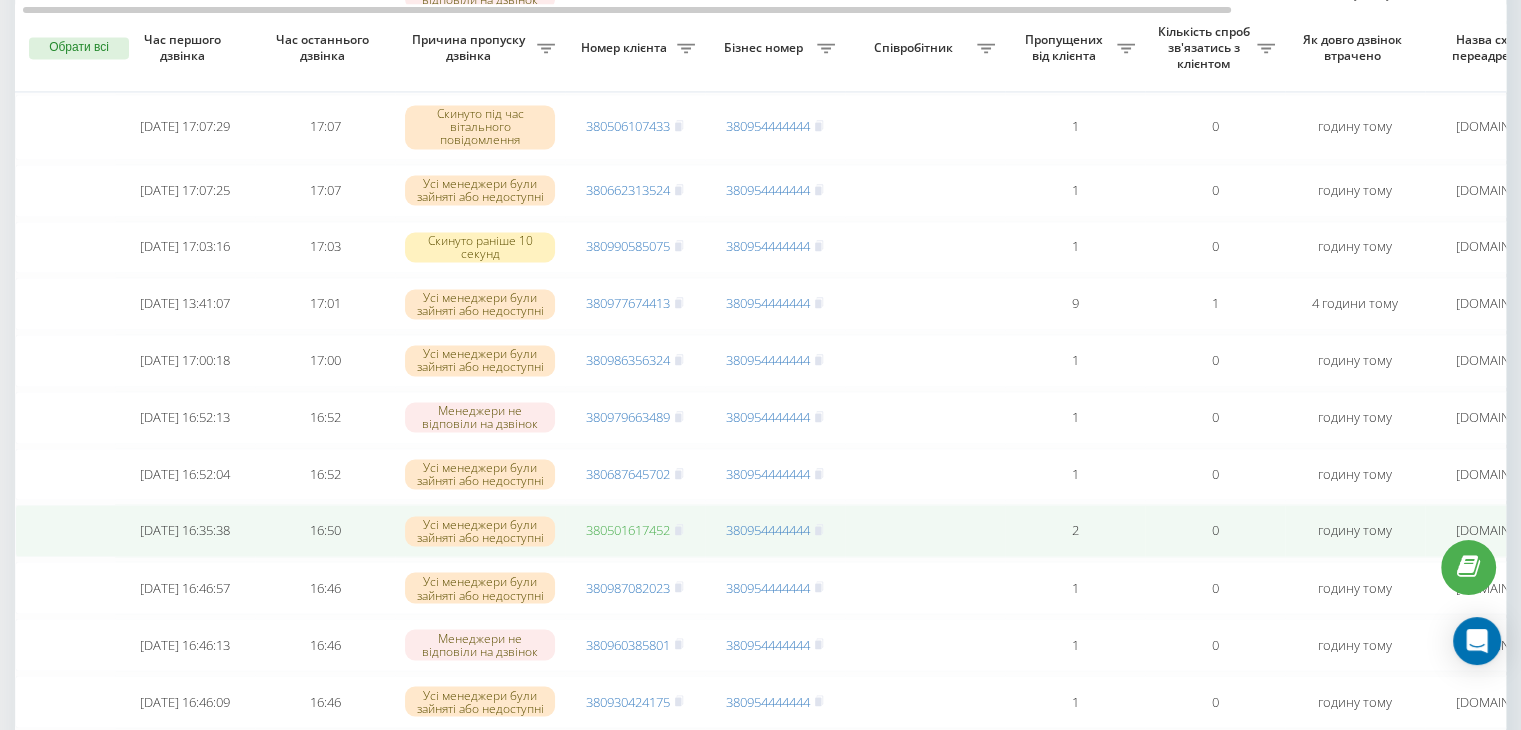 click on "380501617452" at bounding box center [628, 530] 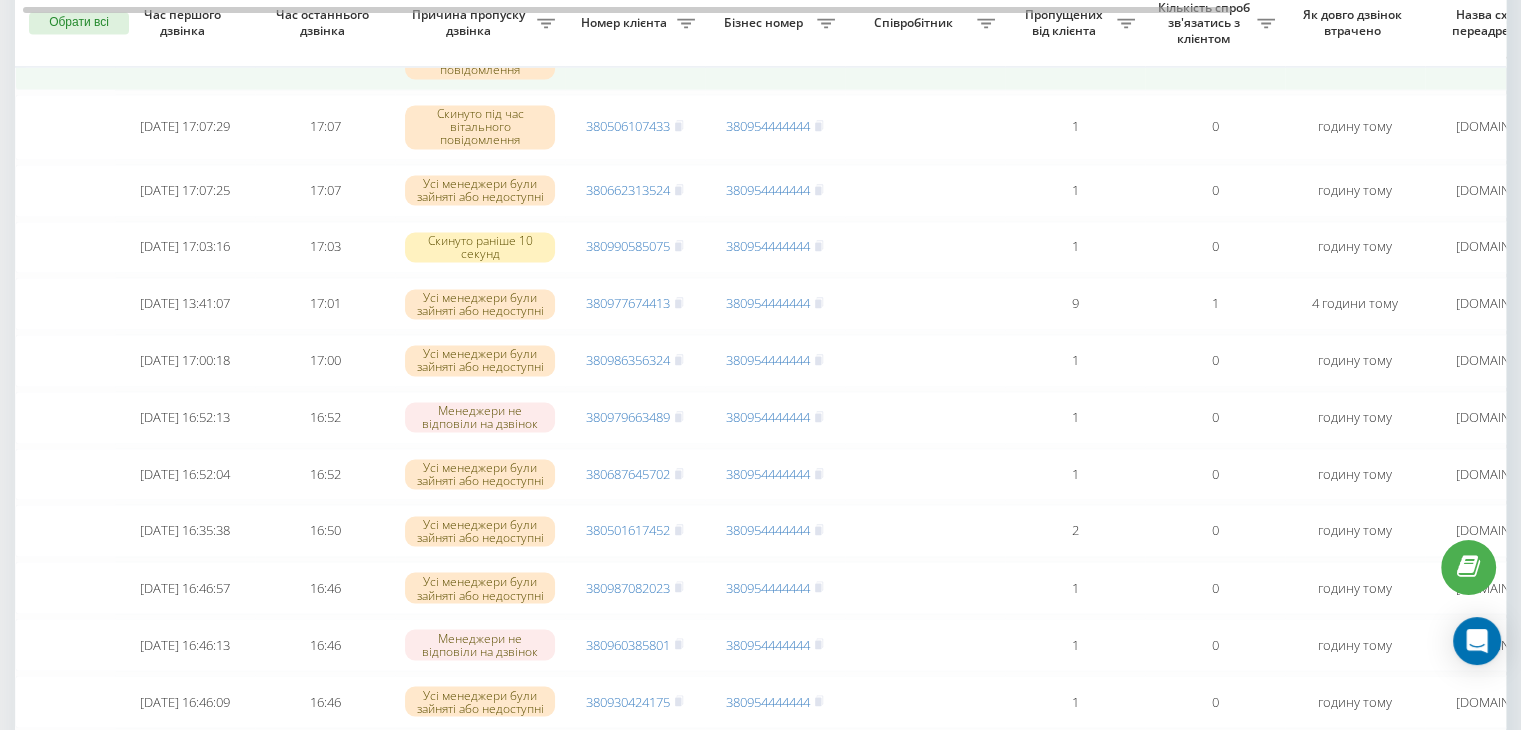 scroll, scrollTop: 0, scrollLeft: 0, axis: both 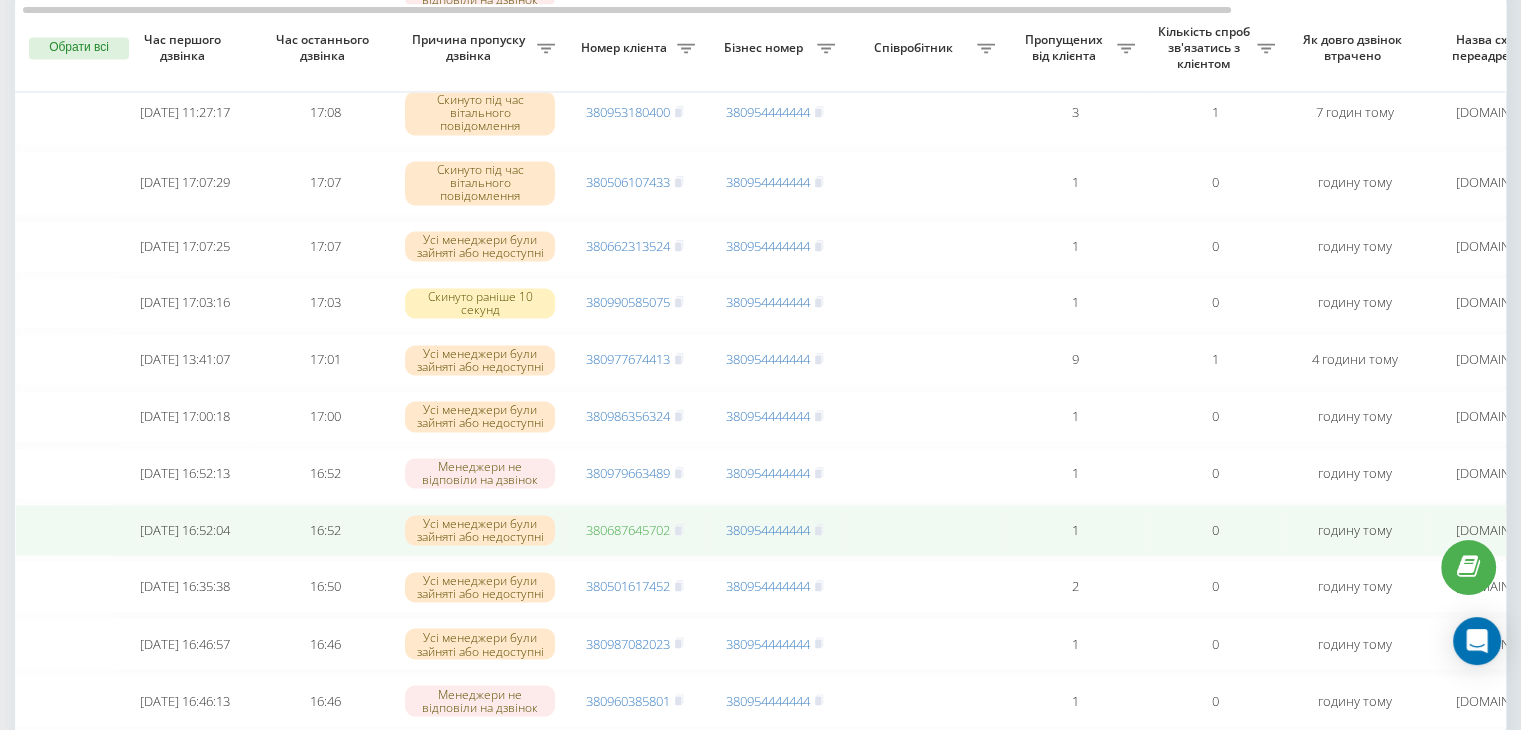 click on "380687645702" at bounding box center [628, 530] 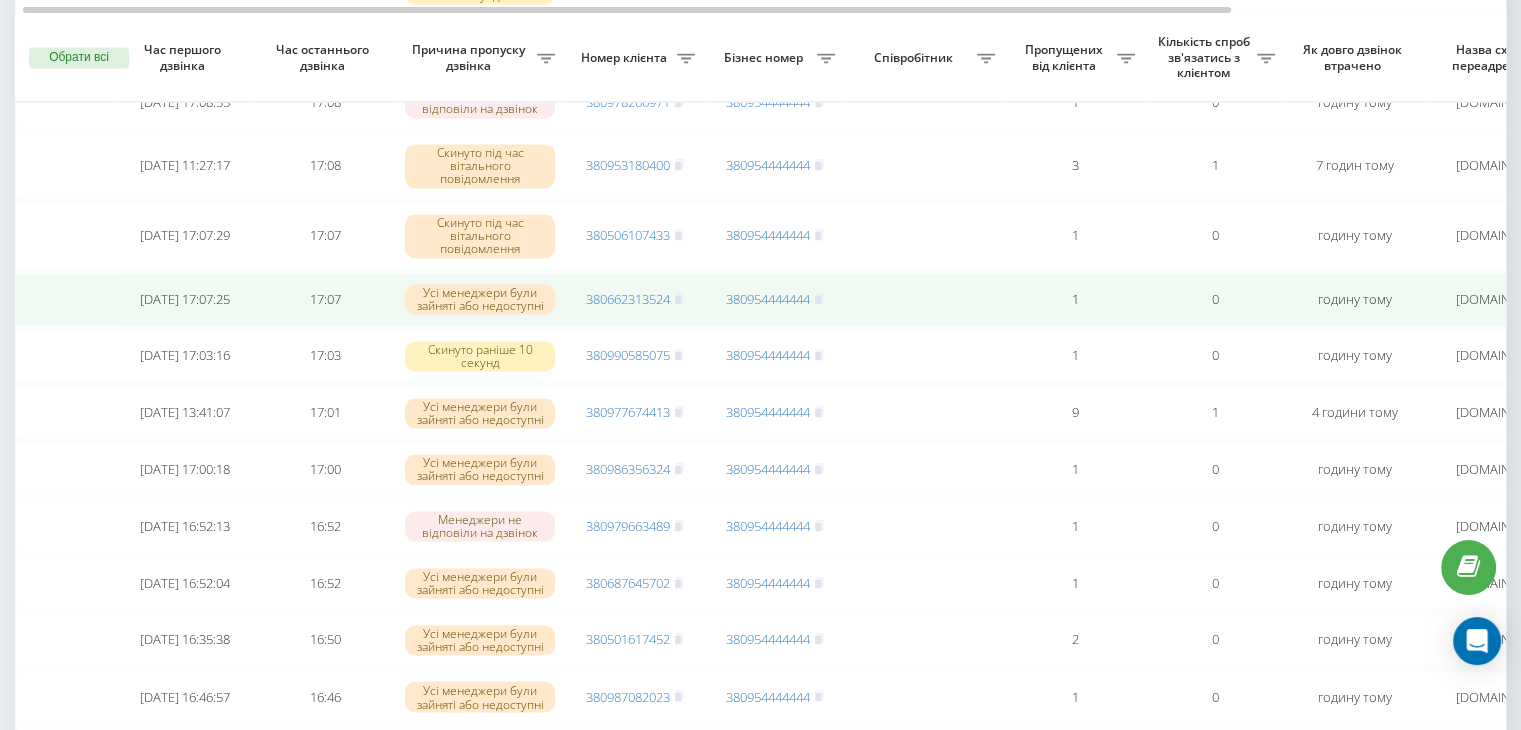 scroll, scrollTop: 3133, scrollLeft: 0, axis: vertical 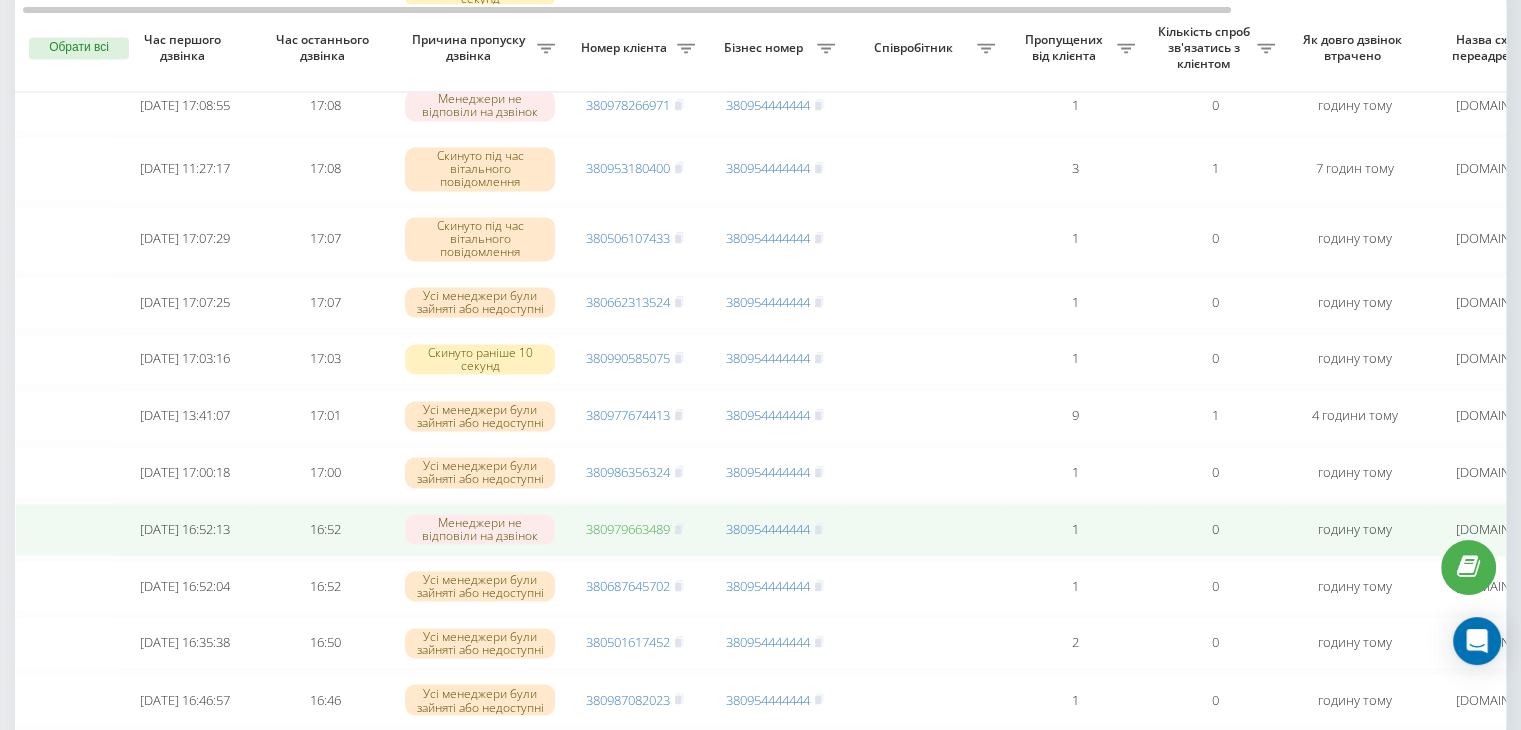click on "380979663489" at bounding box center (628, 529) 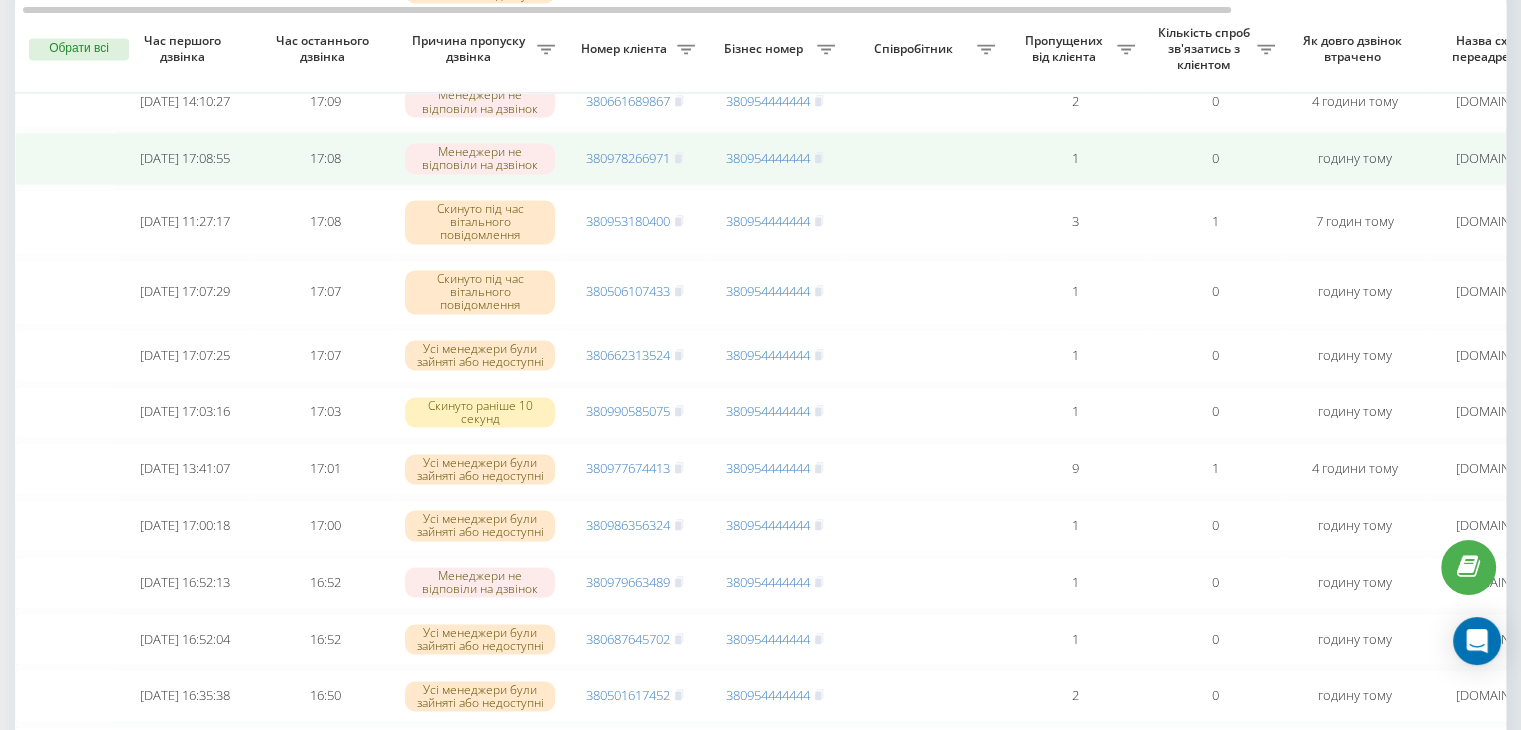 scroll, scrollTop: 3081, scrollLeft: 0, axis: vertical 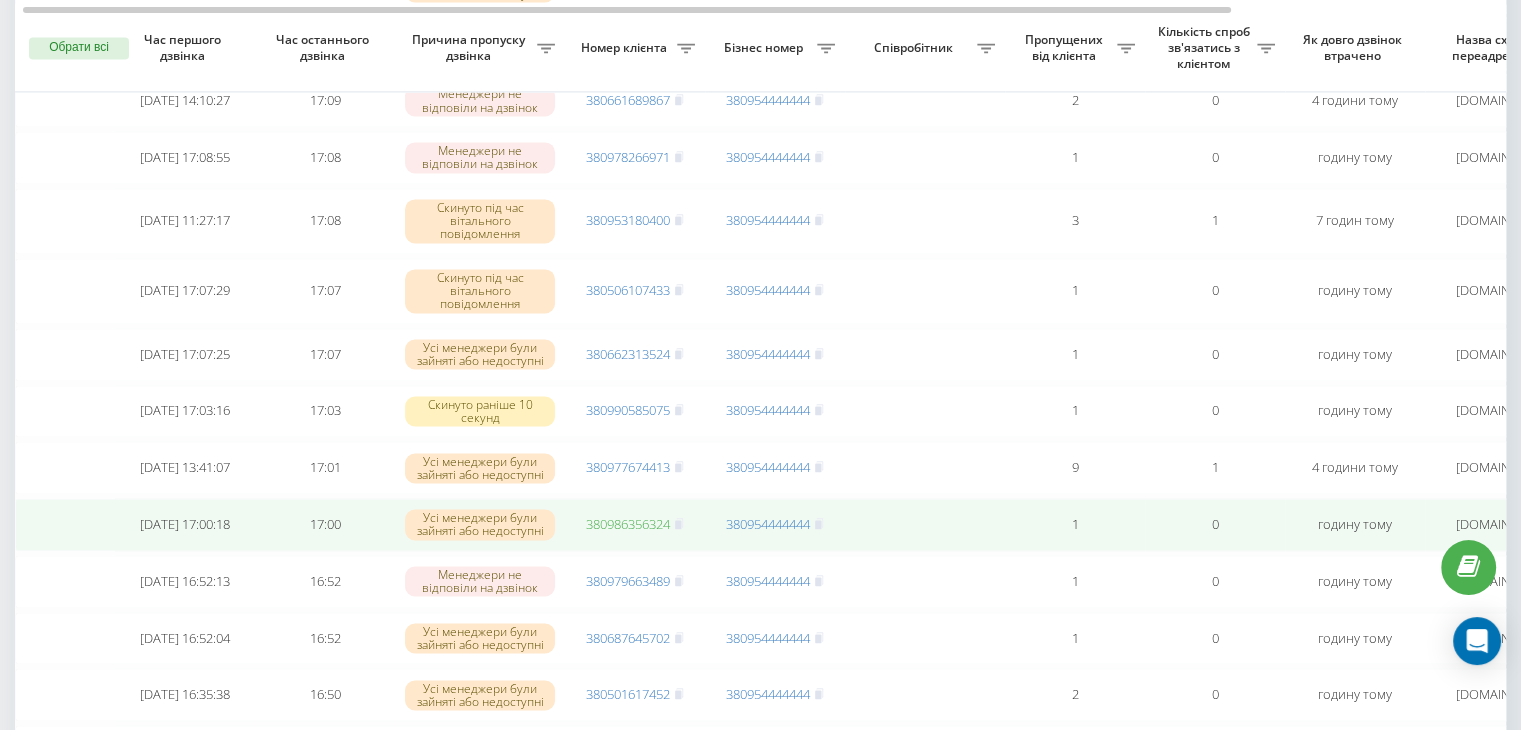 click on "380986356324" at bounding box center [628, 524] 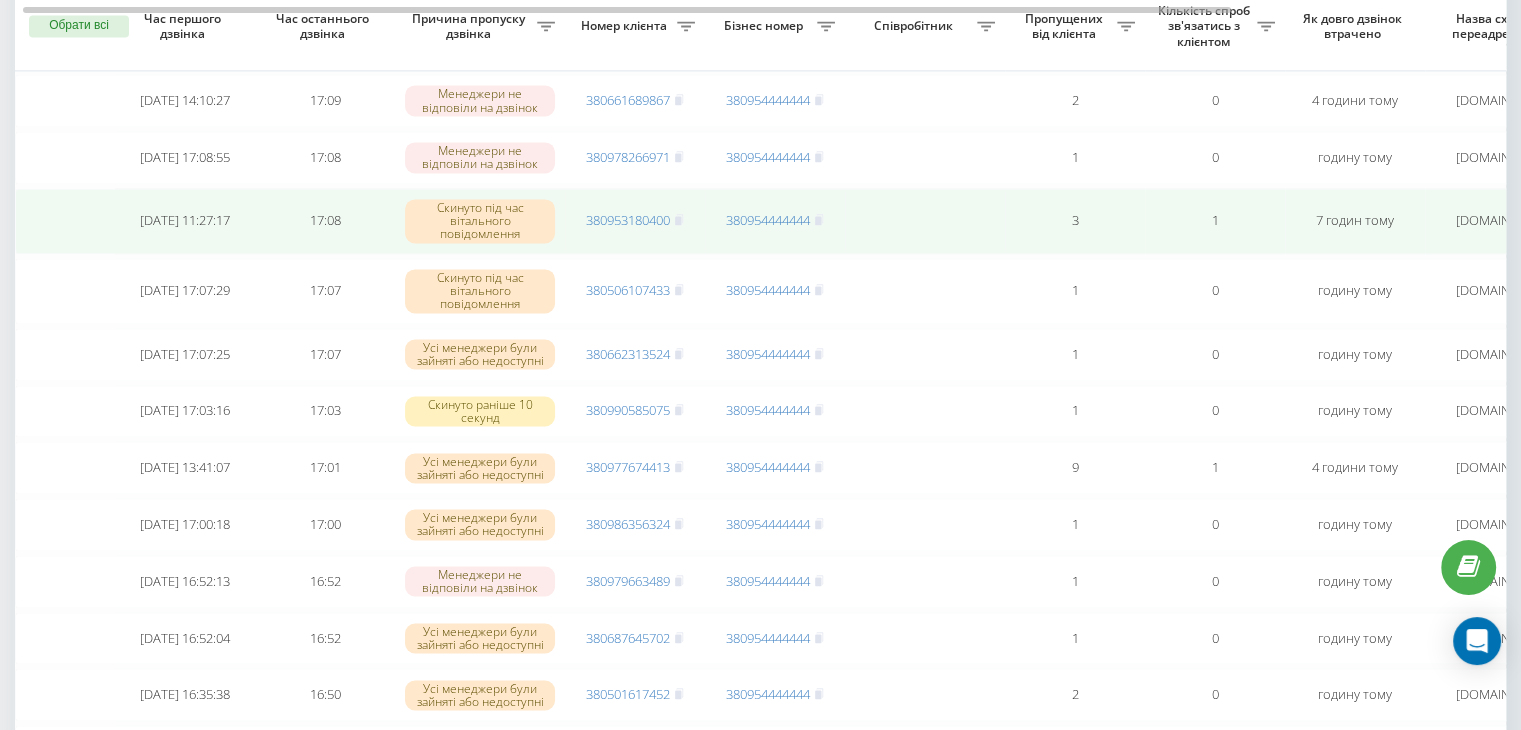 scroll, scrollTop: 3054, scrollLeft: 0, axis: vertical 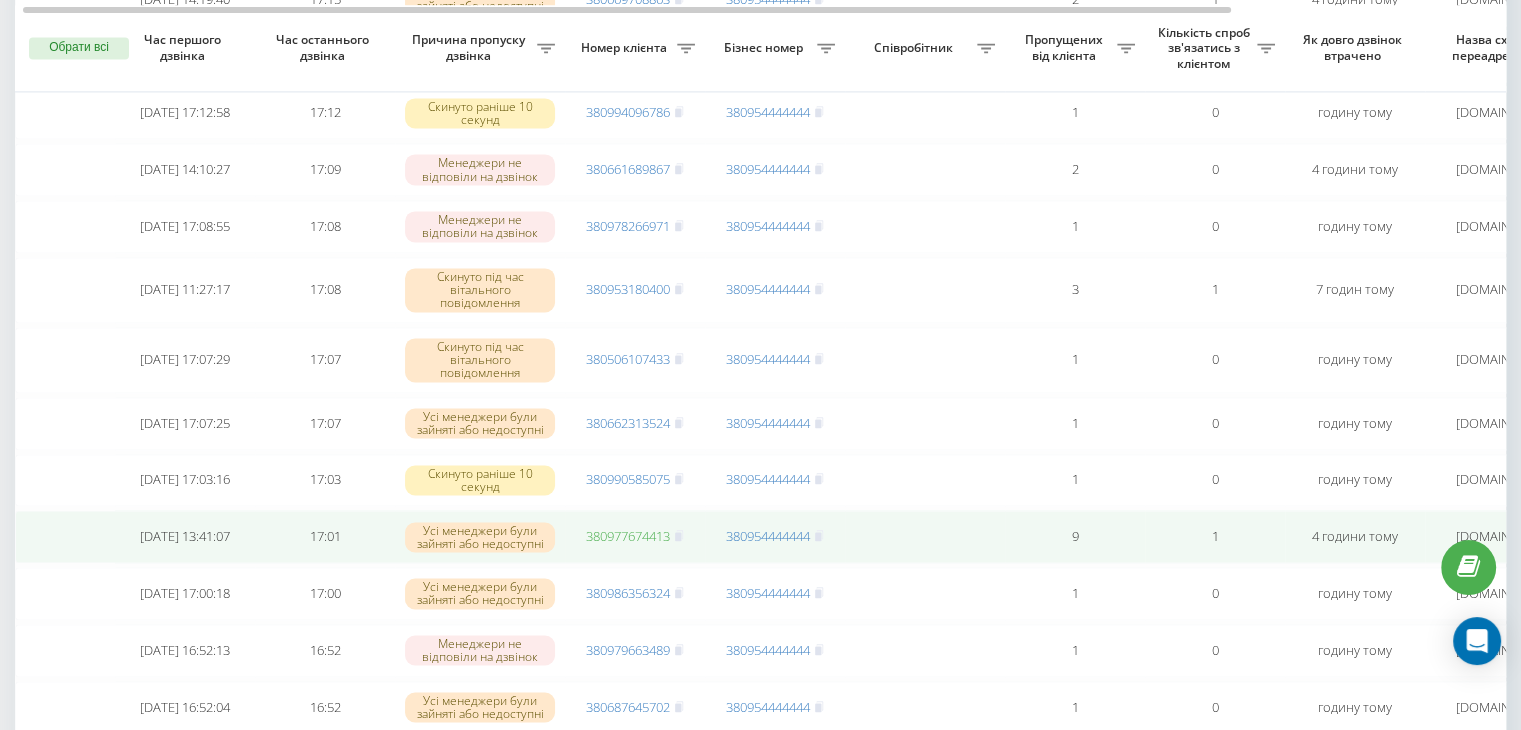 click on "380977674413" at bounding box center (628, 536) 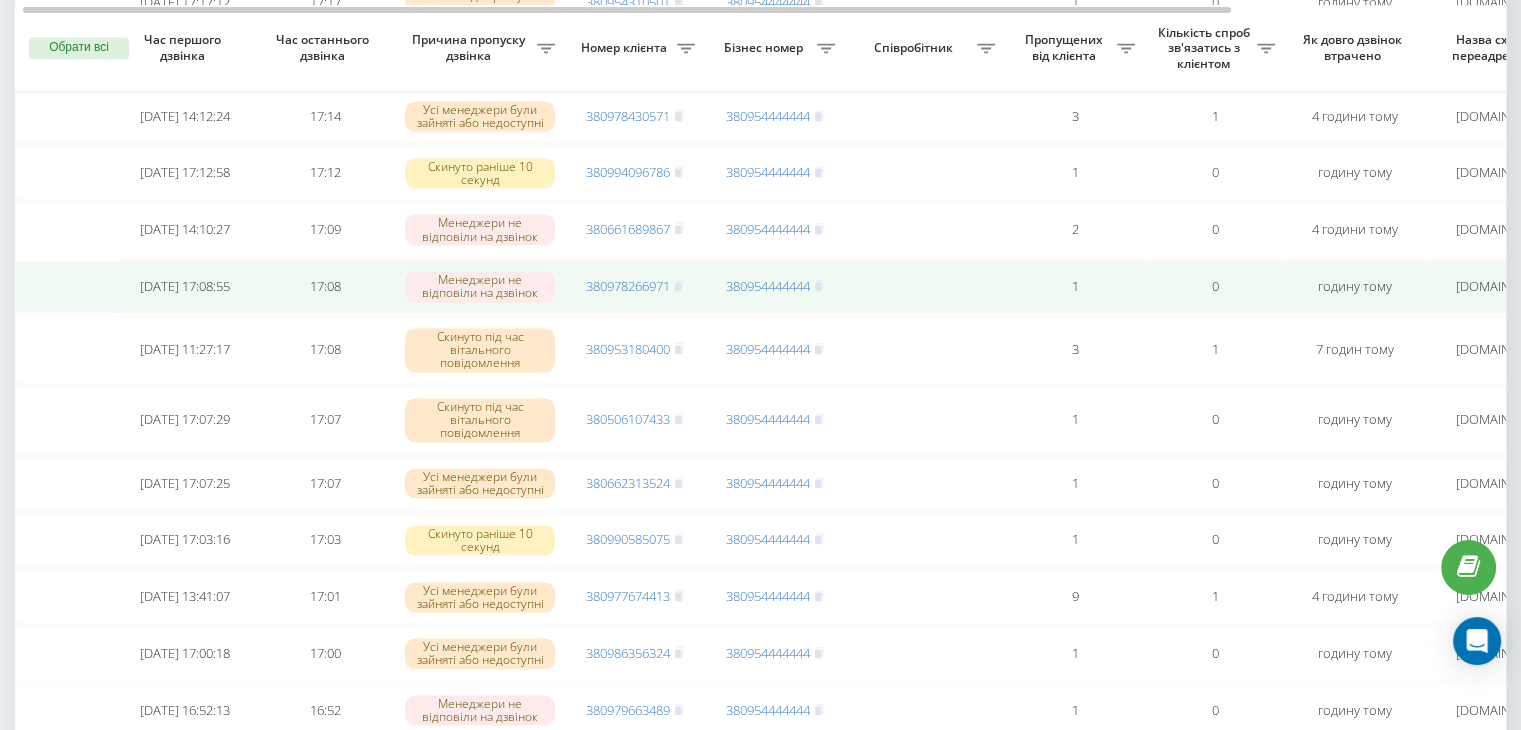 scroll, scrollTop: 2953, scrollLeft: 0, axis: vertical 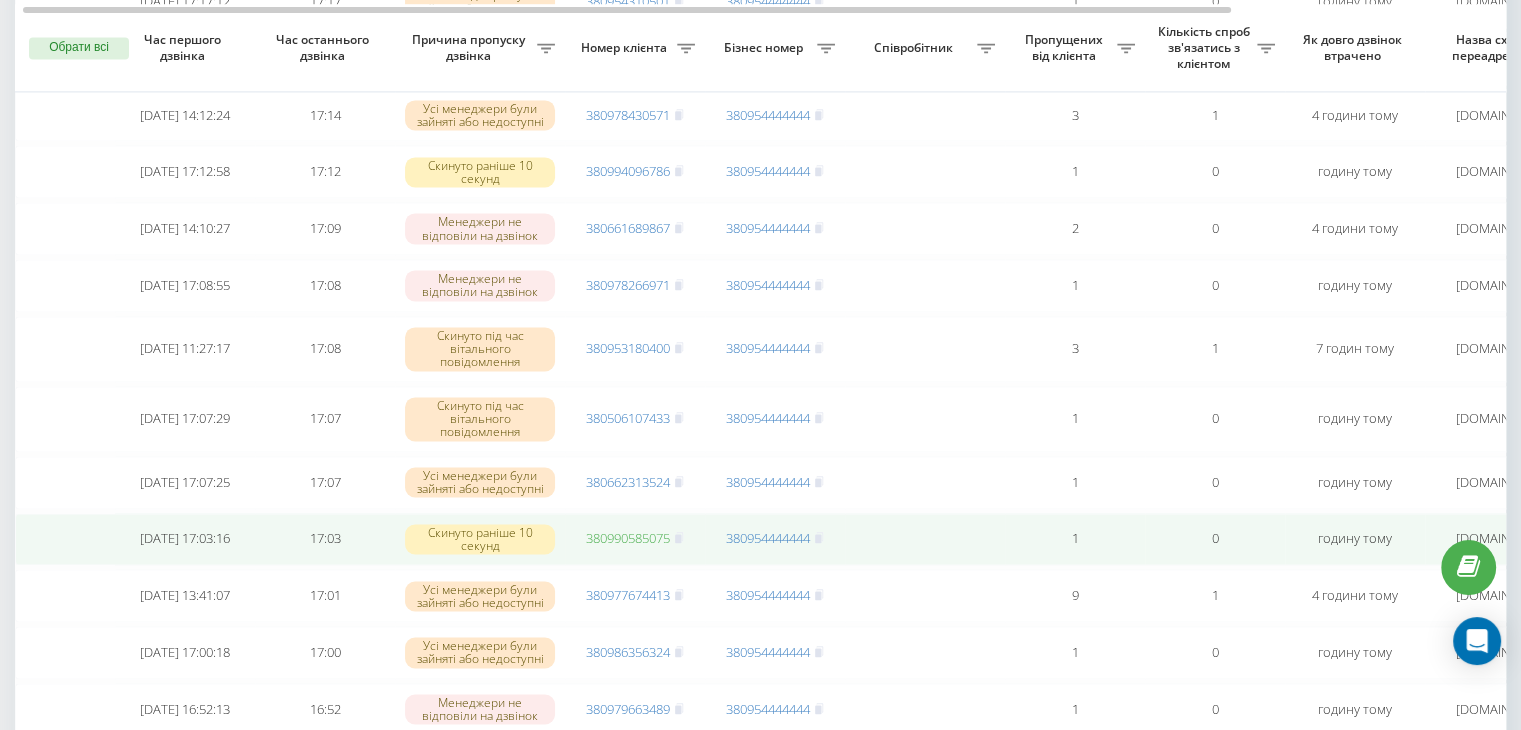click on "380990585075" at bounding box center [628, 538] 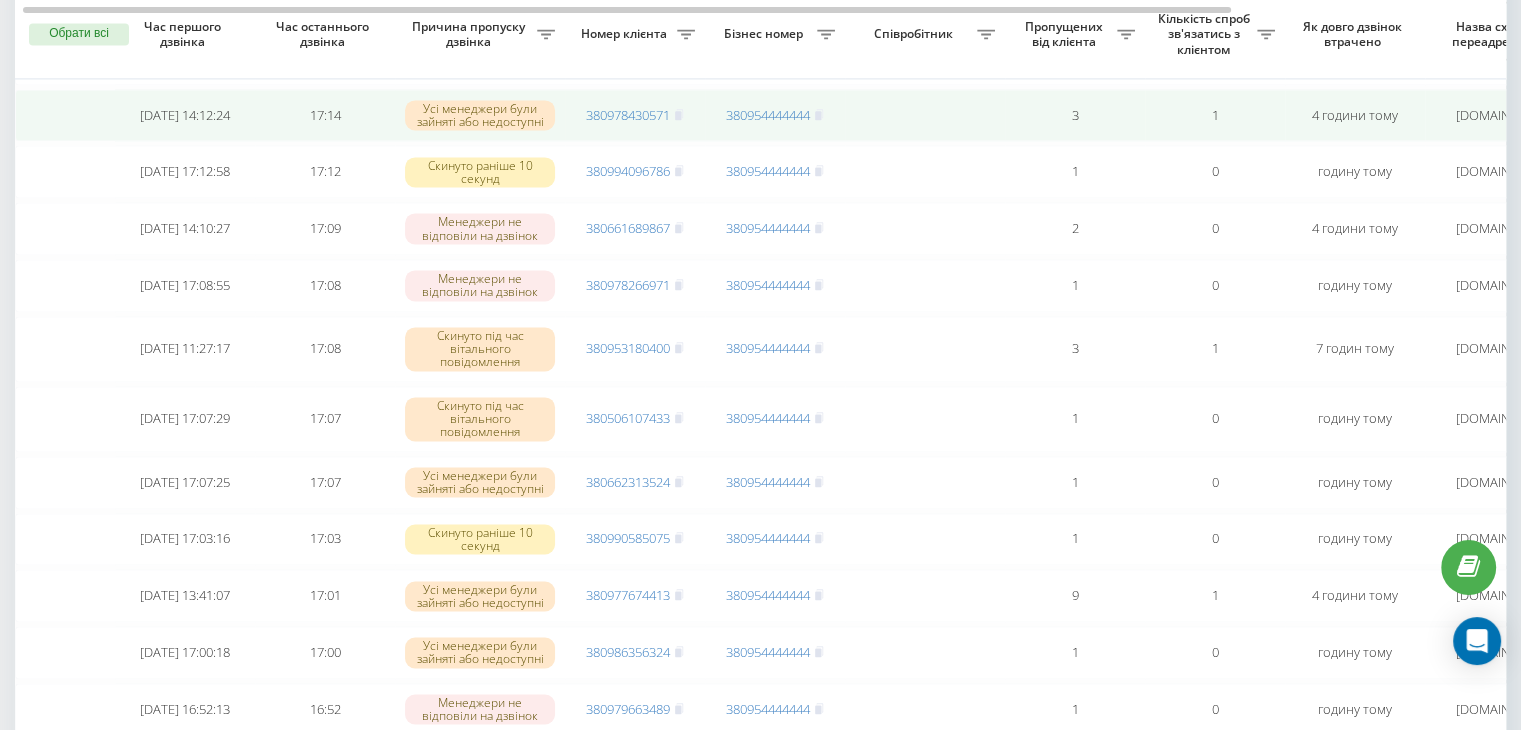 scroll, scrollTop: 2913, scrollLeft: 0, axis: vertical 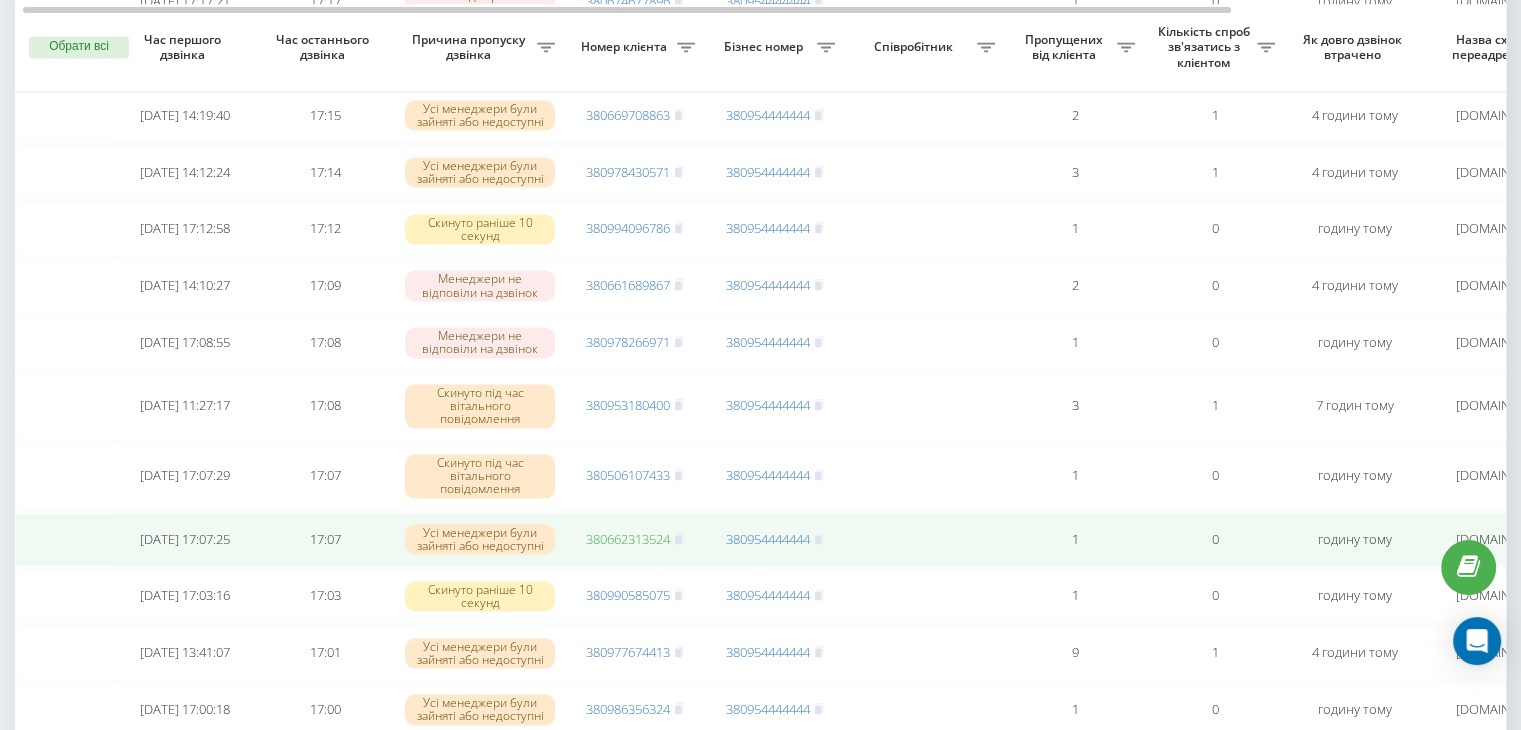 click on "380662313524" at bounding box center (628, 539) 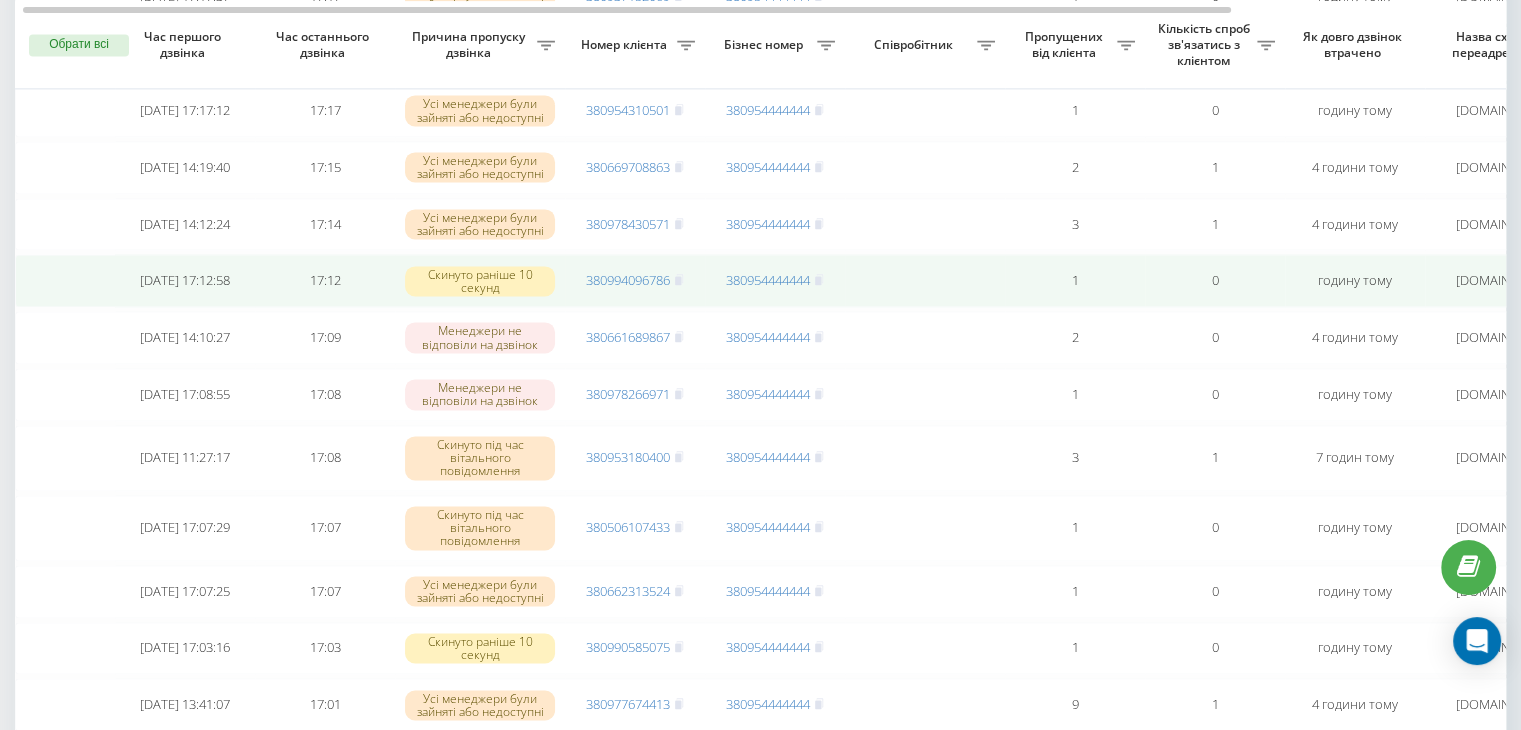 scroll, scrollTop: 2836, scrollLeft: 0, axis: vertical 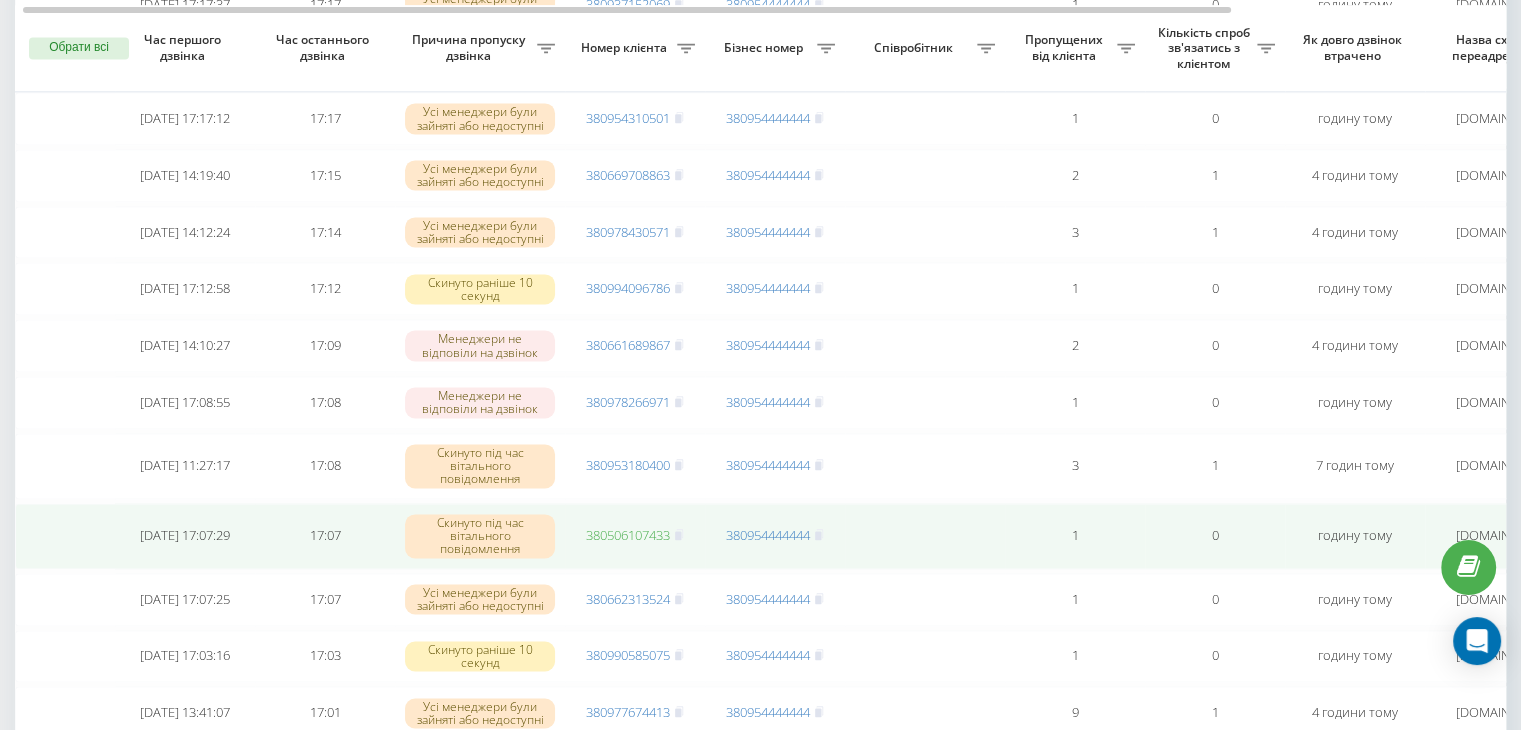 click on "380506107433" at bounding box center (628, 535) 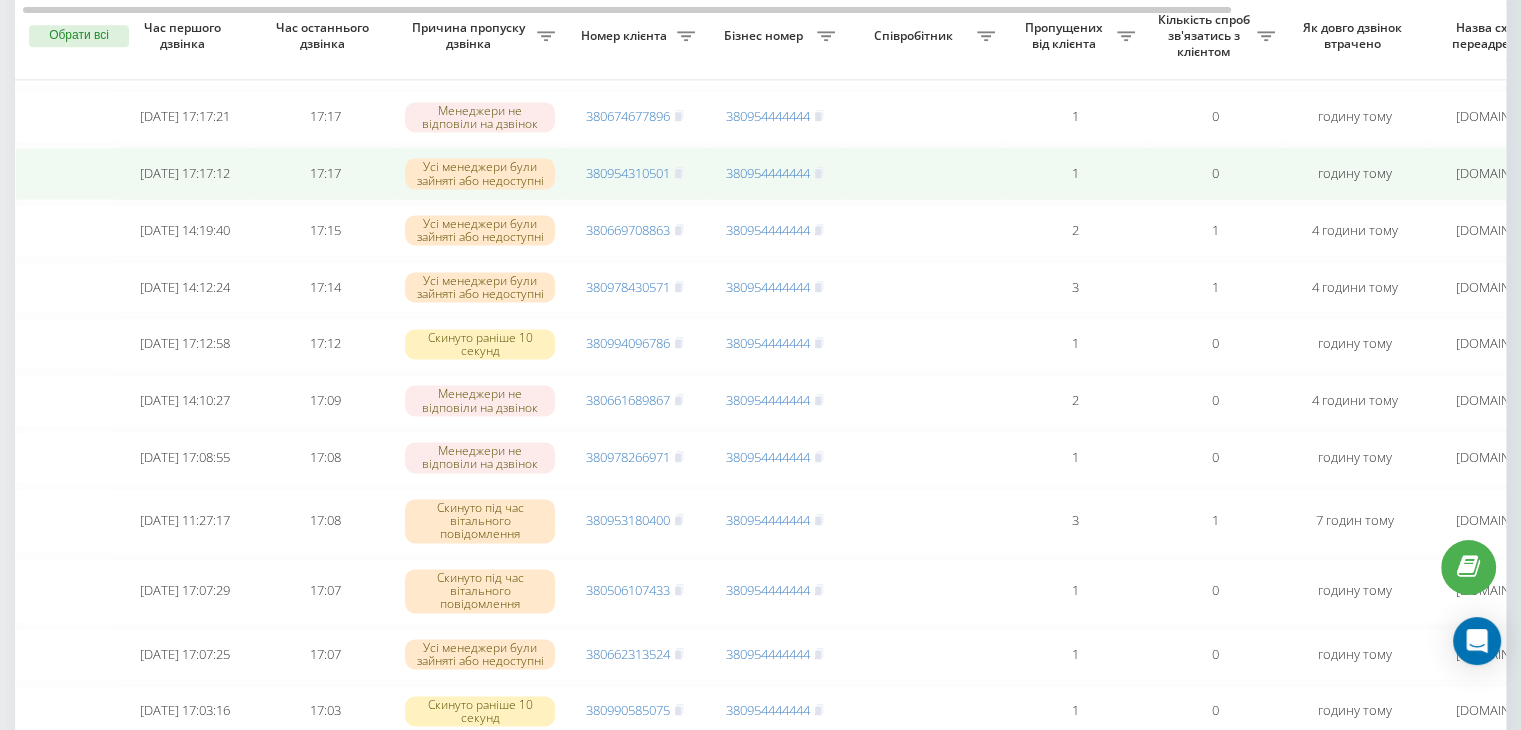 scroll, scrollTop: 2760, scrollLeft: 0, axis: vertical 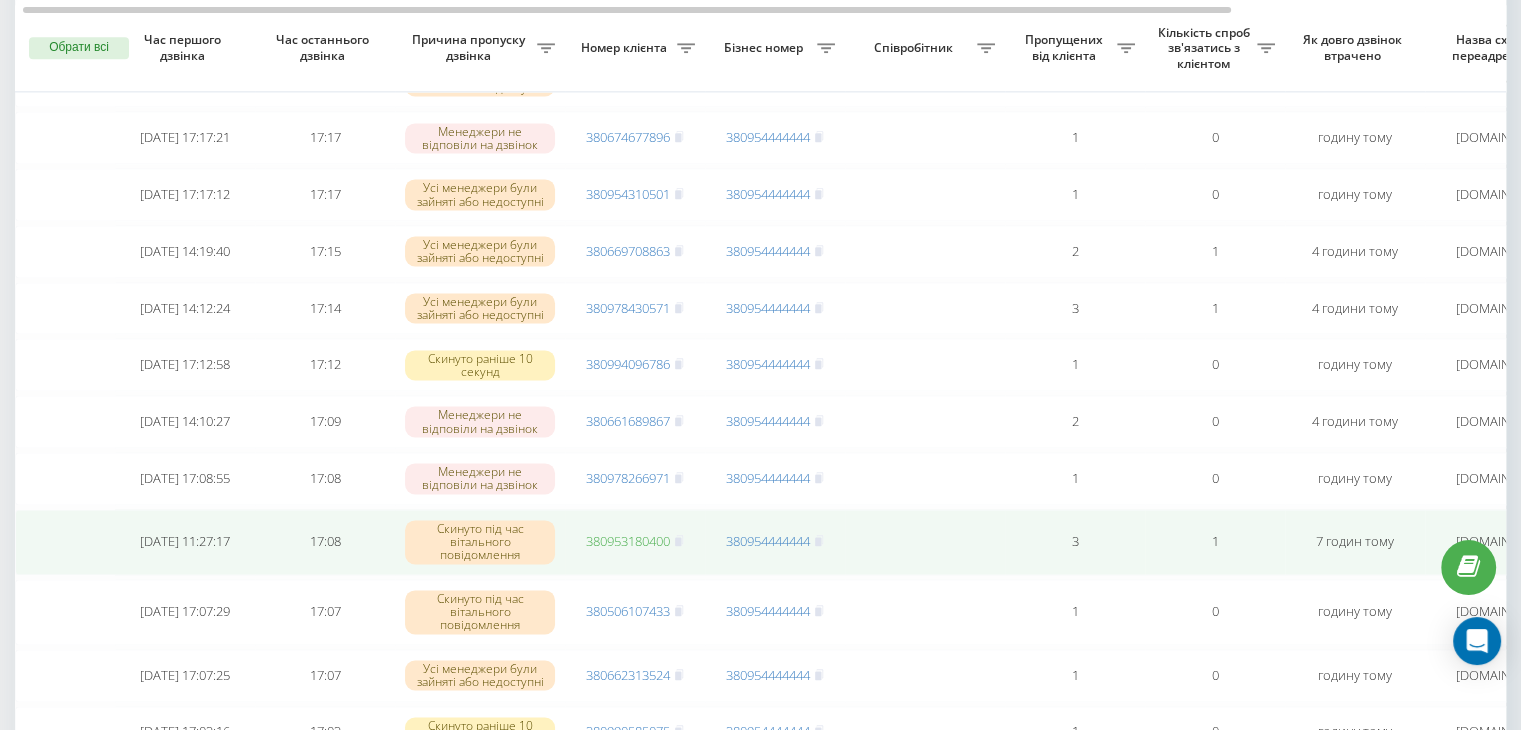 click on "380953180400" at bounding box center (628, 541) 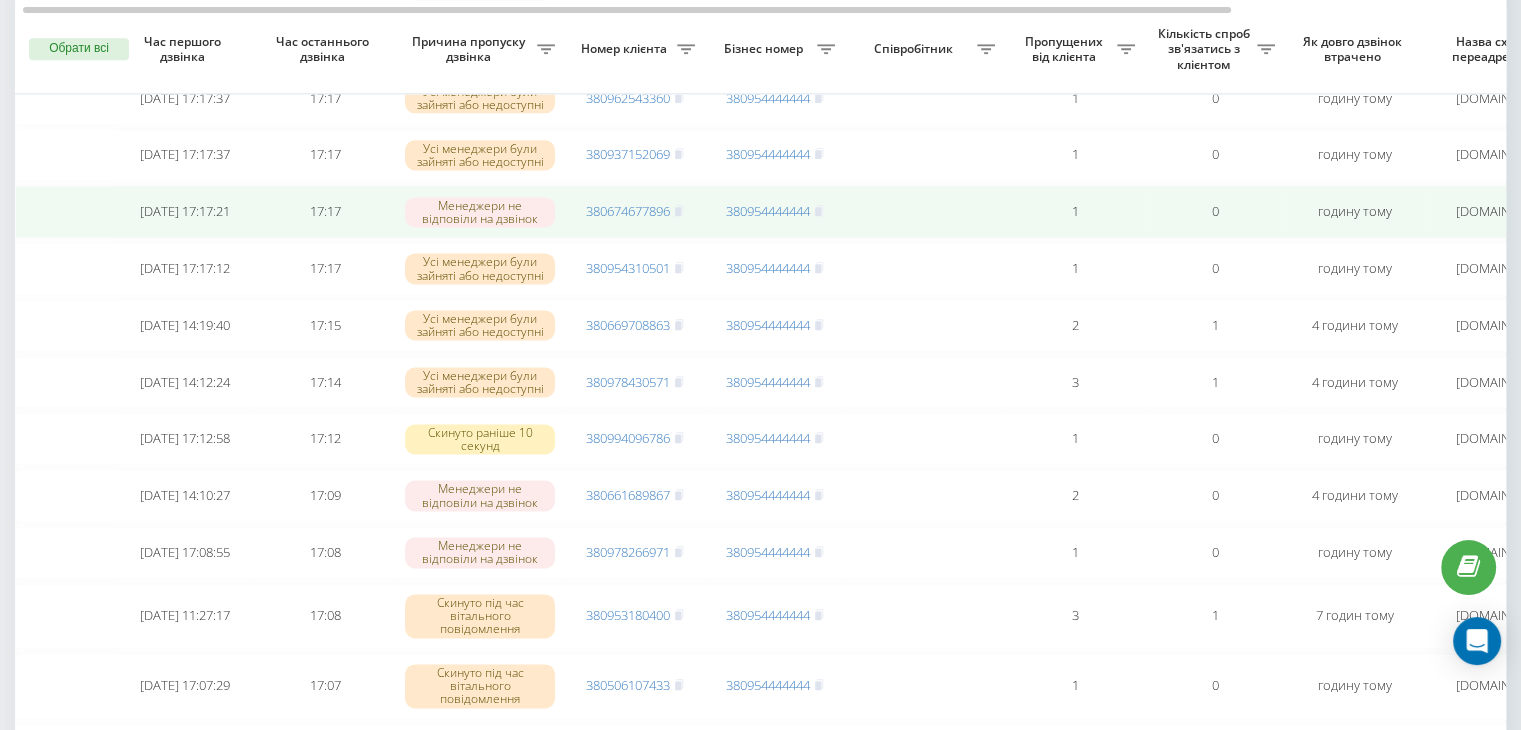 scroll, scrollTop: 2688, scrollLeft: 0, axis: vertical 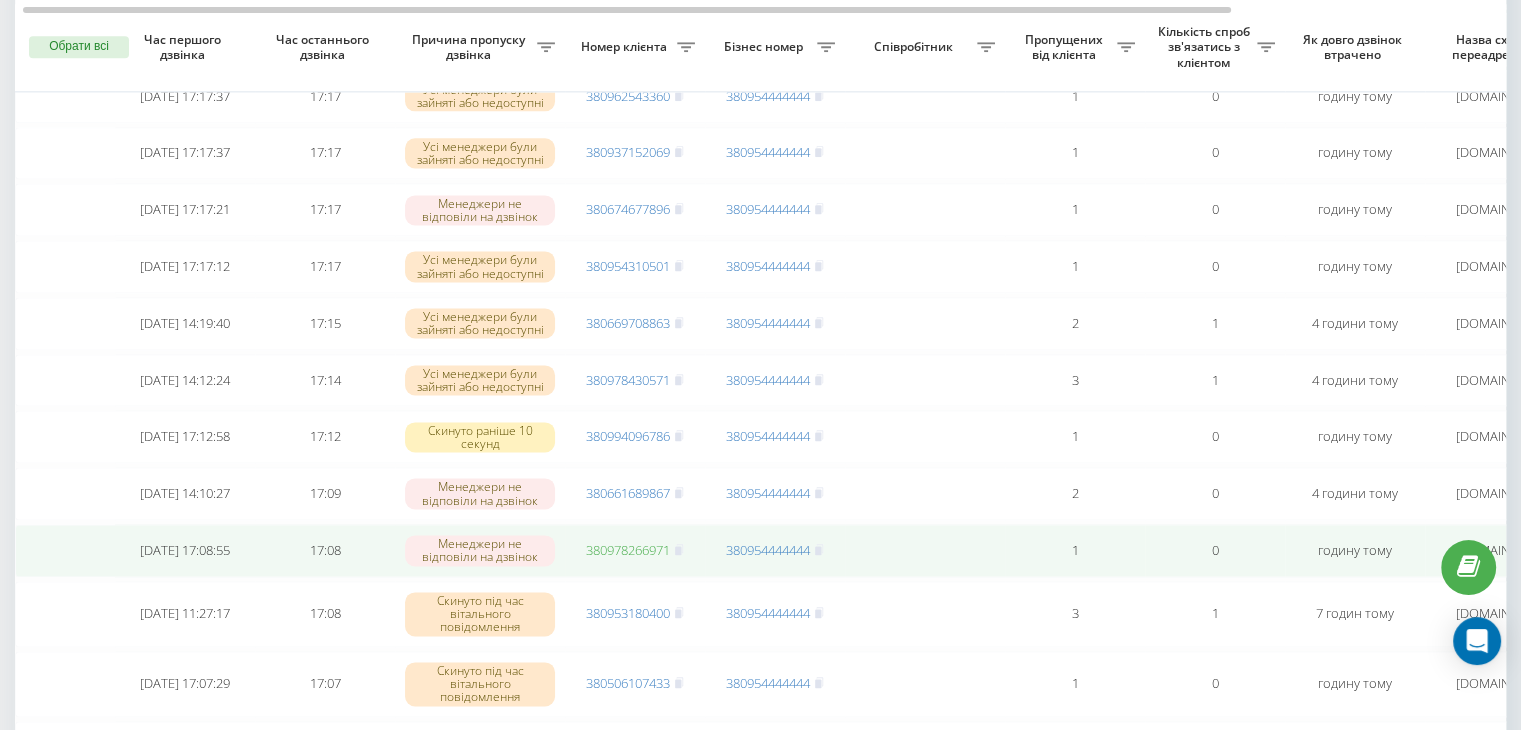 click on "380978266971" at bounding box center (628, 550) 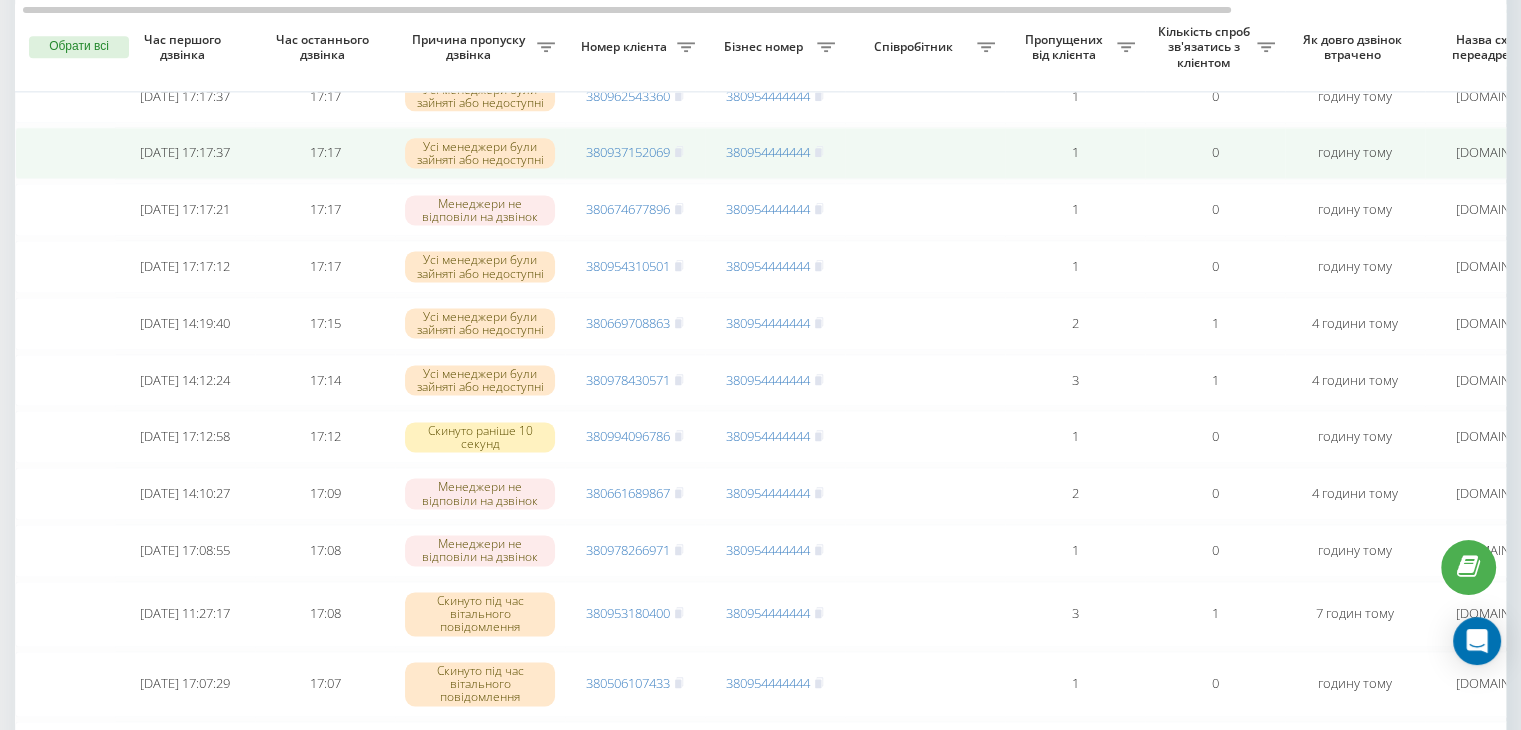 scroll, scrollTop: 2661, scrollLeft: 0, axis: vertical 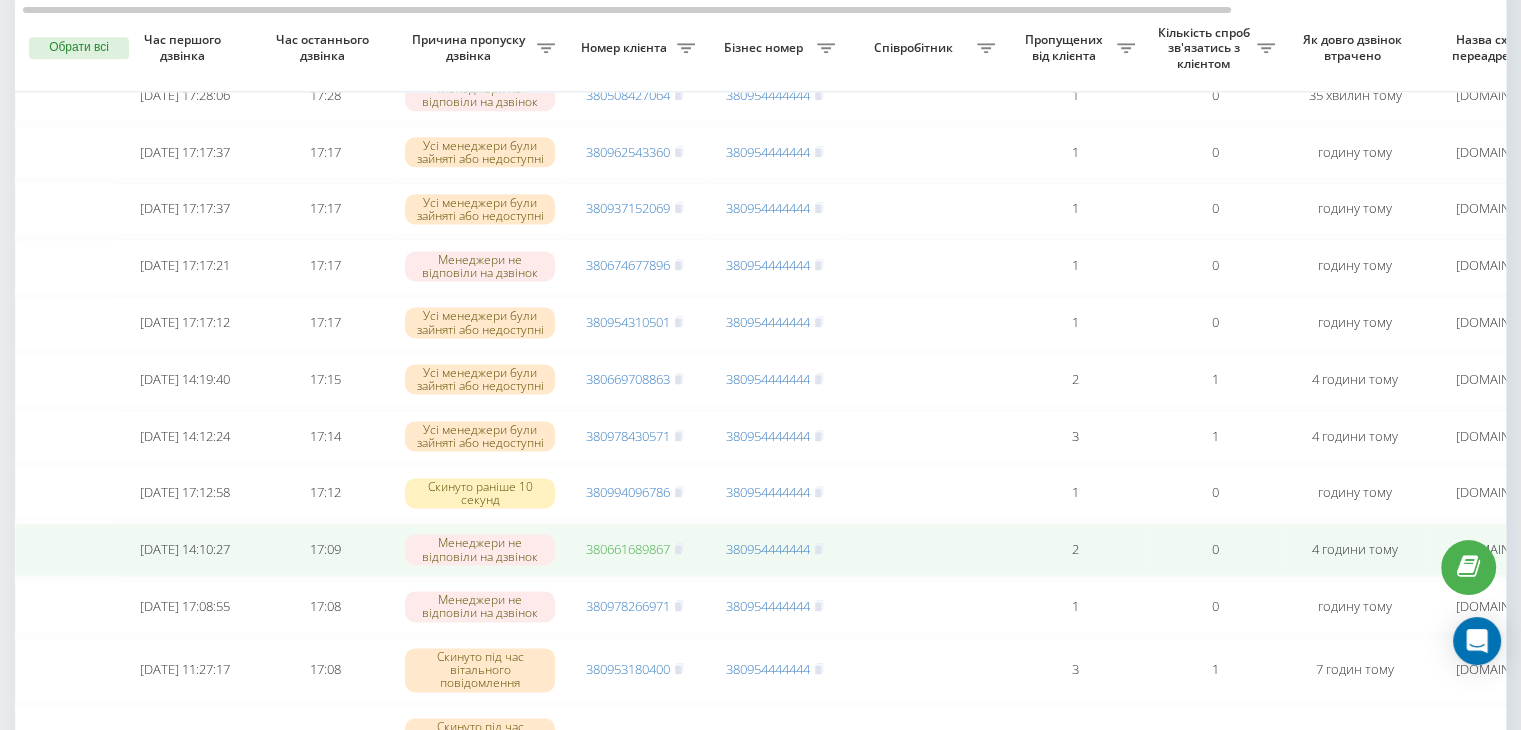click on "380661689867" at bounding box center [628, 549] 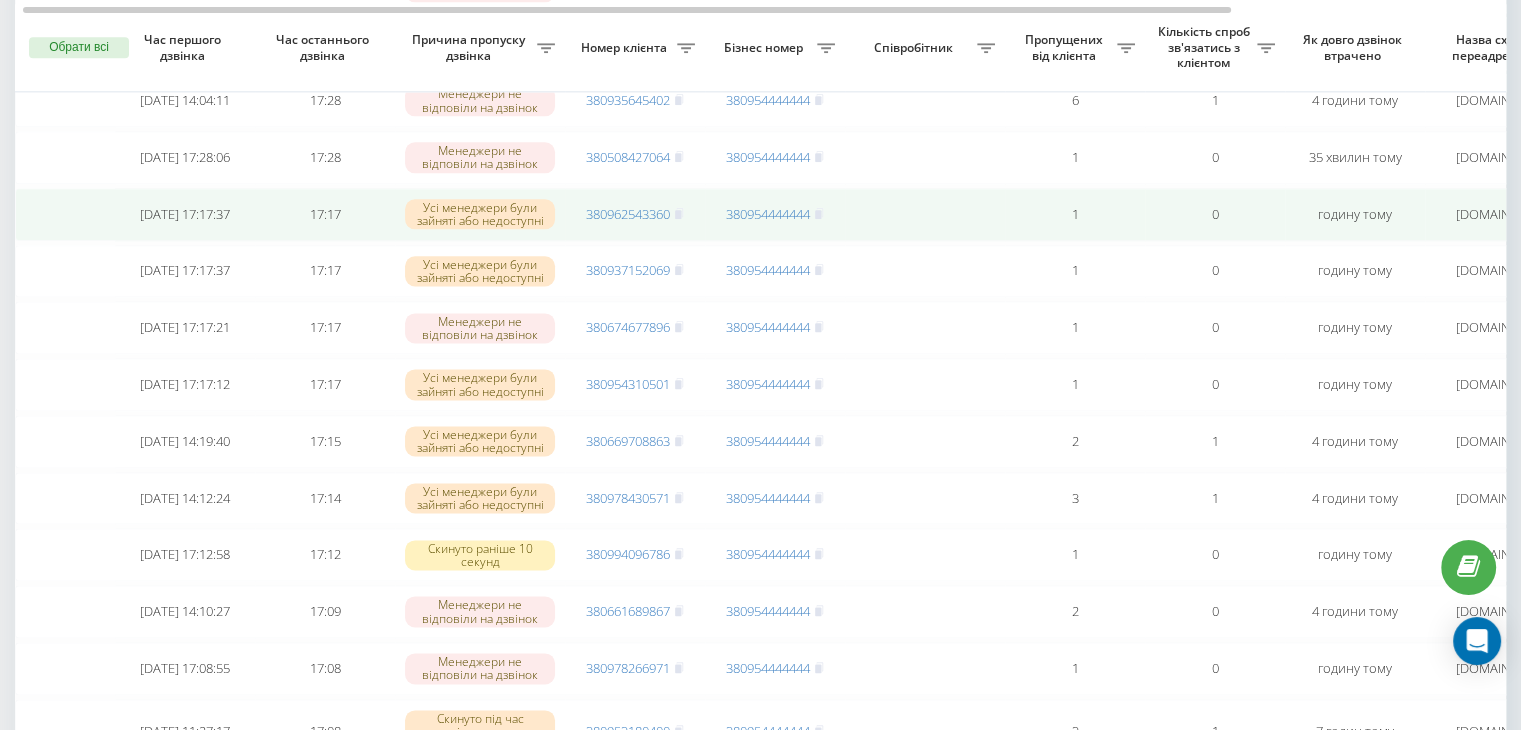 scroll, scrollTop: 2568, scrollLeft: 0, axis: vertical 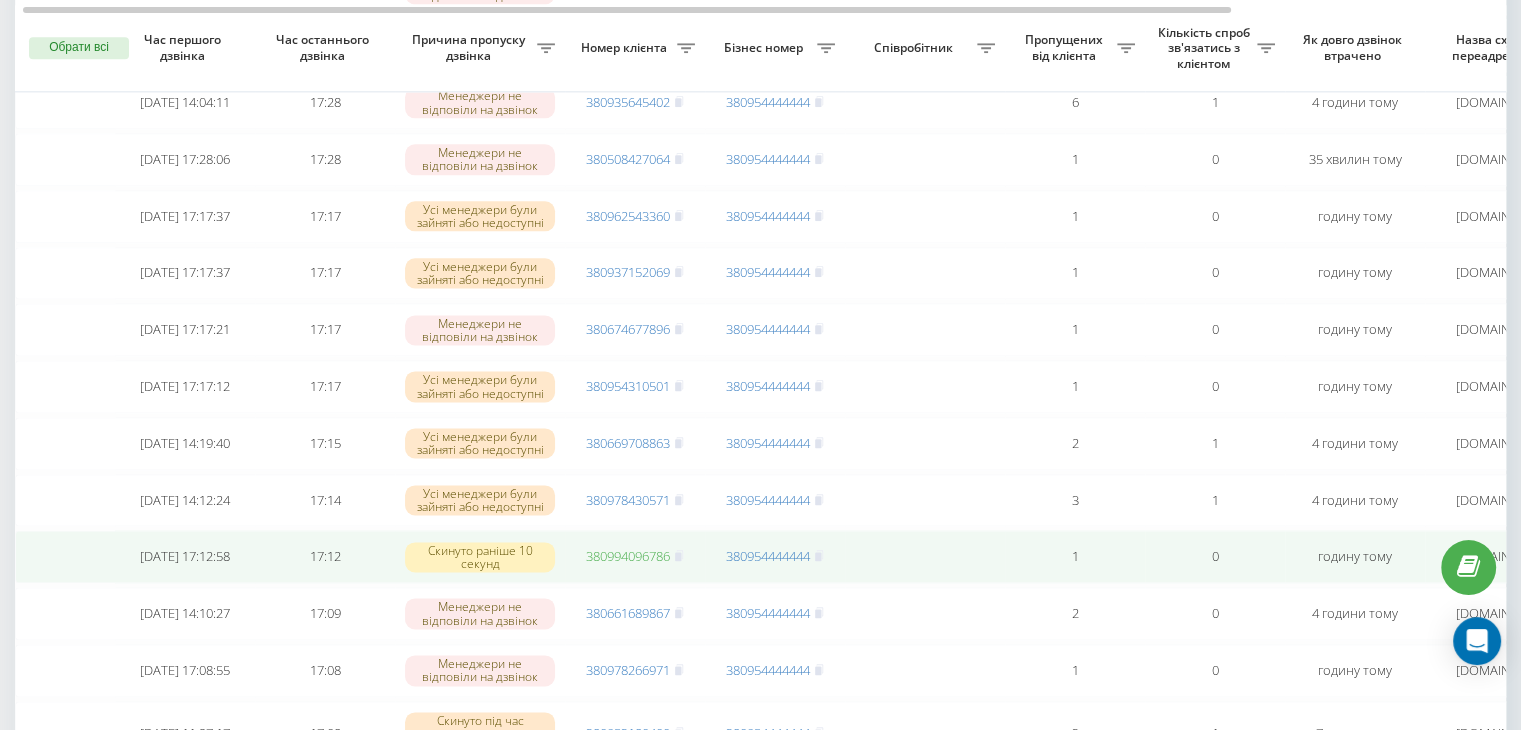 click on "380994096786" at bounding box center [628, 556] 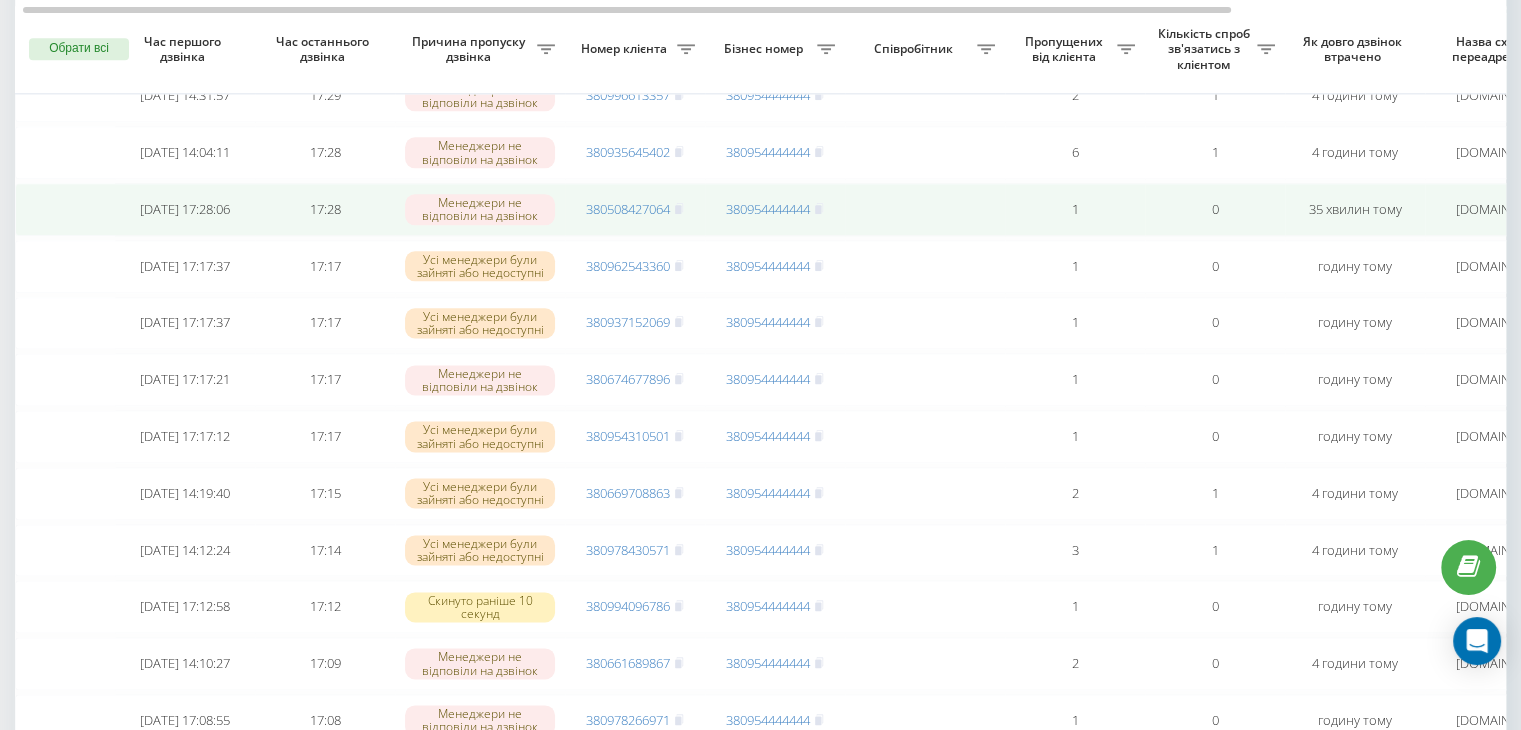 scroll, scrollTop: 2520, scrollLeft: 0, axis: vertical 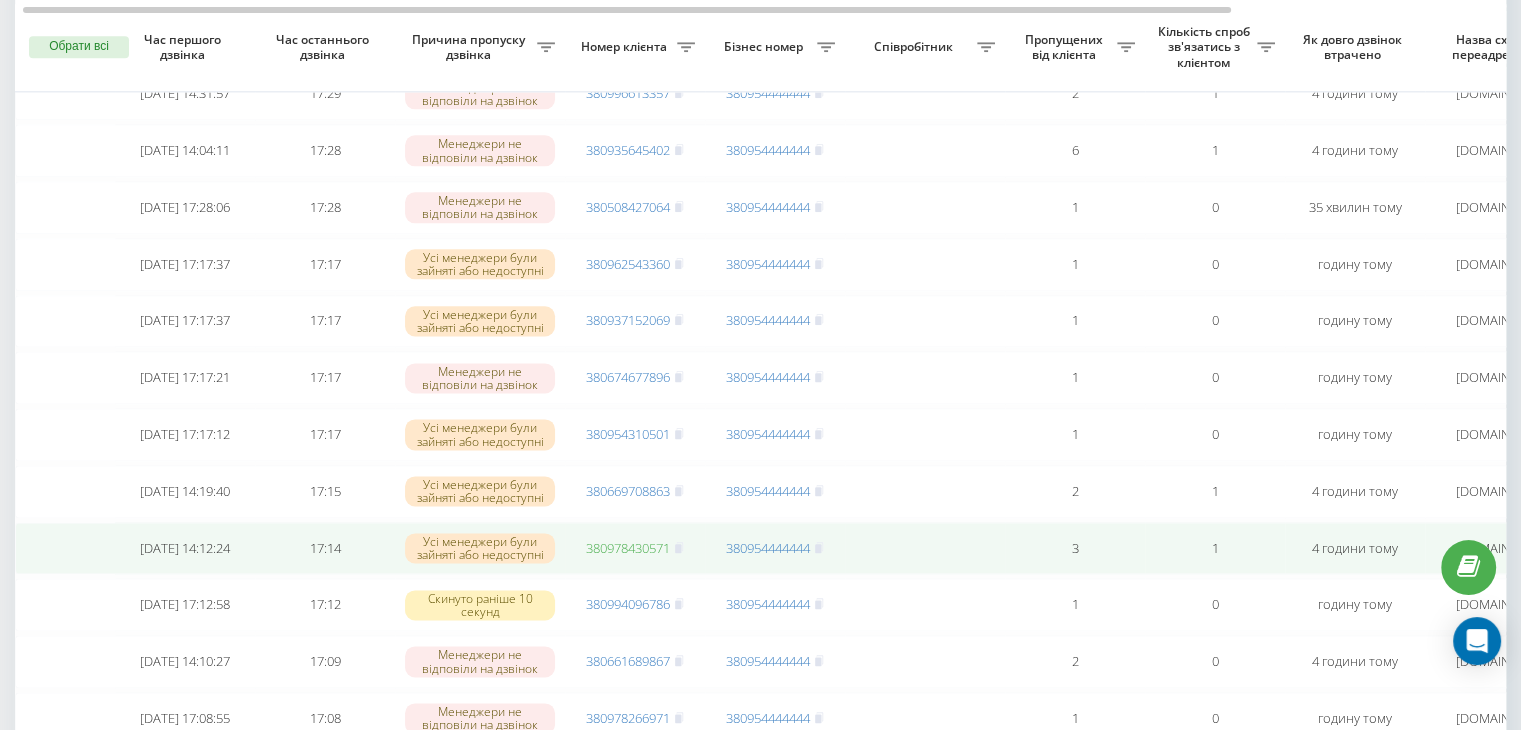 click on "380978430571" at bounding box center [628, 548] 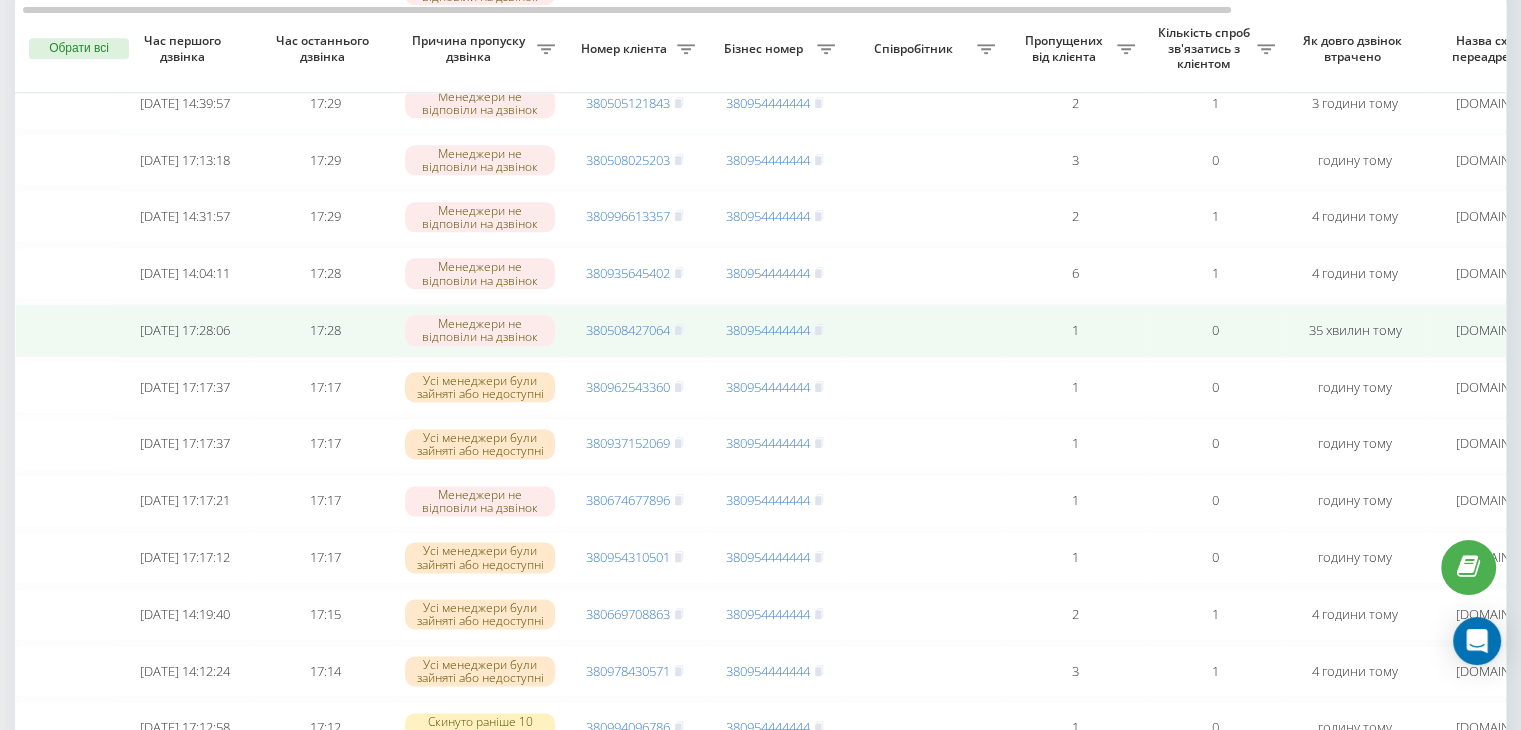 scroll, scrollTop: 2398, scrollLeft: 0, axis: vertical 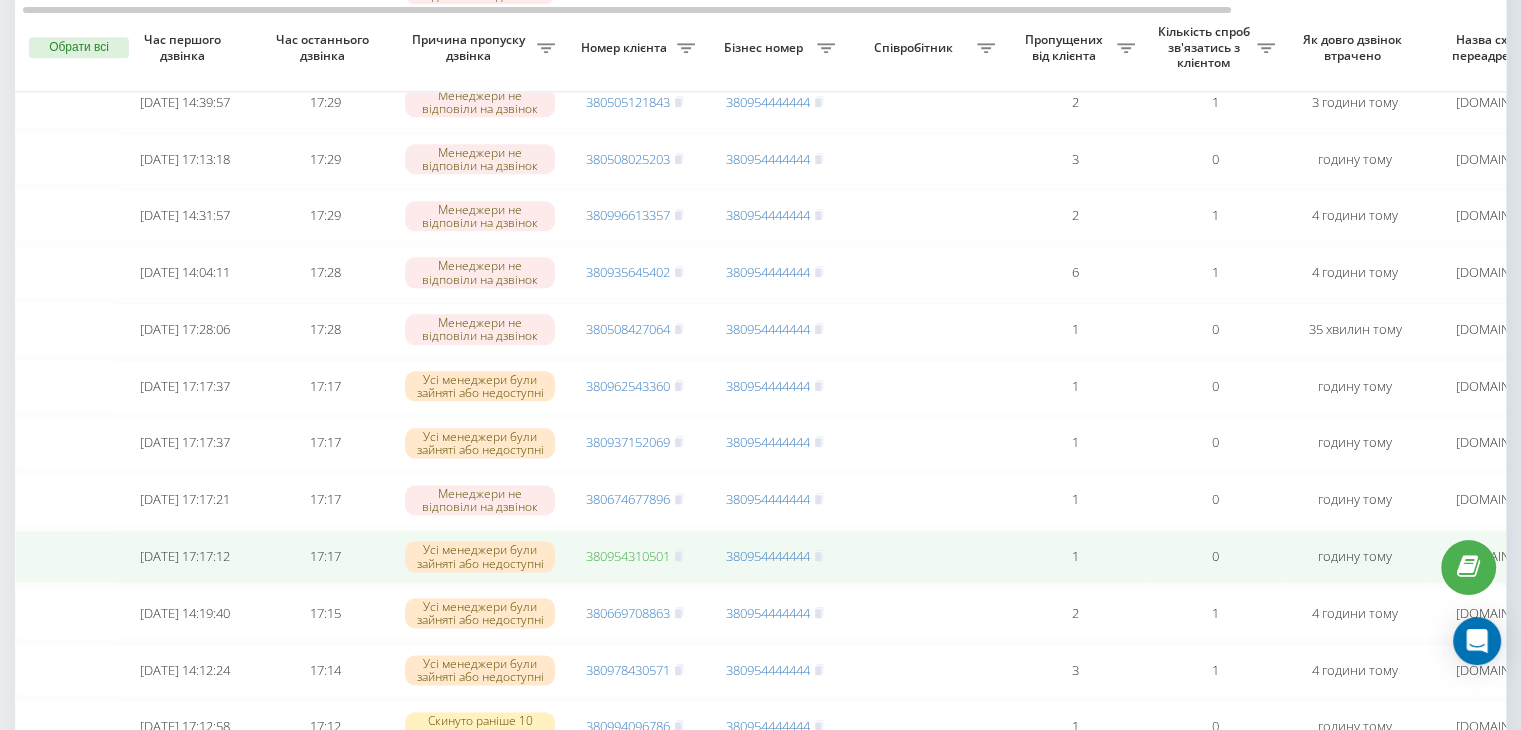 click on "380954310501" at bounding box center [628, 556] 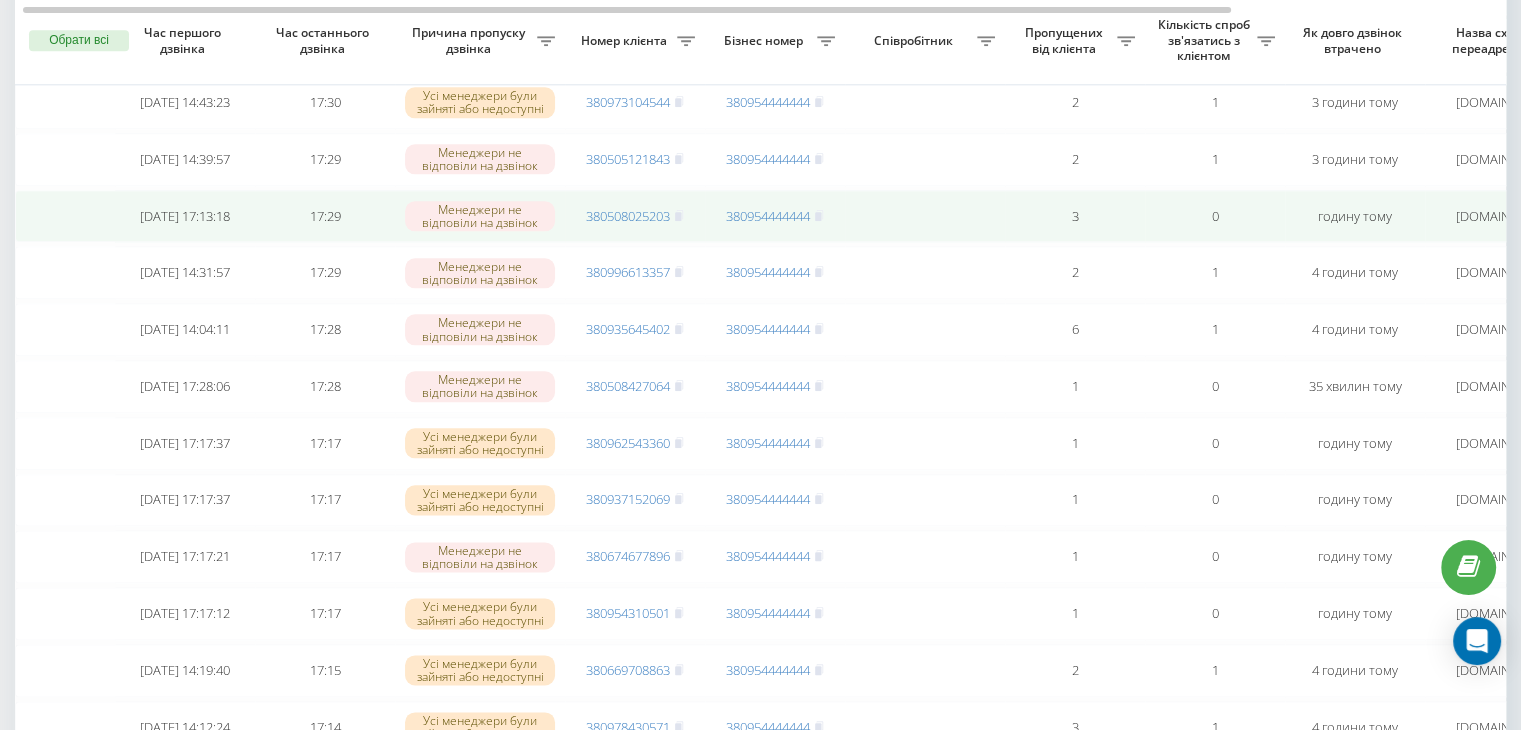 scroll, scrollTop: 2330, scrollLeft: 0, axis: vertical 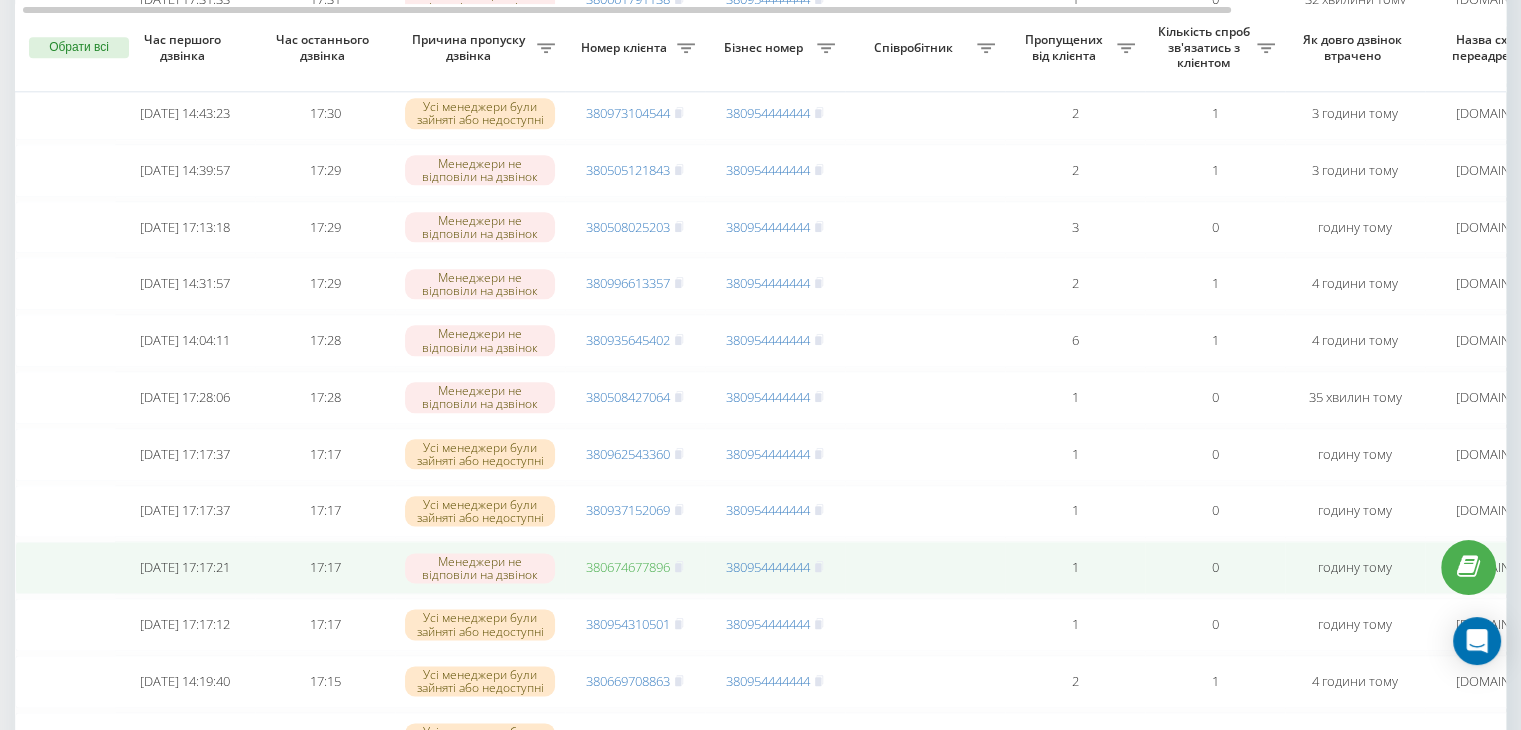 click on "380674677896" at bounding box center (628, 567) 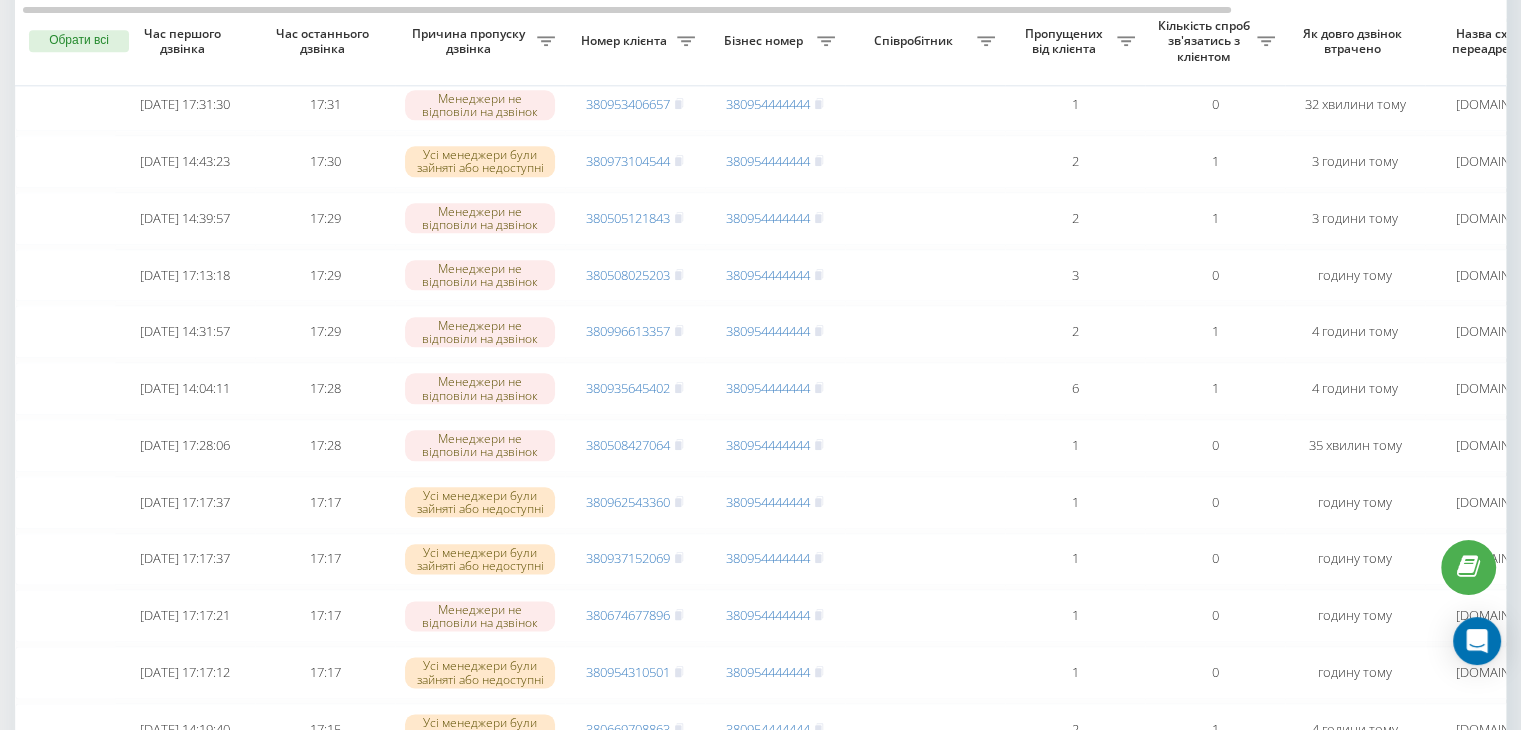 scroll, scrollTop: 2270, scrollLeft: 0, axis: vertical 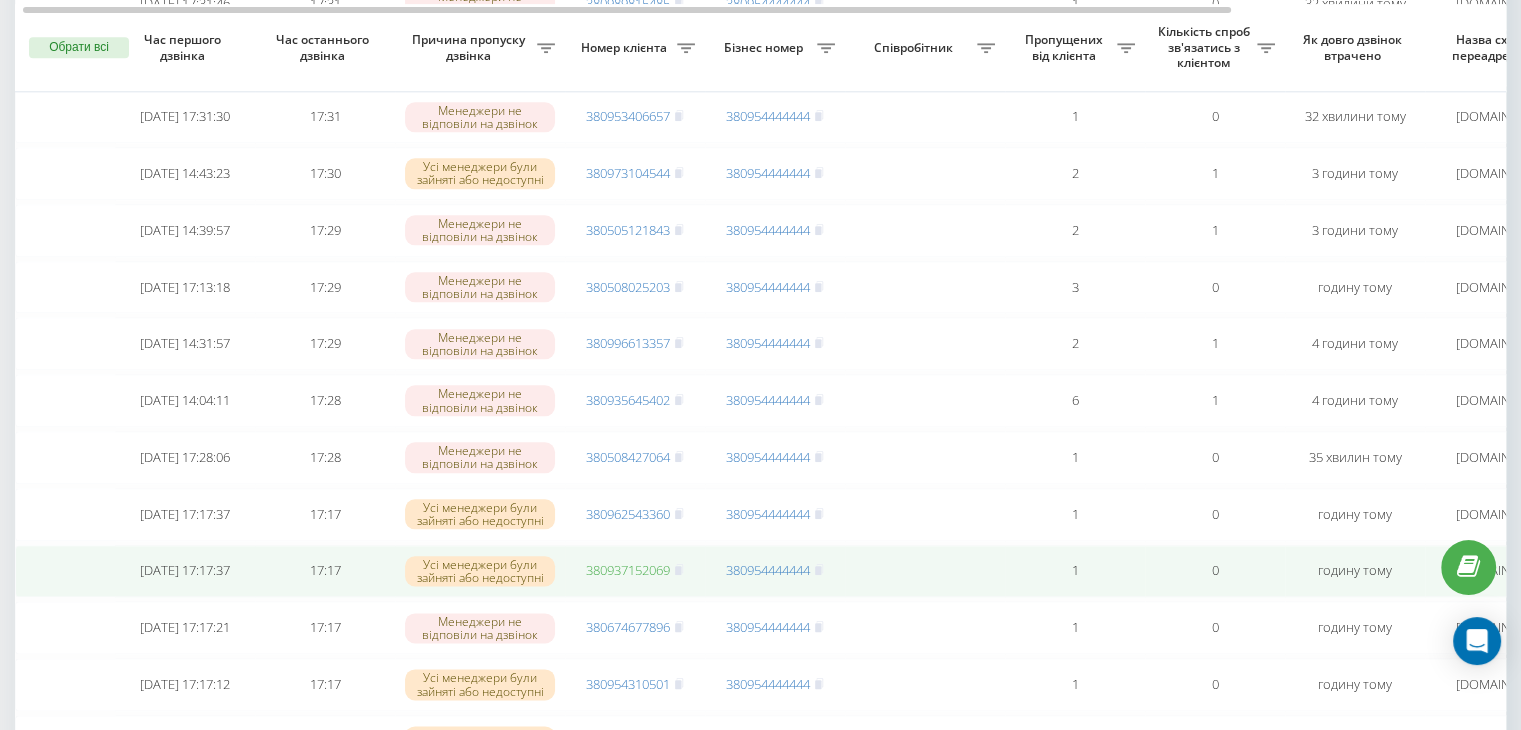click on "380937152069" at bounding box center [628, 570] 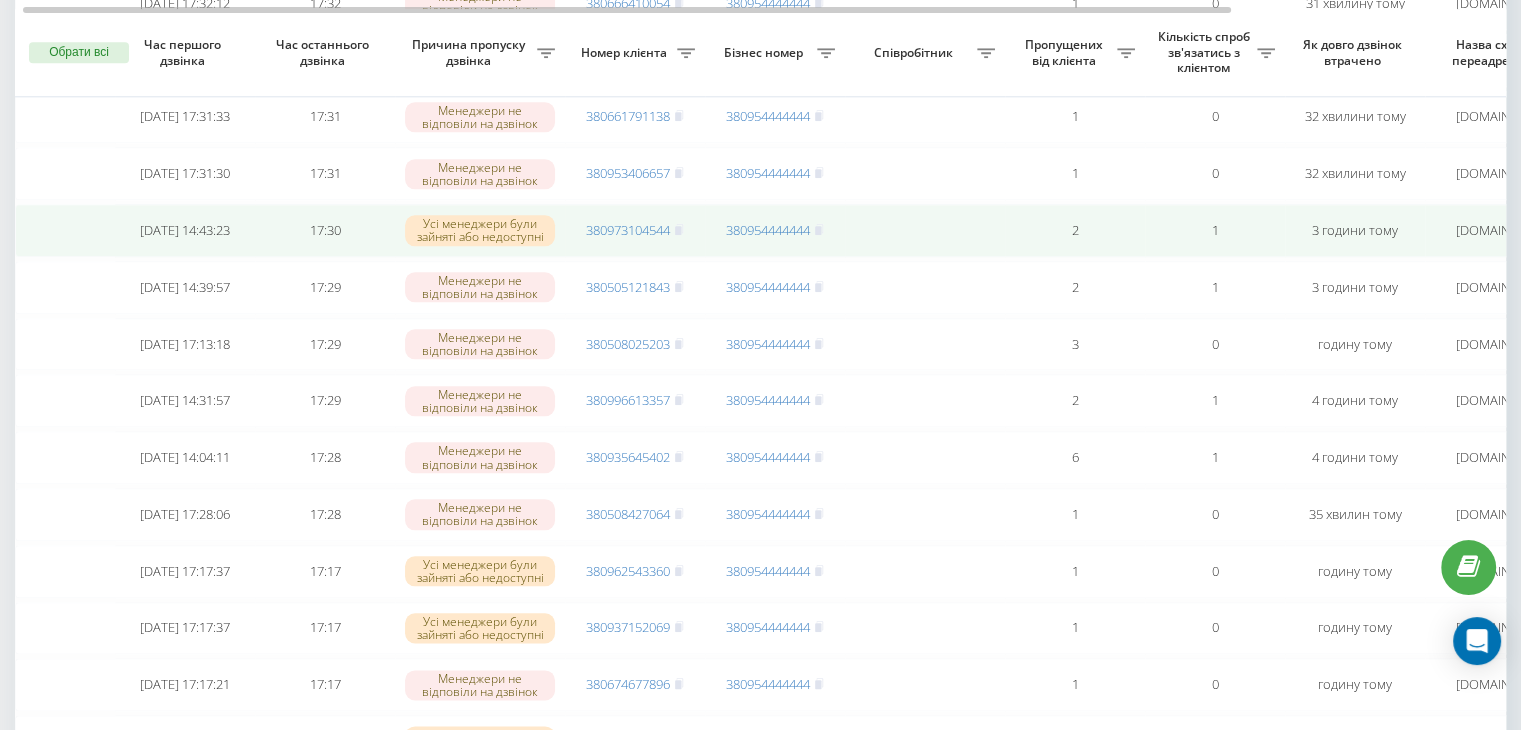 scroll, scrollTop: 2212, scrollLeft: 0, axis: vertical 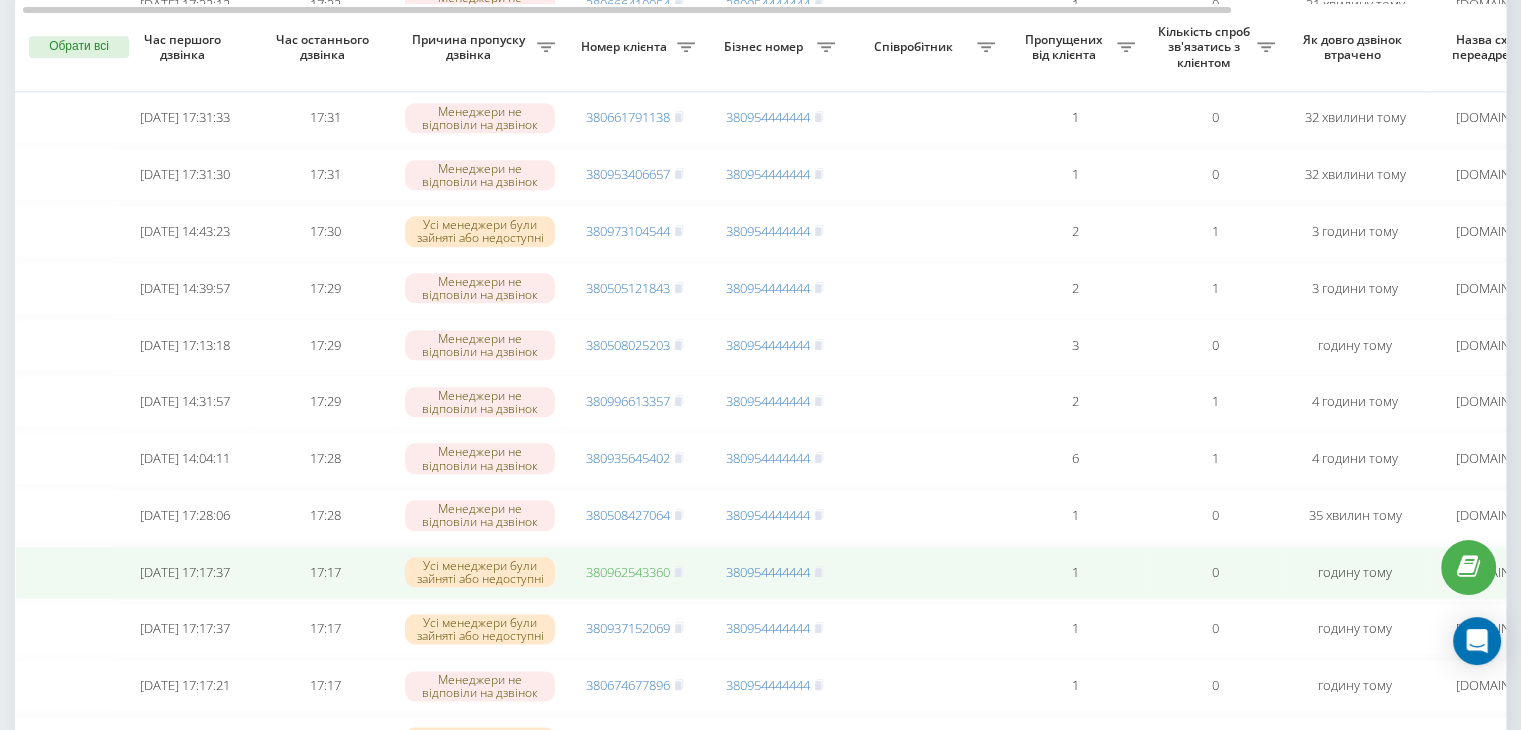 click on "380962543360" at bounding box center (628, 572) 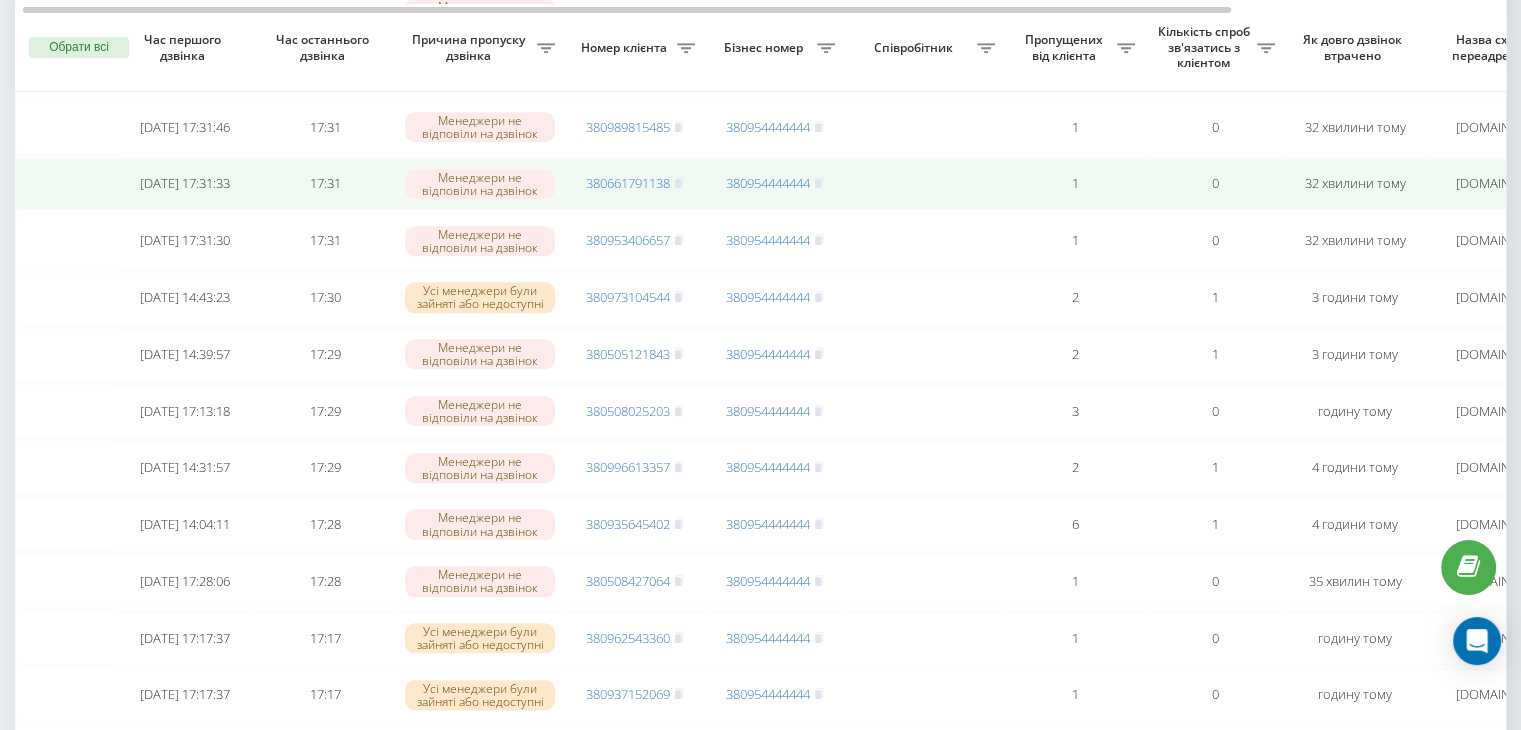 scroll, scrollTop: 2145, scrollLeft: 0, axis: vertical 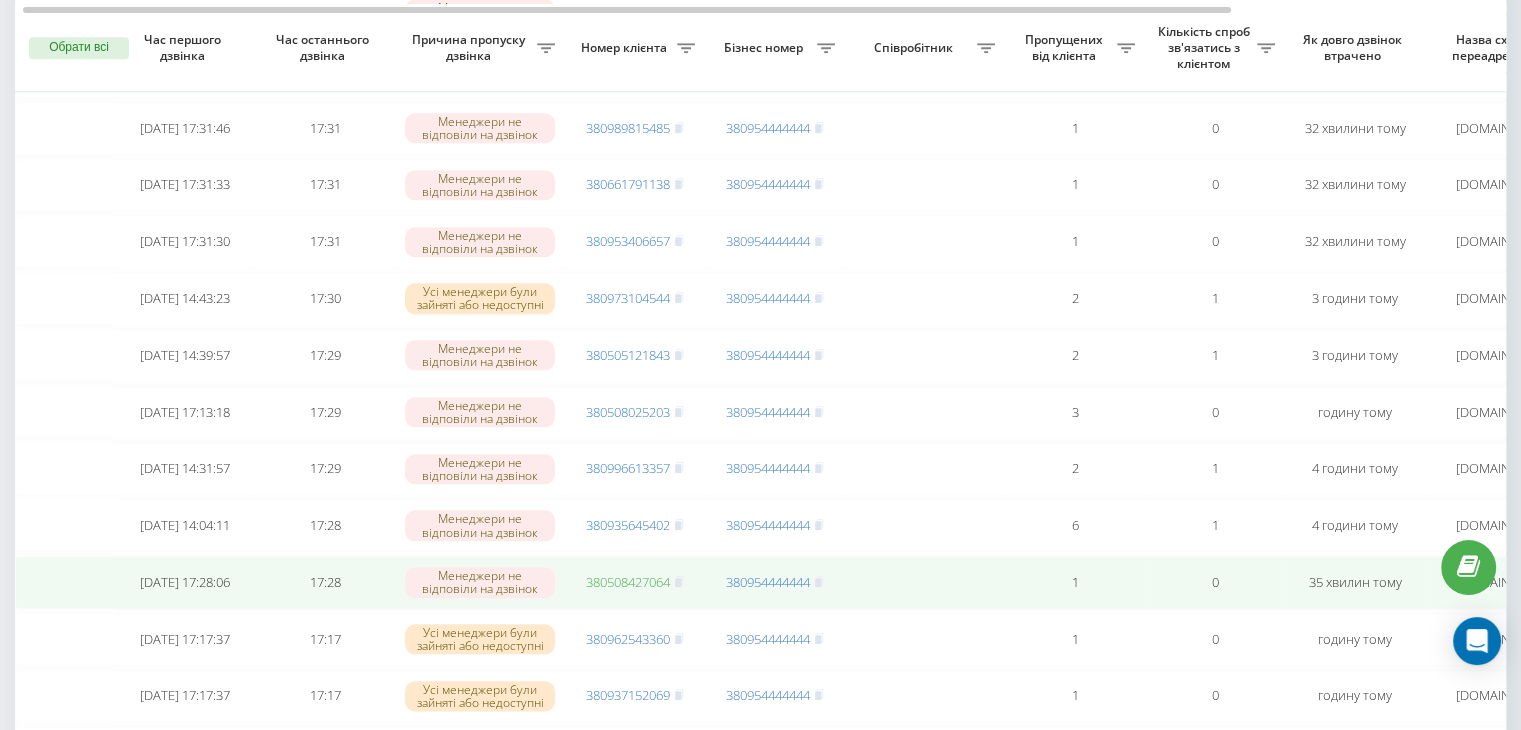 click on "380508427064" at bounding box center [628, 582] 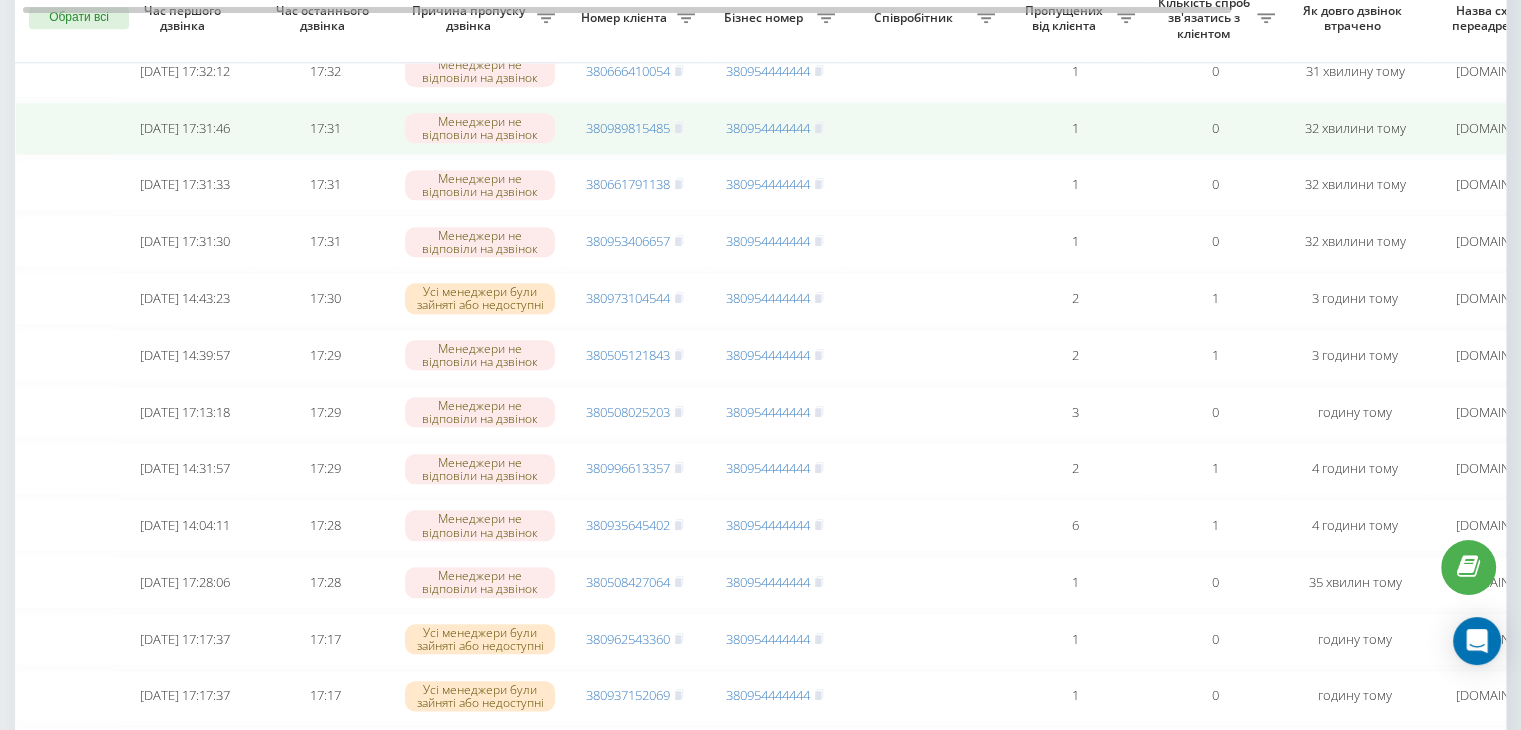 scroll, scrollTop: 0, scrollLeft: 0, axis: both 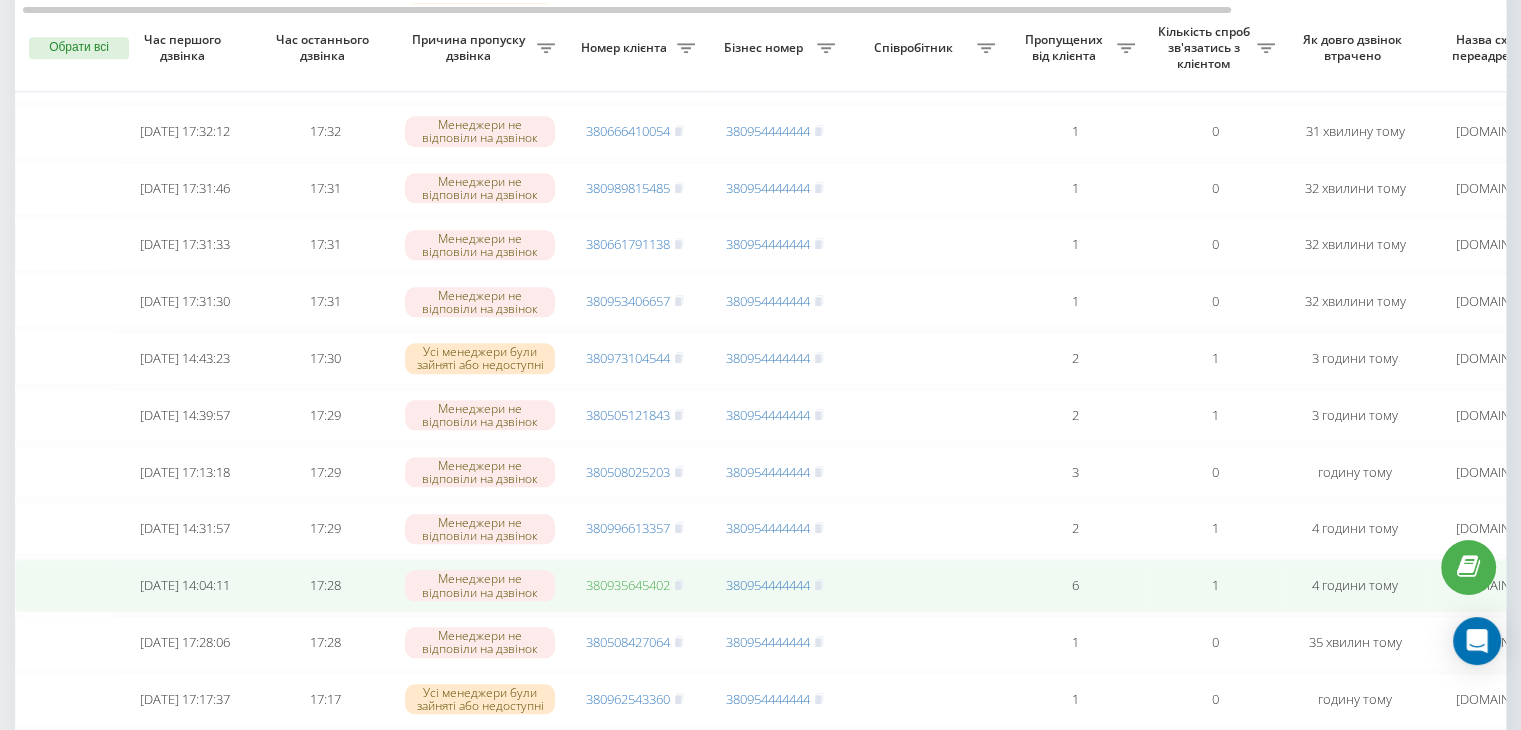 click on "380935645402" at bounding box center (628, 585) 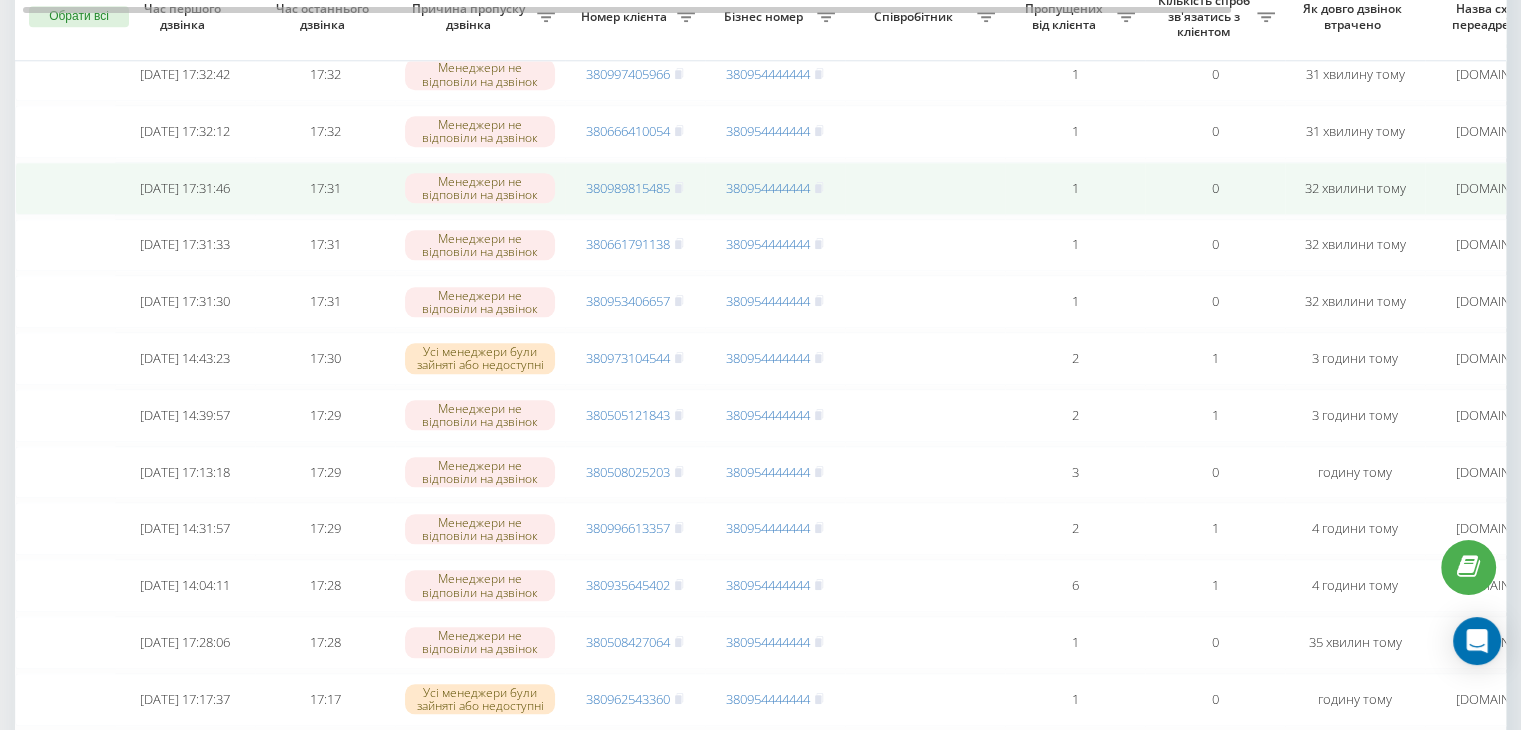 scroll, scrollTop: 0, scrollLeft: 0, axis: both 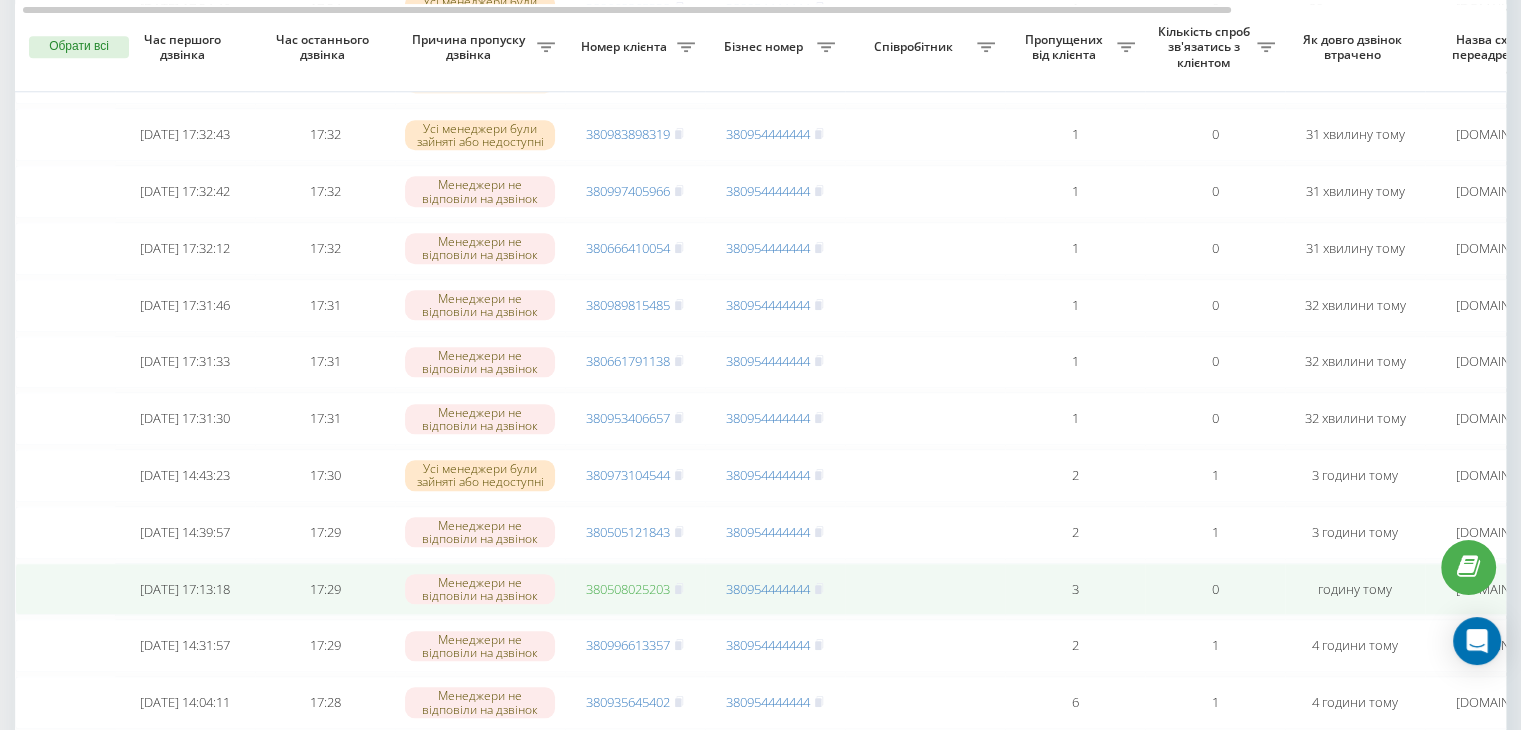 click on "380508025203" at bounding box center (628, 589) 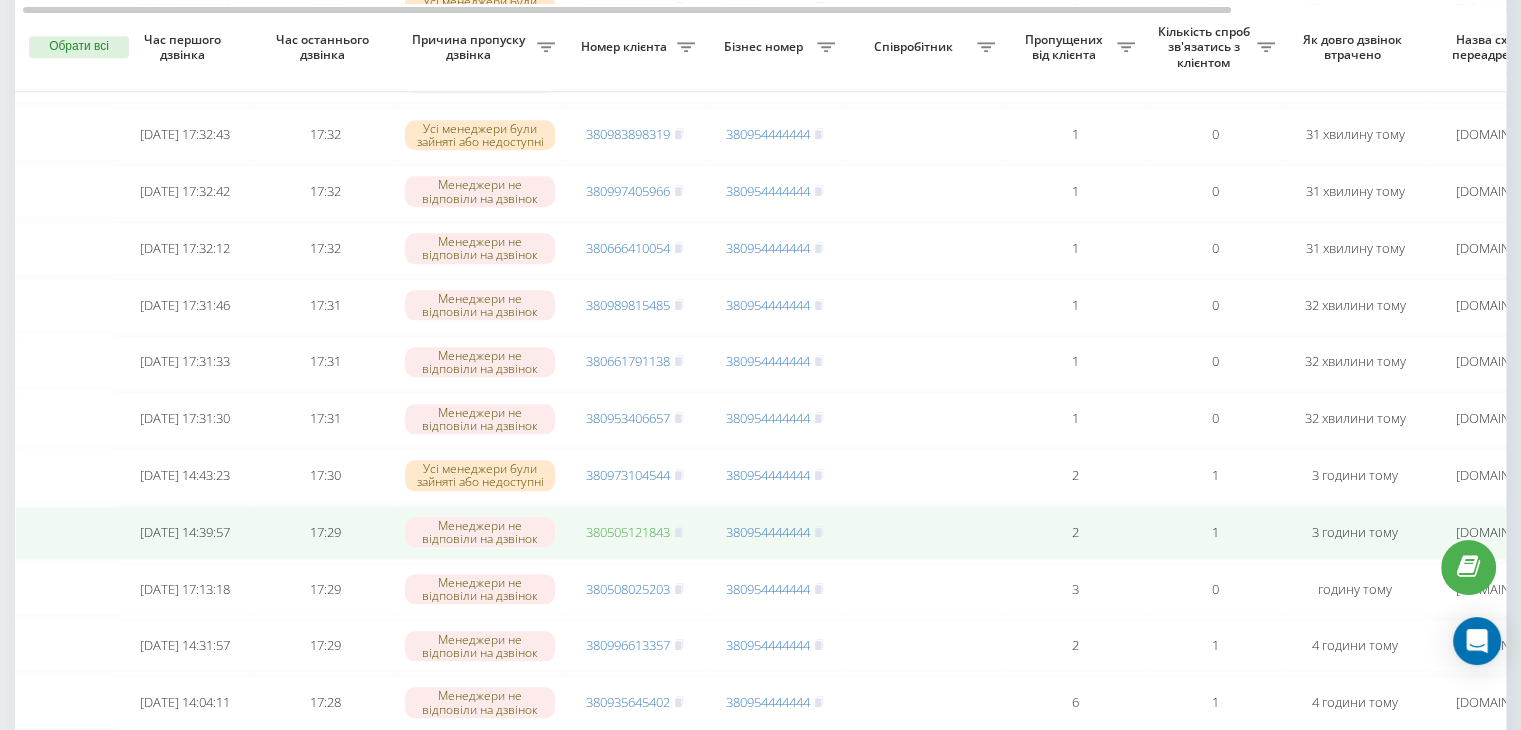 click on "380505121843" at bounding box center [628, 532] 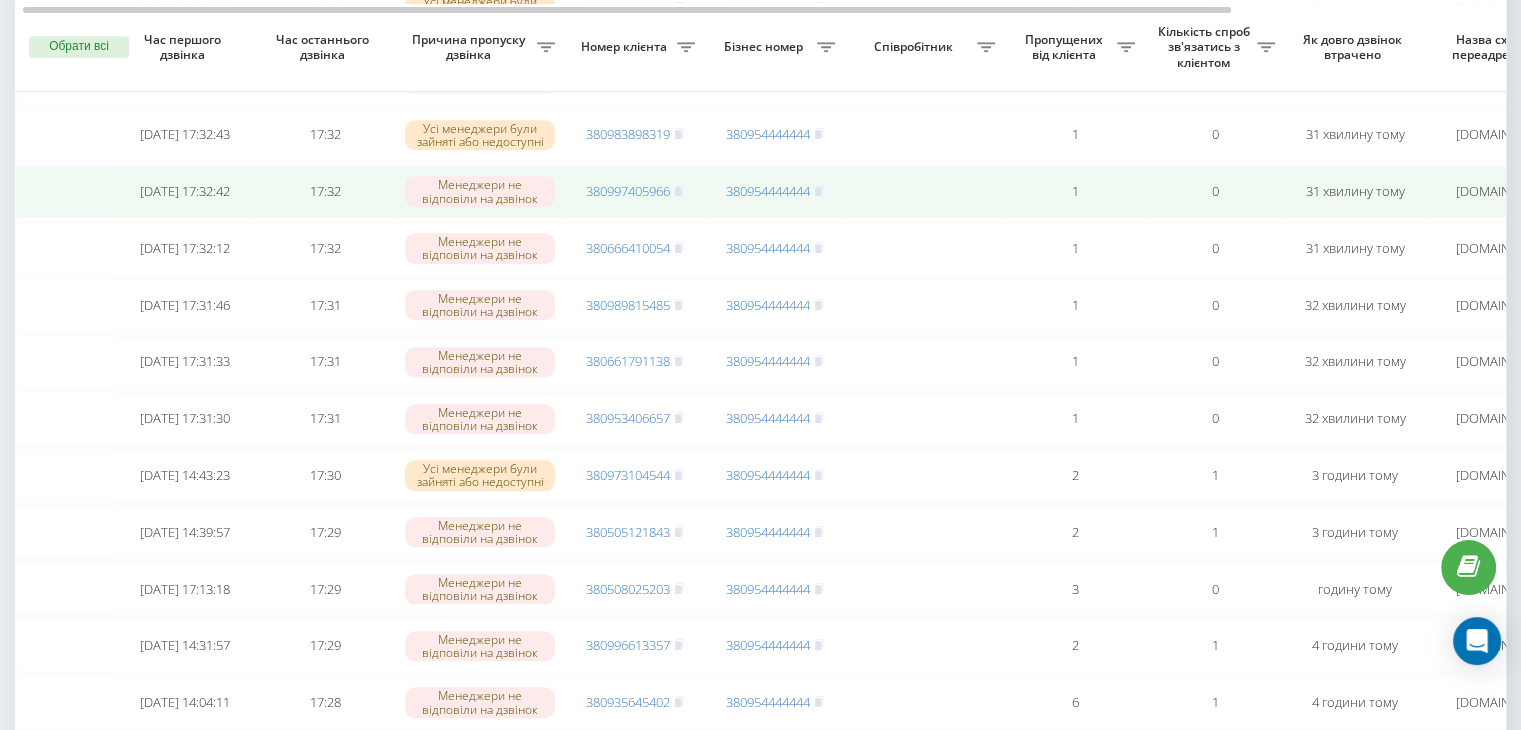 scroll, scrollTop: 0, scrollLeft: 0, axis: both 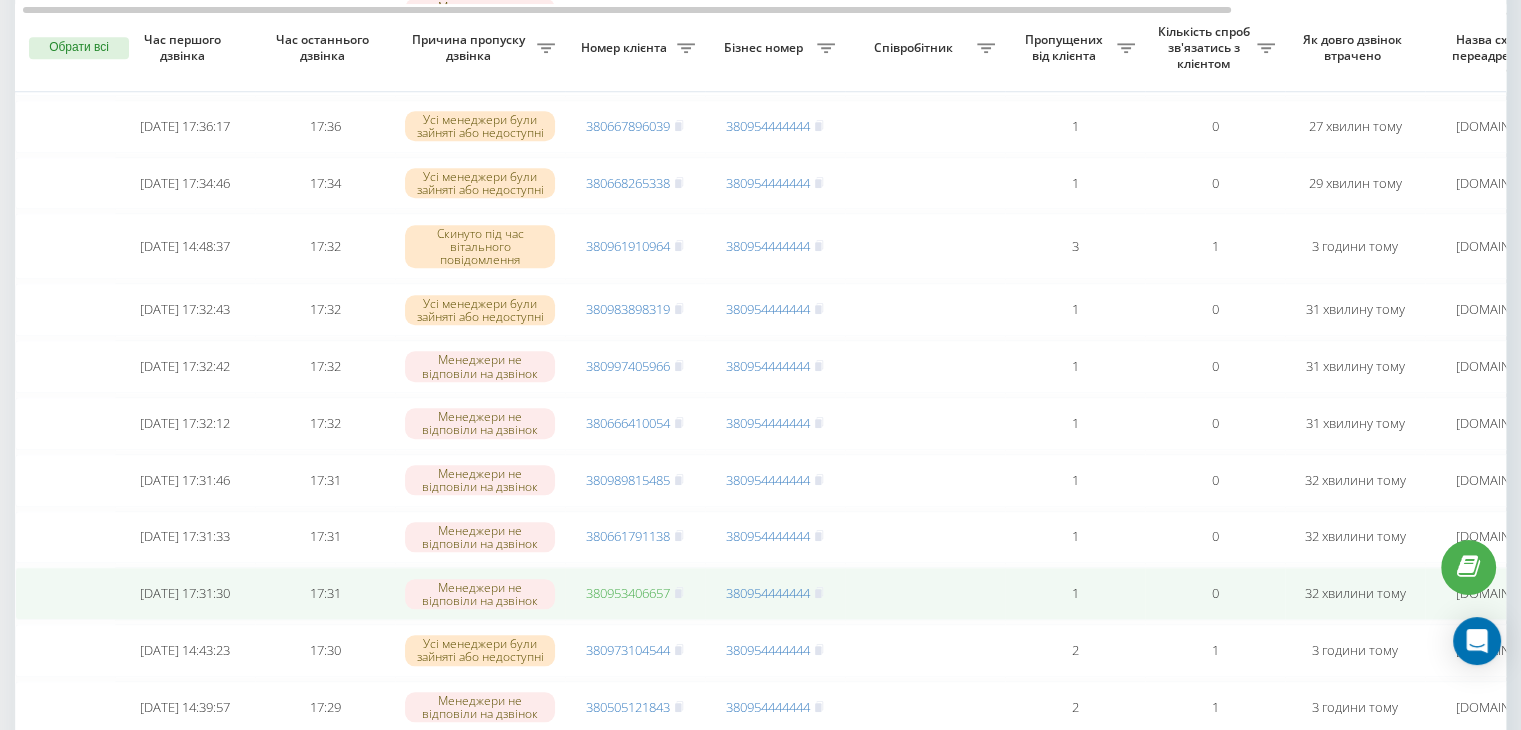 click on "380953406657" at bounding box center [628, 593] 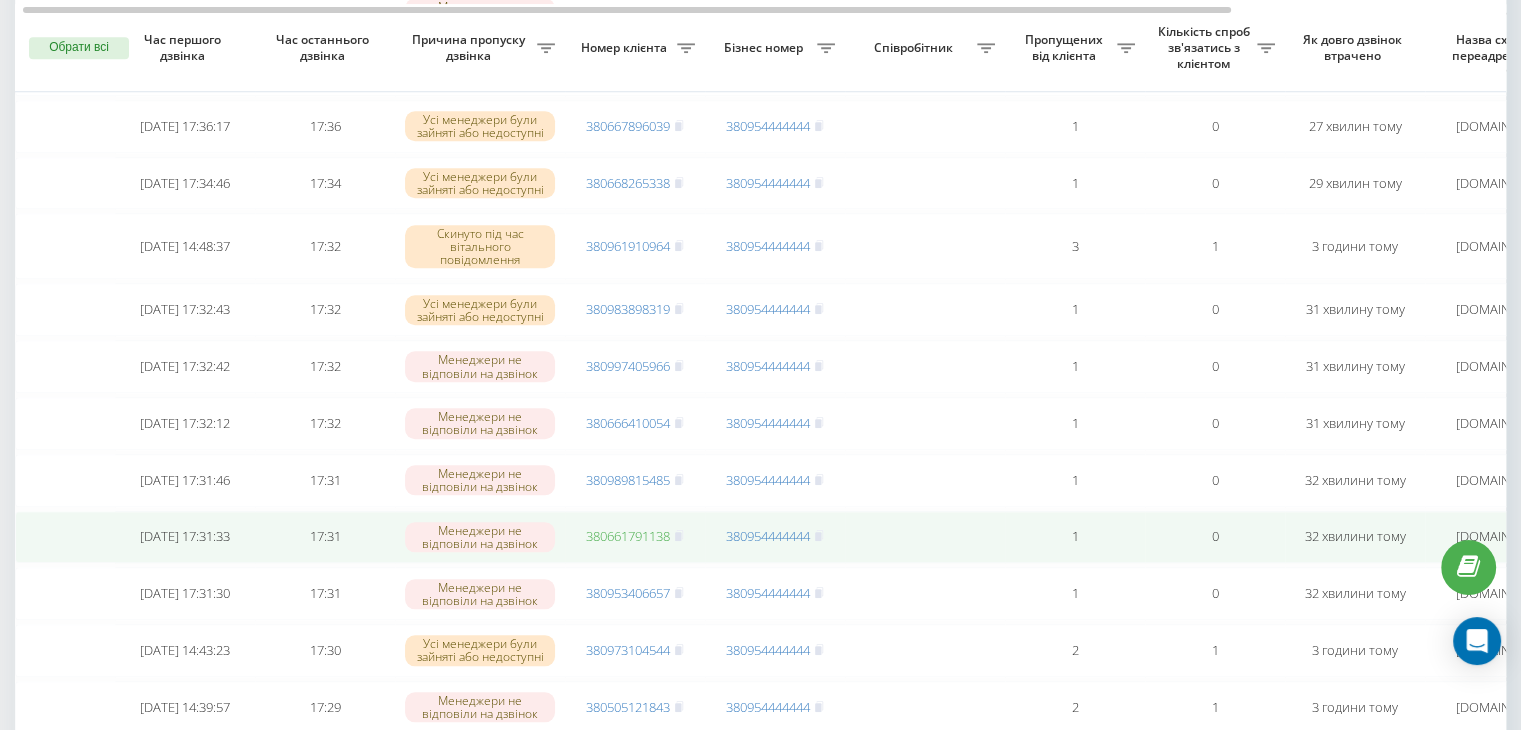 click on "380661791138" at bounding box center (628, 536) 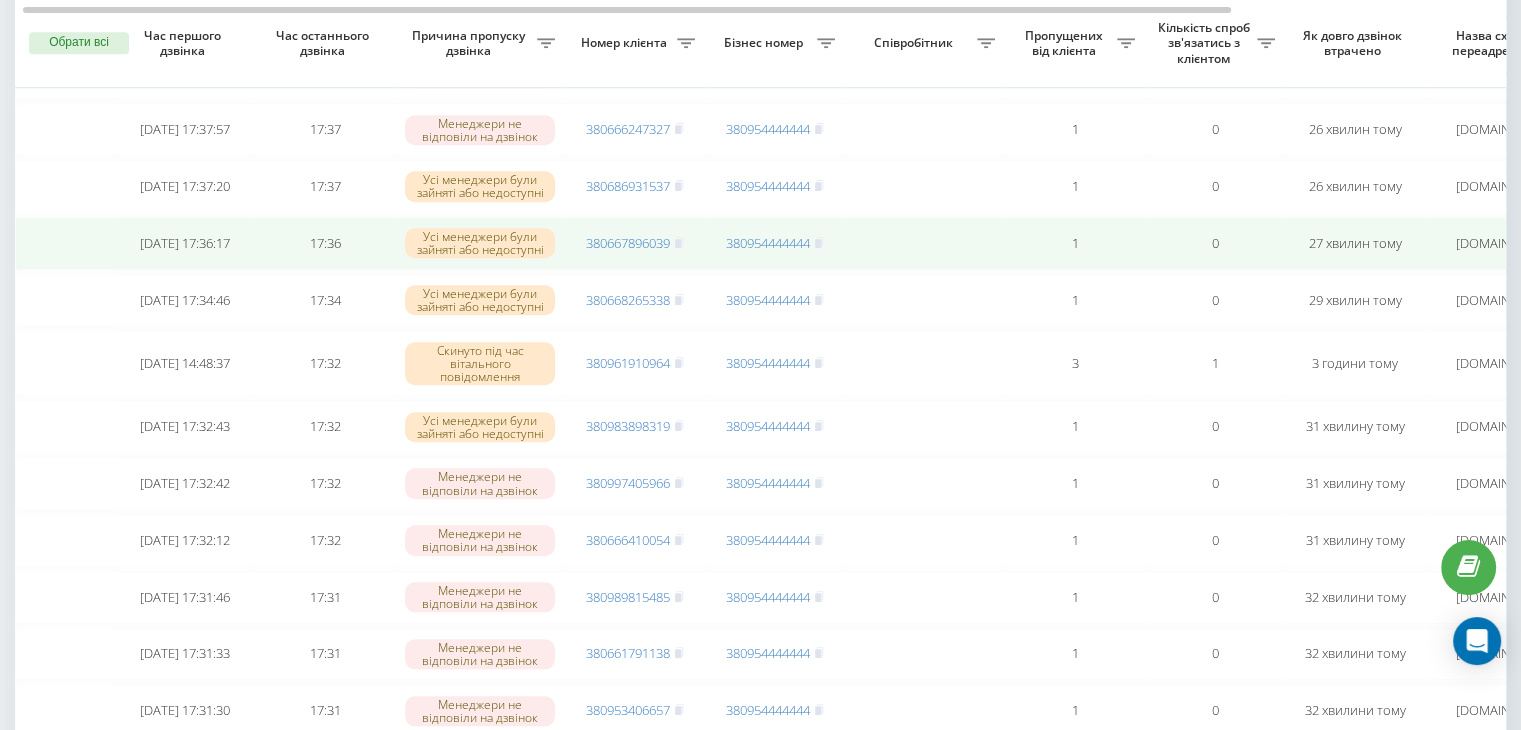 scroll, scrollTop: 1666, scrollLeft: 0, axis: vertical 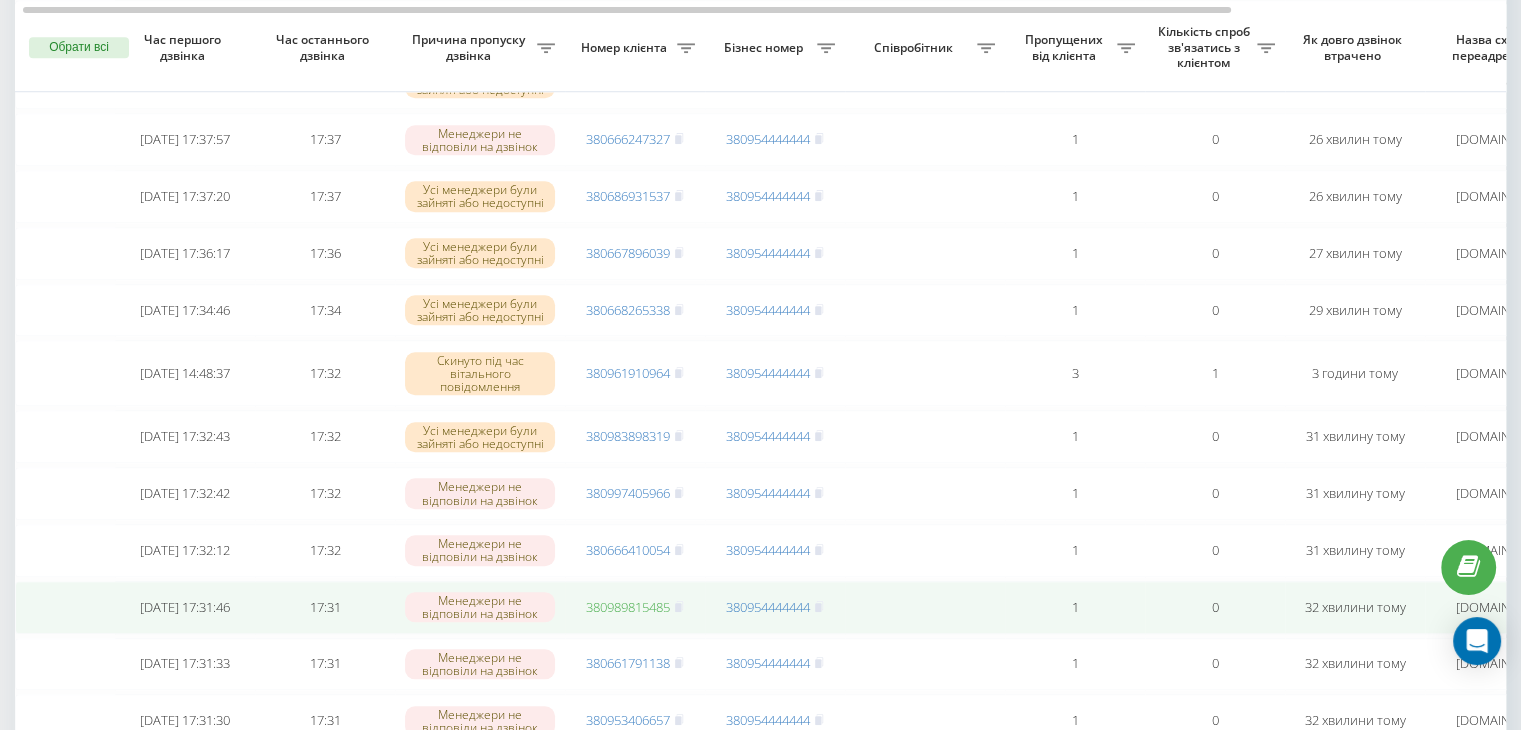 click on "380989815485" at bounding box center [628, 607] 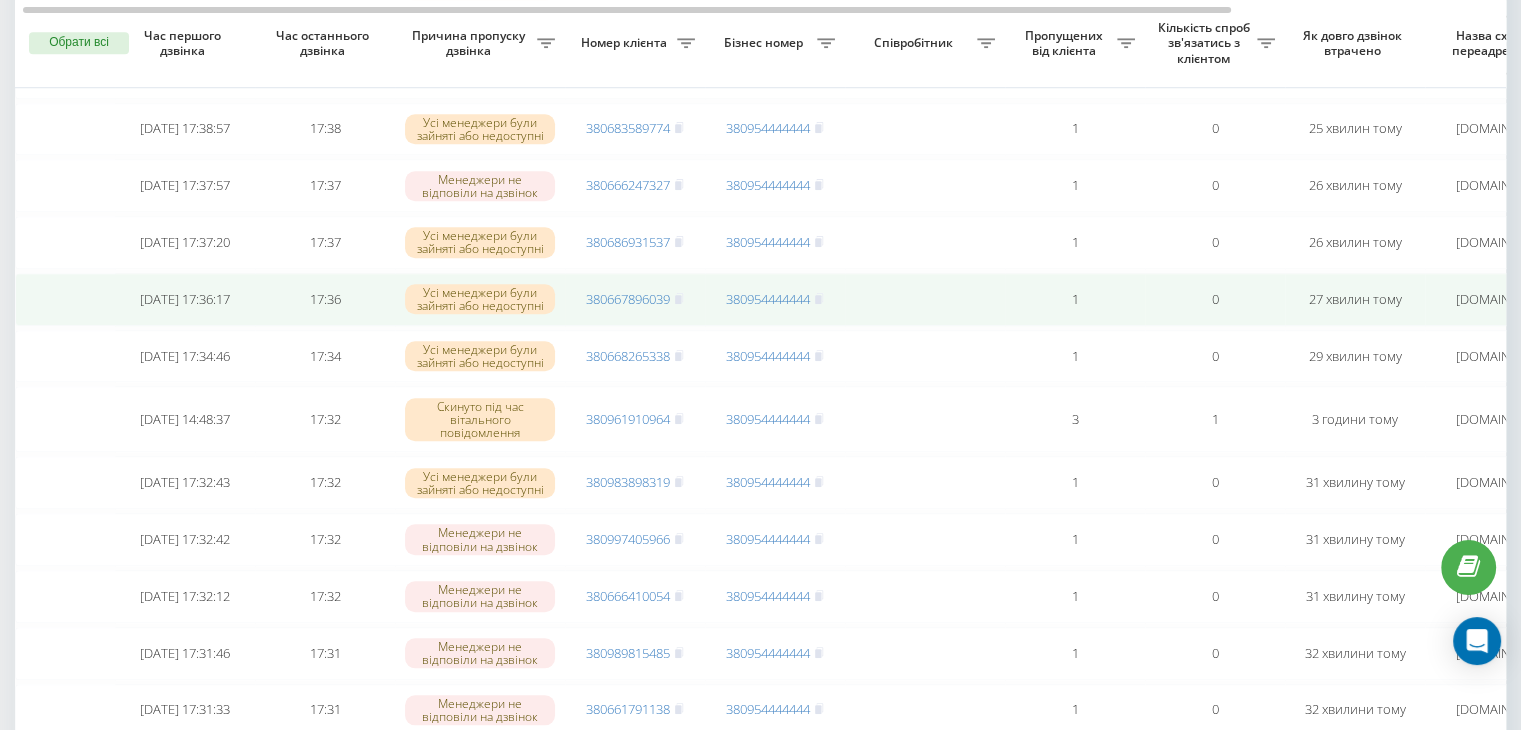 scroll, scrollTop: 1614, scrollLeft: 0, axis: vertical 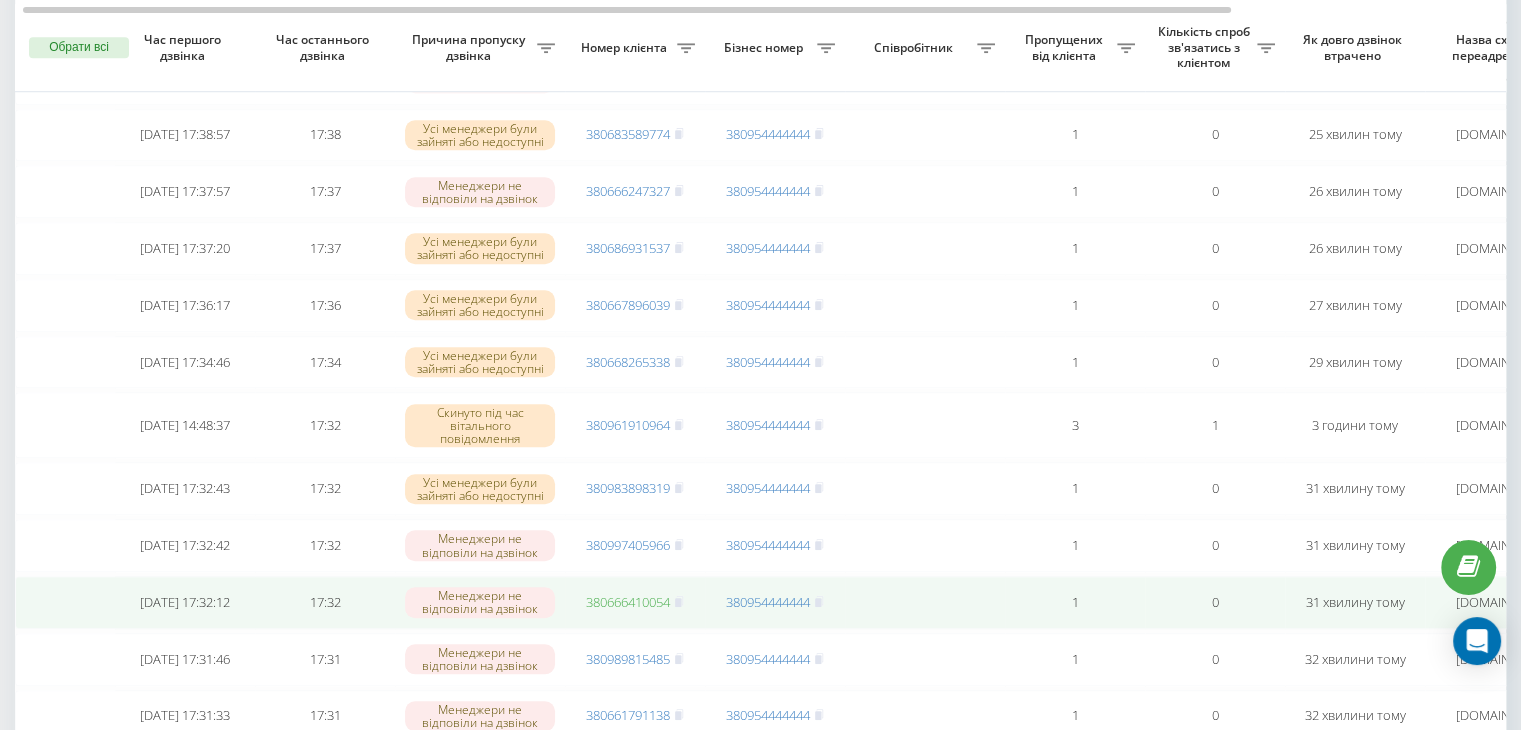 click on "380666410054" at bounding box center (628, 602) 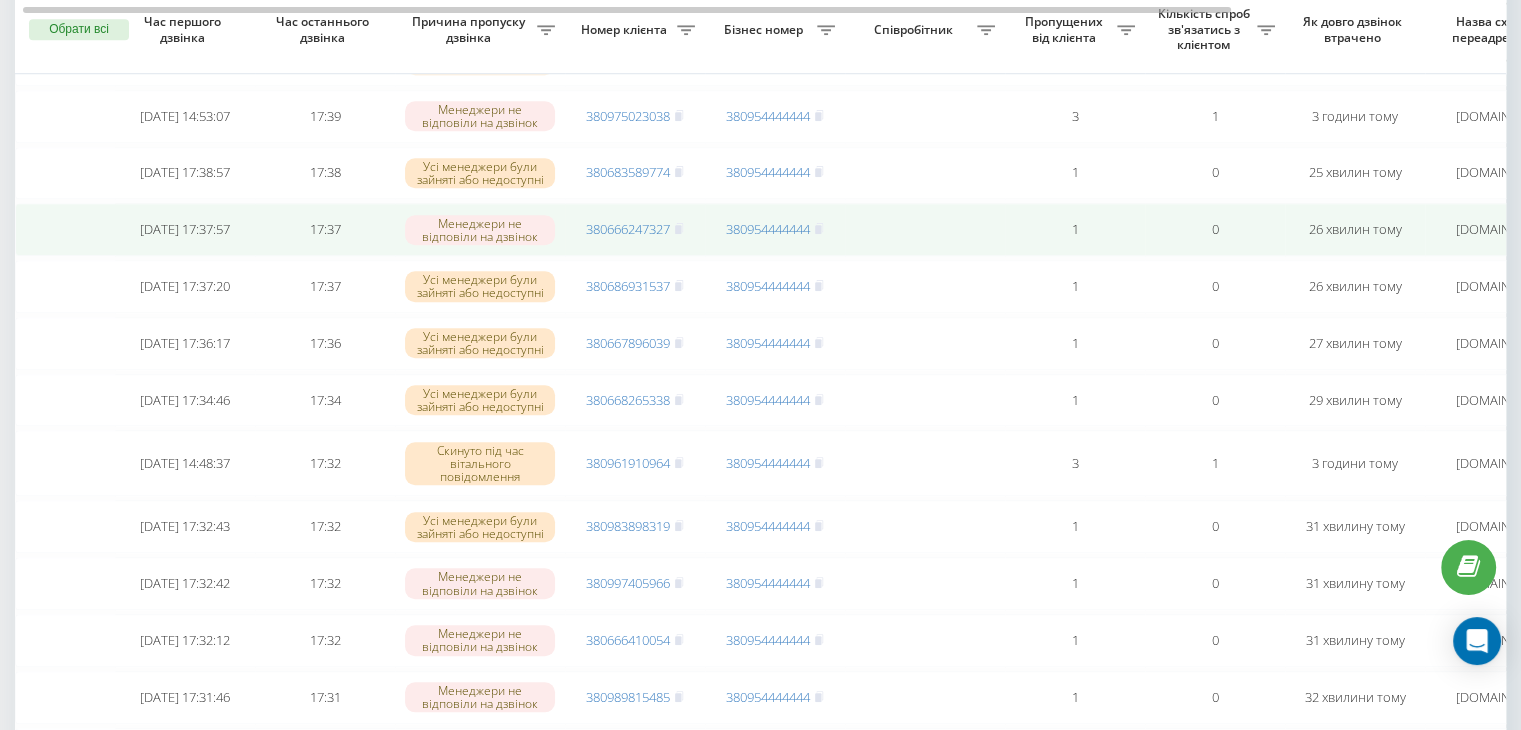 scroll, scrollTop: 1556, scrollLeft: 0, axis: vertical 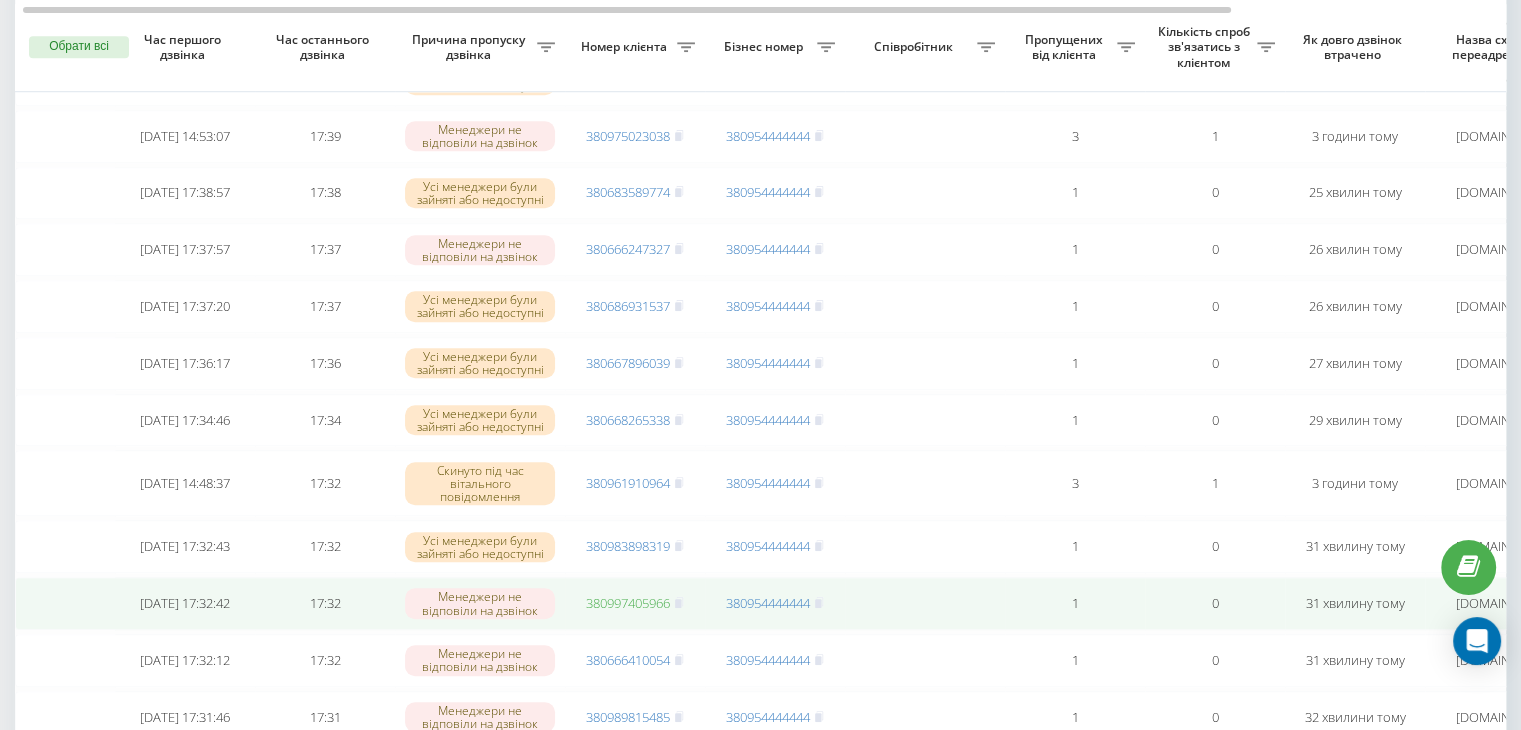 click on "380997405966" at bounding box center (628, 603) 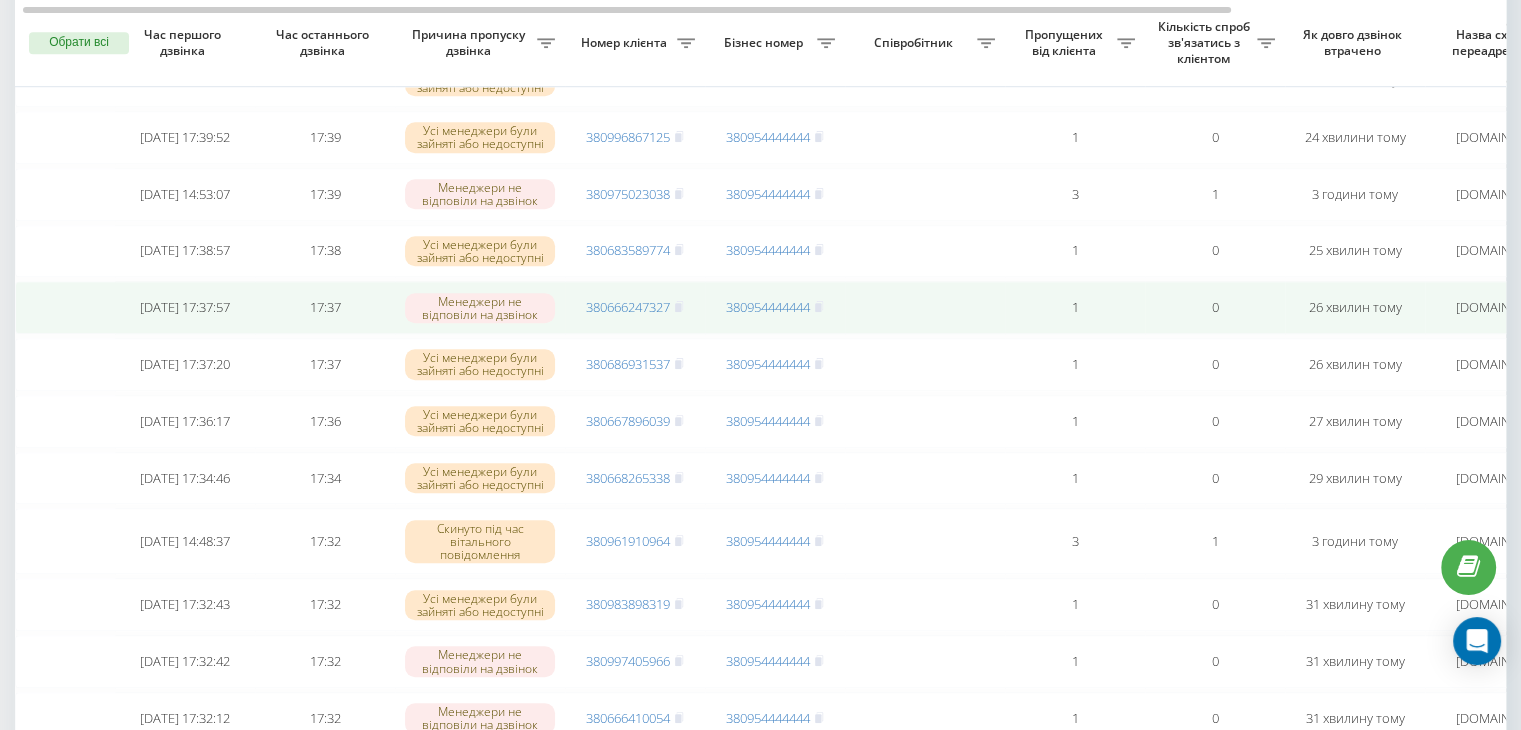 scroll, scrollTop: 1492, scrollLeft: 0, axis: vertical 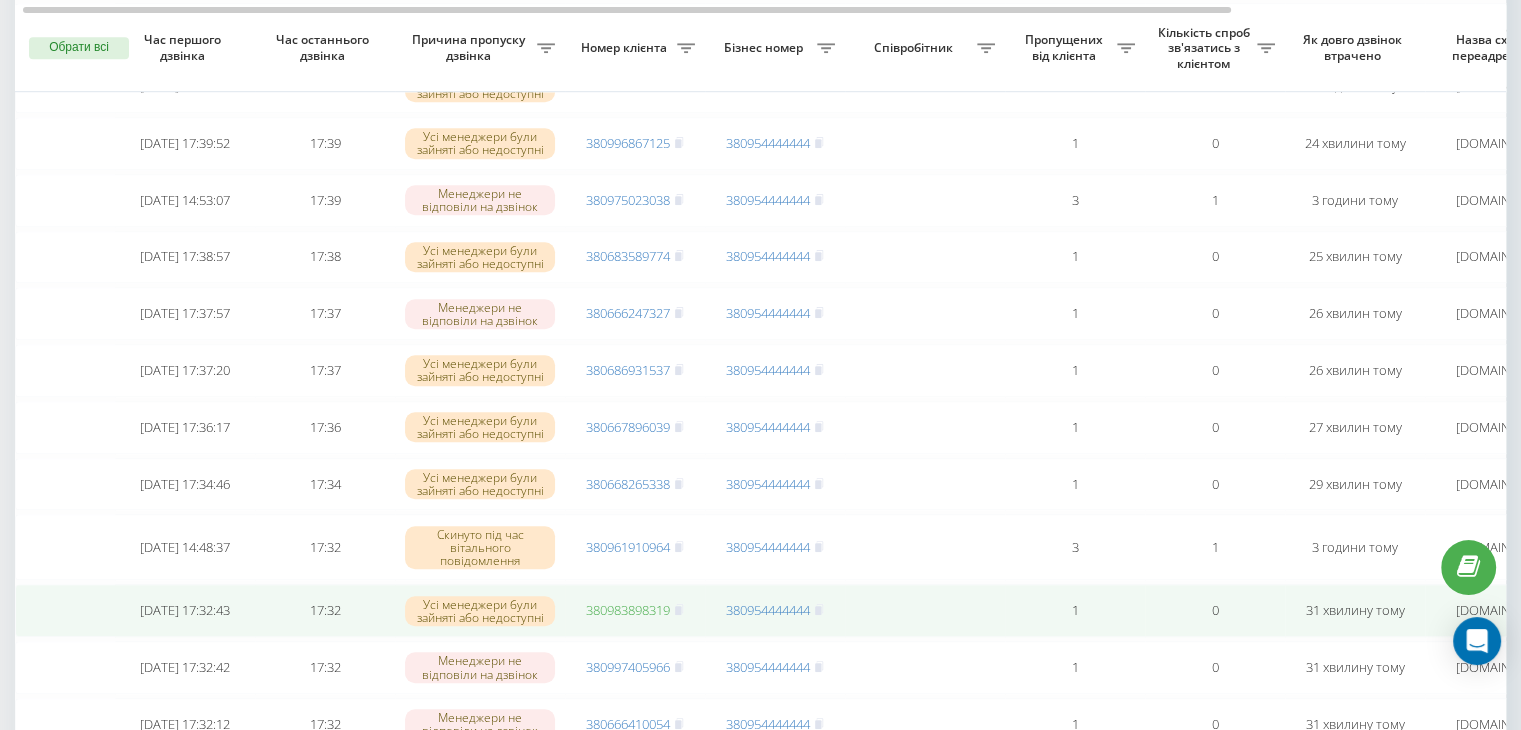click on "380983898319" at bounding box center (628, 610) 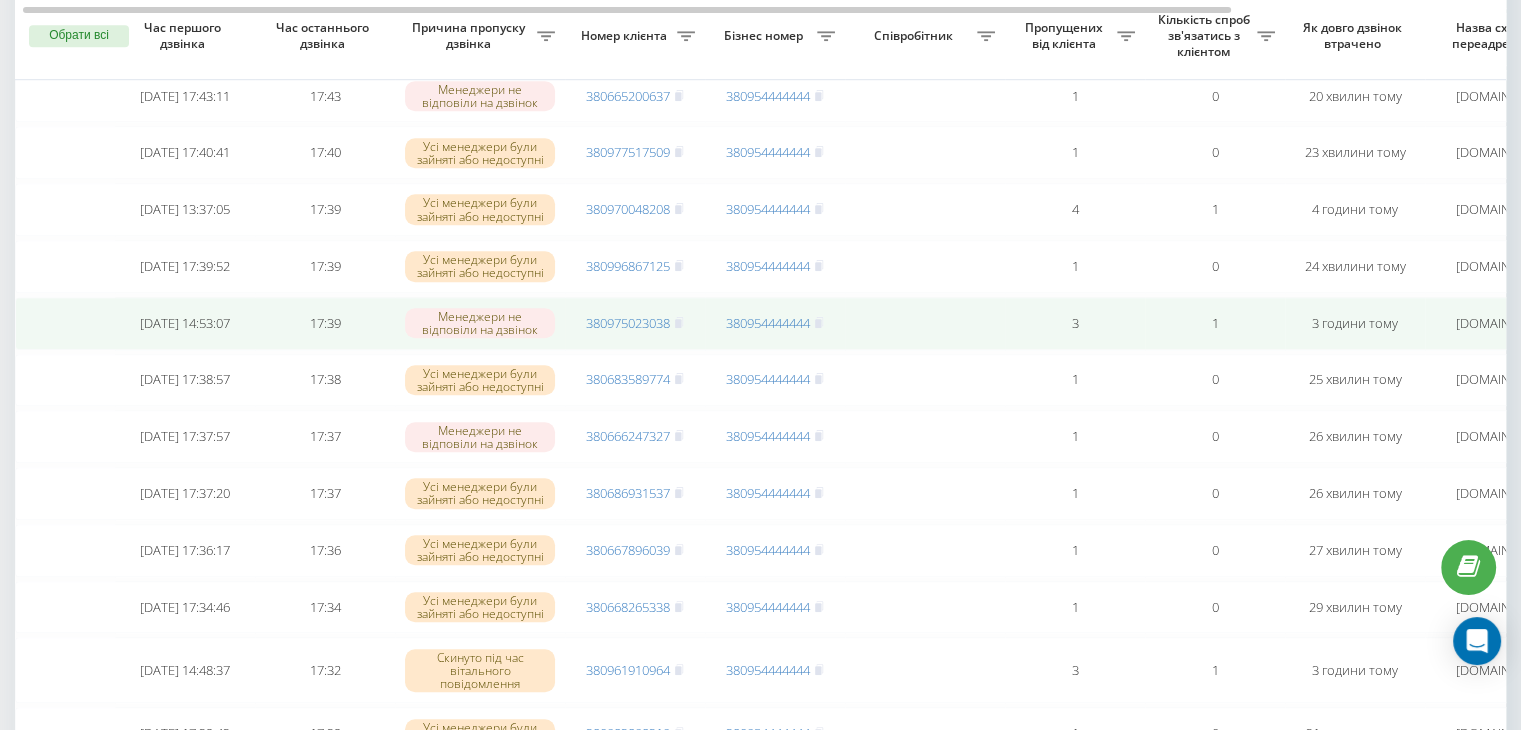 scroll, scrollTop: 1356, scrollLeft: 0, axis: vertical 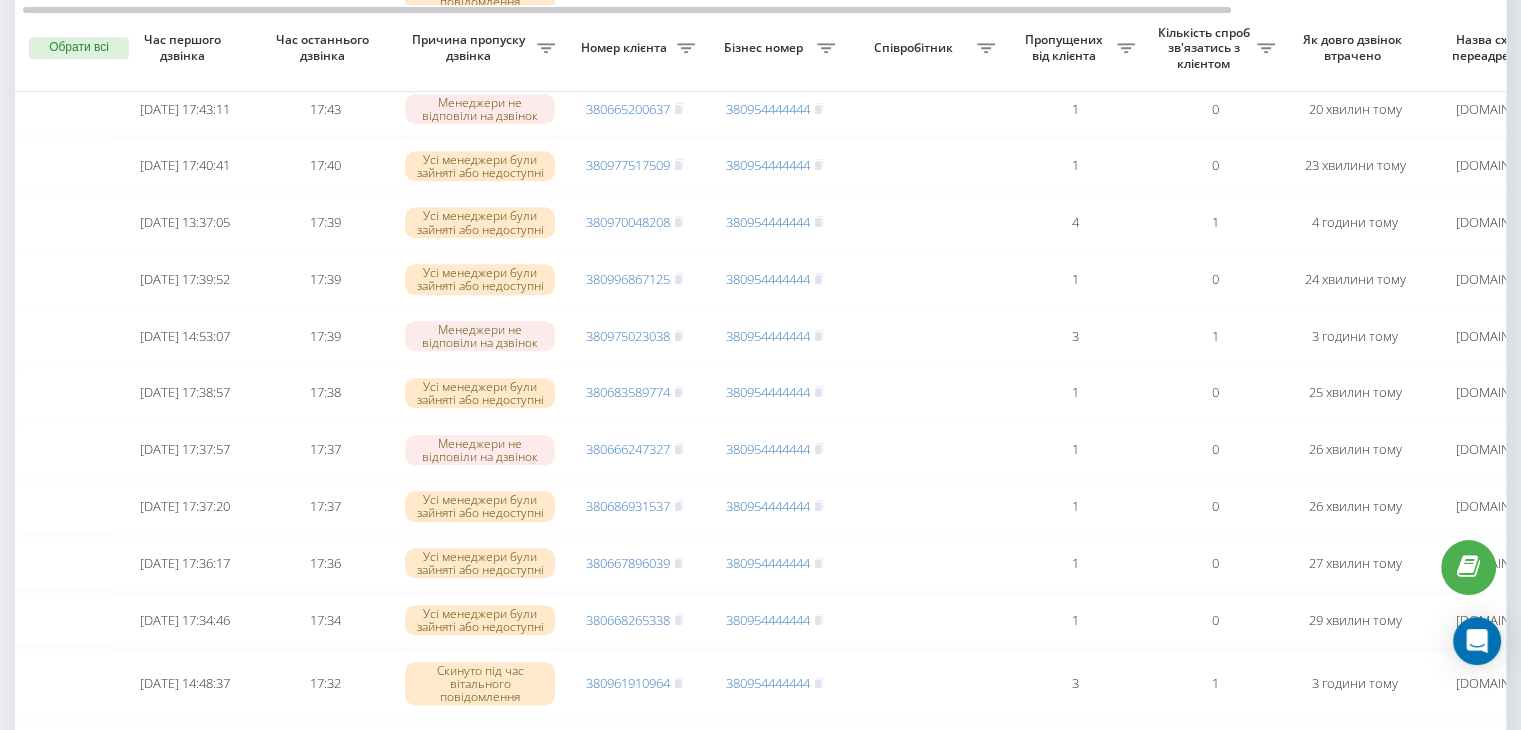 click on "Бізнес номер" at bounding box center [775, 49] 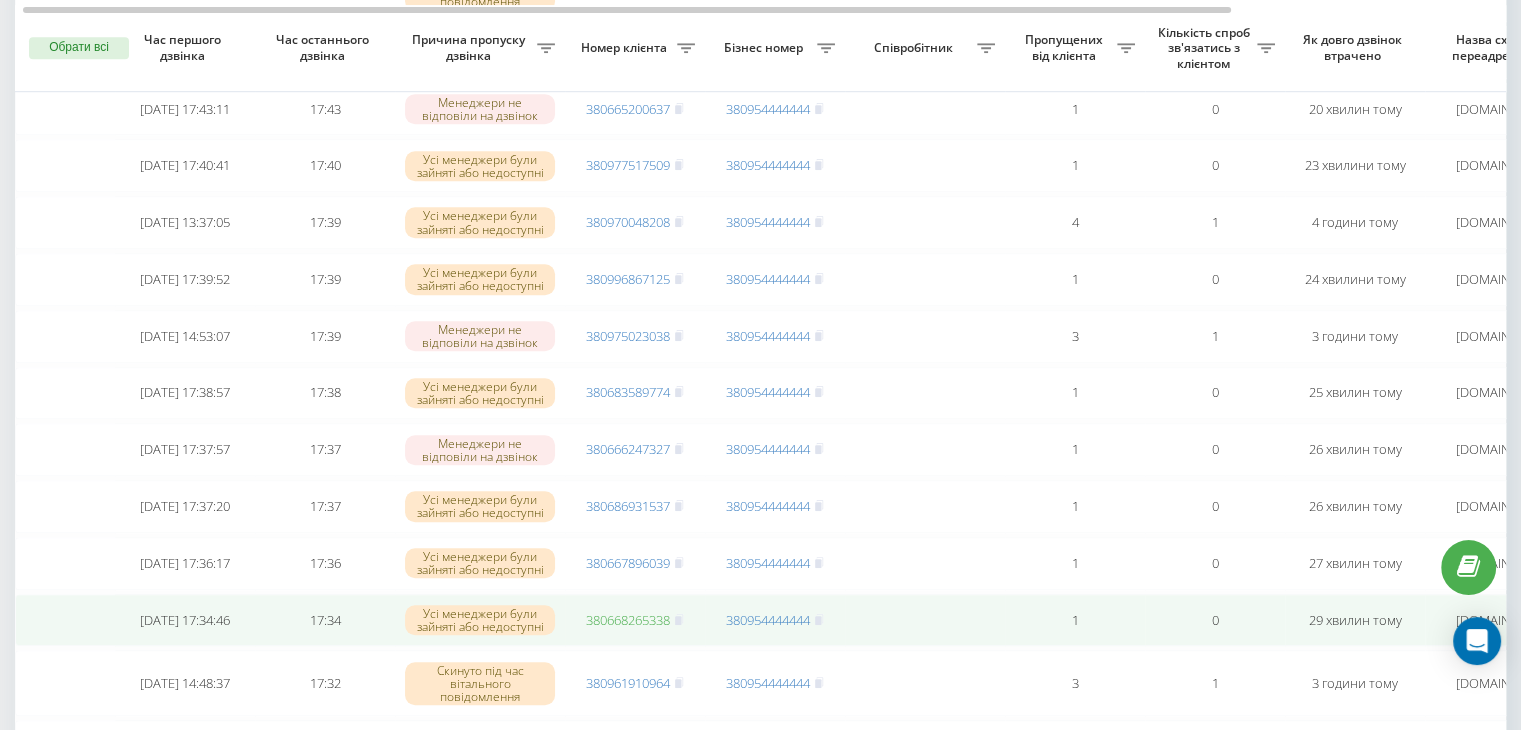 click on "380668265338" at bounding box center [628, 620] 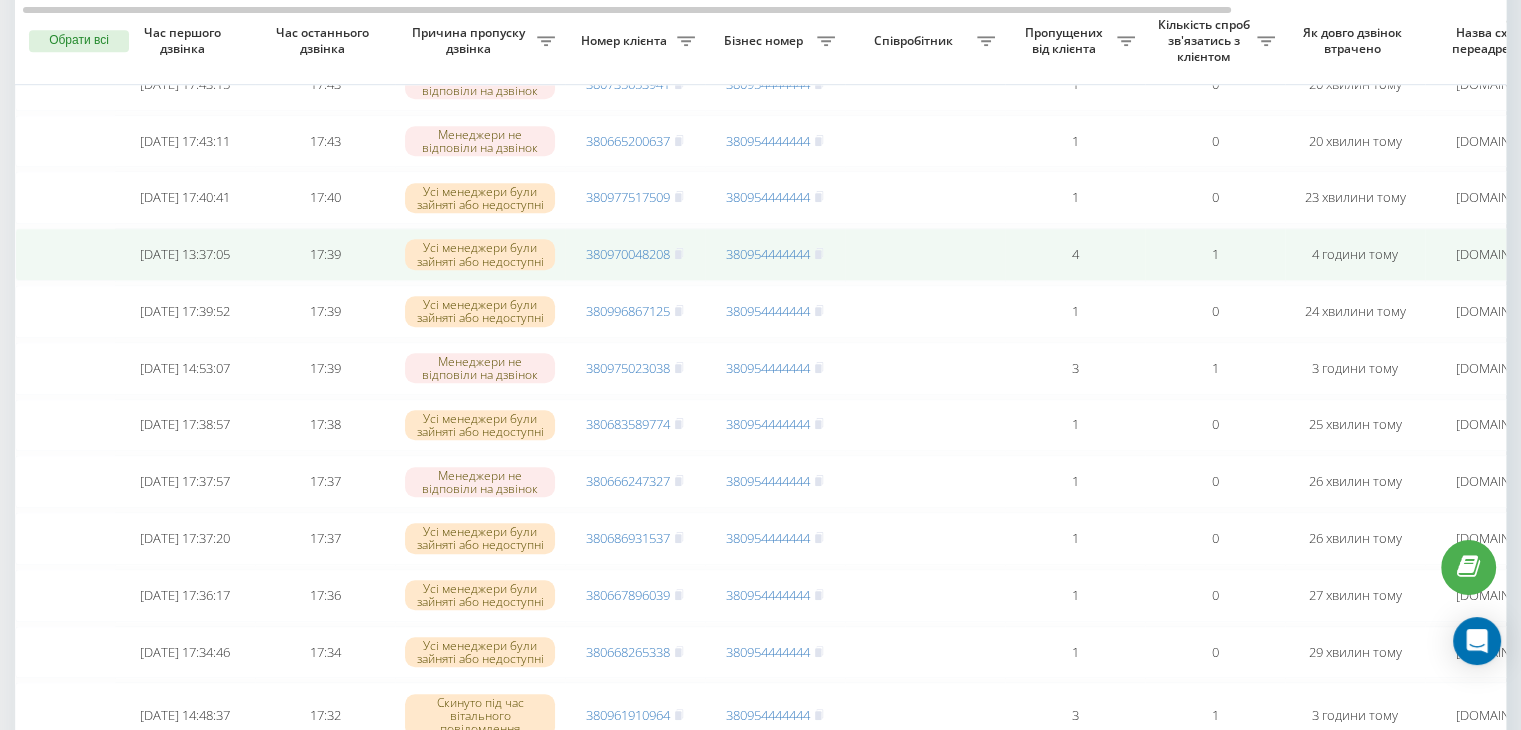 scroll, scrollTop: 1304, scrollLeft: 0, axis: vertical 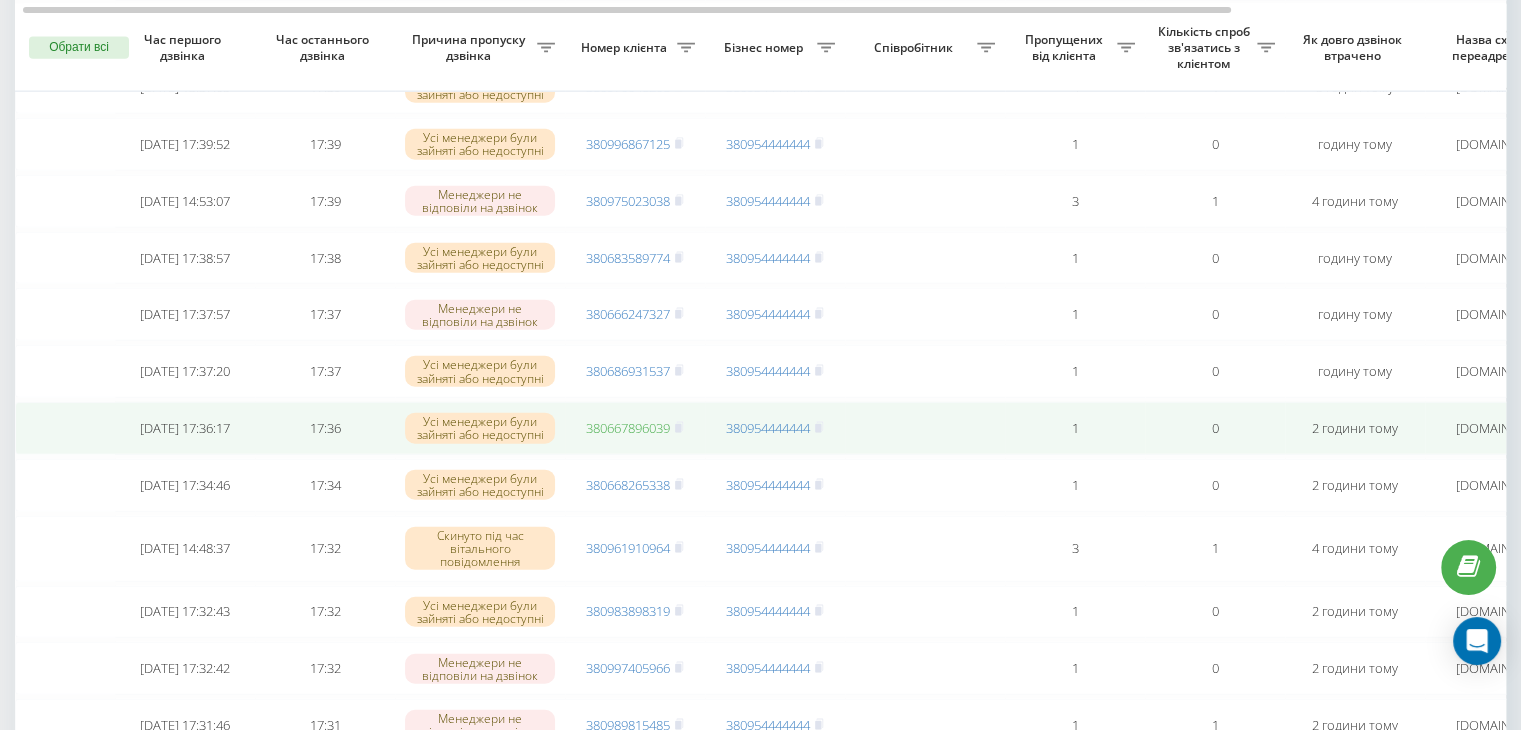 click on "380667896039" at bounding box center [628, 428] 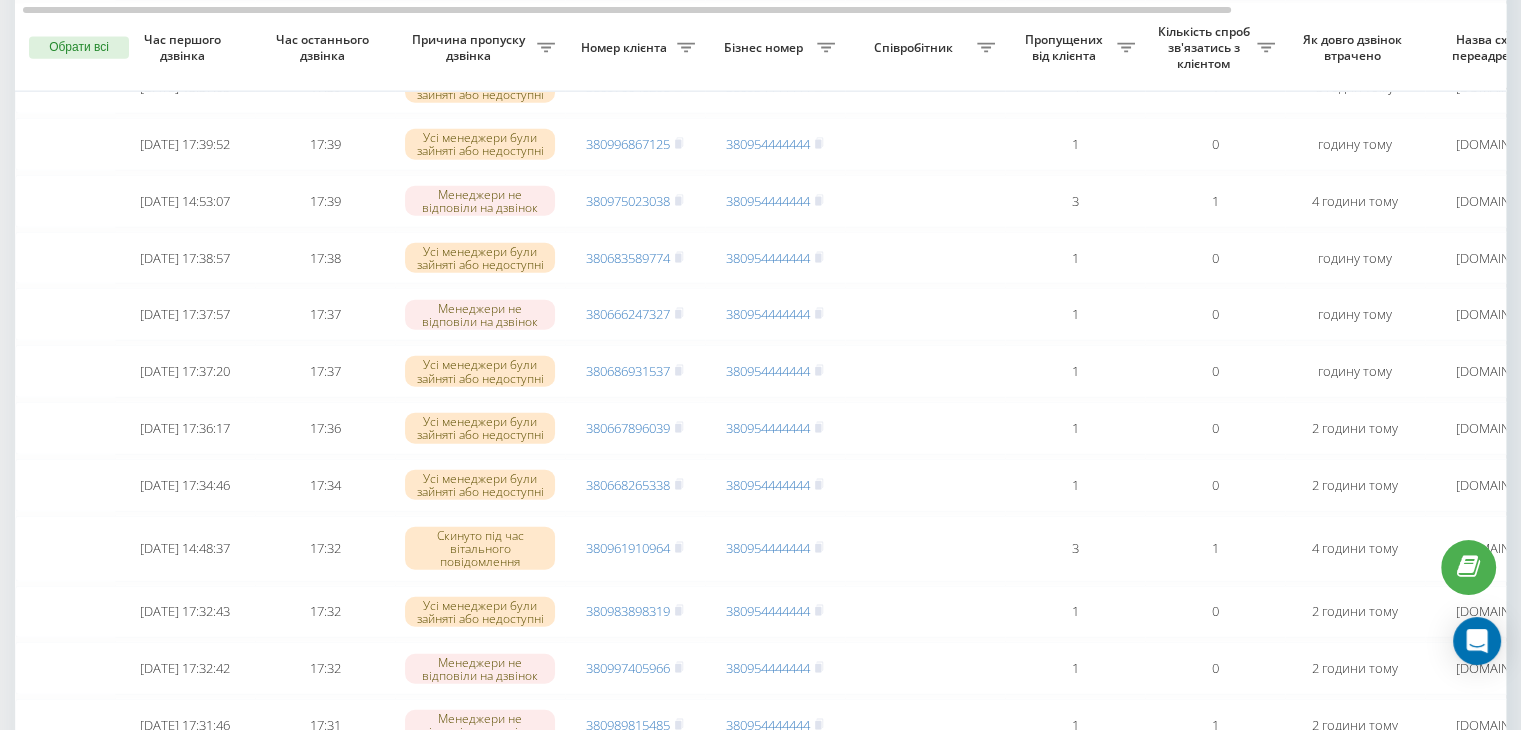 click on "Бізнес номер" at bounding box center (766, 48) 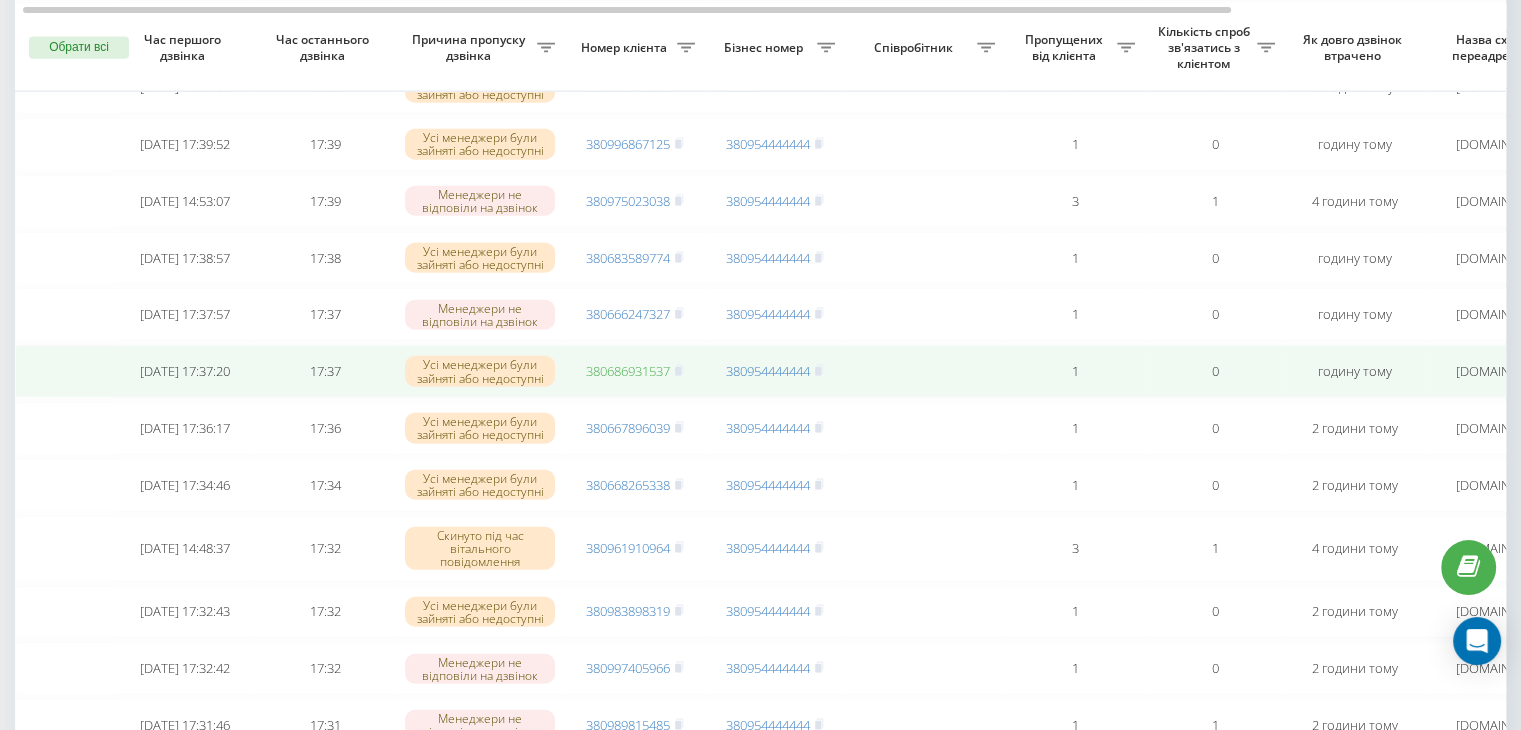 click on "380686931537" at bounding box center [628, 371] 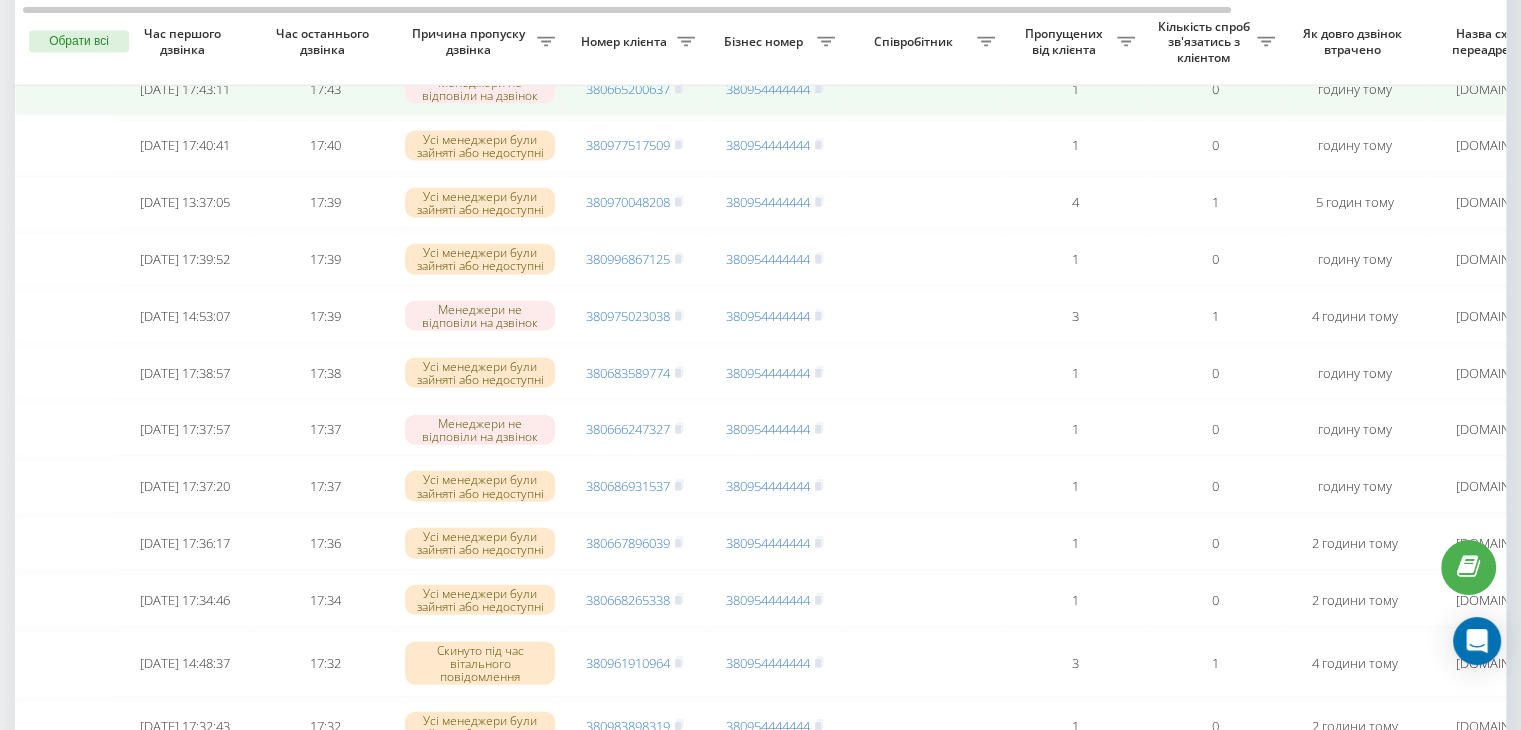 scroll, scrollTop: 4565, scrollLeft: 0, axis: vertical 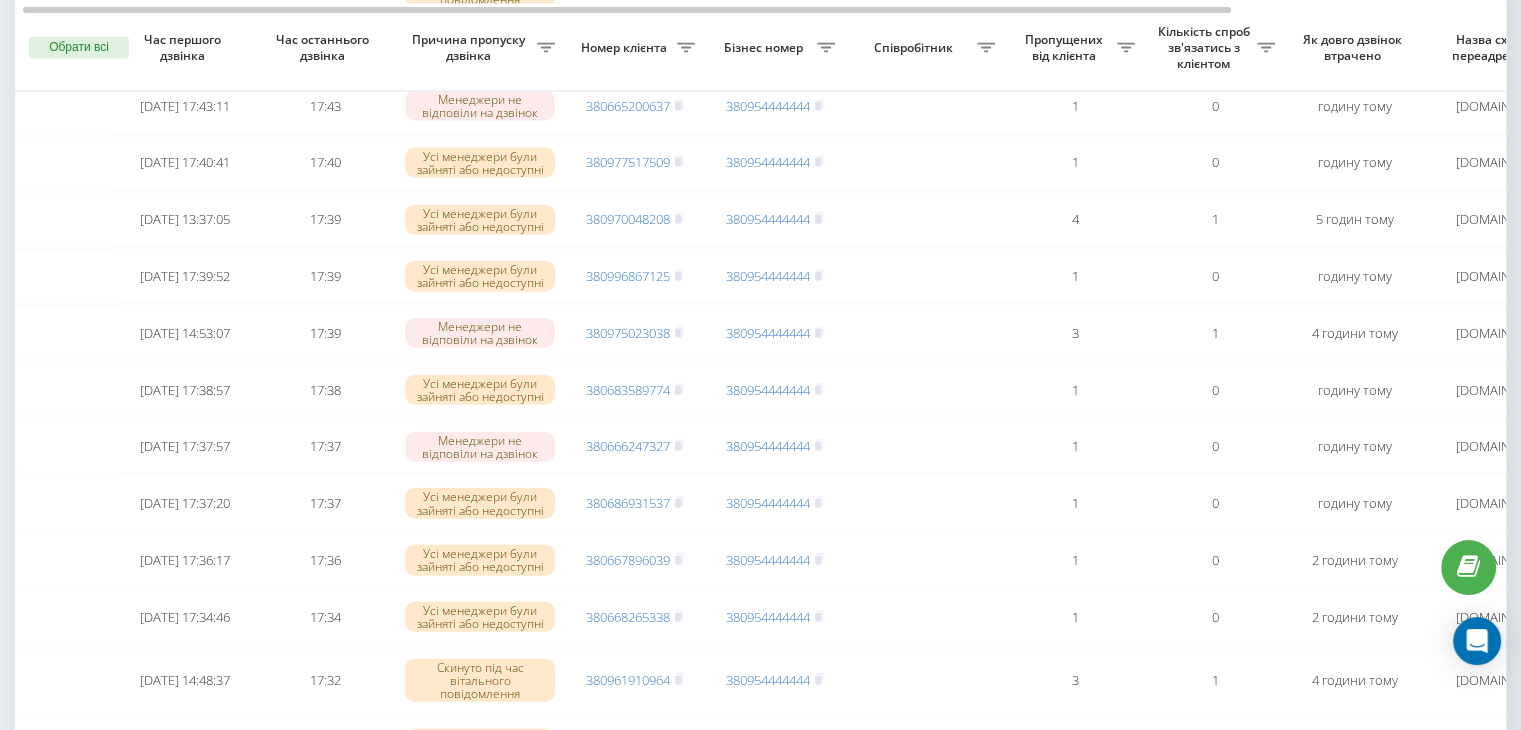 click on "Назва схеми переадресації" at bounding box center (1496, 47) 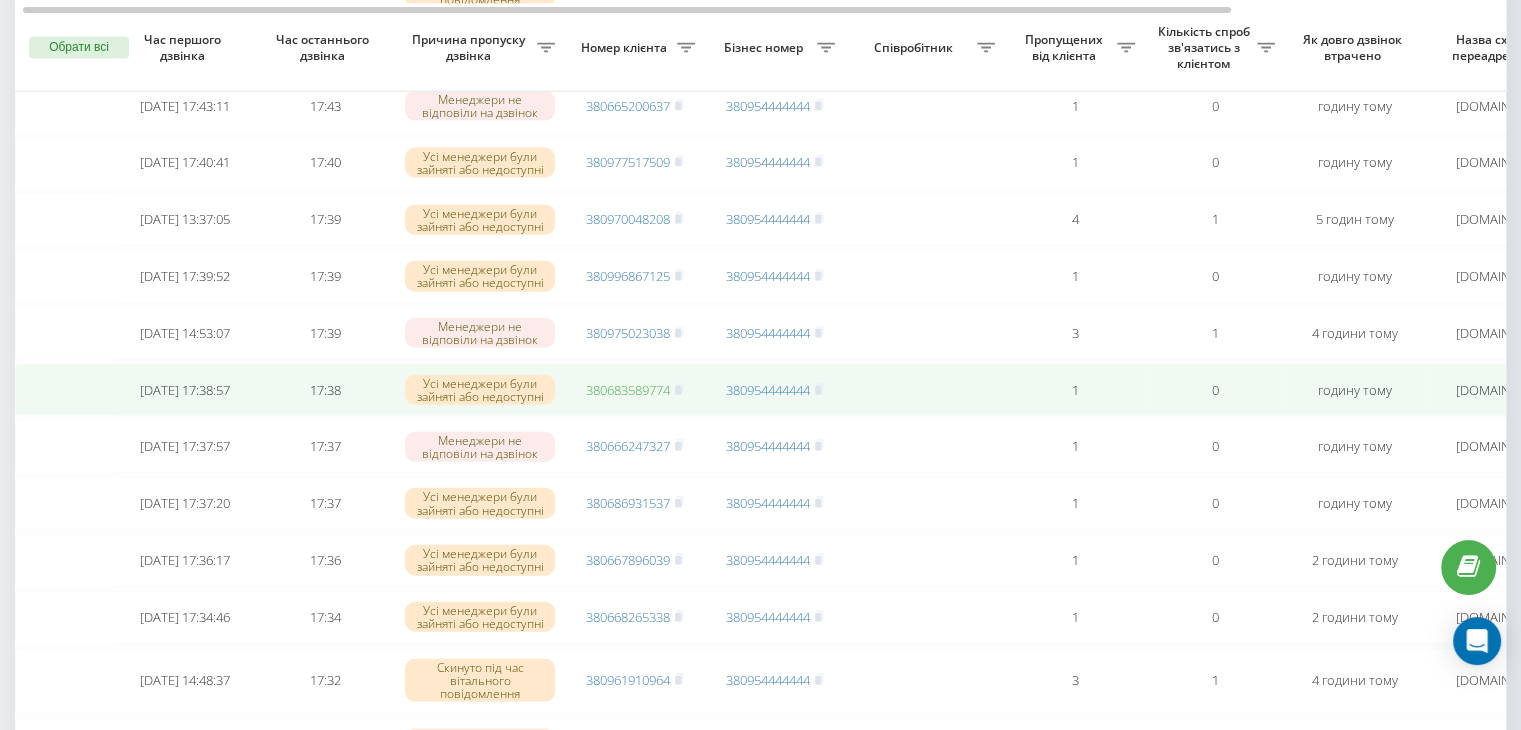 click on "380683589774" at bounding box center (628, 390) 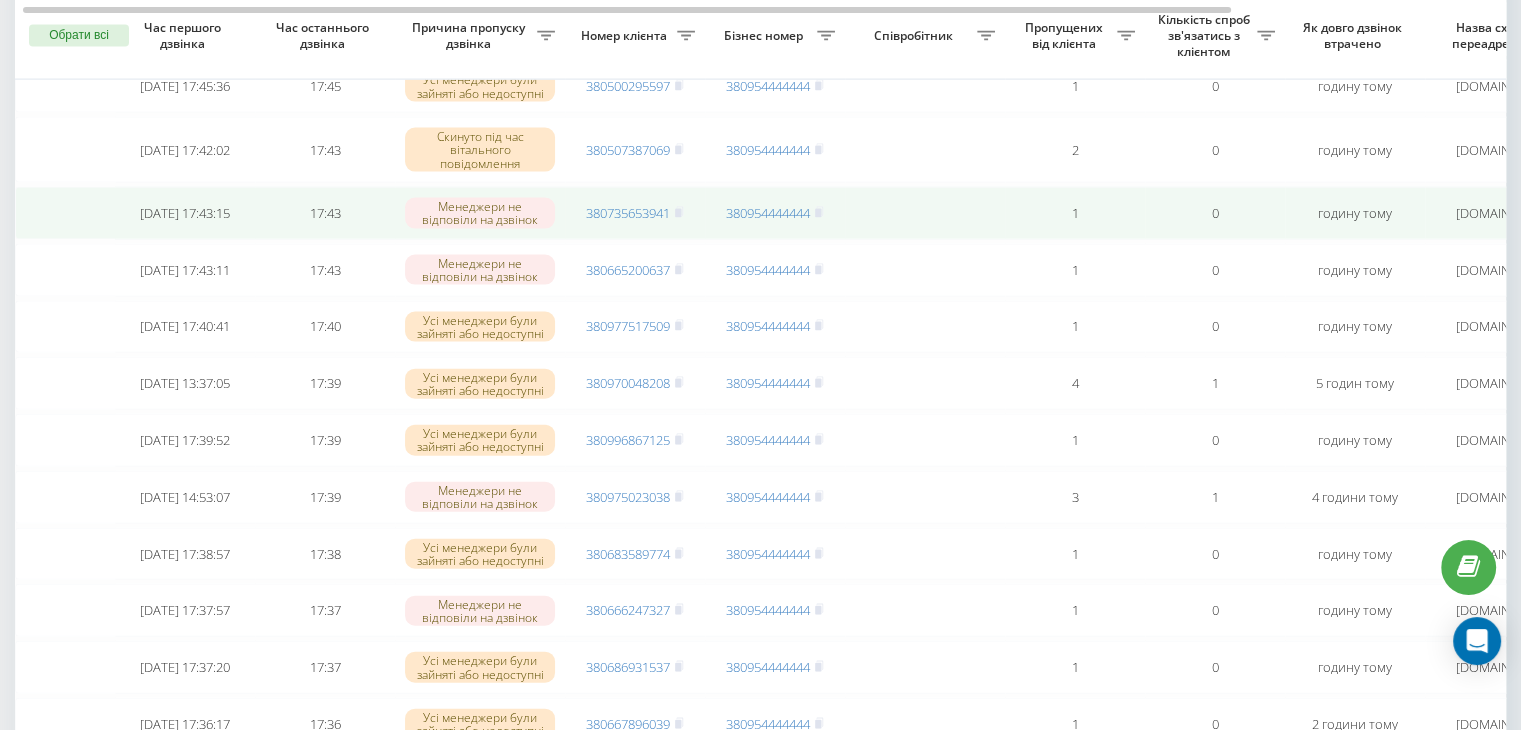scroll, scrollTop: 4384, scrollLeft: 0, axis: vertical 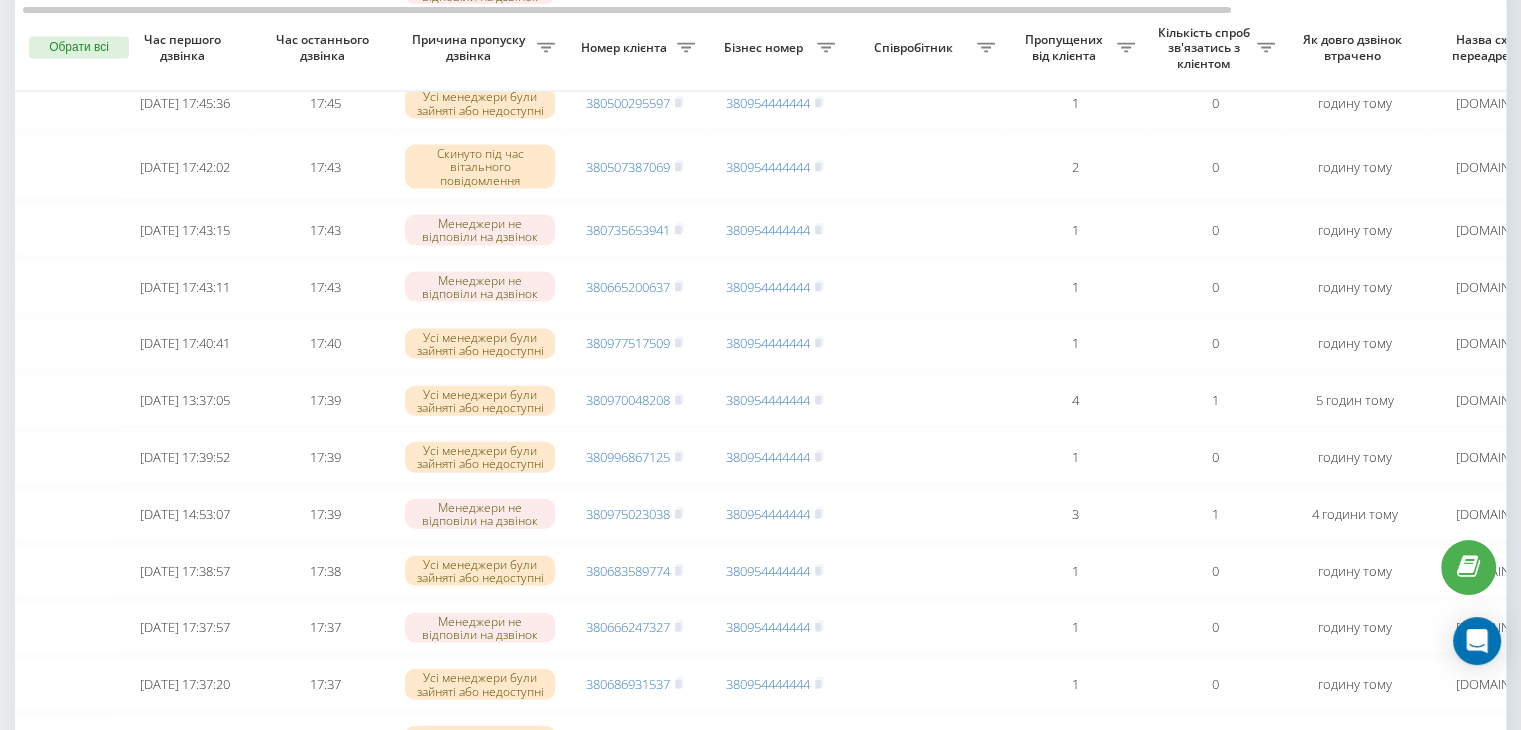 click on "Бізнес номер" at bounding box center [766, 48] 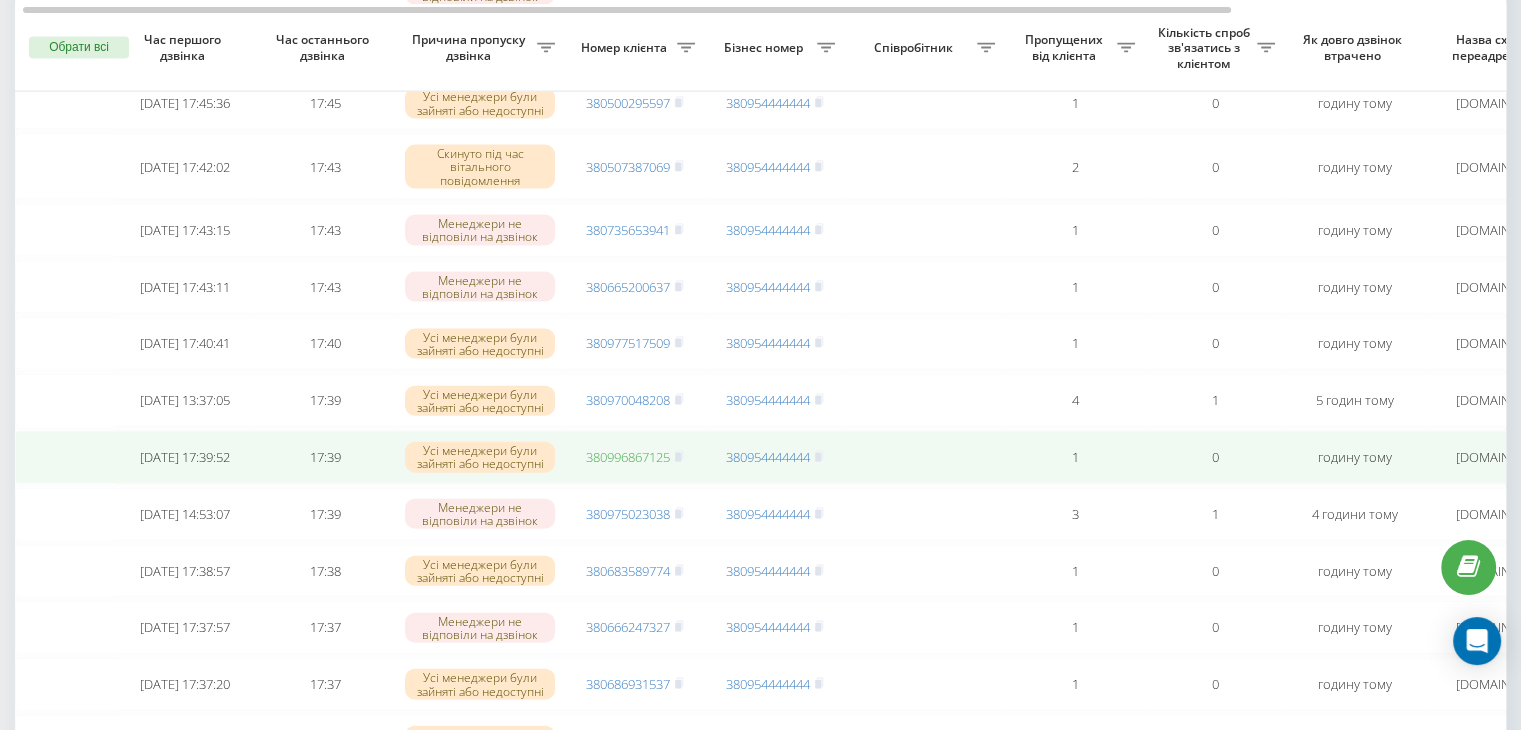click on "380996867125" at bounding box center [628, 457] 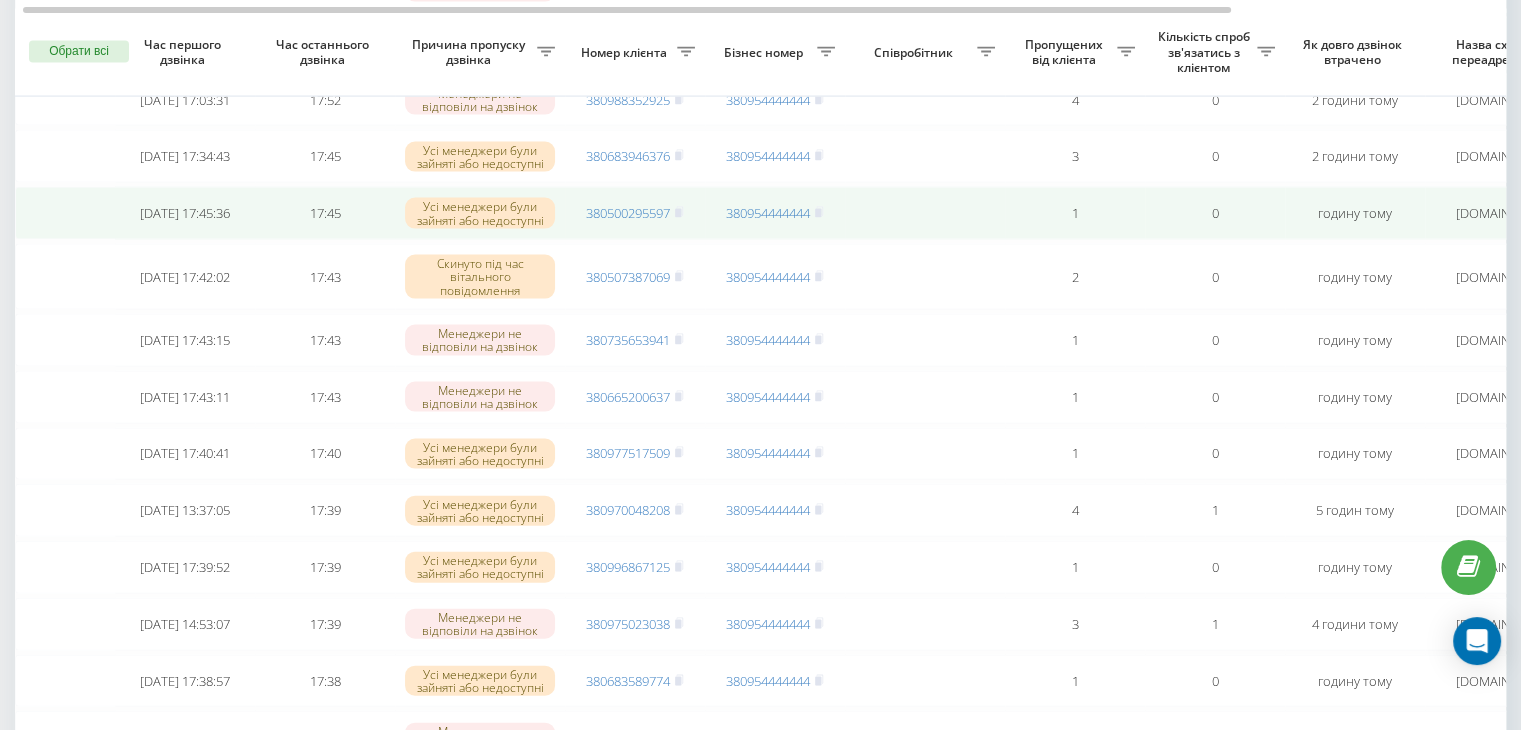 scroll, scrollTop: 4265, scrollLeft: 0, axis: vertical 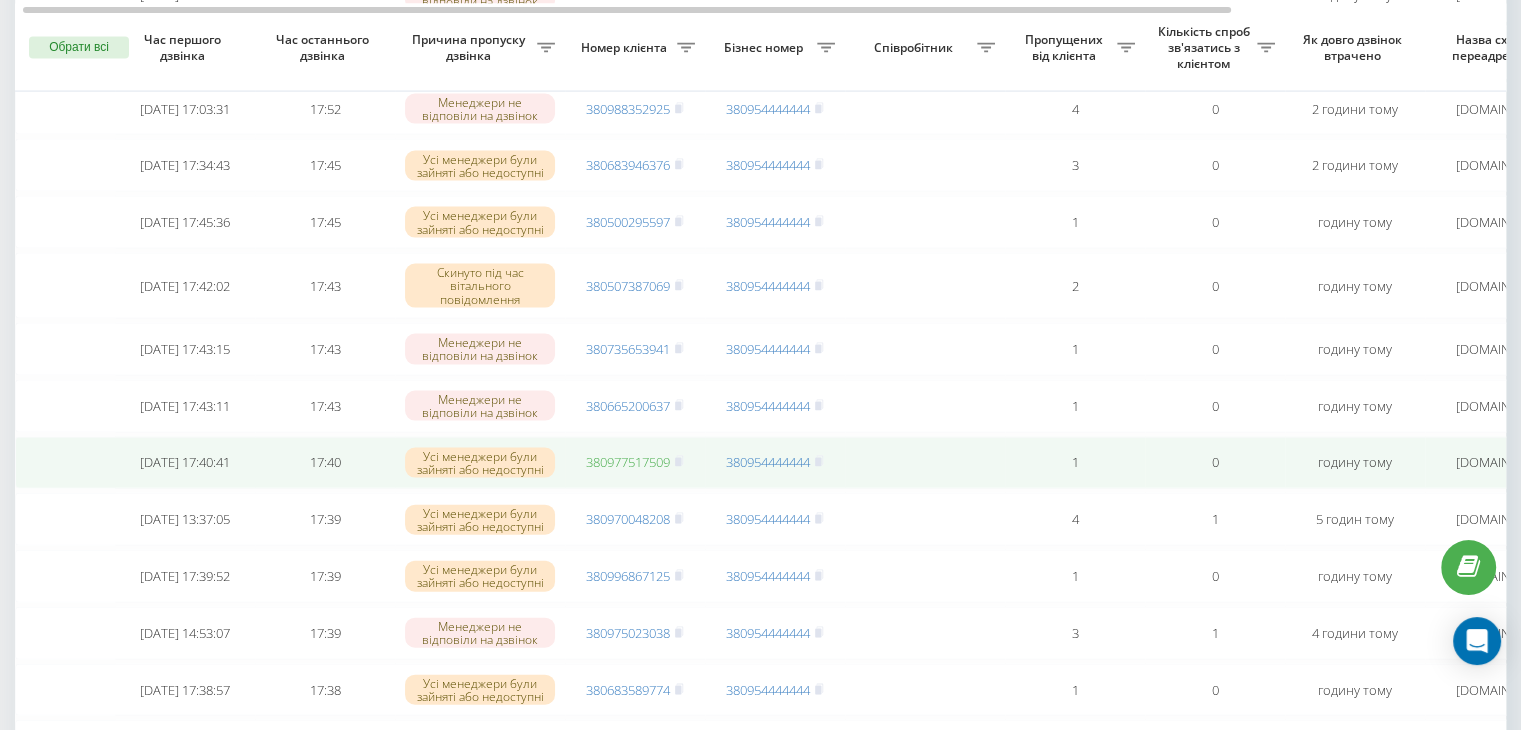 click on "380977517509" at bounding box center [628, 462] 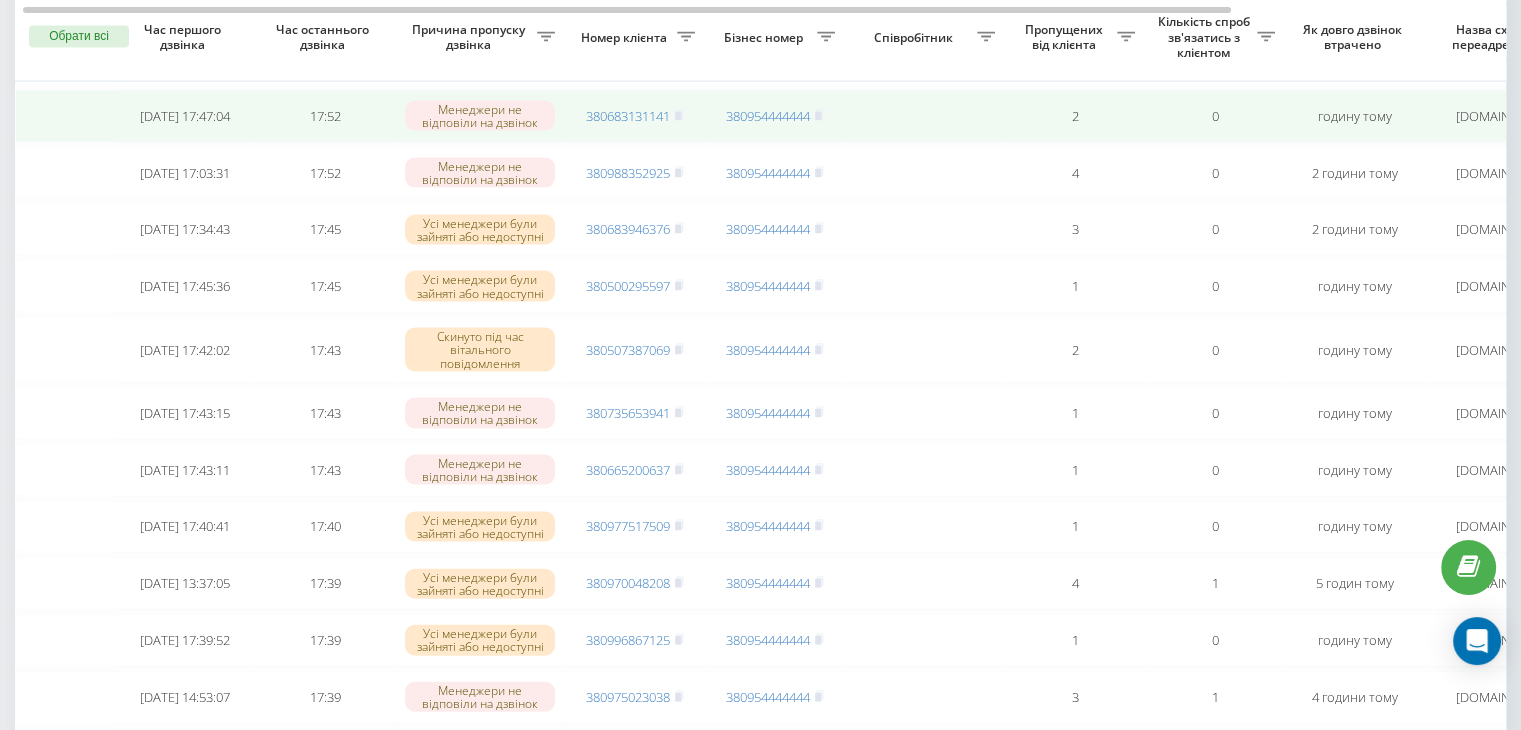 scroll, scrollTop: 4191, scrollLeft: 0, axis: vertical 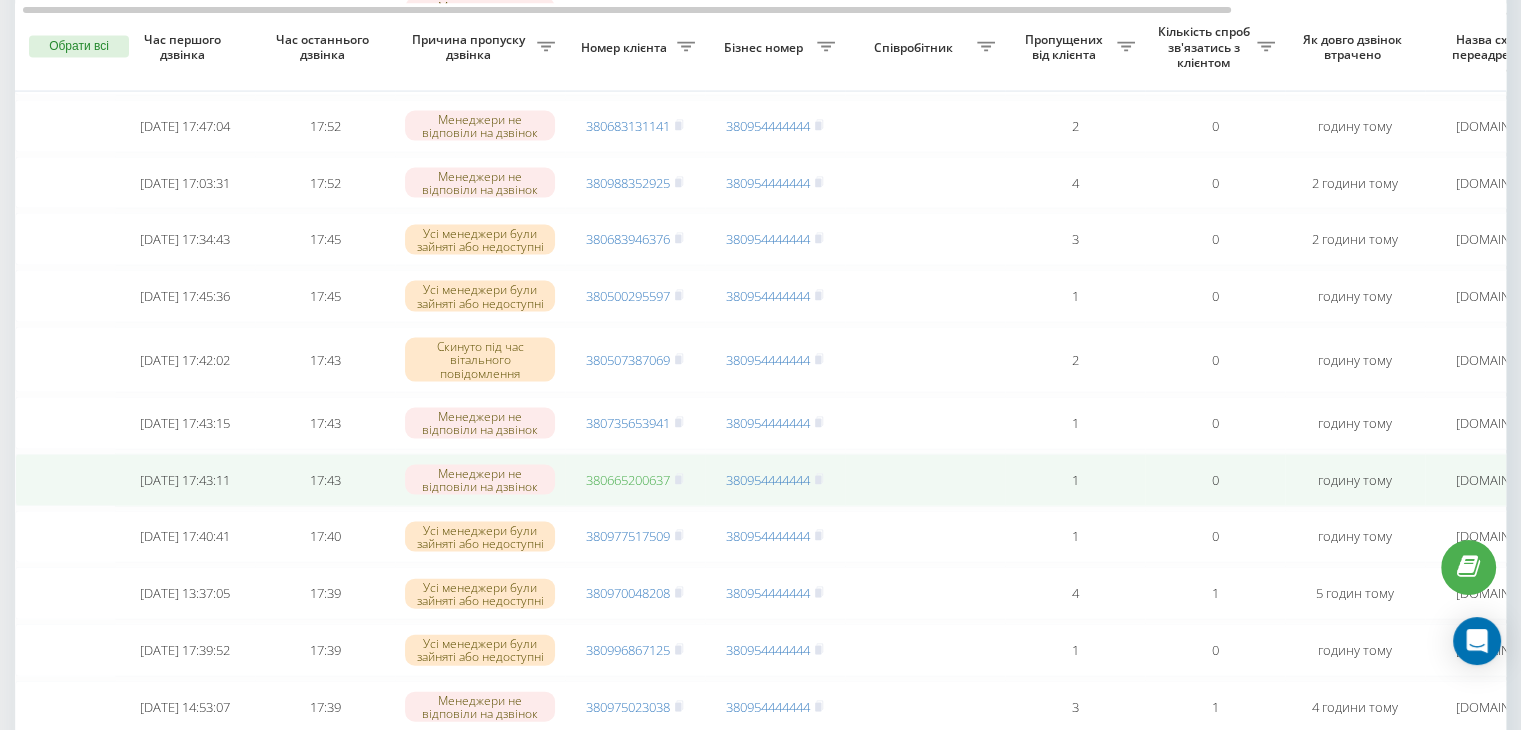 click on "380665200637" at bounding box center (628, 480) 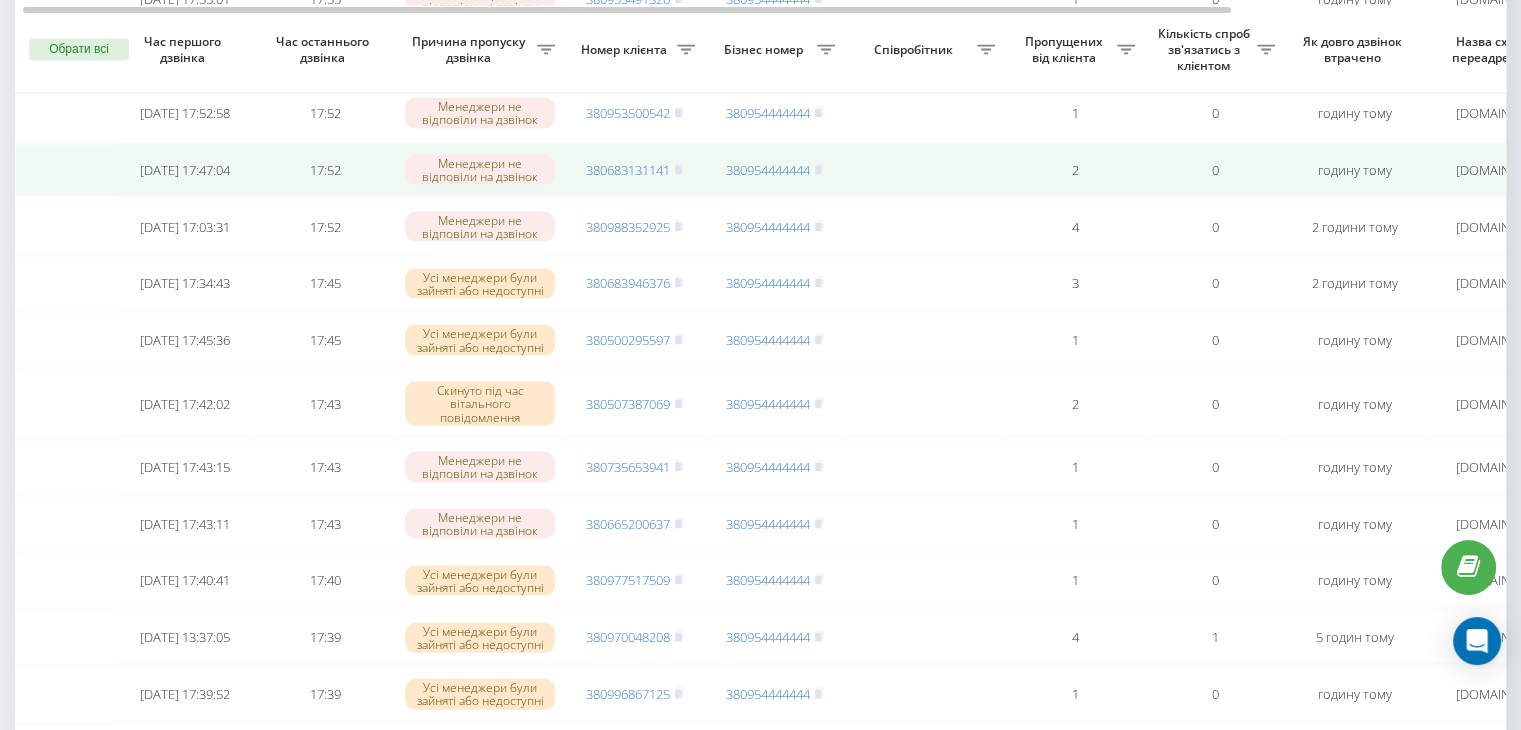 scroll, scrollTop: 4146, scrollLeft: 0, axis: vertical 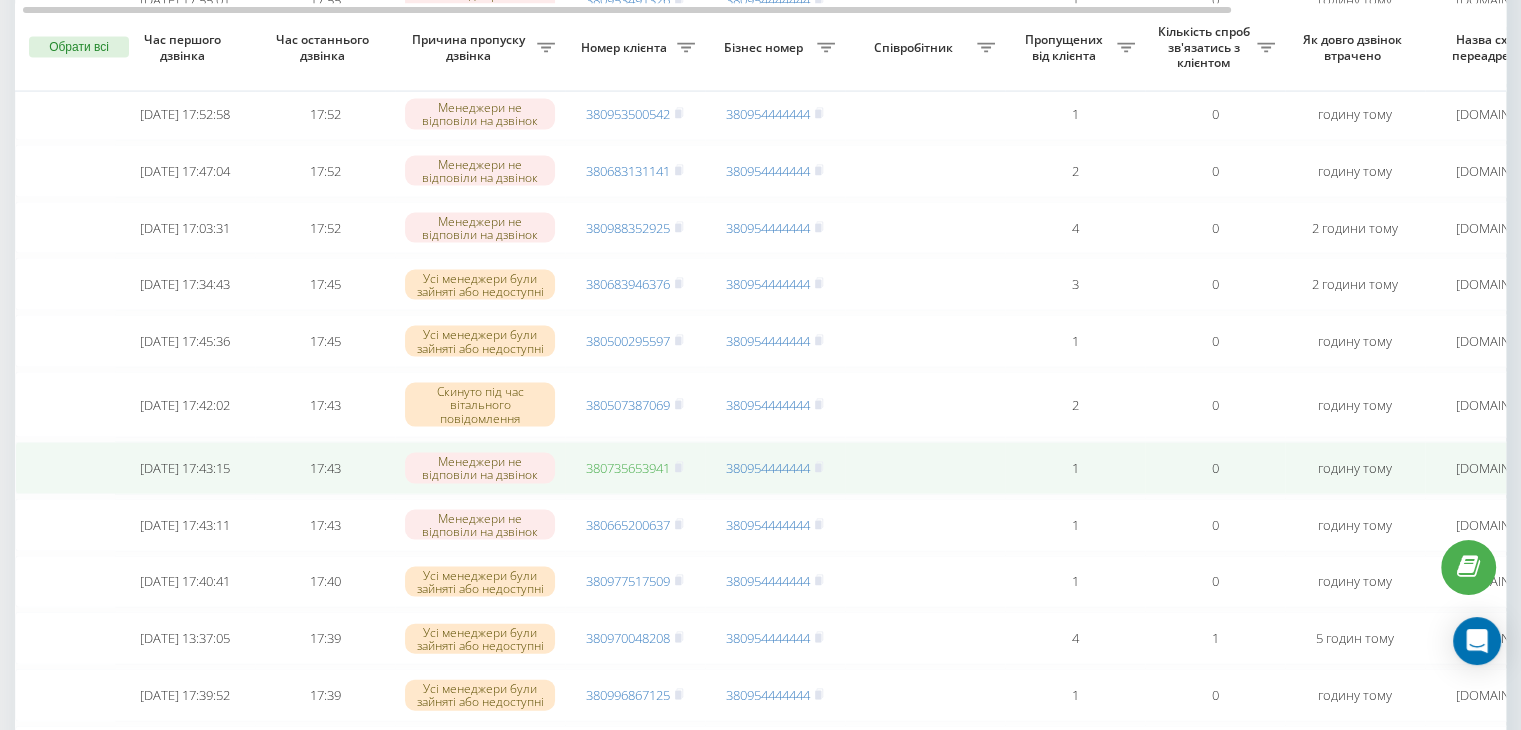 click on "380735653941" at bounding box center (628, 468) 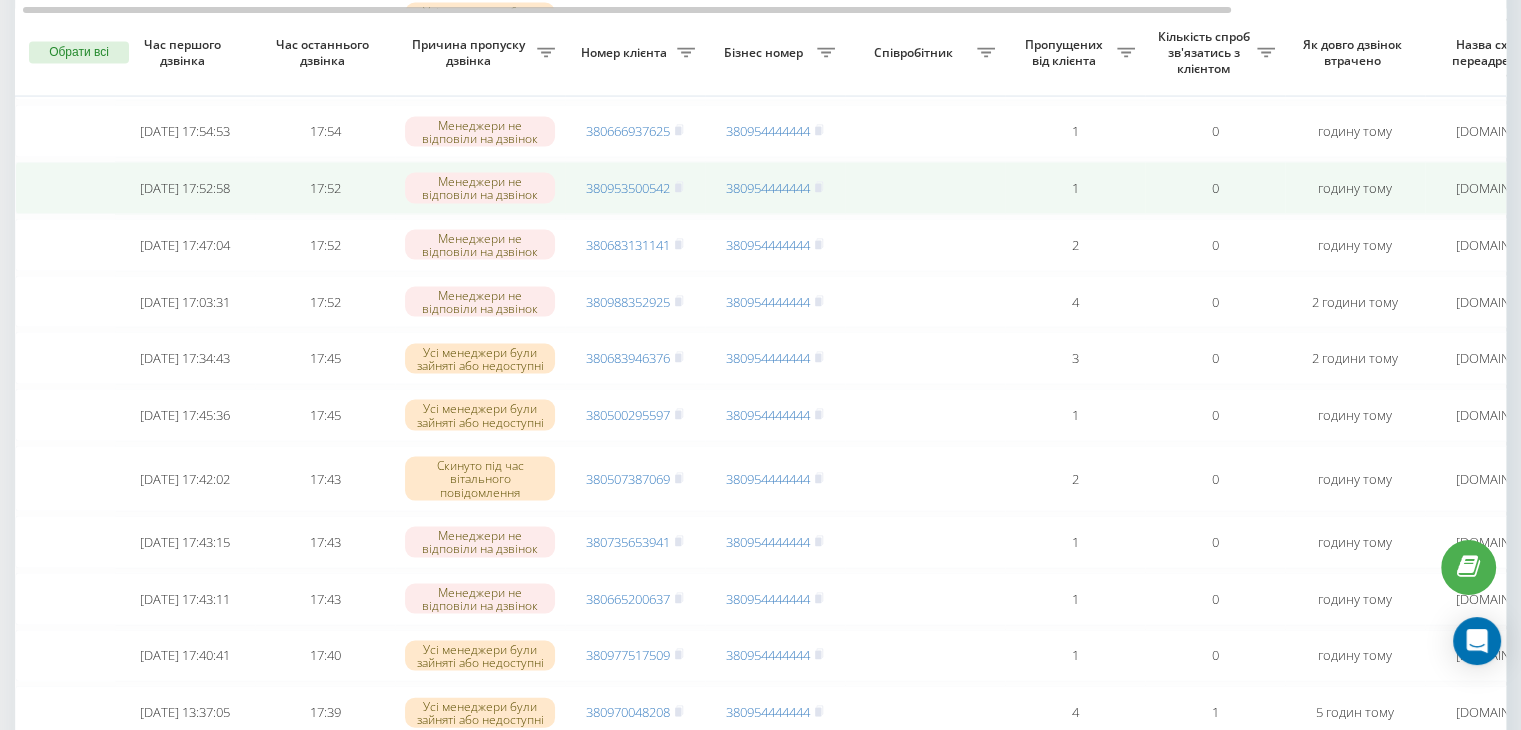 scroll, scrollTop: 4069, scrollLeft: 0, axis: vertical 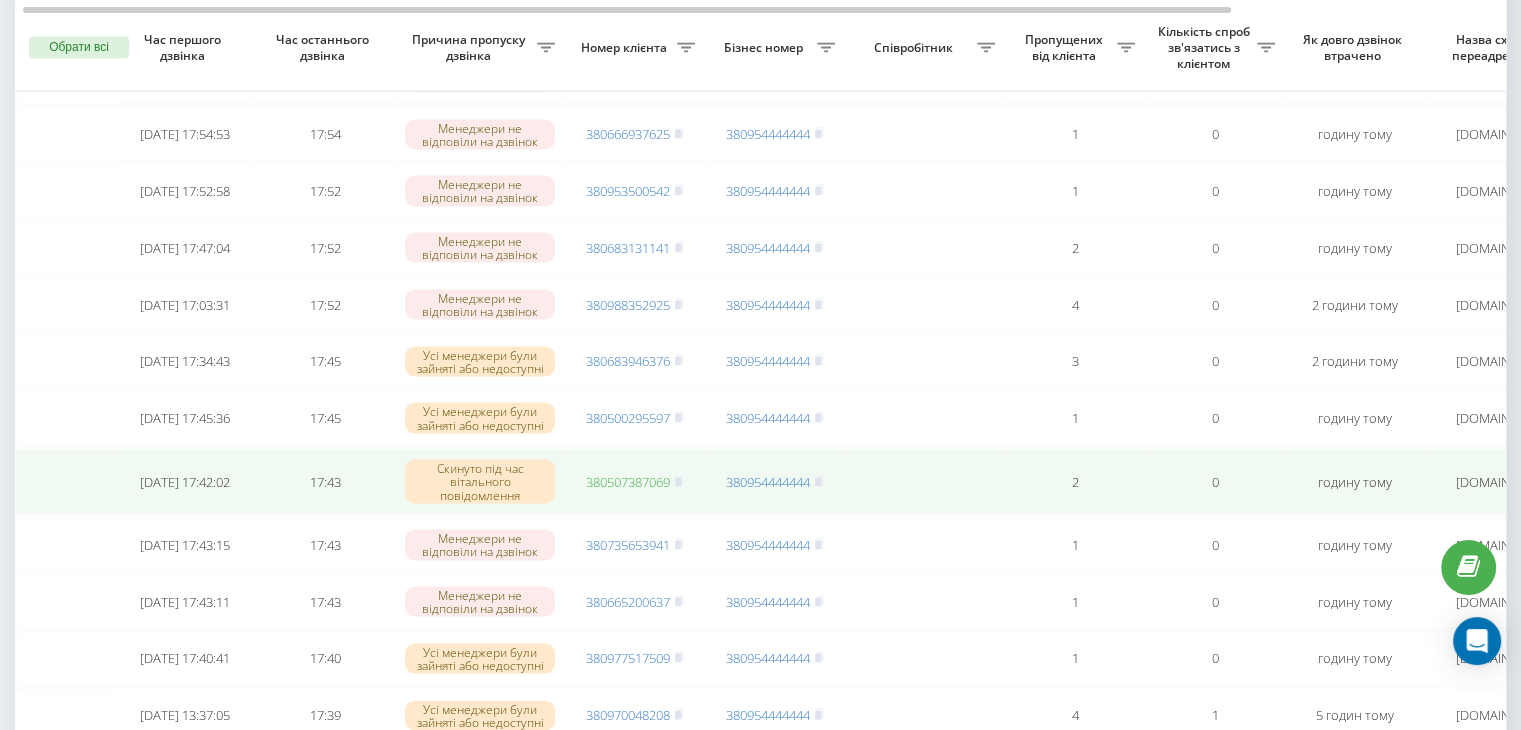 click on "380507387069" at bounding box center [628, 482] 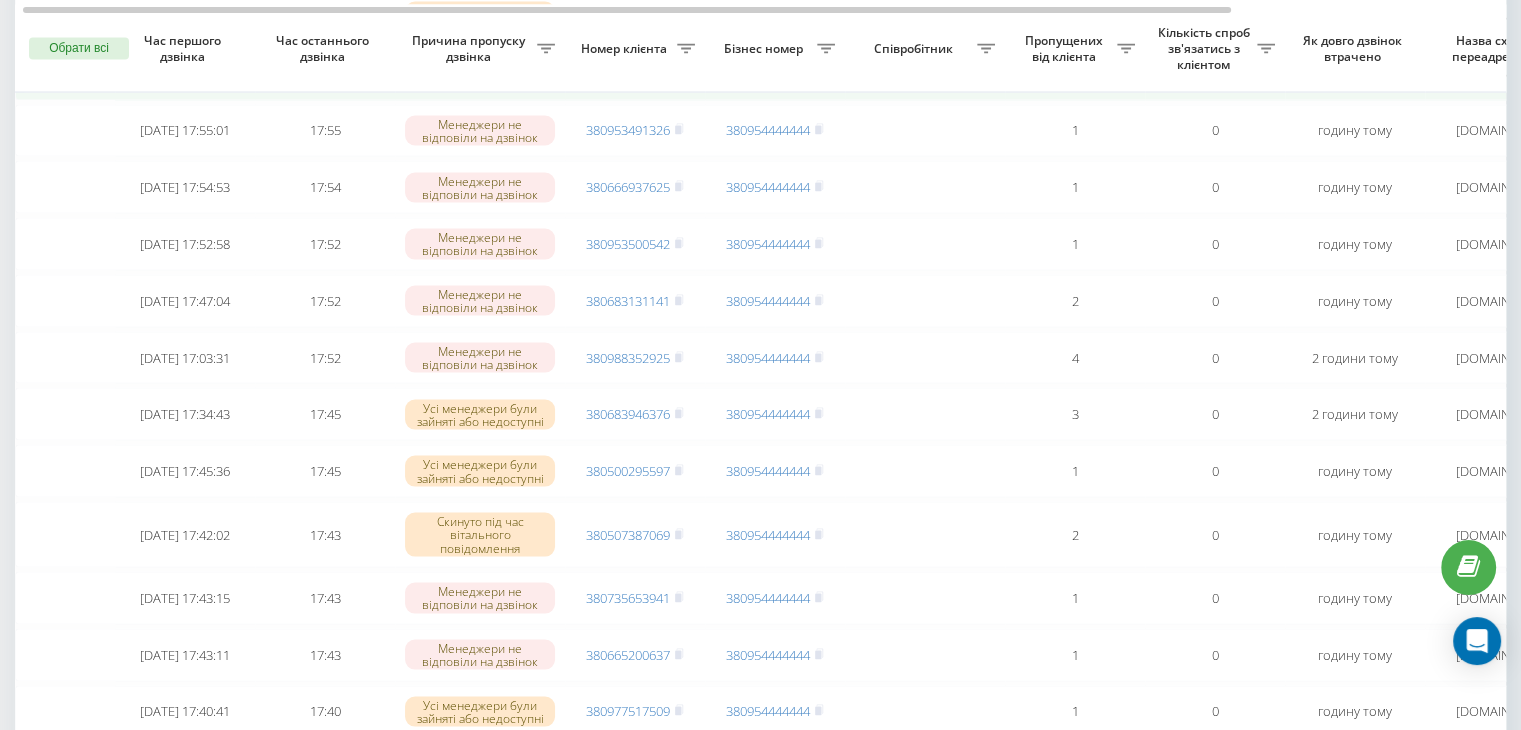 scroll, scrollTop: 4017, scrollLeft: 0, axis: vertical 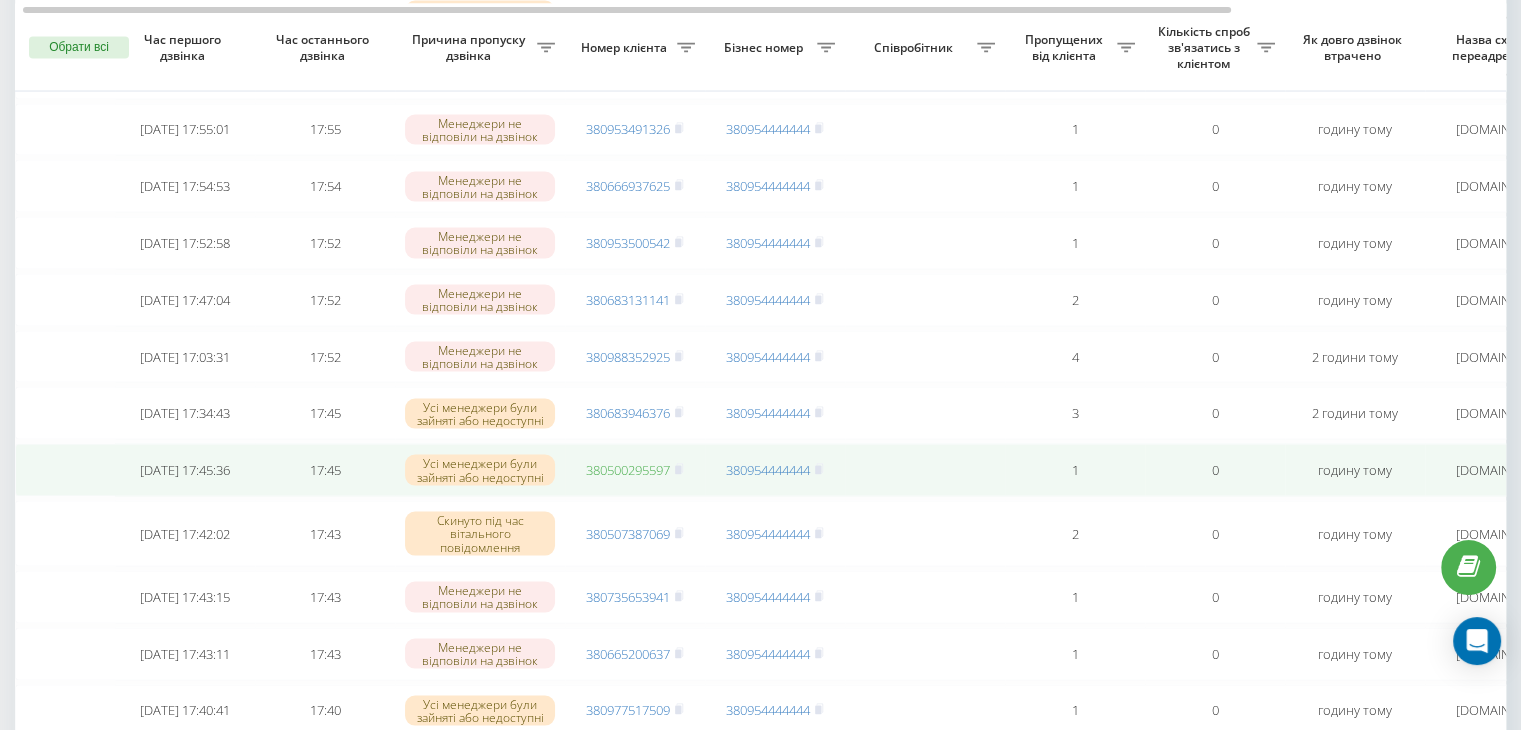 click on "380500295597" at bounding box center (628, 470) 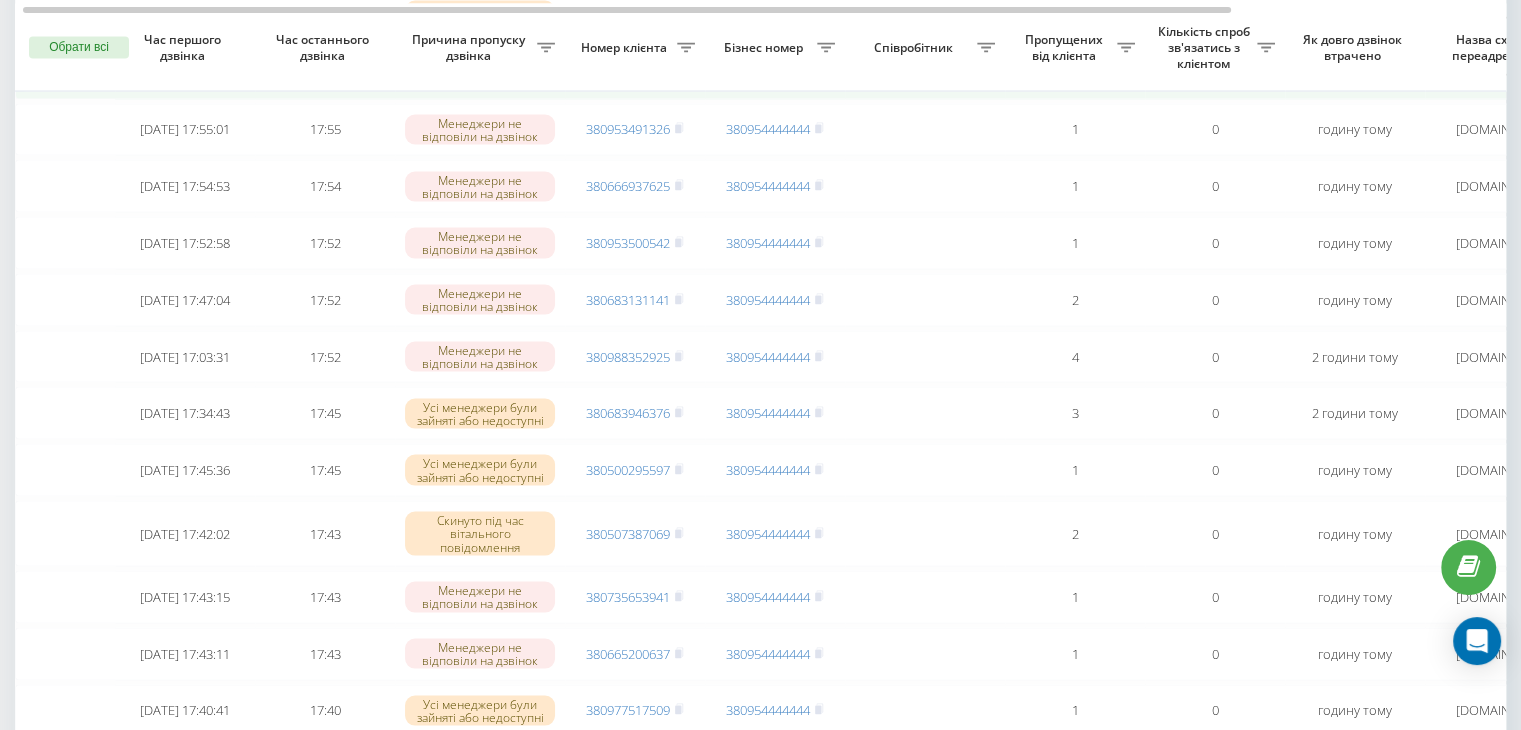 scroll, scrollTop: 3991, scrollLeft: 0, axis: vertical 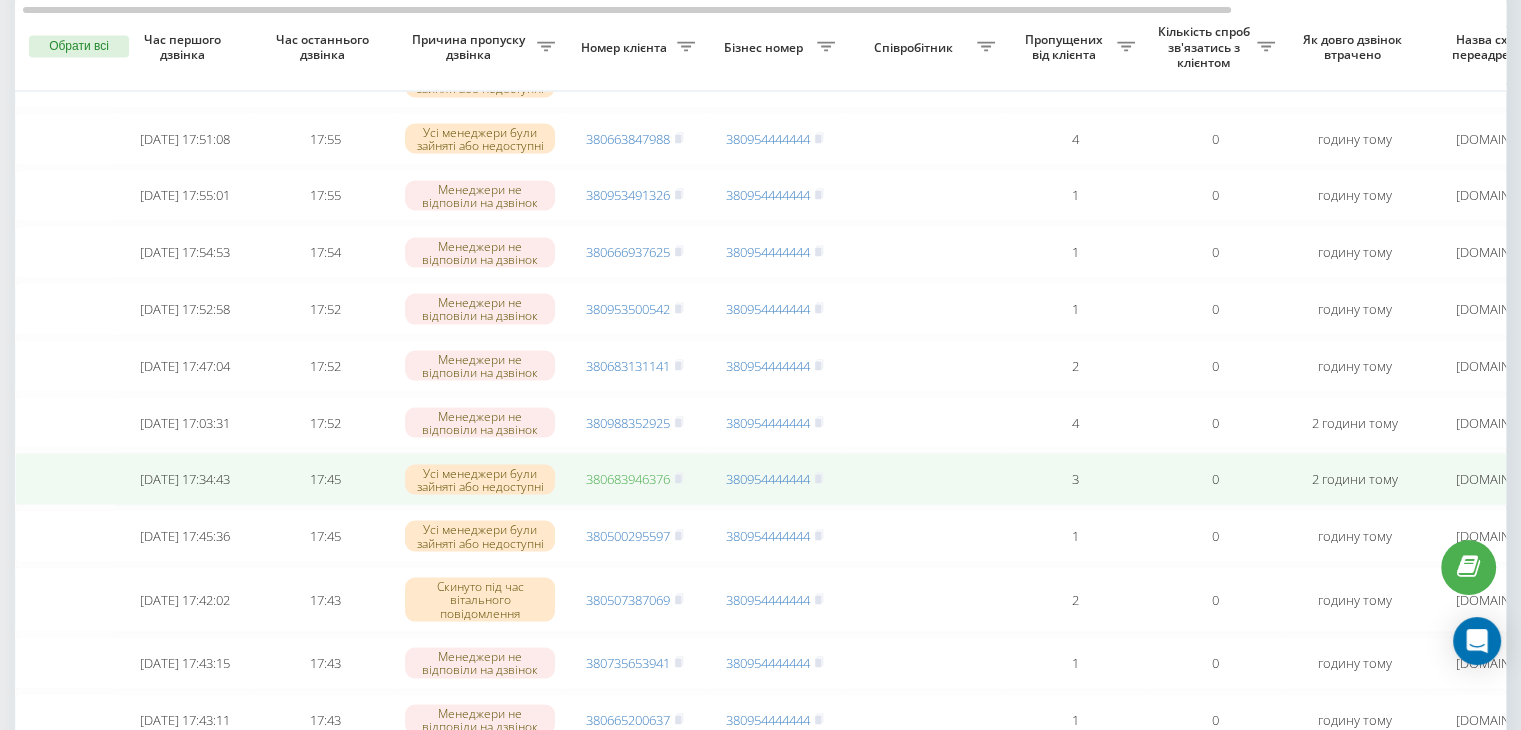 click on "380683946376" at bounding box center [628, 479] 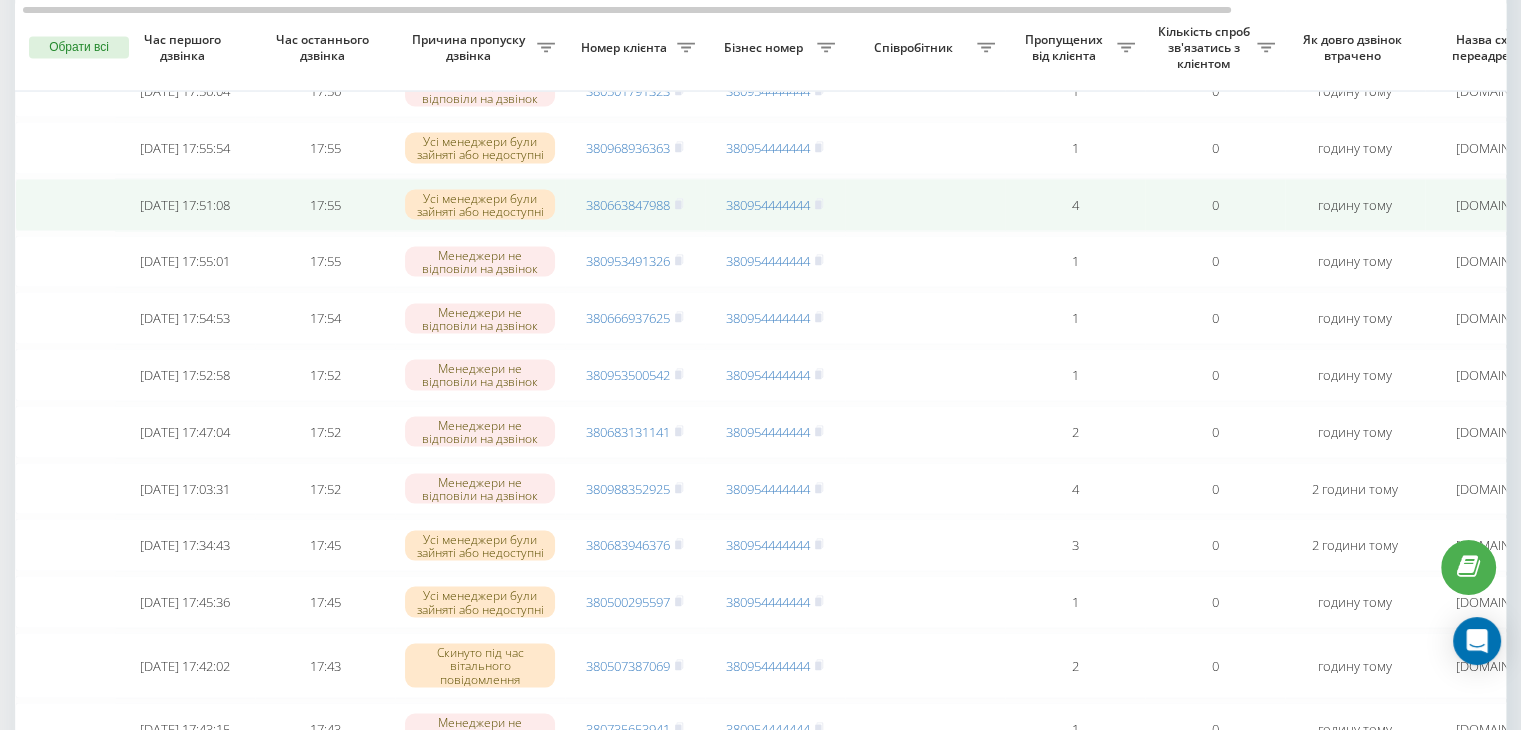 scroll, scrollTop: 3886, scrollLeft: 0, axis: vertical 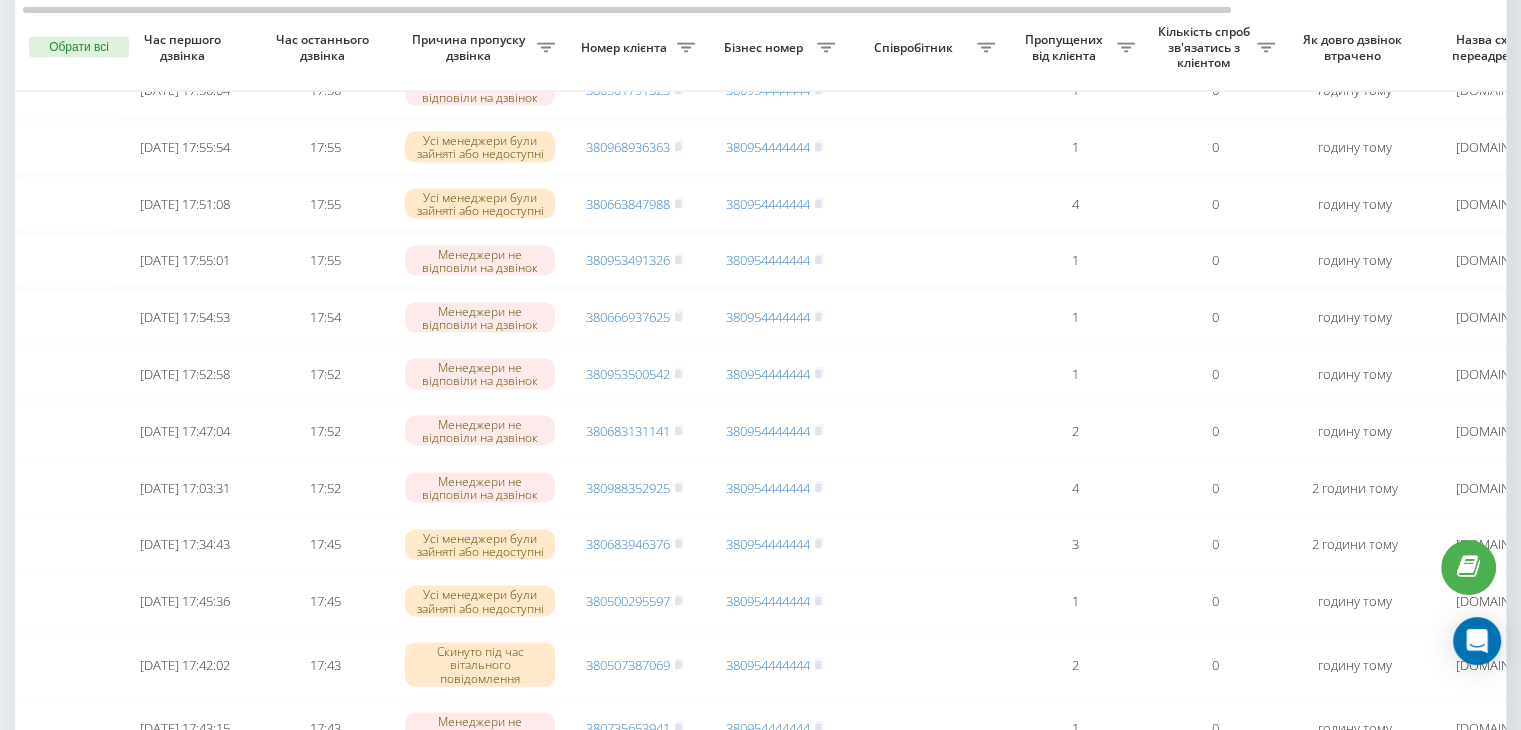 click on "Назва схеми переадресації" at bounding box center [1505, 48] 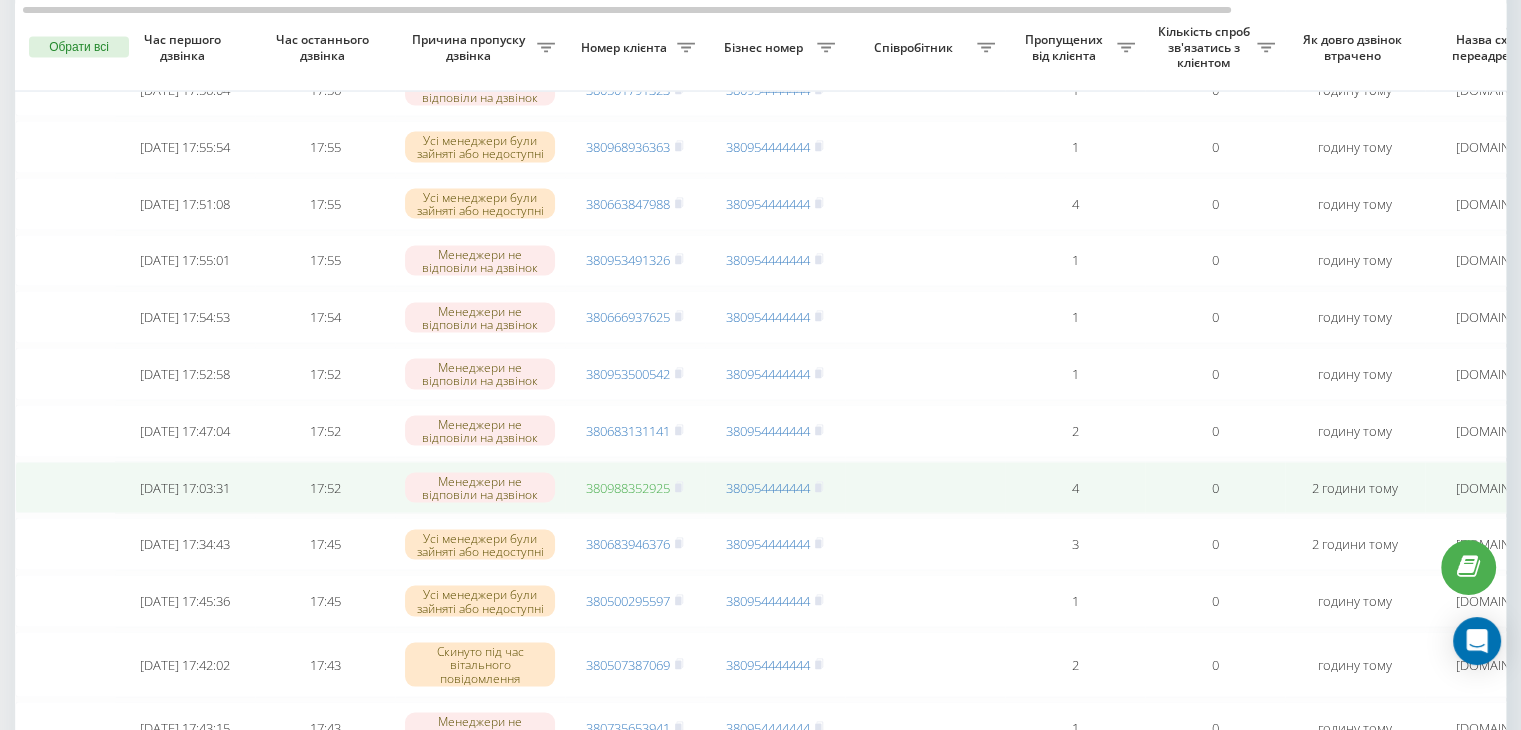 click on "380988352925" at bounding box center [628, 488] 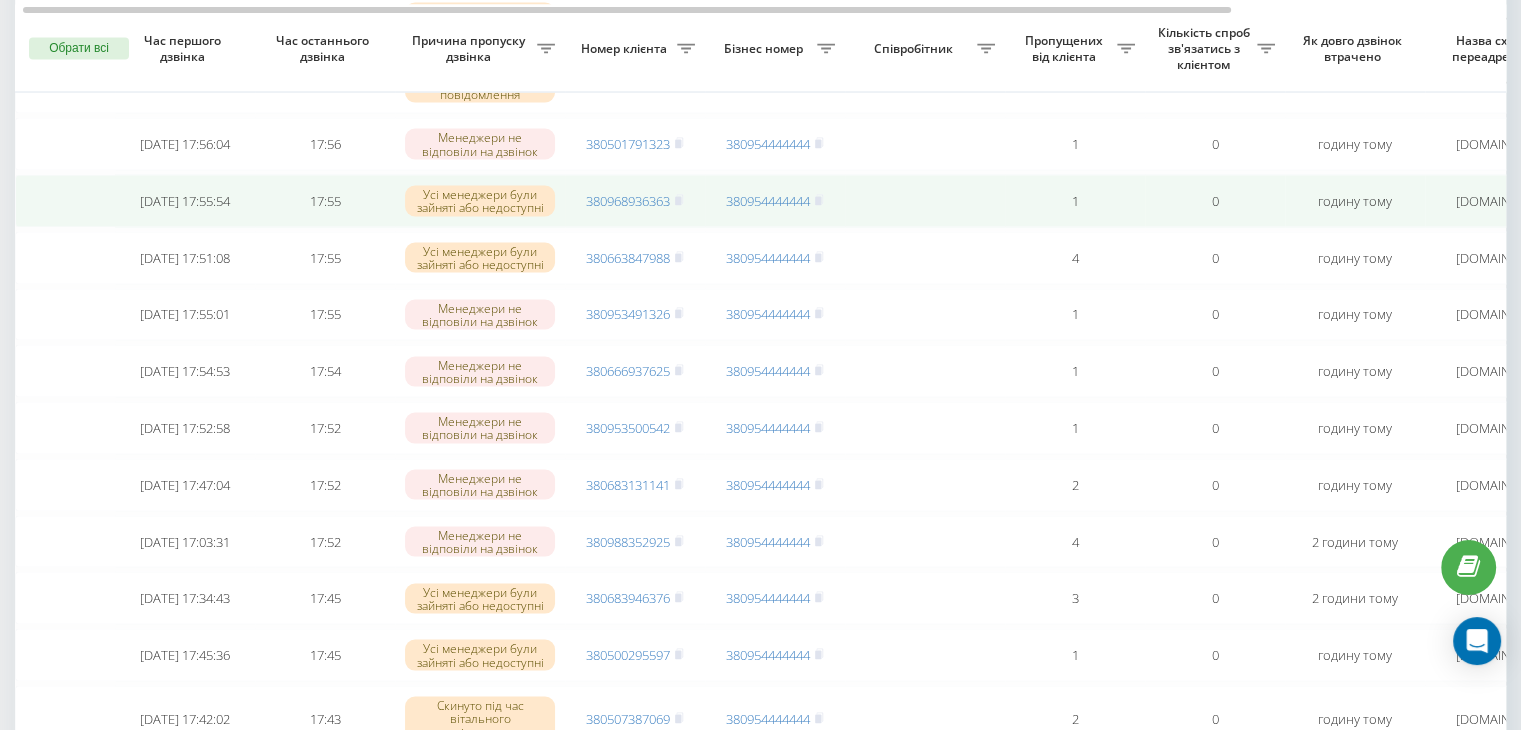 scroll, scrollTop: 3834, scrollLeft: 0, axis: vertical 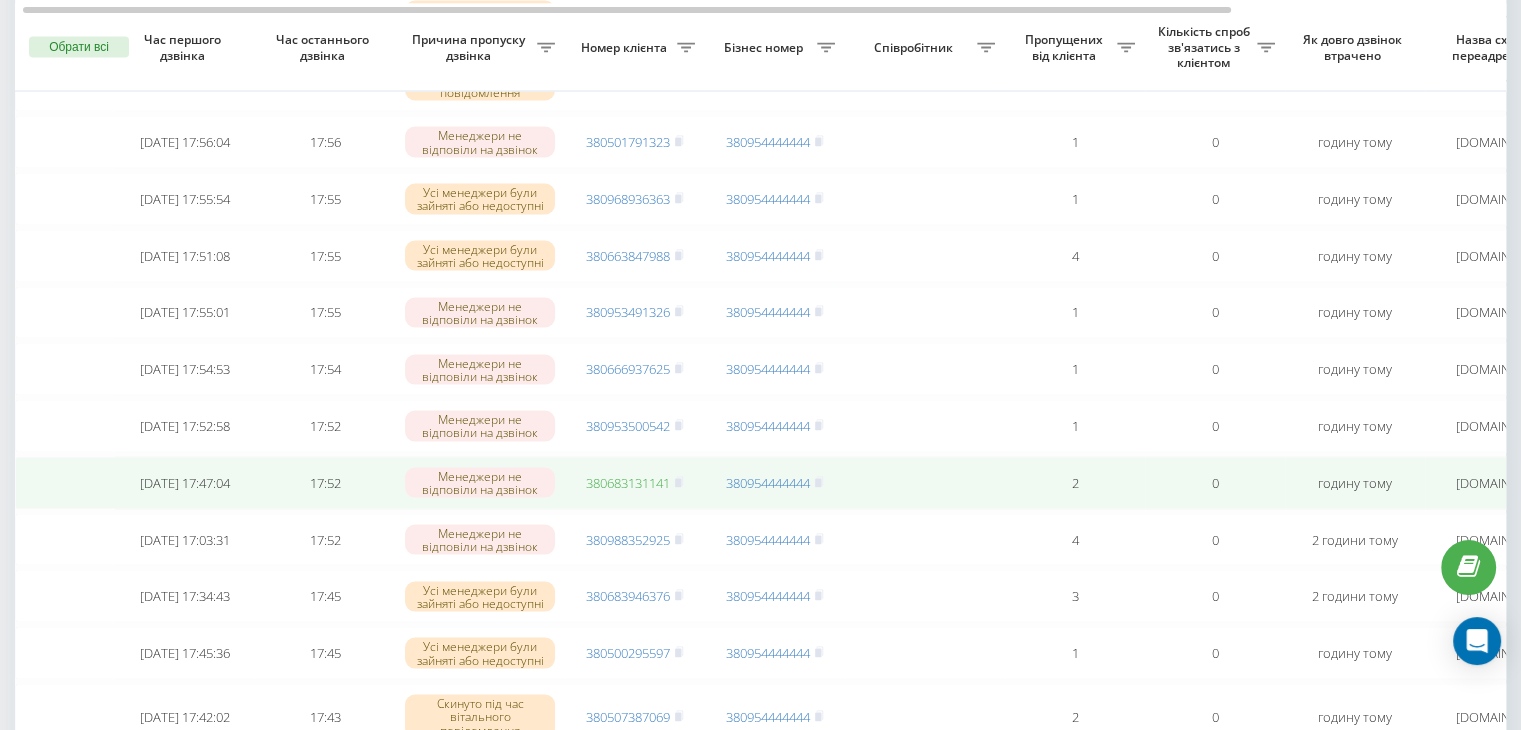 click on "380683131141" at bounding box center [628, 483] 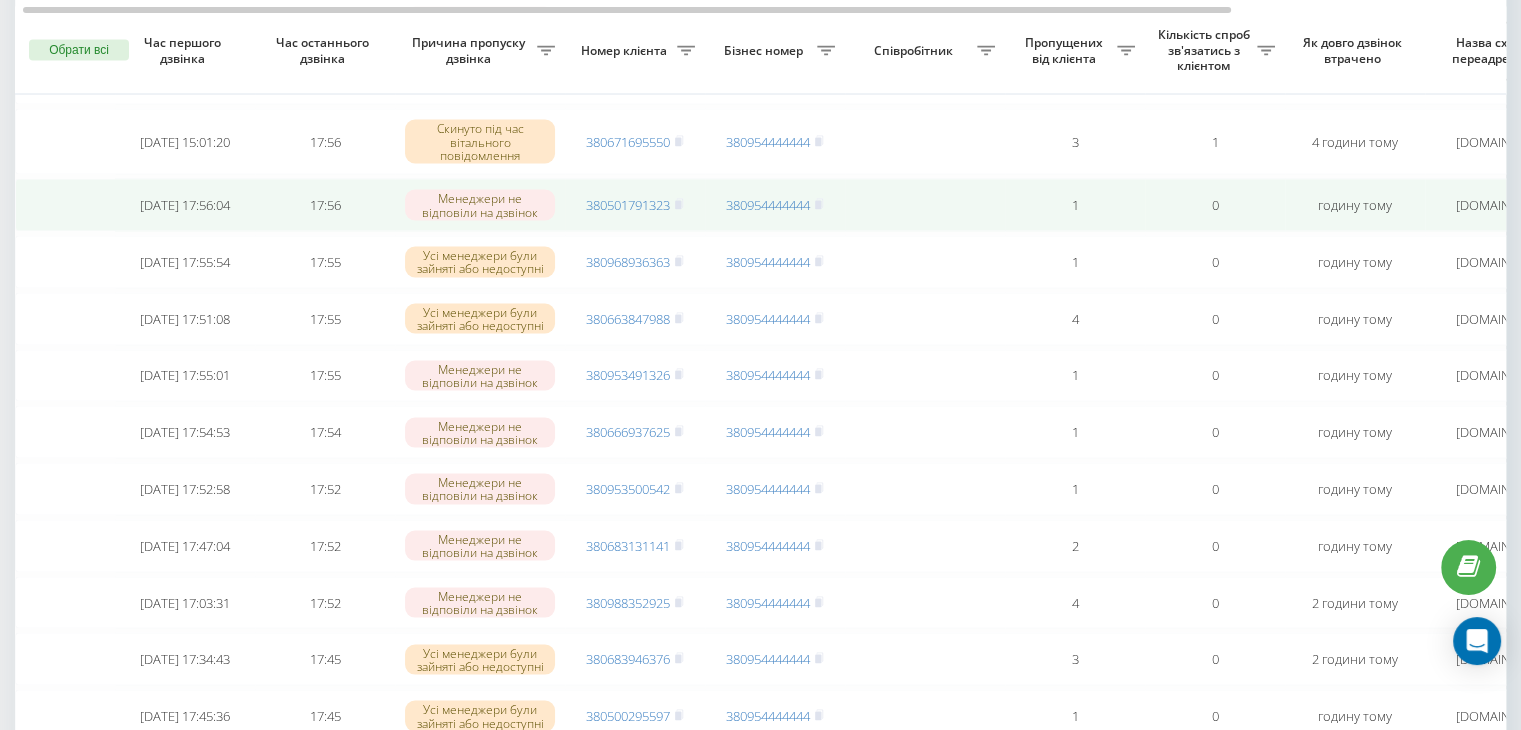 scroll, scrollTop: 3770, scrollLeft: 0, axis: vertical 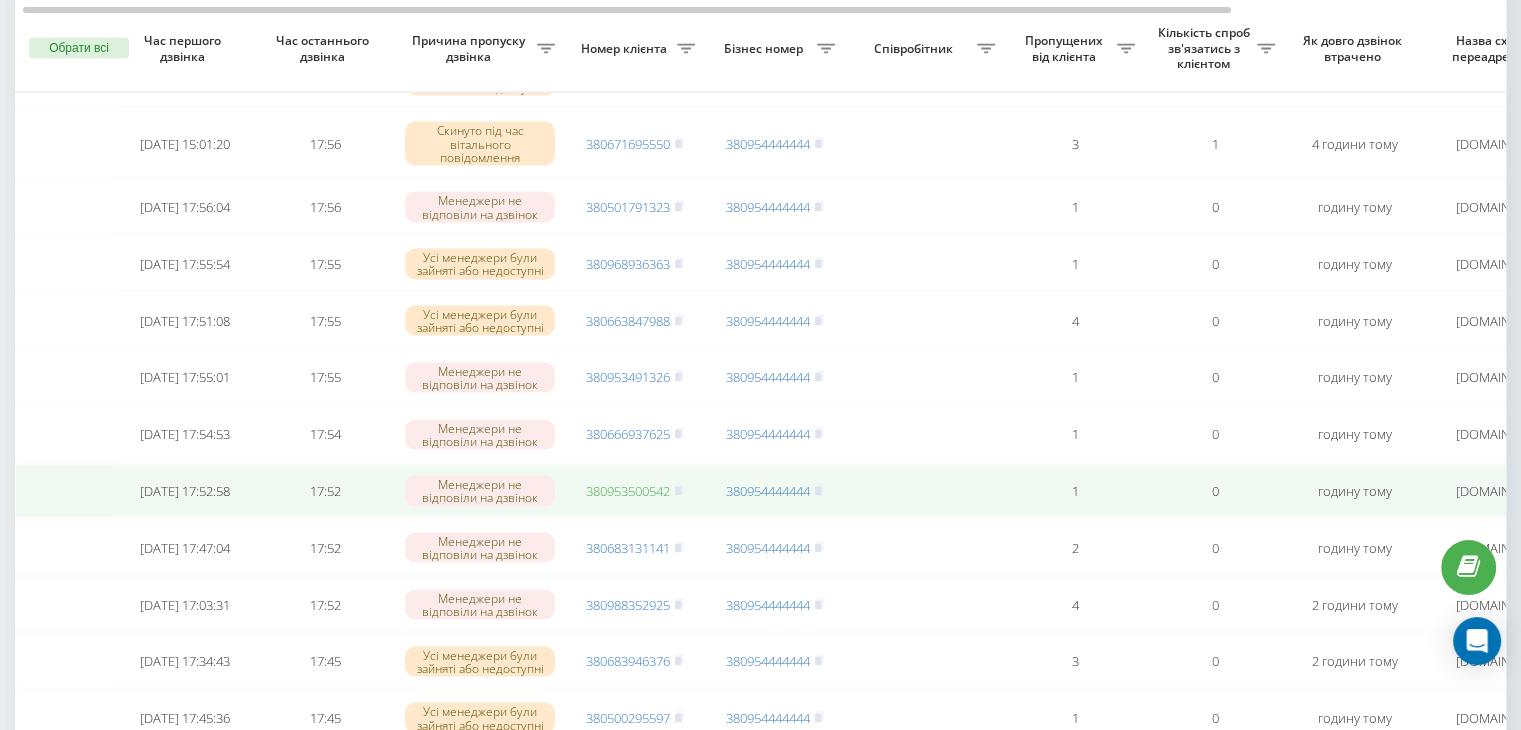 click on "380953500542" at bounding box center [628, 490] 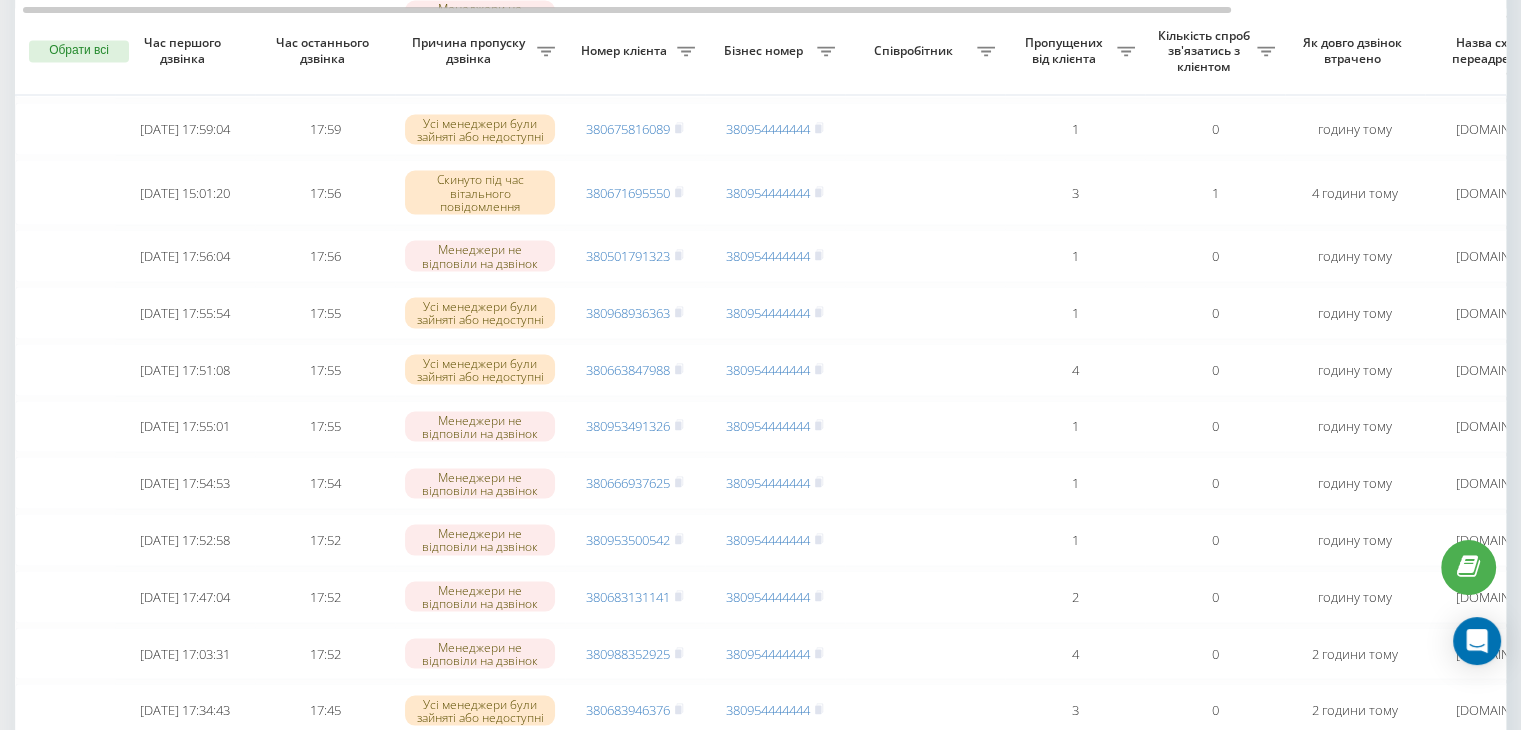 scroll, scrollTop: 3709, scrollLeft: 0, axis: vertical 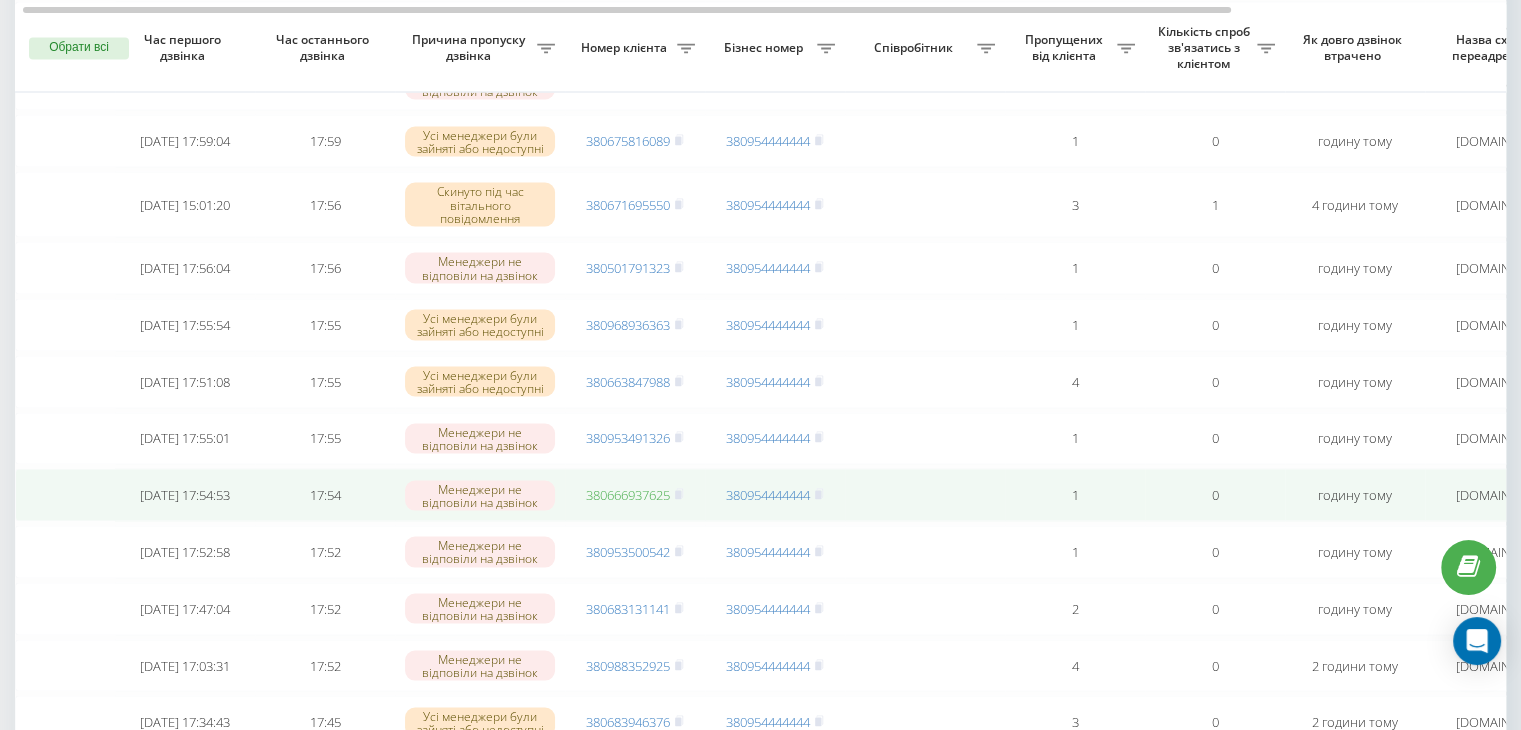 click on "380666937625" at bounding box center (628, 494) 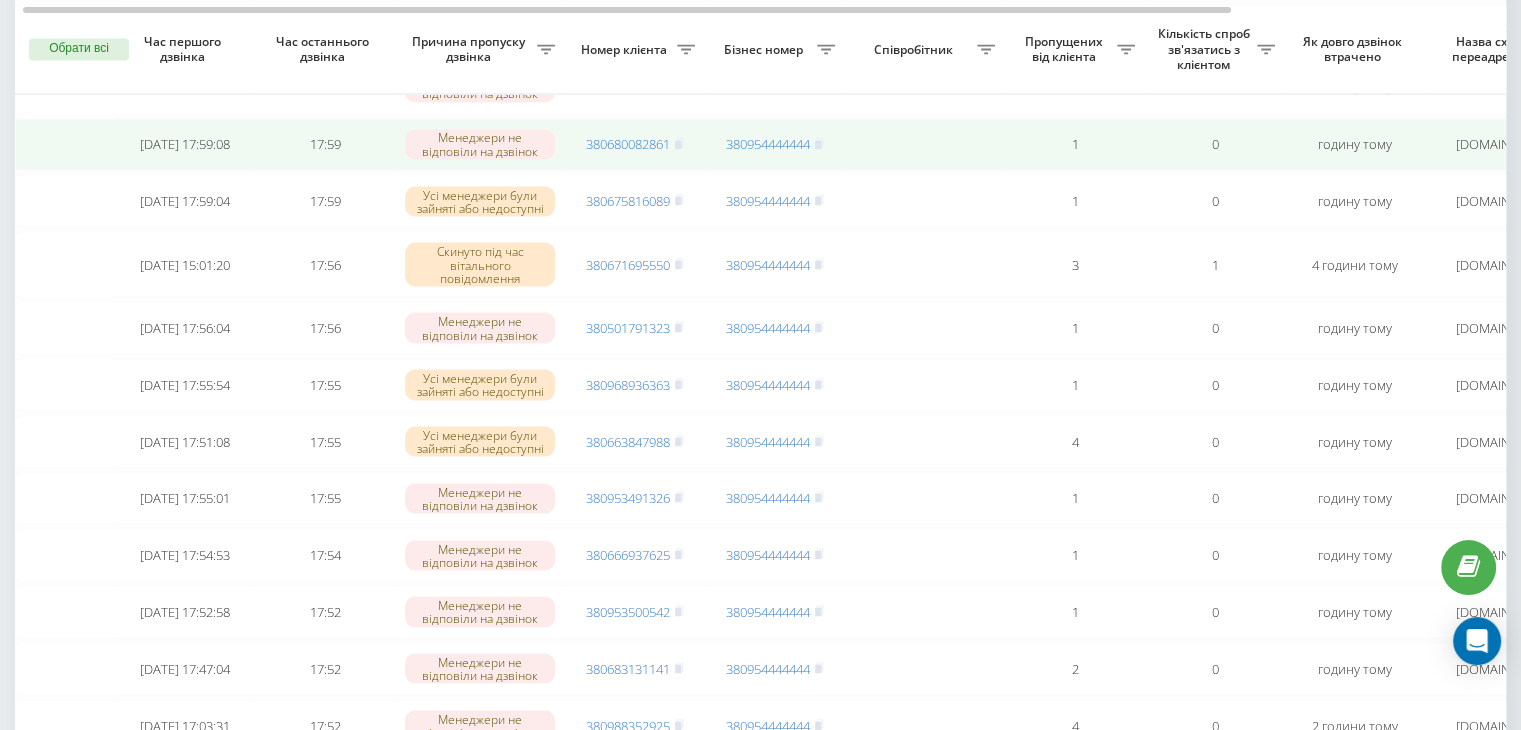 scroll, scrollTop: 3650, scrollLeft: 0, axis: vertical 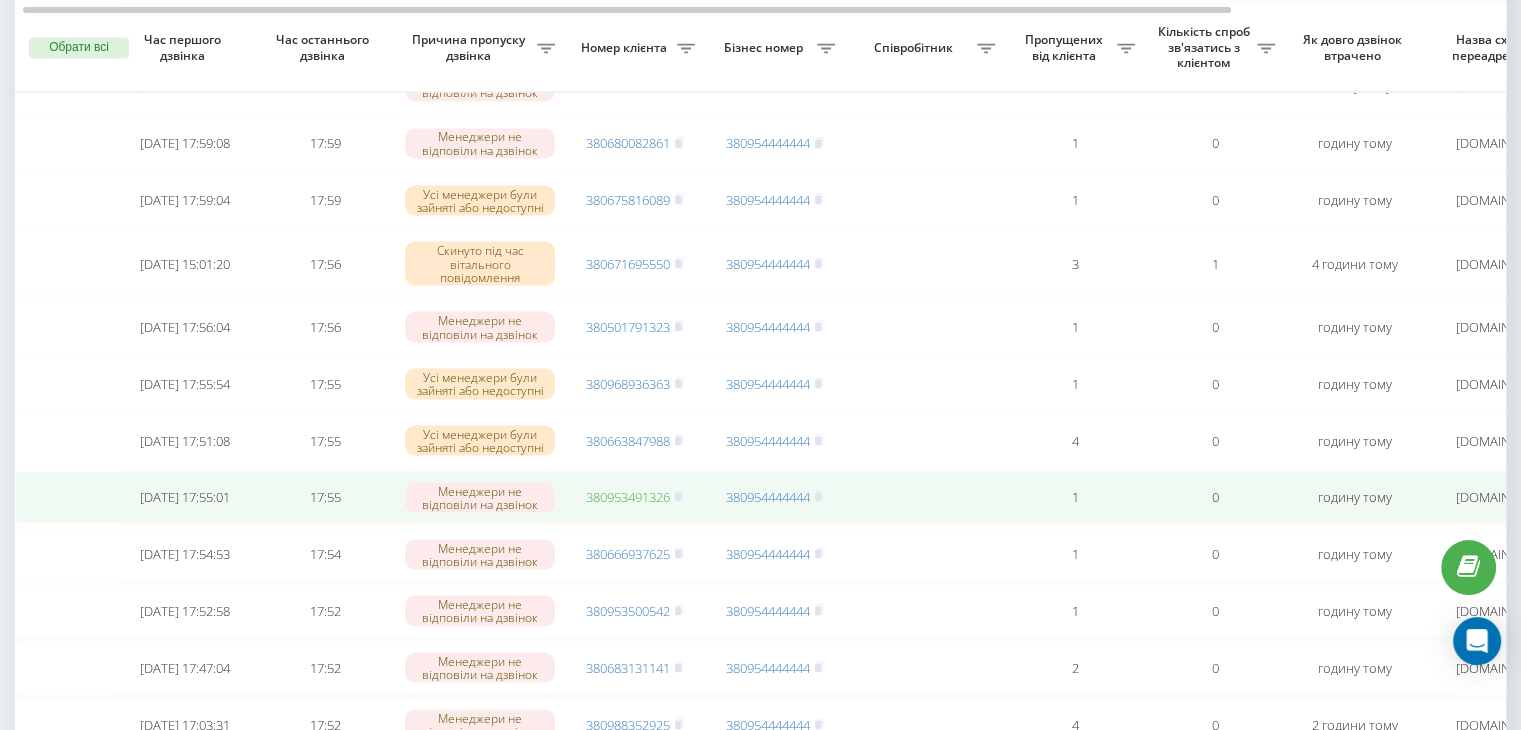 click on "380953491326" at bounding box center (628, 496) 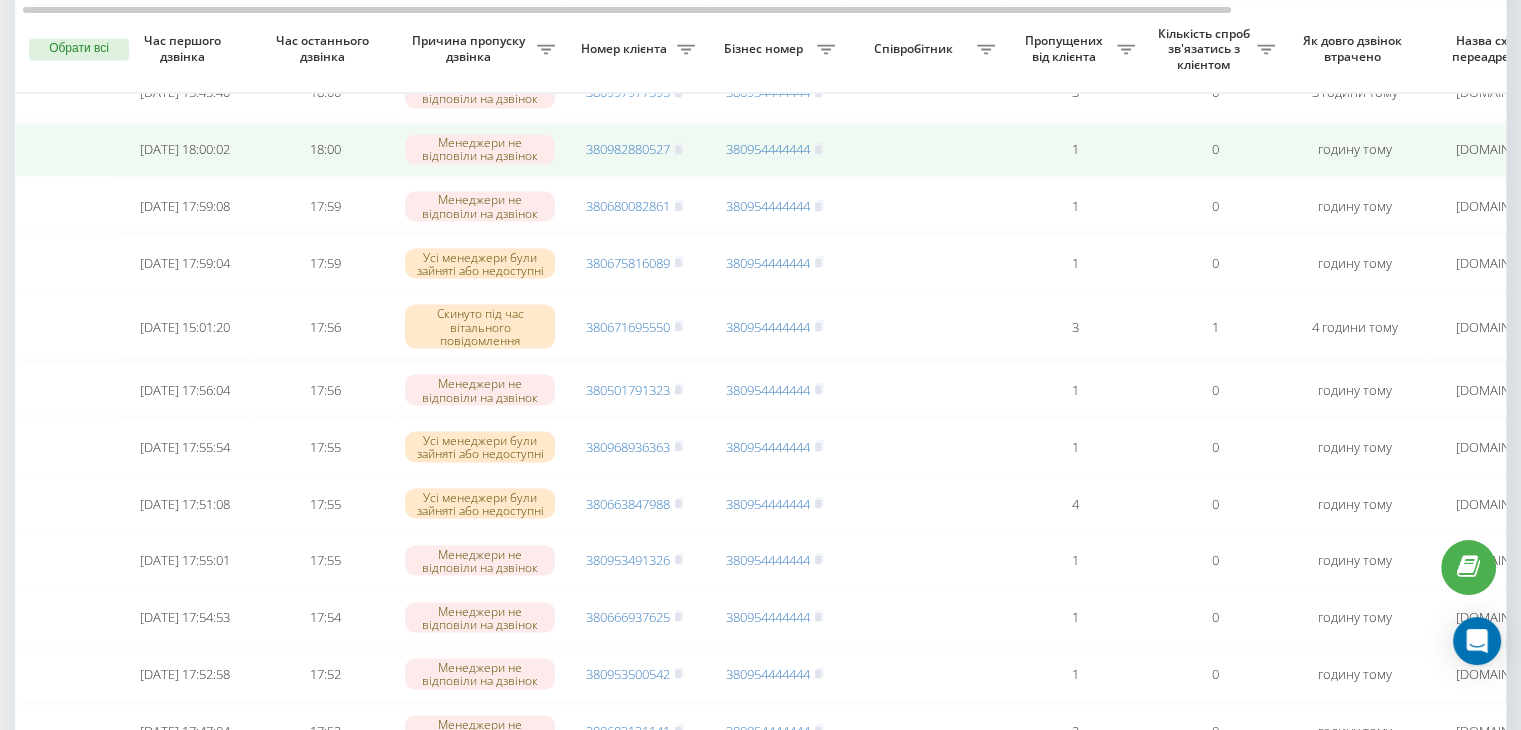 scroll, scrollTop: 3583, scrollLeft: 0, axis: vertical 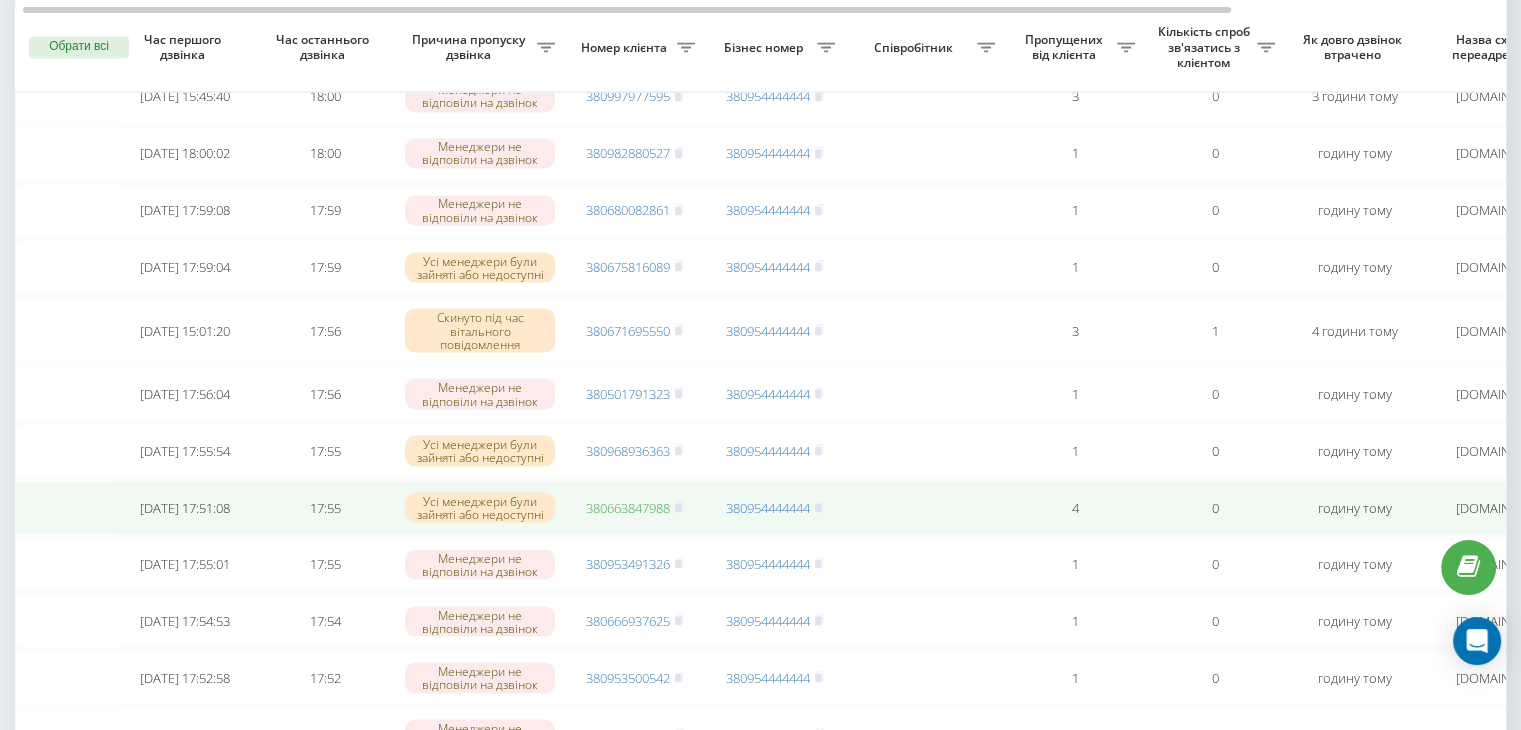 click on "380663847988" at bounding box center (628, 507) 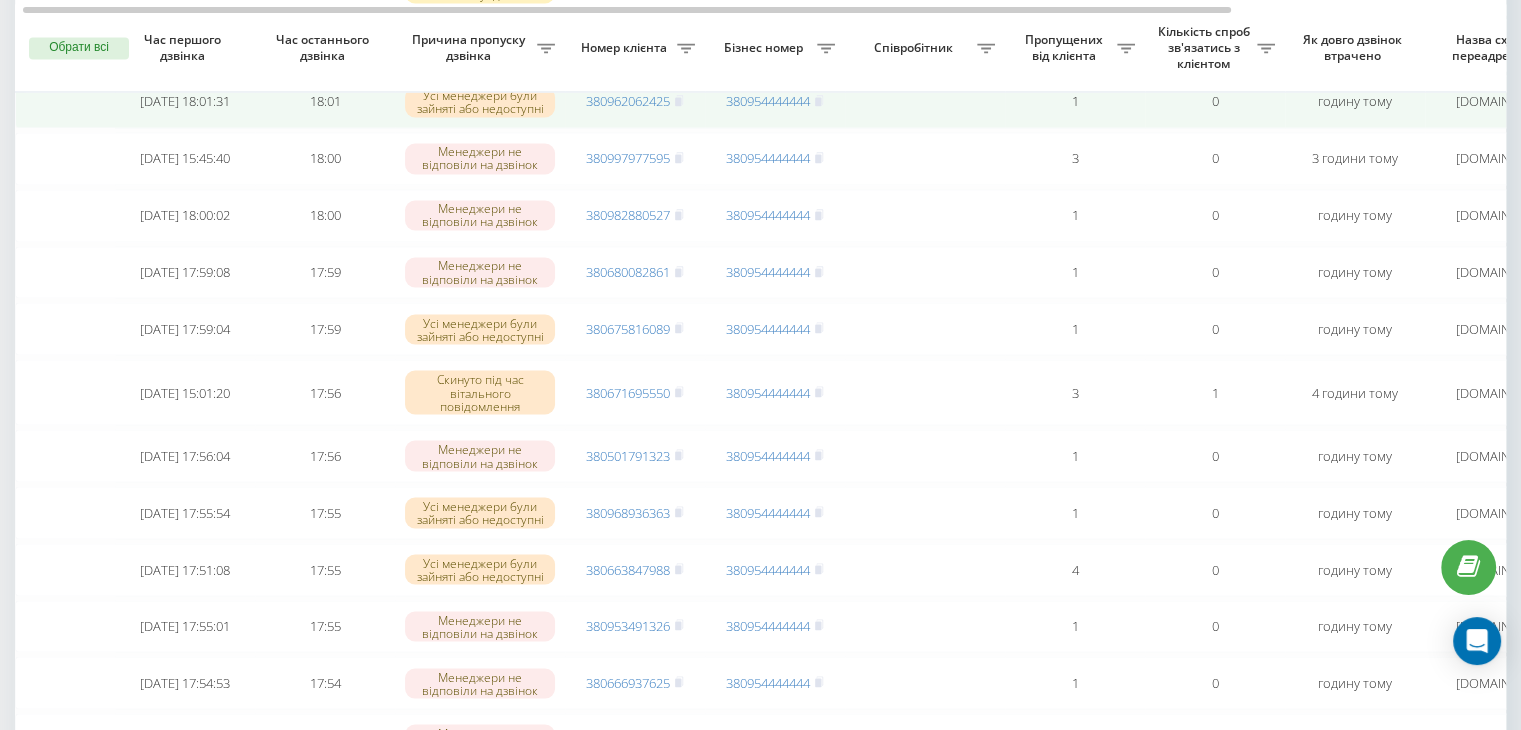 scroll, scrollTop: 3522, scrollLeft: 0, axis: vertical 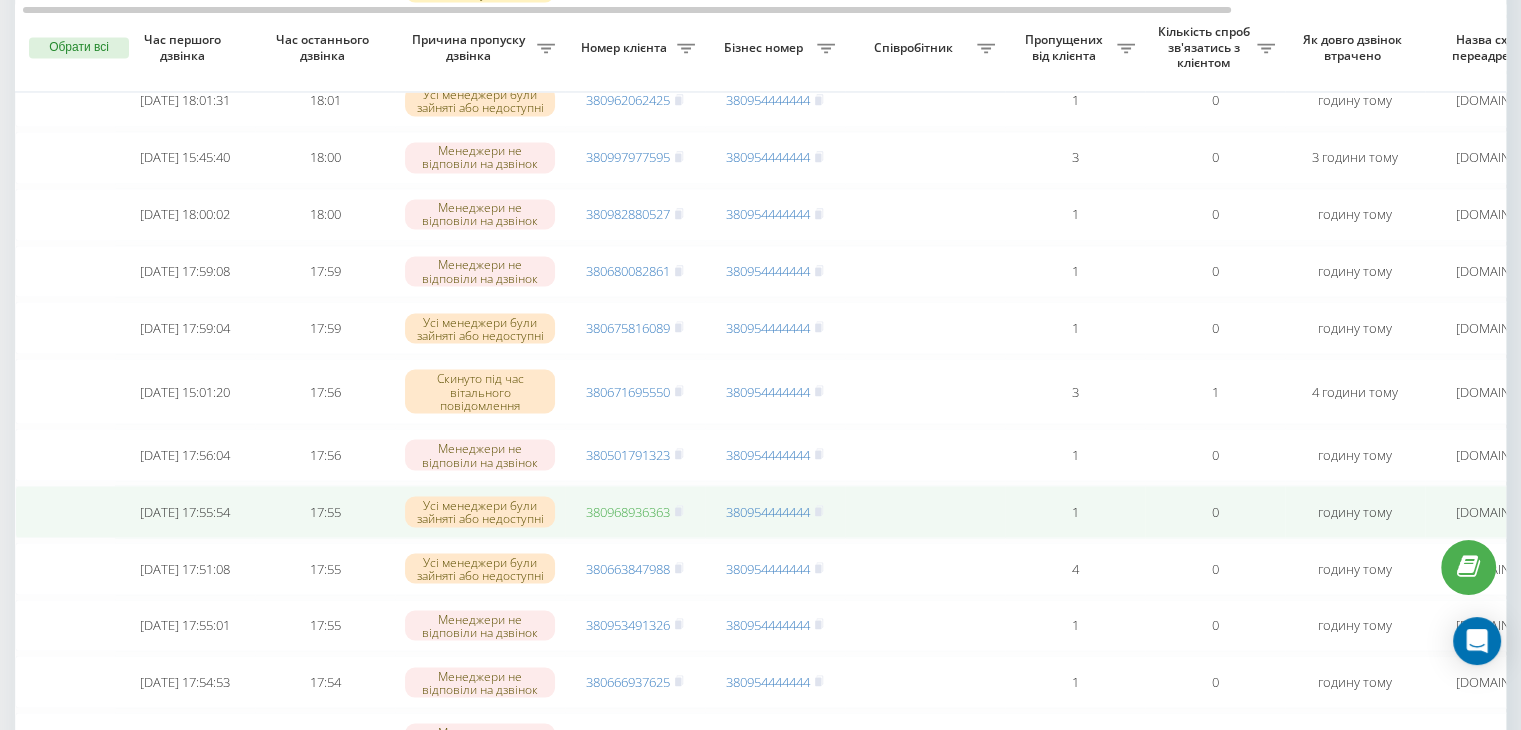 click on "380968936363" at bounding box center [628, 511] 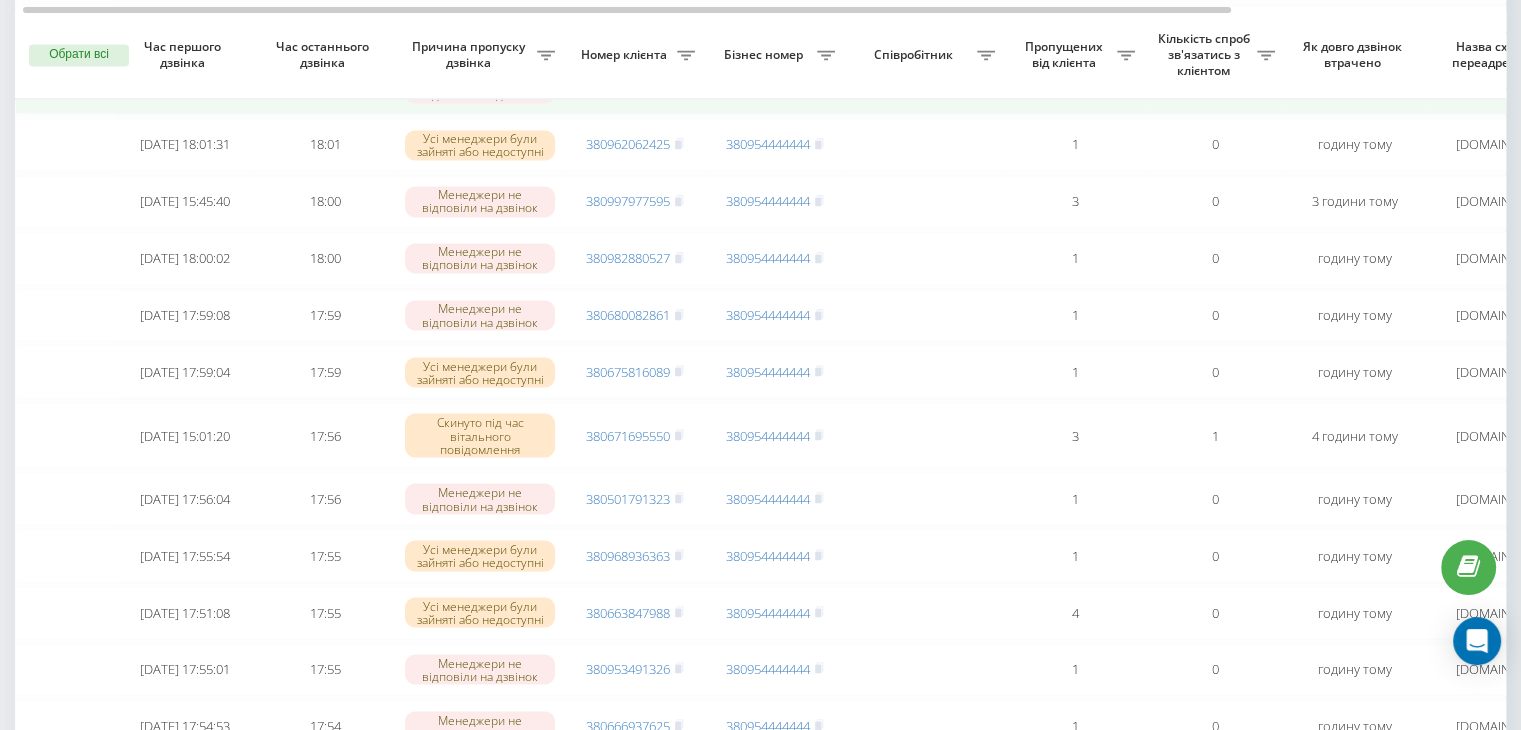 scroll, scrollTop: 3470, scrollLeft: 0, axis: vertical 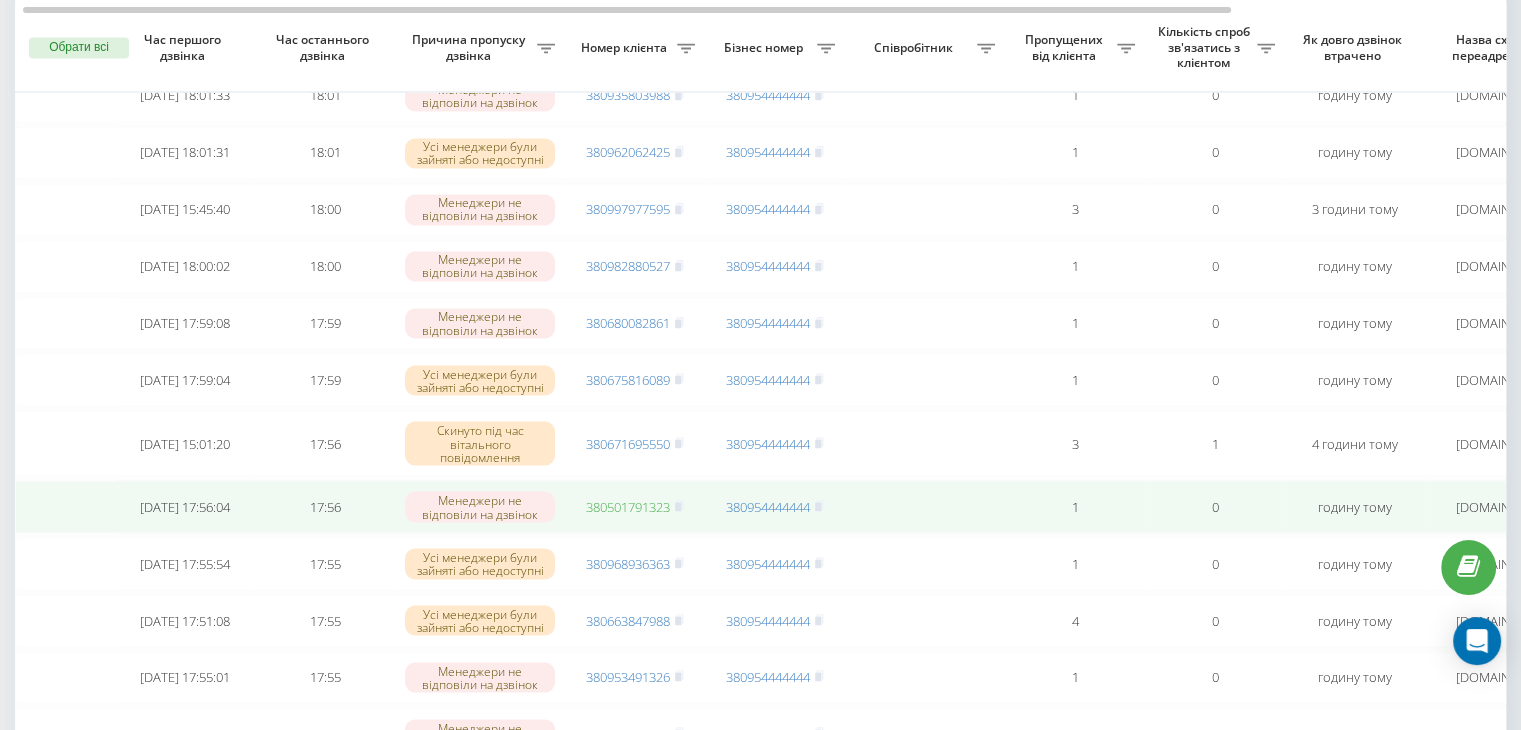 click on "380501791323" at bounding box center (628, 506) 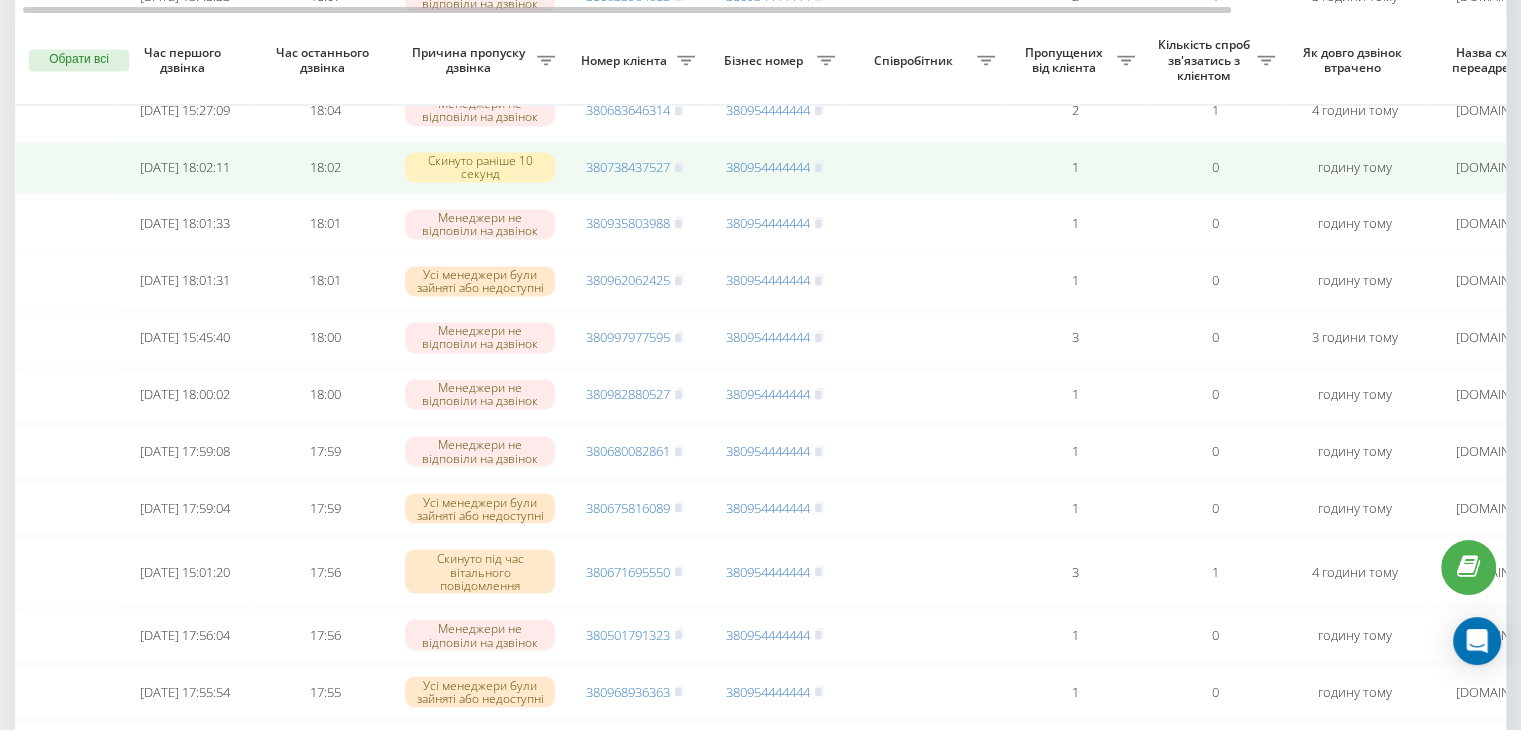 scroll, scrollTop: 3341, scrollLeft: 0, axis: vertical 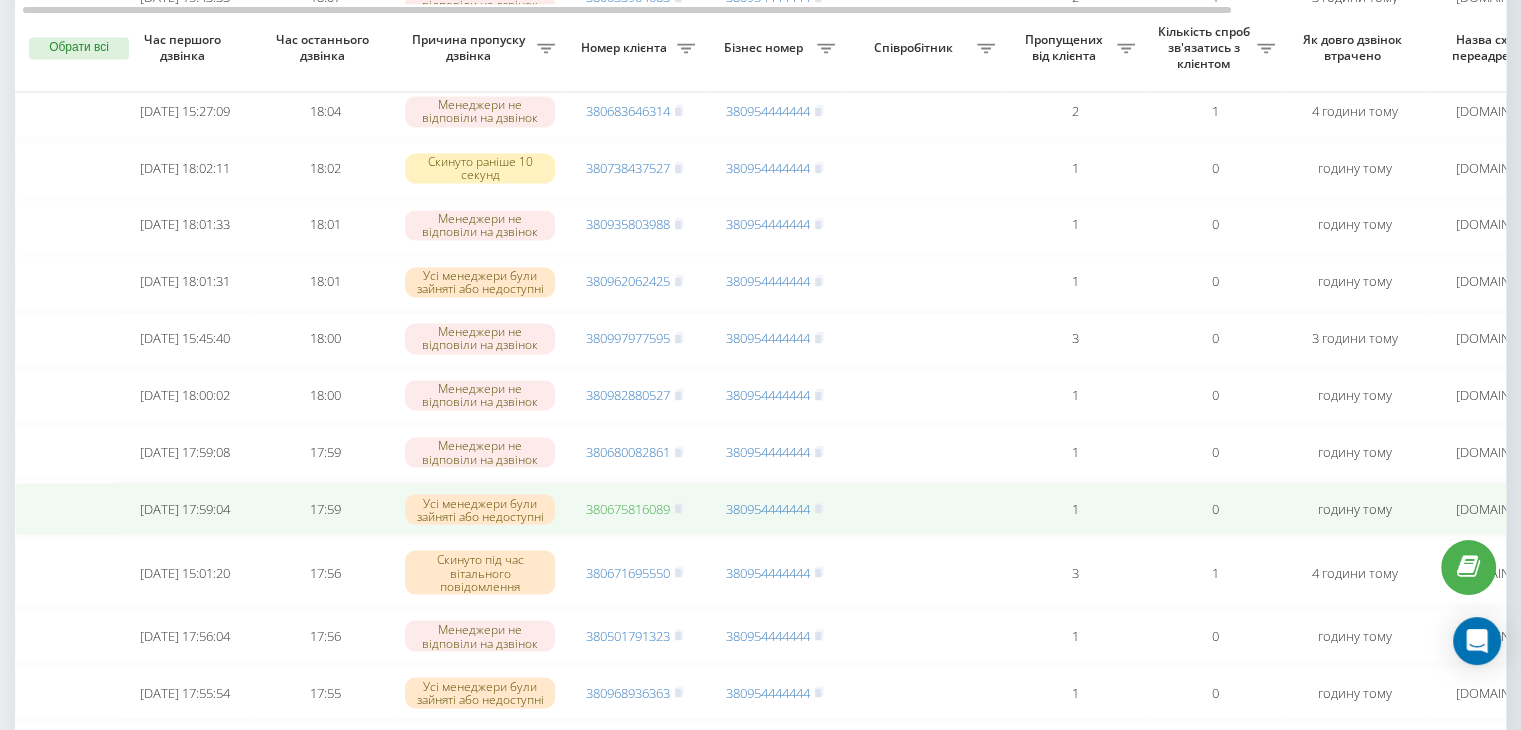click on "380675816089" at bounding box center [628, 508] 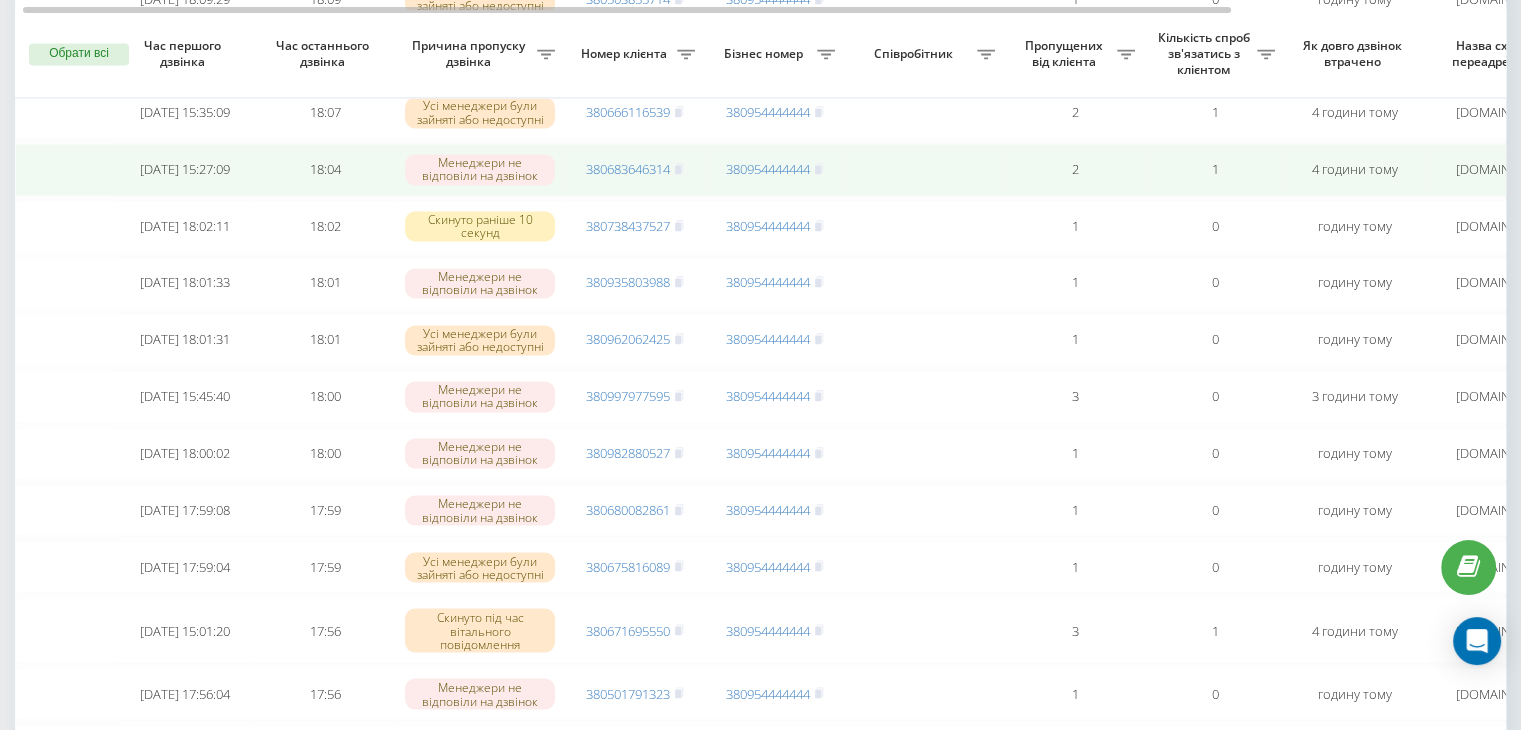 scroll, scrollTop: 3282, scrollLeft: 0, axis: vertical 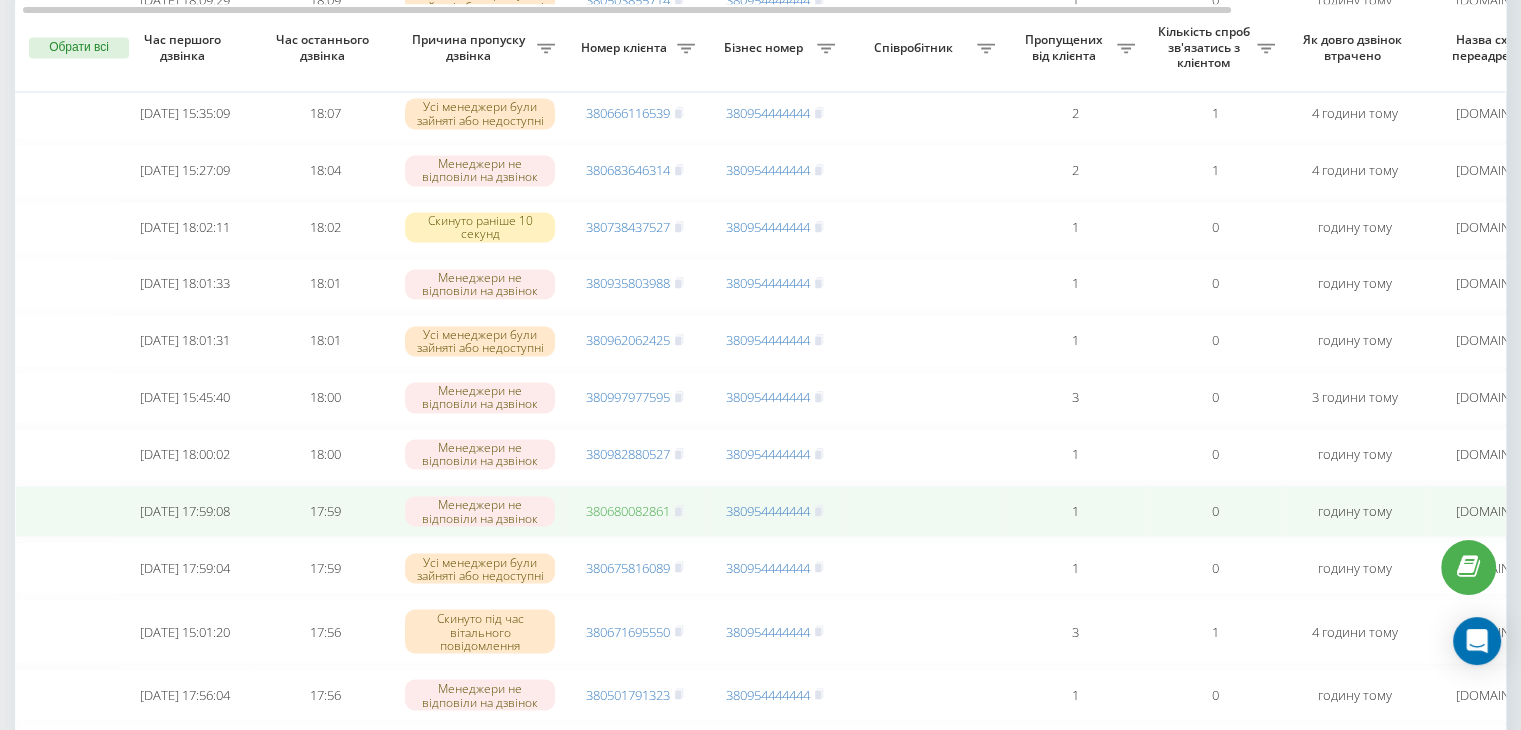 click on "380680082861" at bounding box center [628, 511] 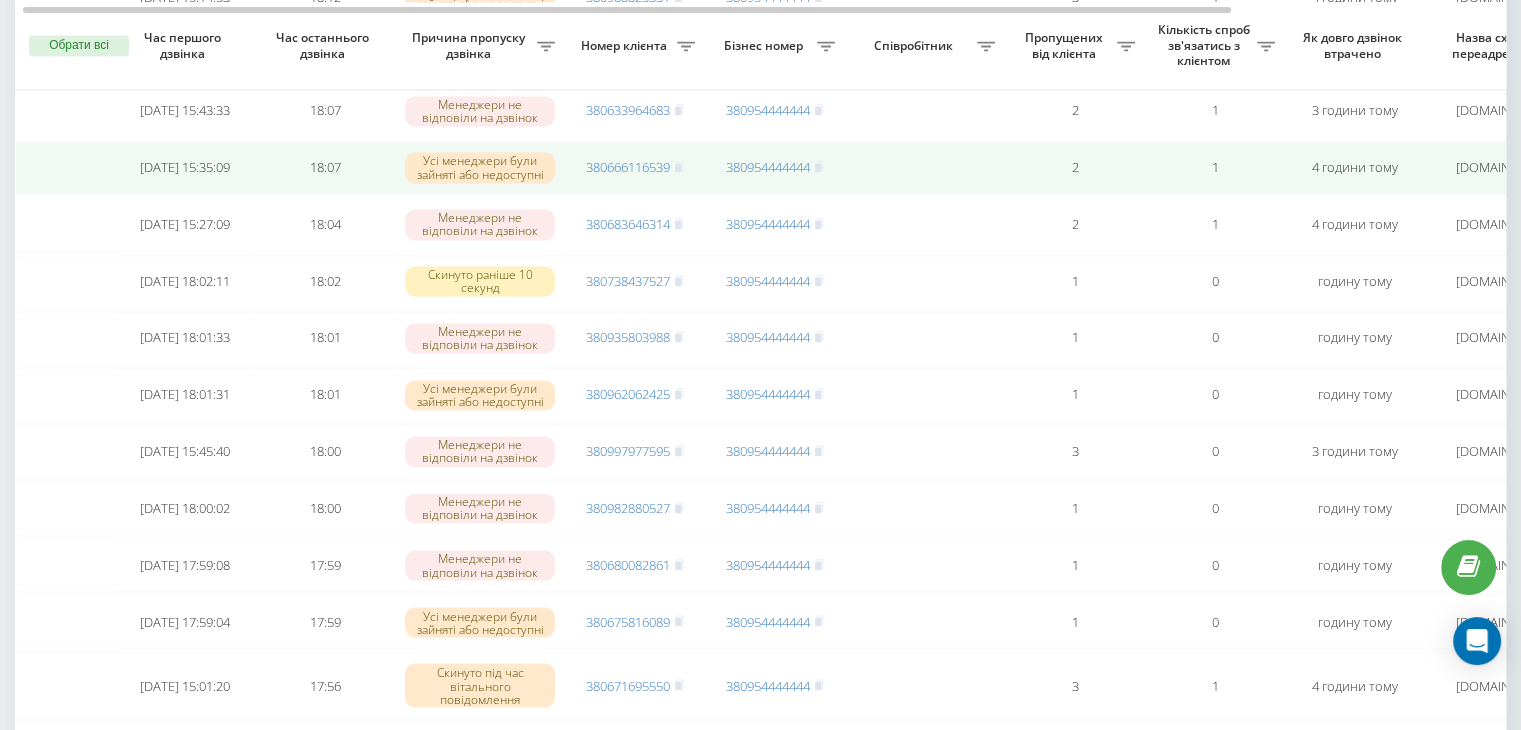 scroll, scrollTop: 3226, scrollLeft: 0, axis: vertical 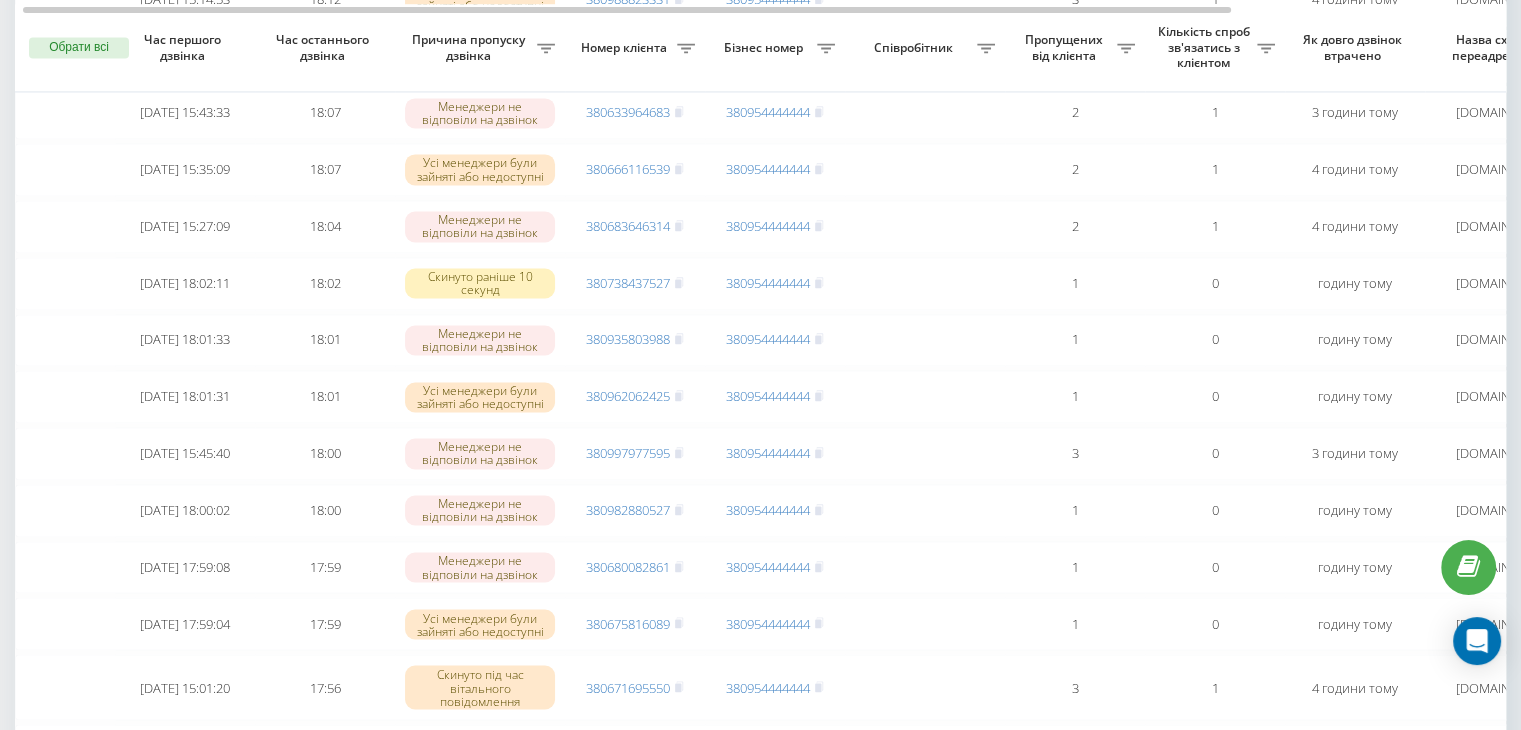 click on "Бізнес номер" at bounding box center [766, 48] 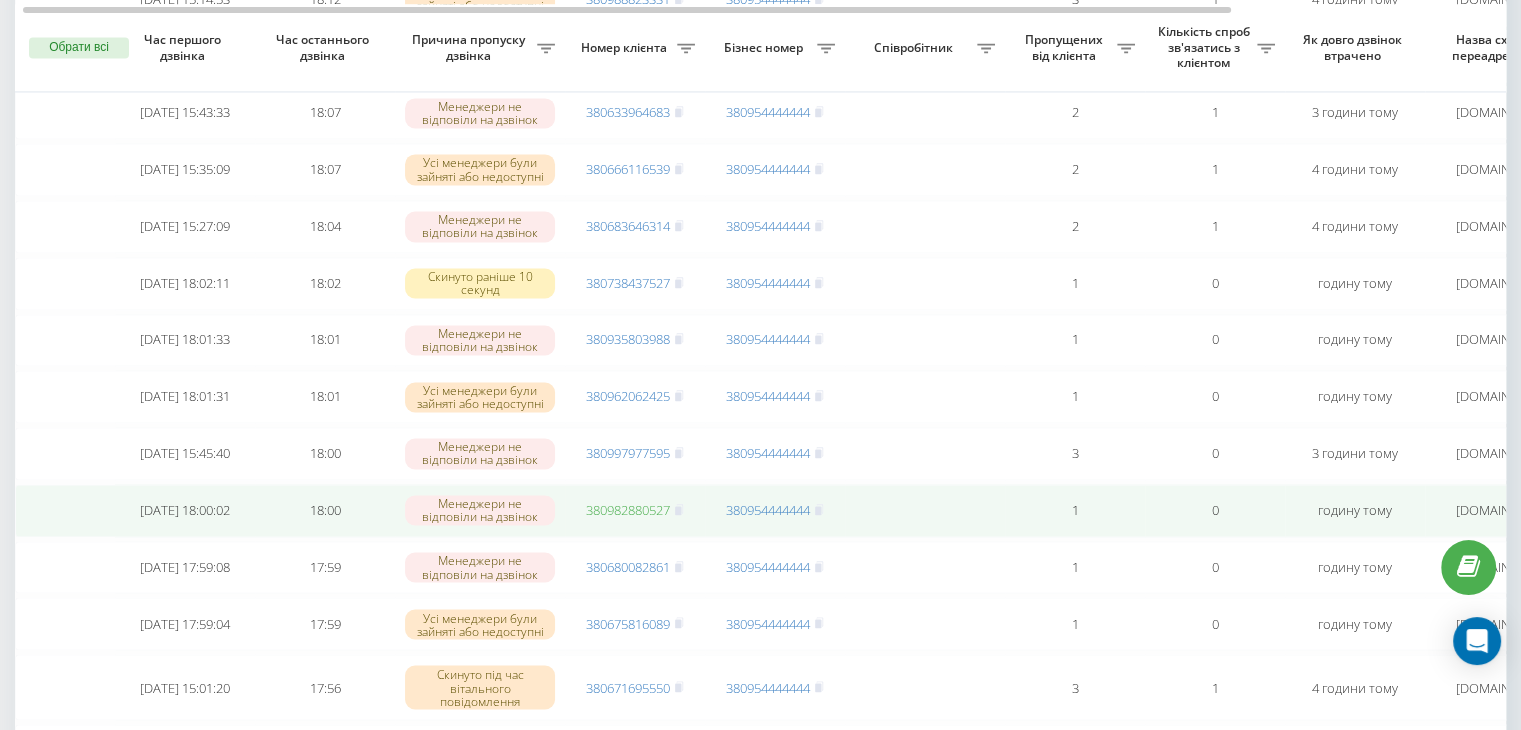 click on "380982880527" at bounding box center [628, 510] 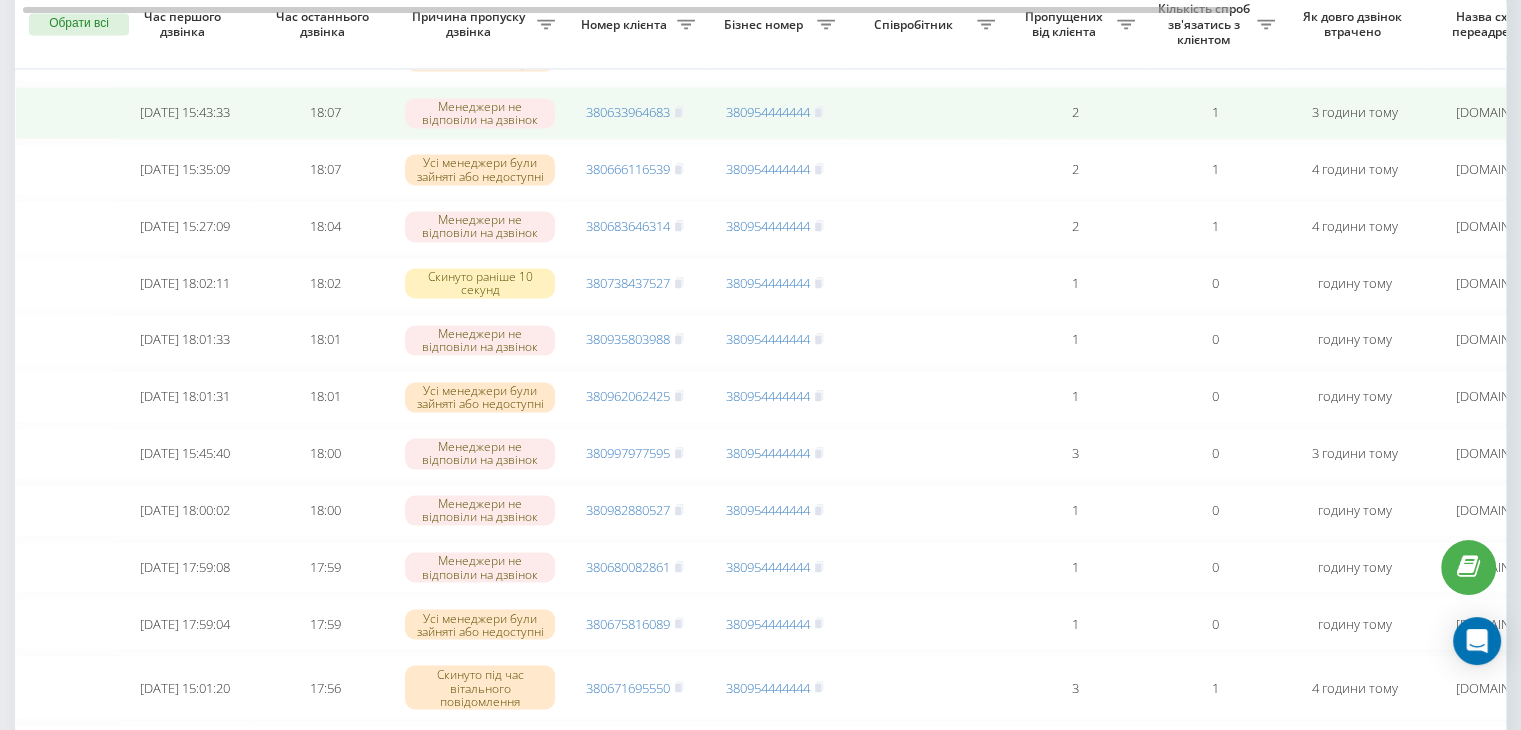 scroll, scrollTop: 0, scrollLeft: 0, axis: both 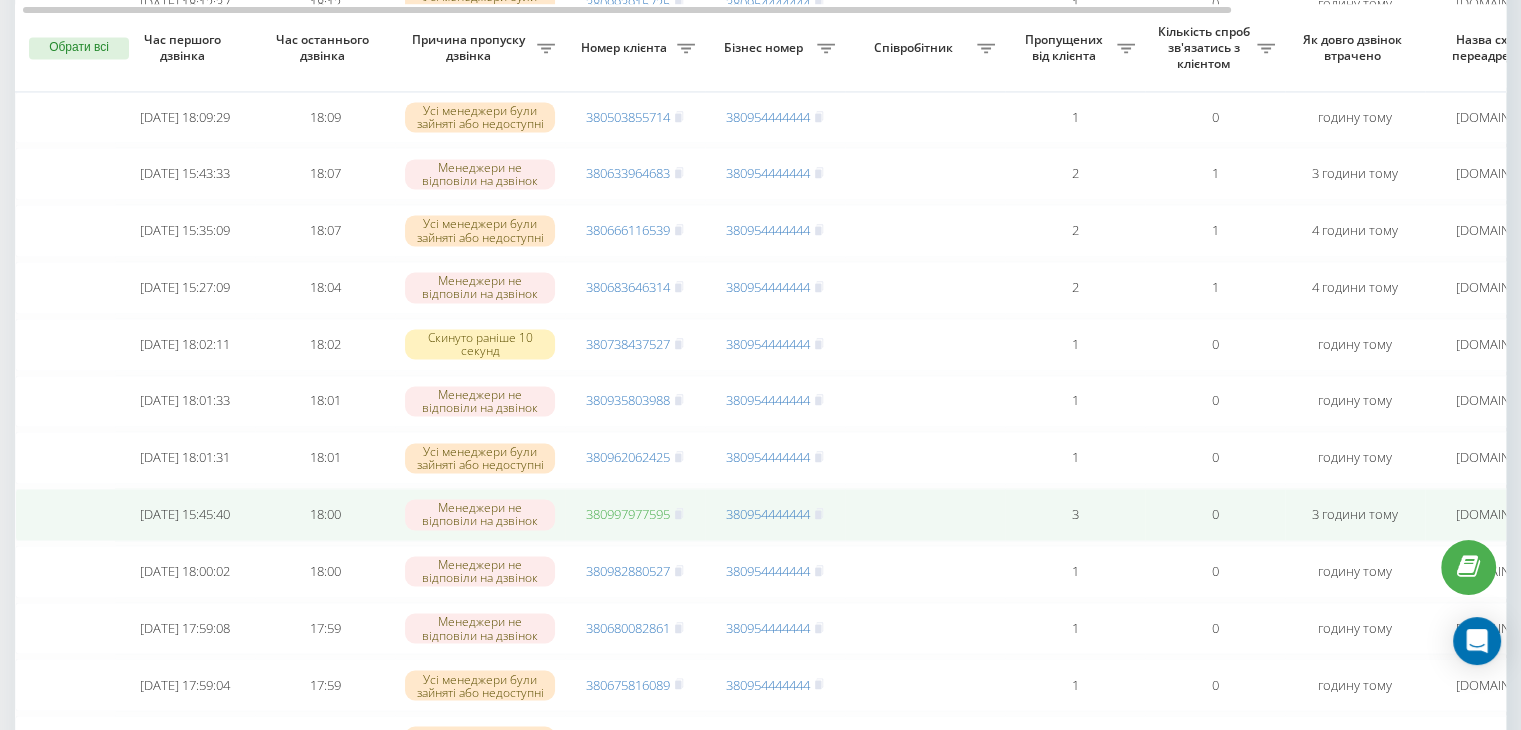 click on "380997977595" at bounding box center [628, 514] 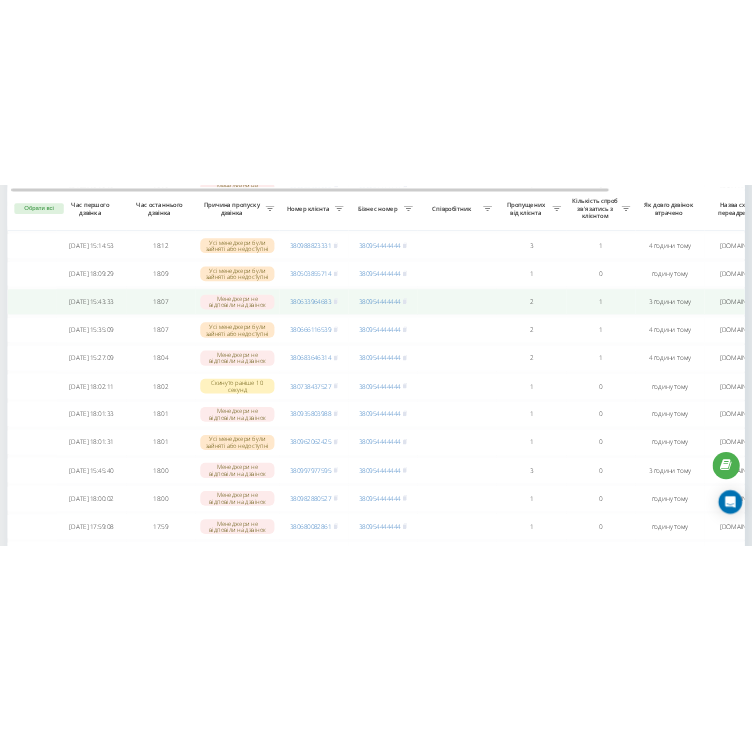 scroll, scrollTop: 3104, scrollLeft: 0, axis: vertical 